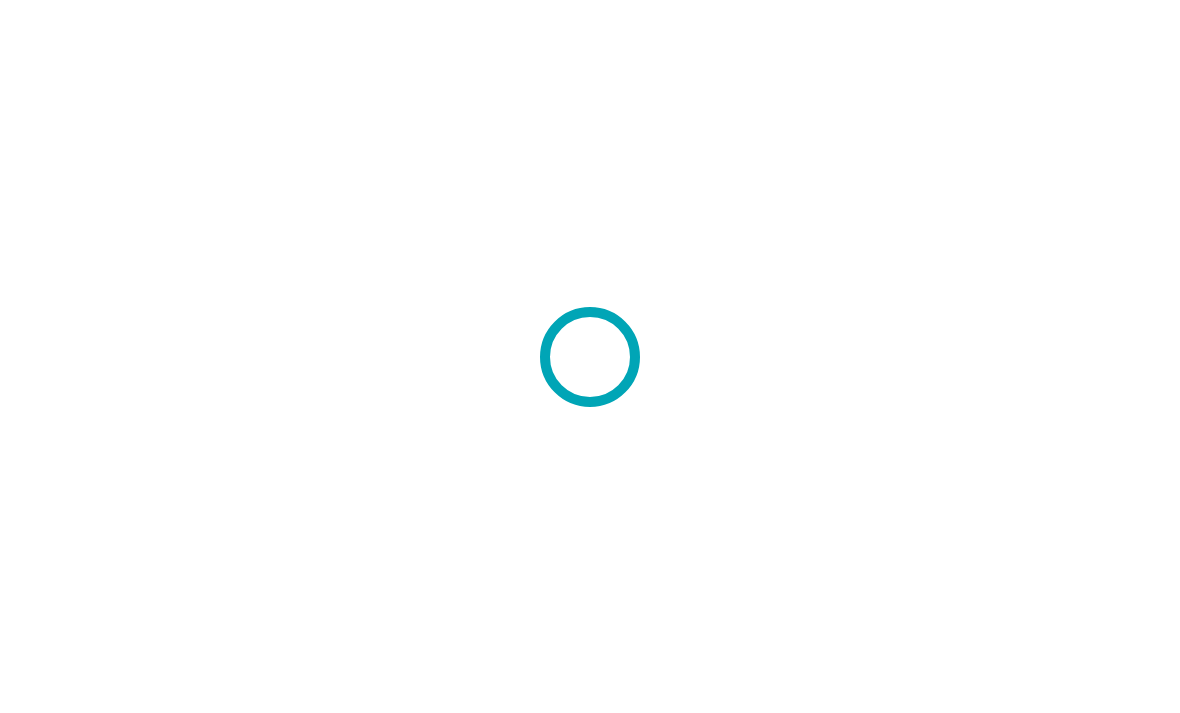 scroll, scrollTop: 0, scrollLeft: 0, axis: both 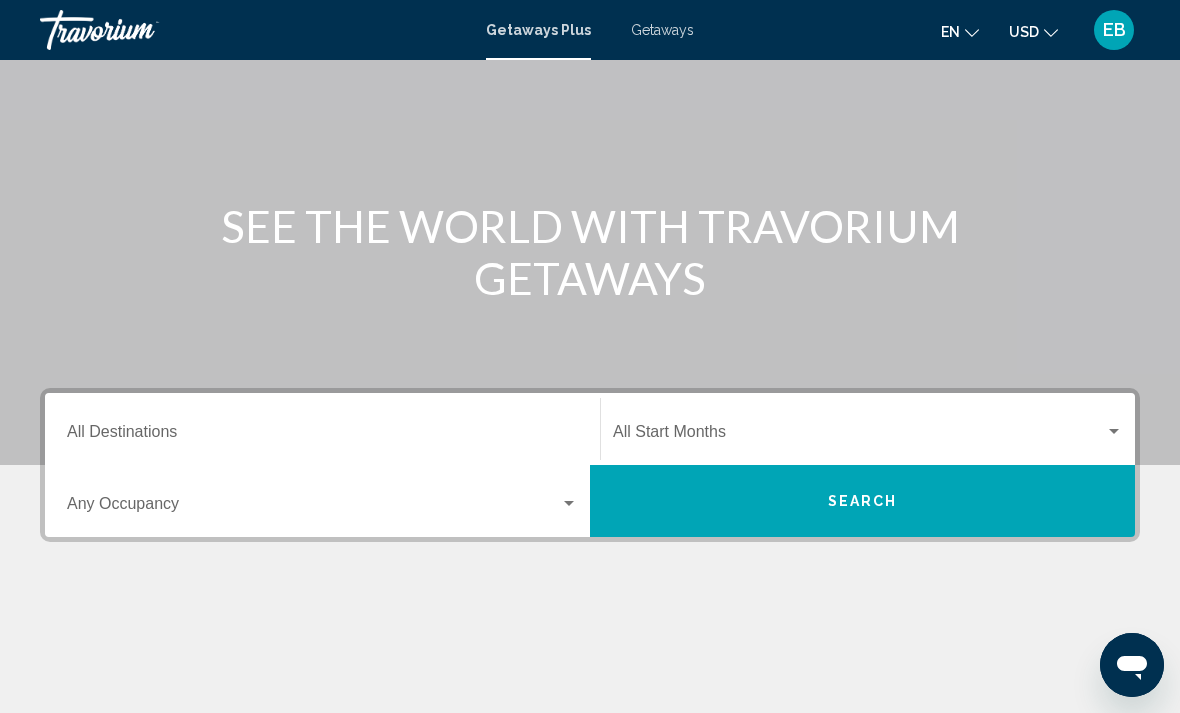 click on "Destination All Destinations" at bounding box center (322, 436) 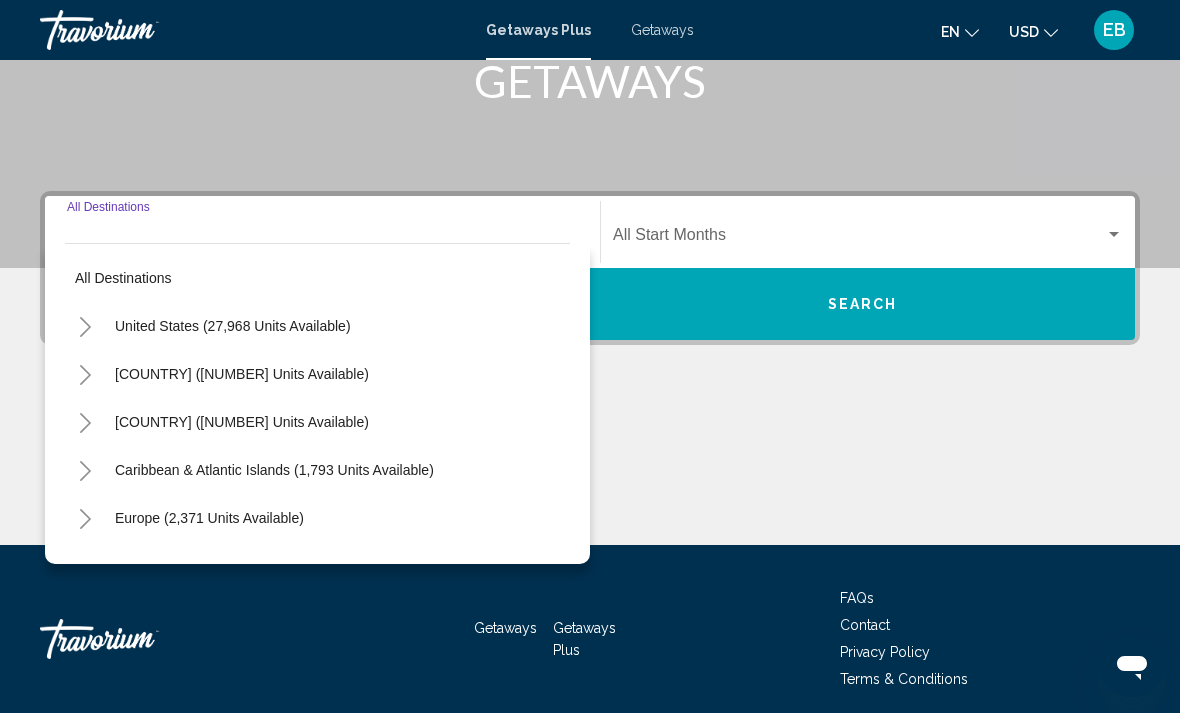 scroll, scrollTop: 345, scrollLeft: 0, axis: vertical 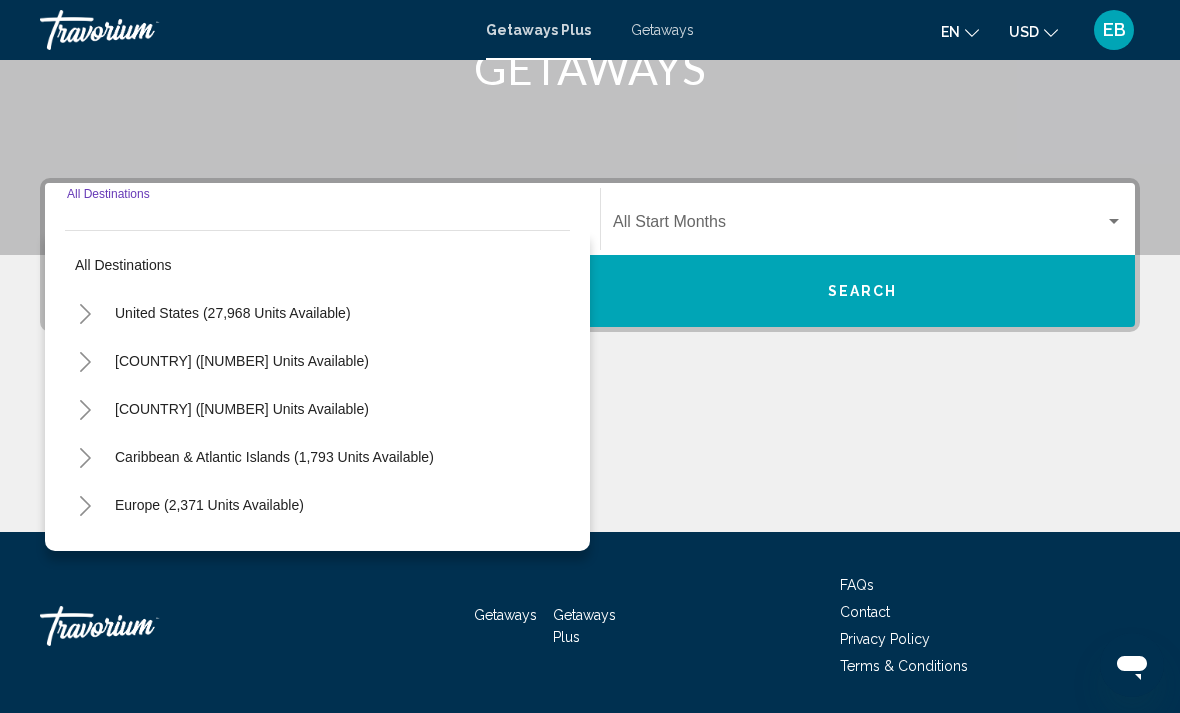 click on "Europe (2,371 units available)" at bounding box center (208, 553) 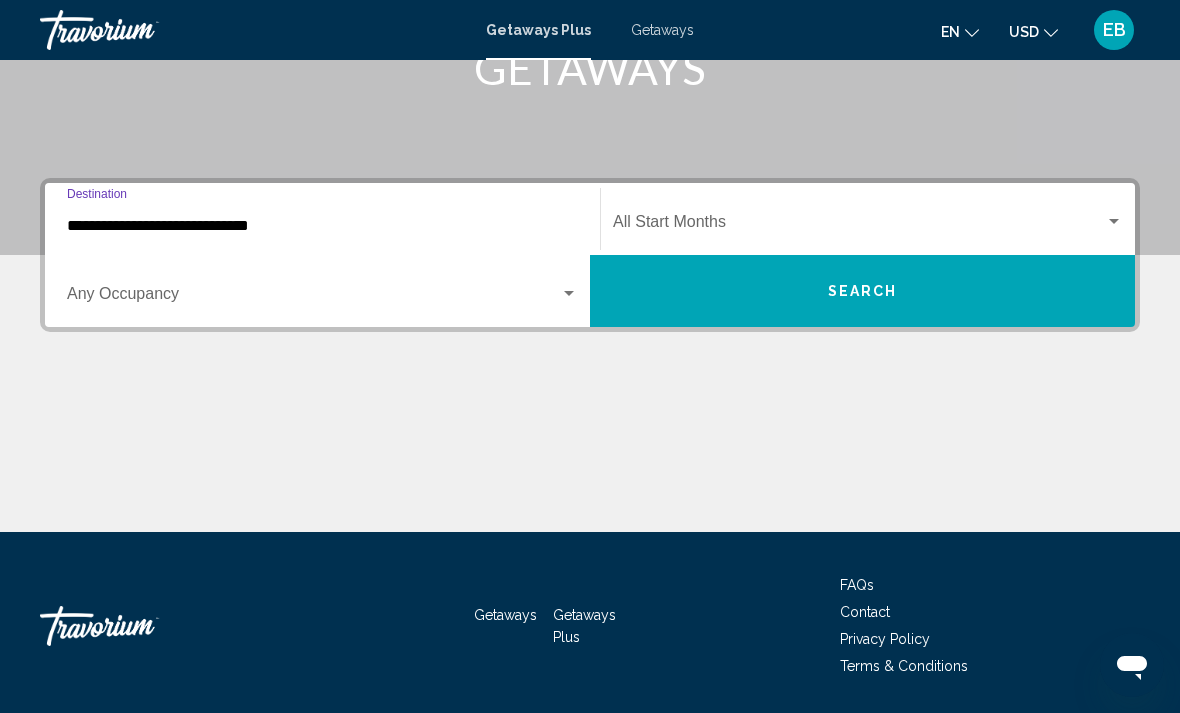 click at bounding box center (313, 298) 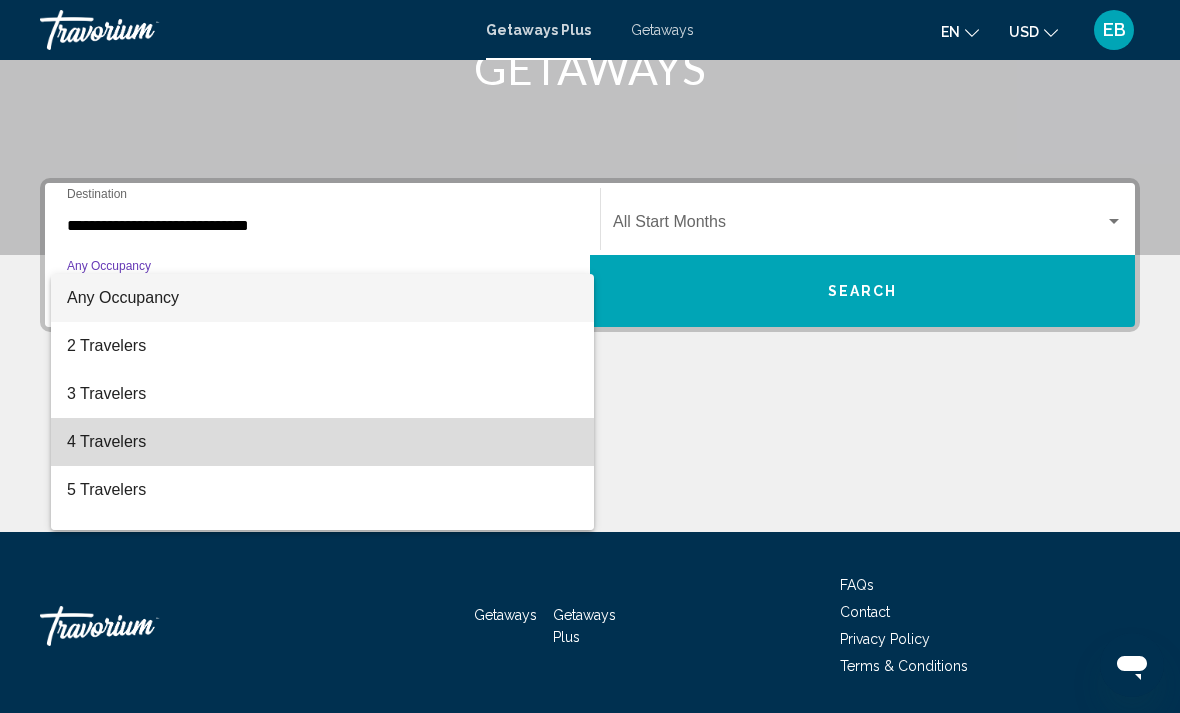 click on "4 Travelers" at bounding box center [322, 442] 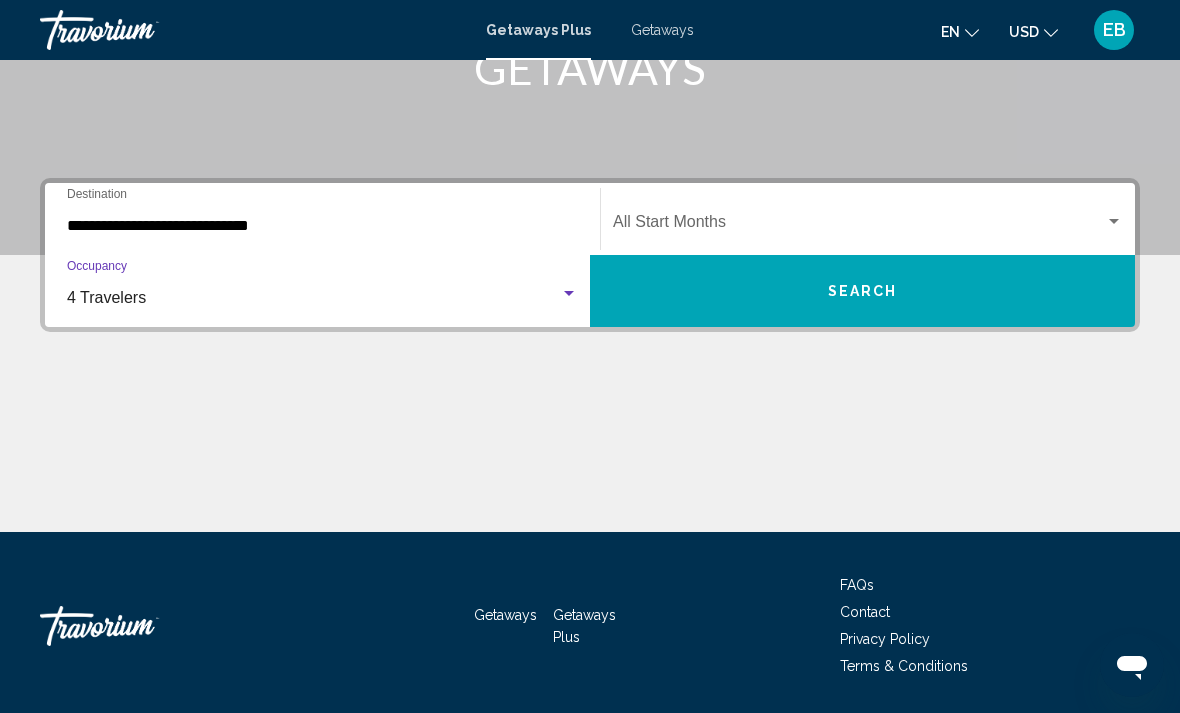 click at bounding box center [859, 226] 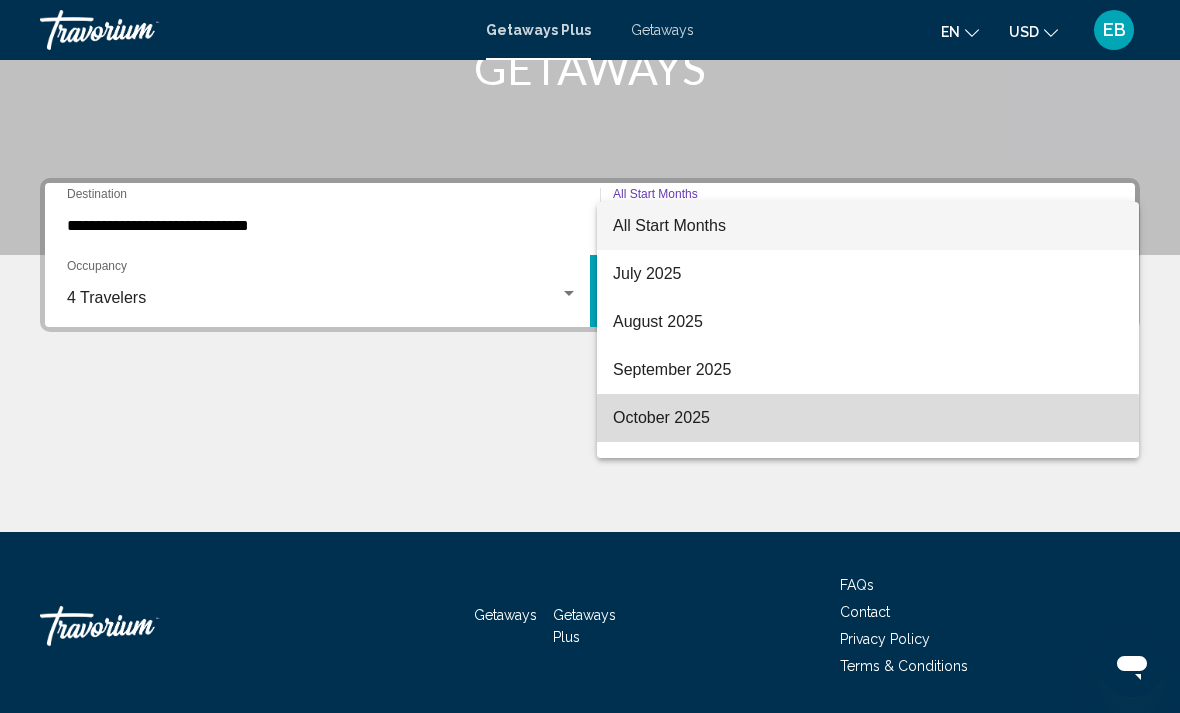 click on "October 2025" at bounding box center (868, 418) 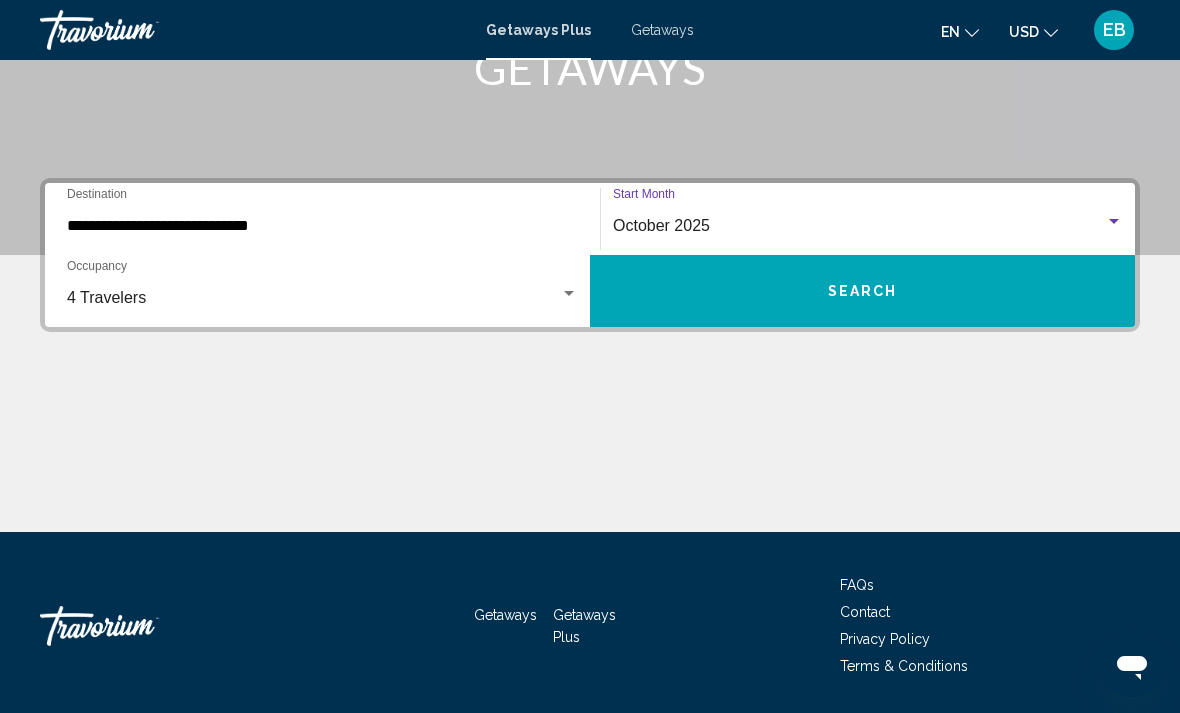 click on "Search" at bounding box center [862, 291] 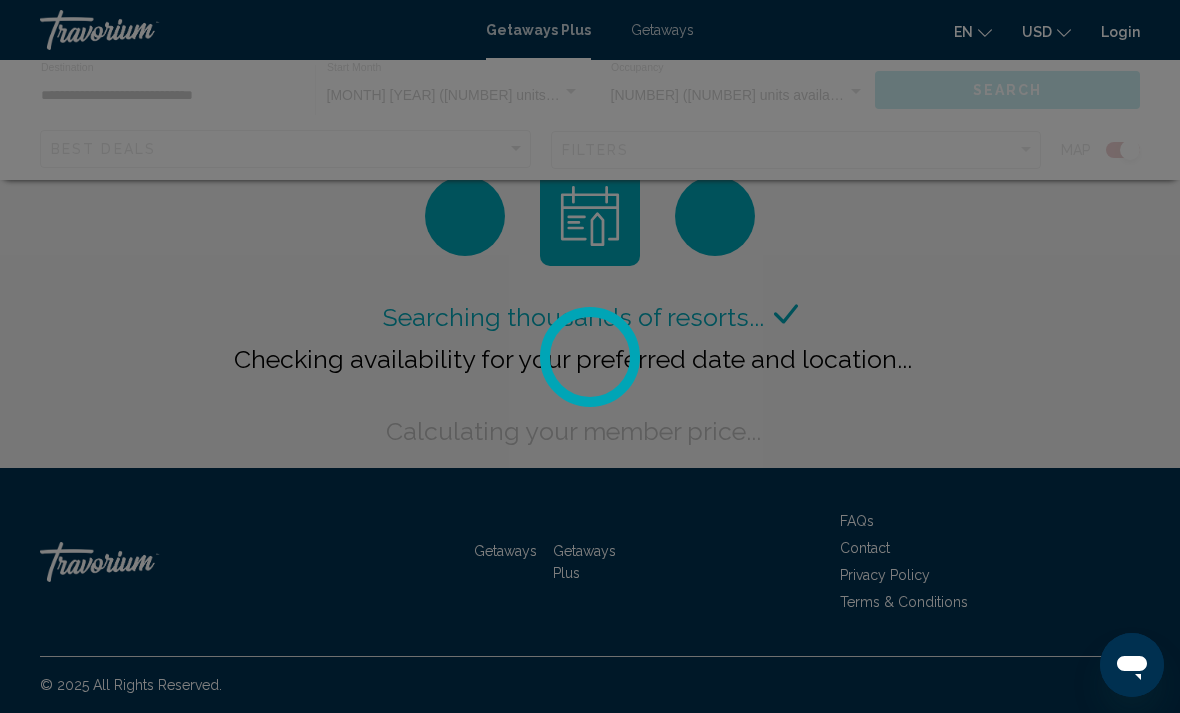 click at bounding box center (590, 356) 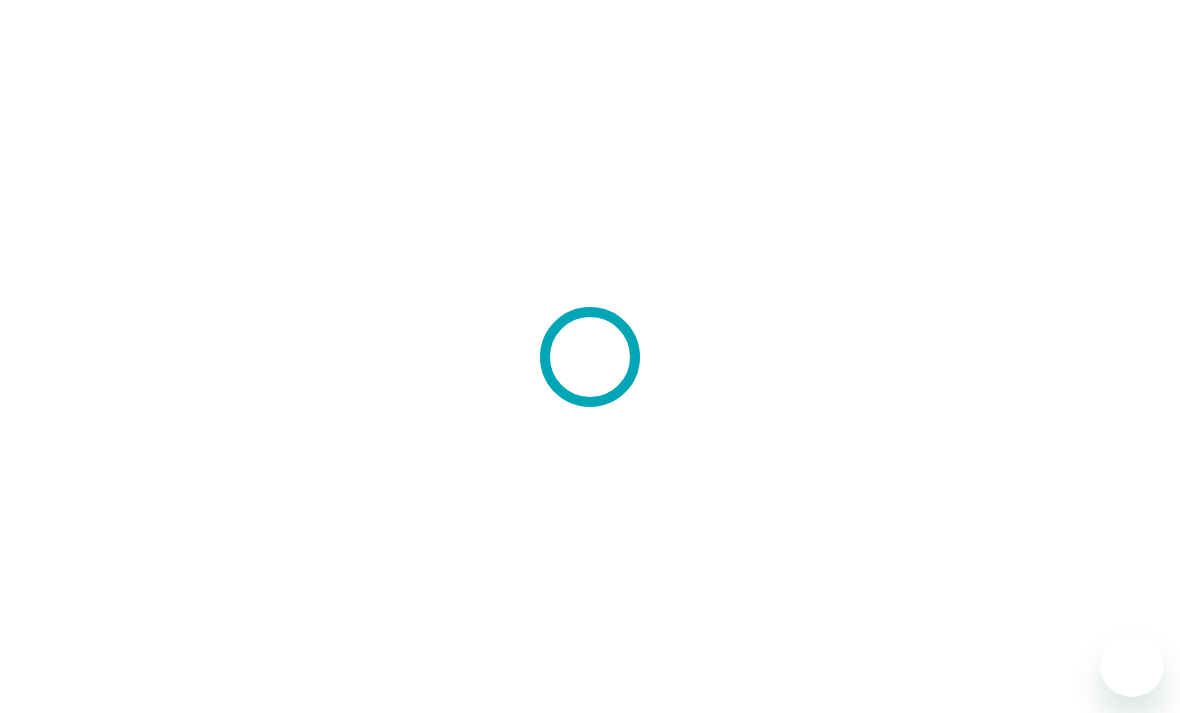 scroll, scrollTop: 0, scrollLeft: 0, axis: both 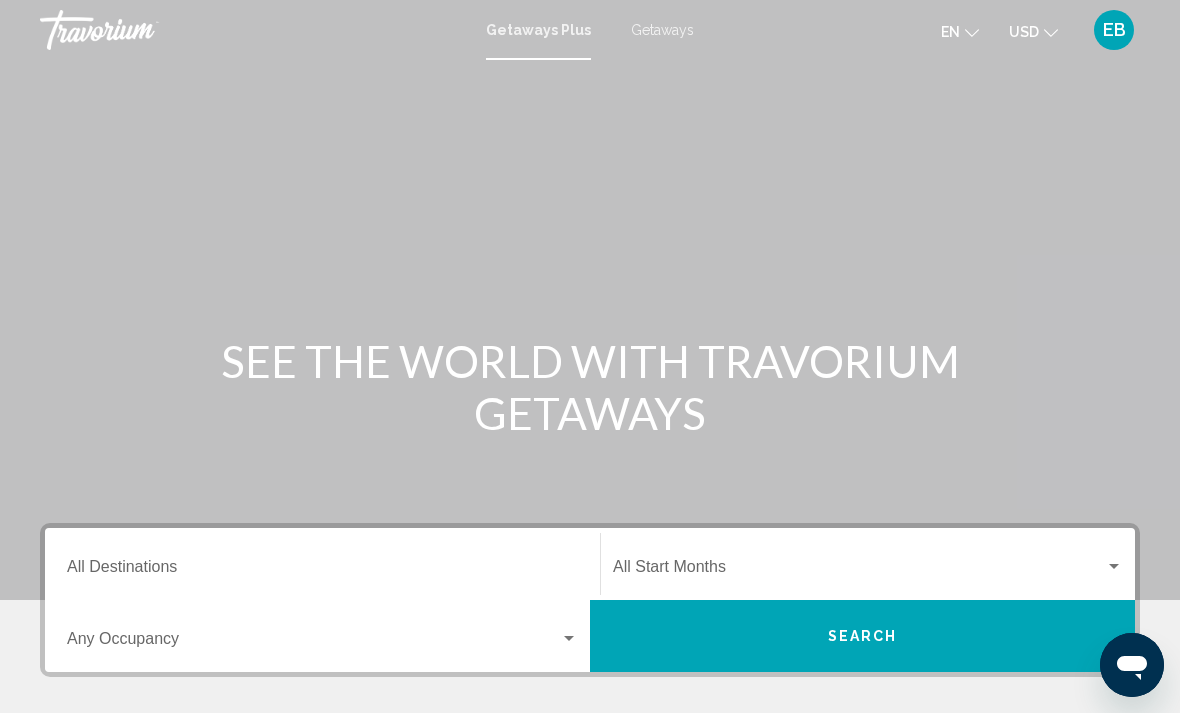 click on "Getaways" at bounding box center [662, 30] 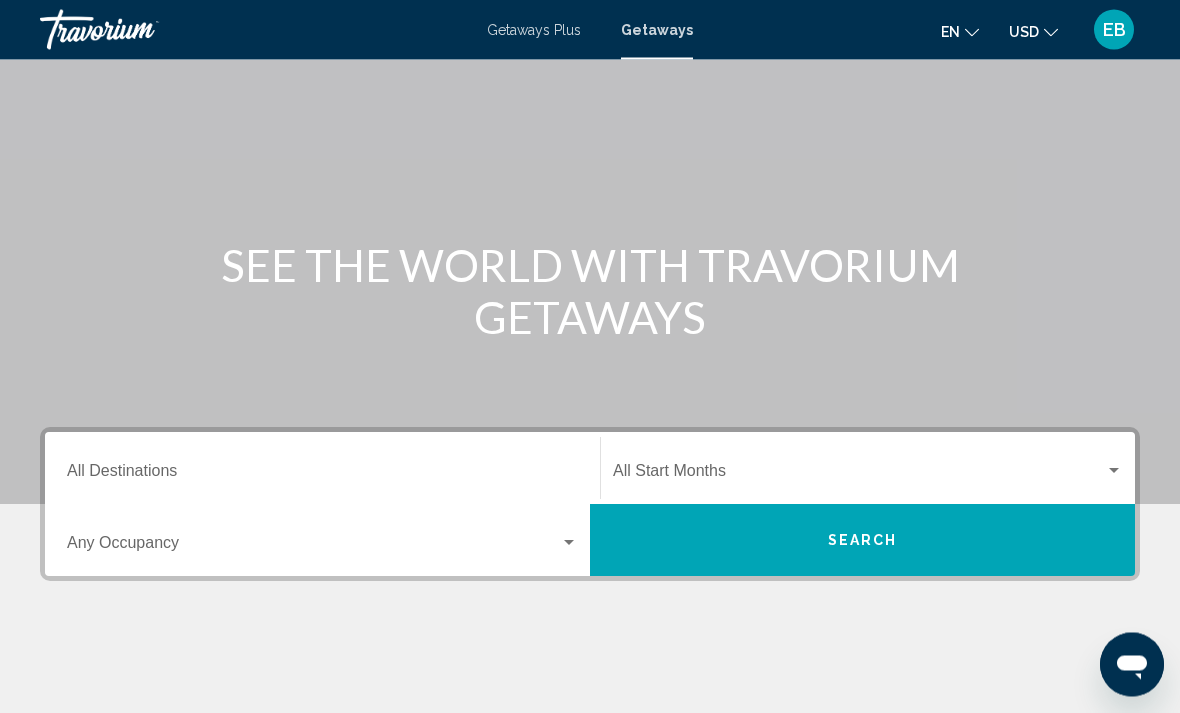 scroll, scrollTop: 96, scrollLeft: 0, axis: vertical 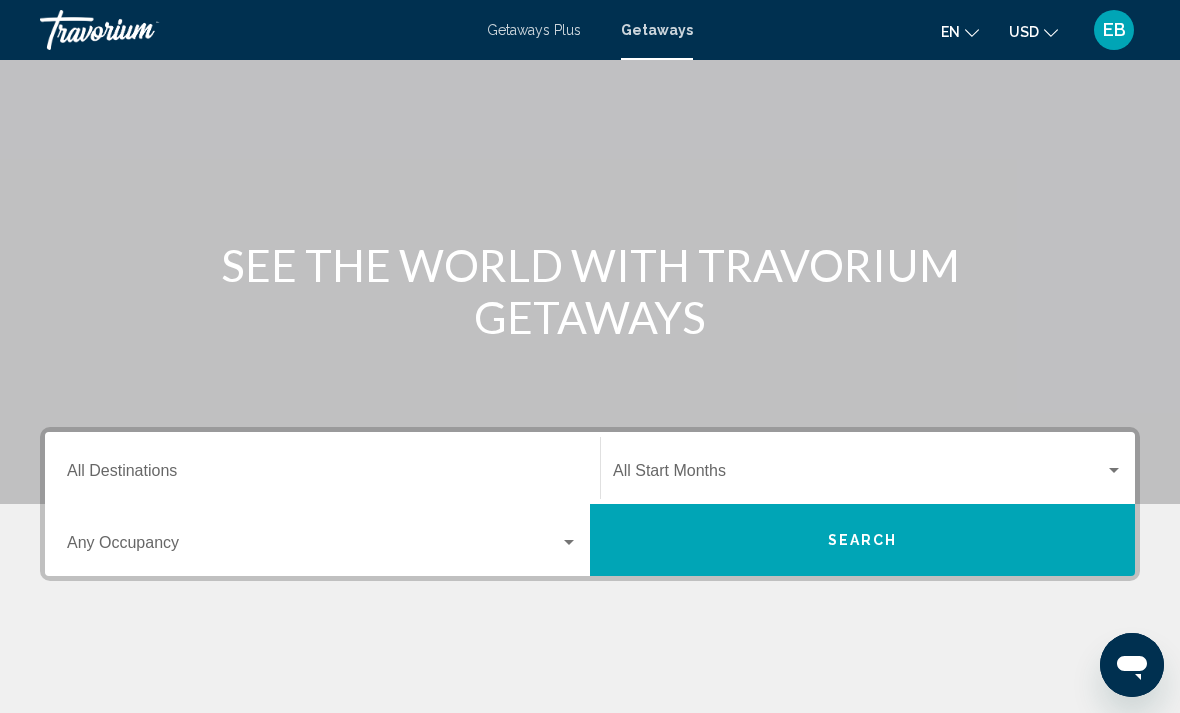 click on "Destination All Destinations" at bounding box center (322, 468) 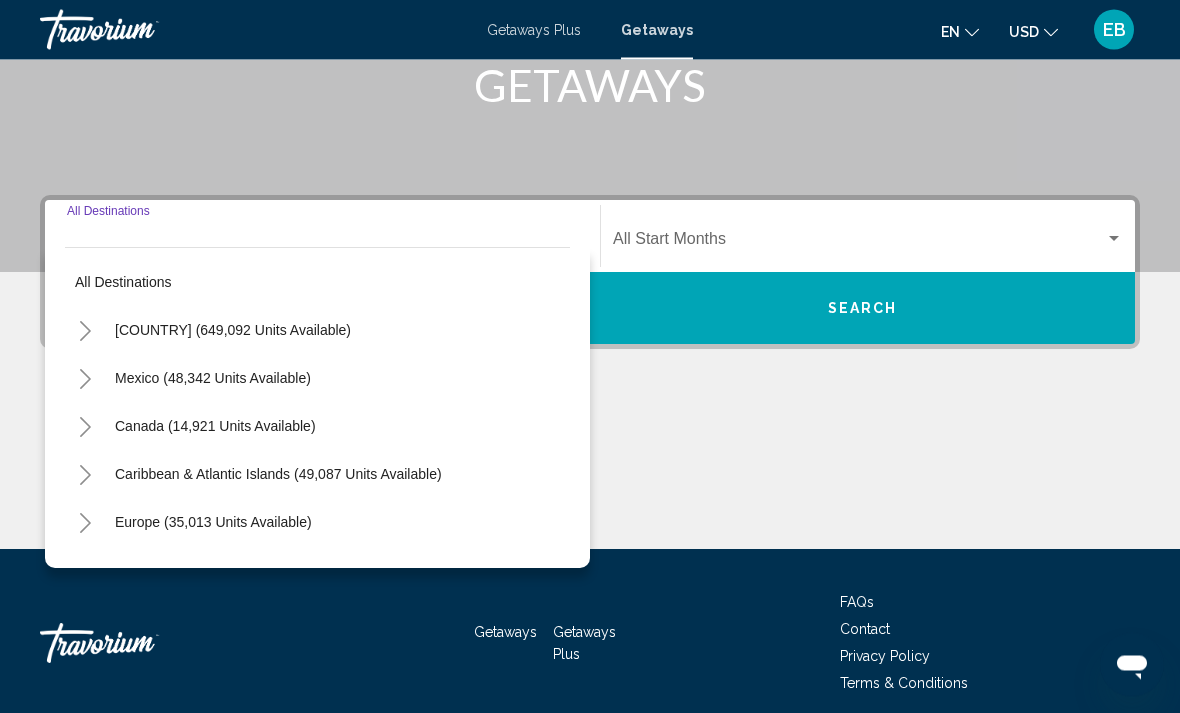 scroll, scrollTop: 345, scrollLeft: 0, axis: vertical 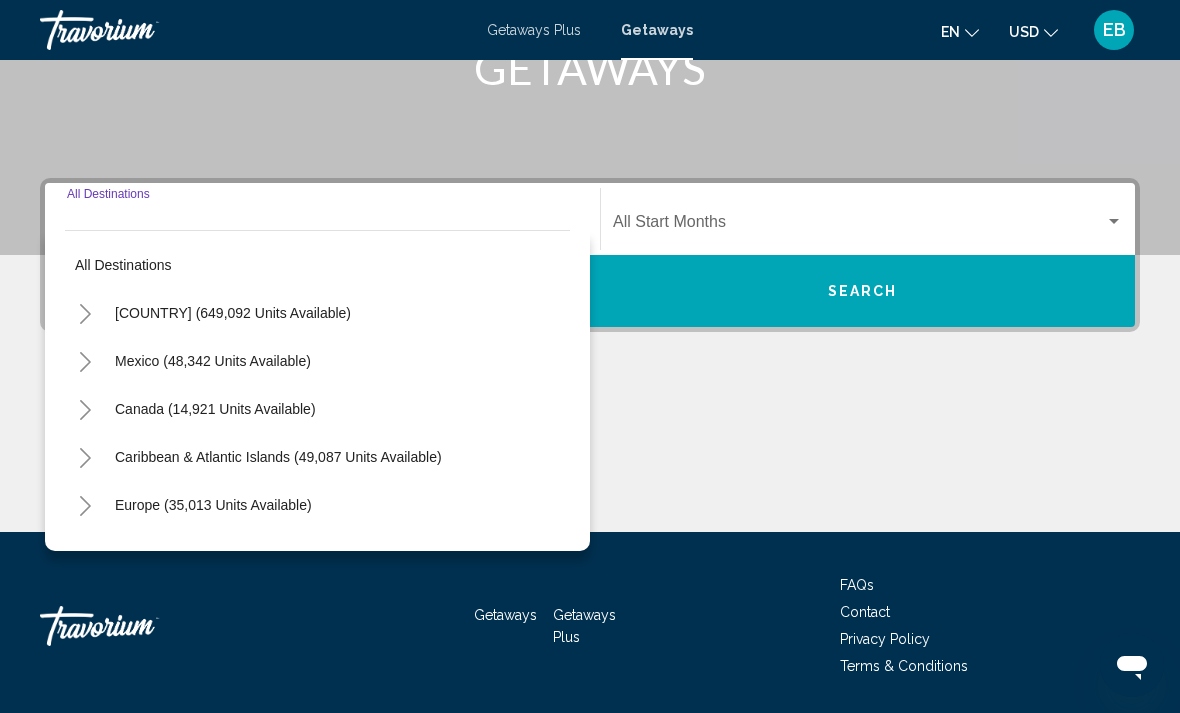 click on "Europe (35,013 units available)" at bounding box center [214, 553] 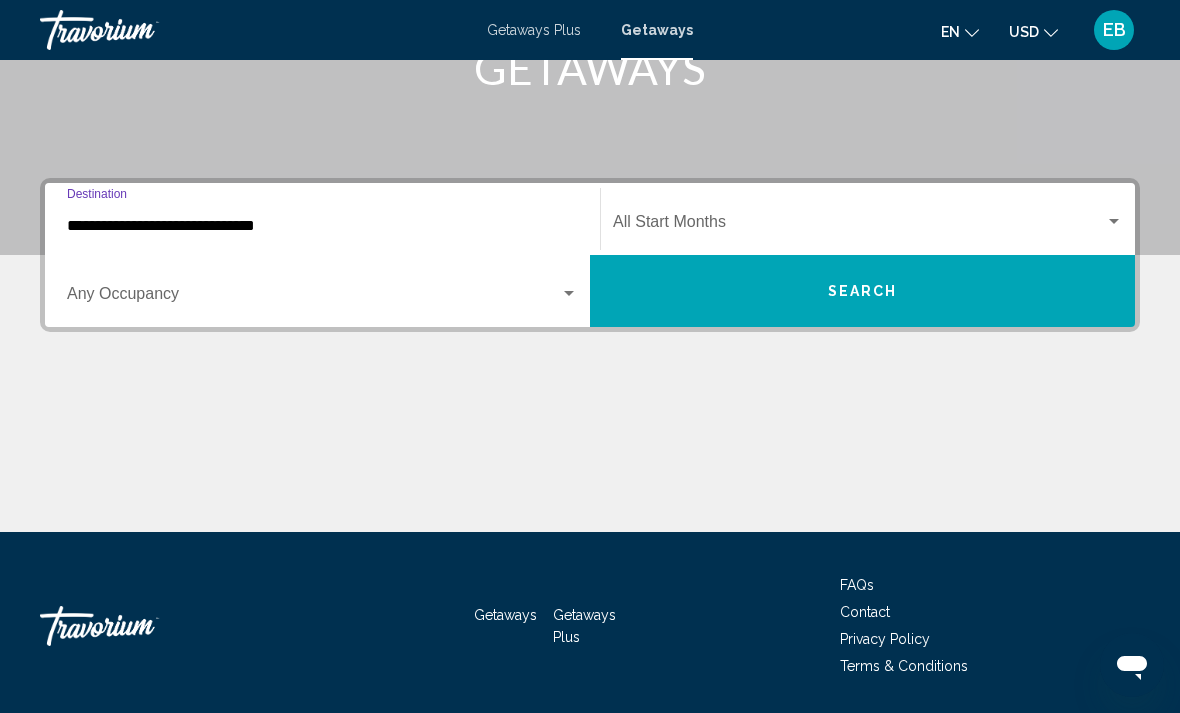 click at bounding box center [313, 298] 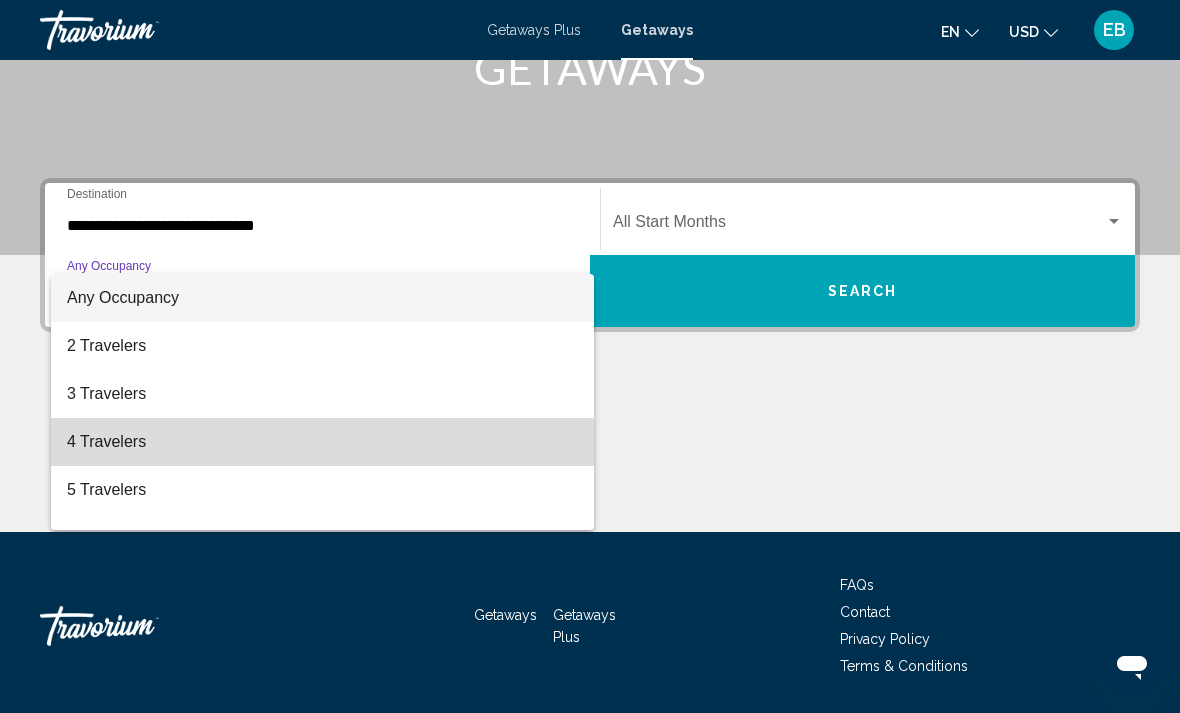 click on "4 Travelers" at bounding box center [322, 442] 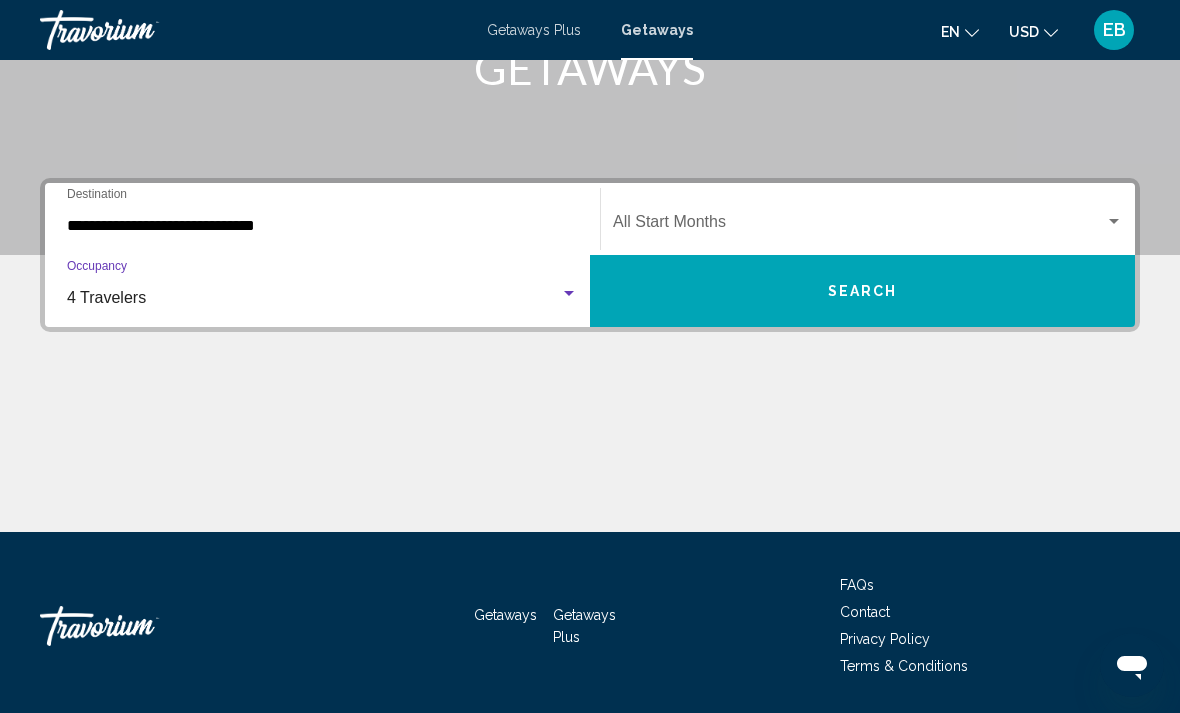 click at bounding box center [859, 226] 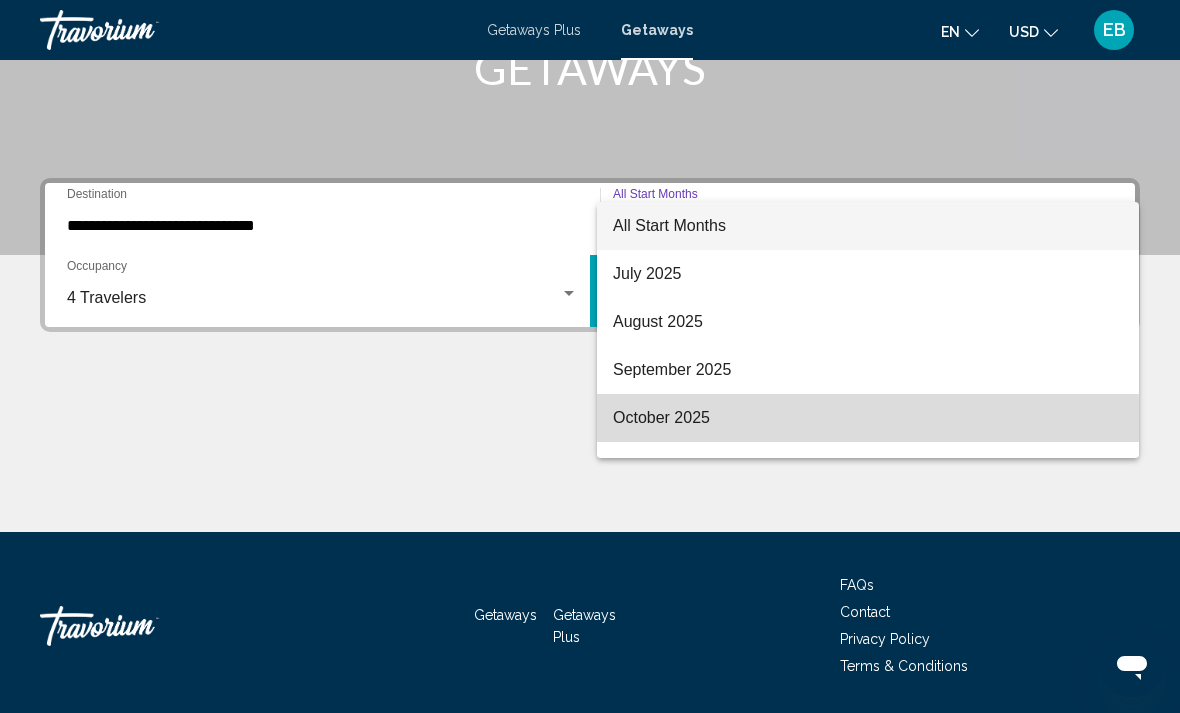 click on "October 2025" at bounding box center (868, 418) 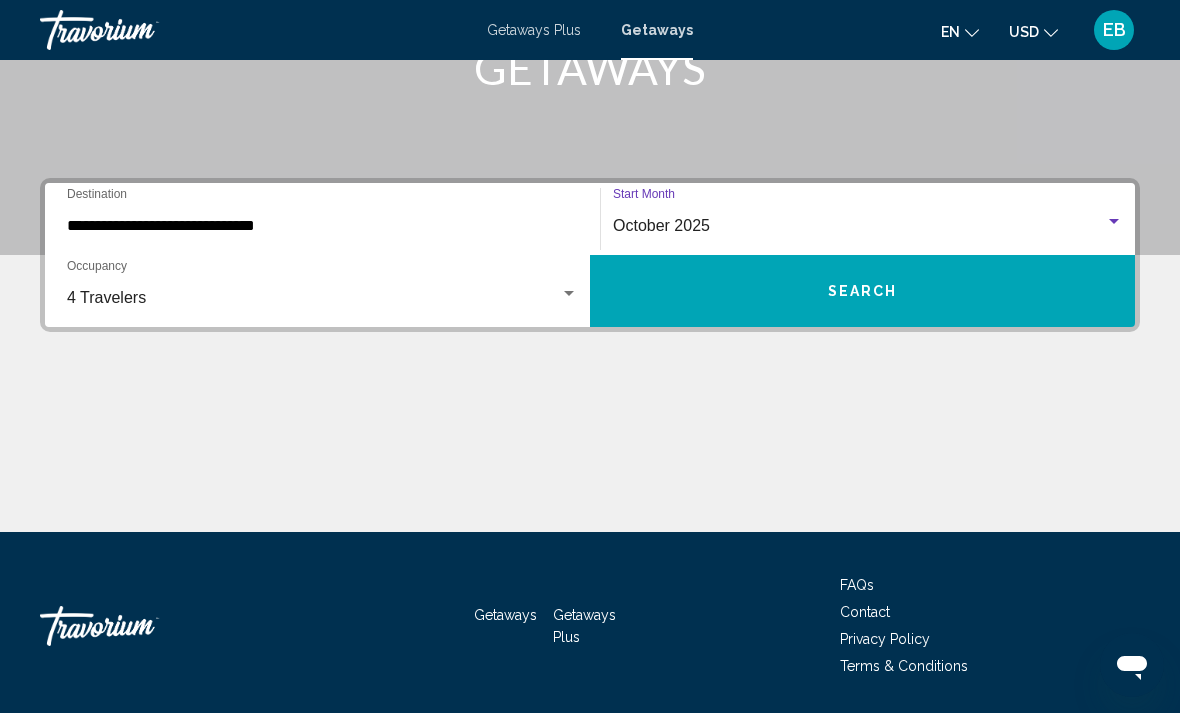 click on "Search" at bounding box center (862, 291) 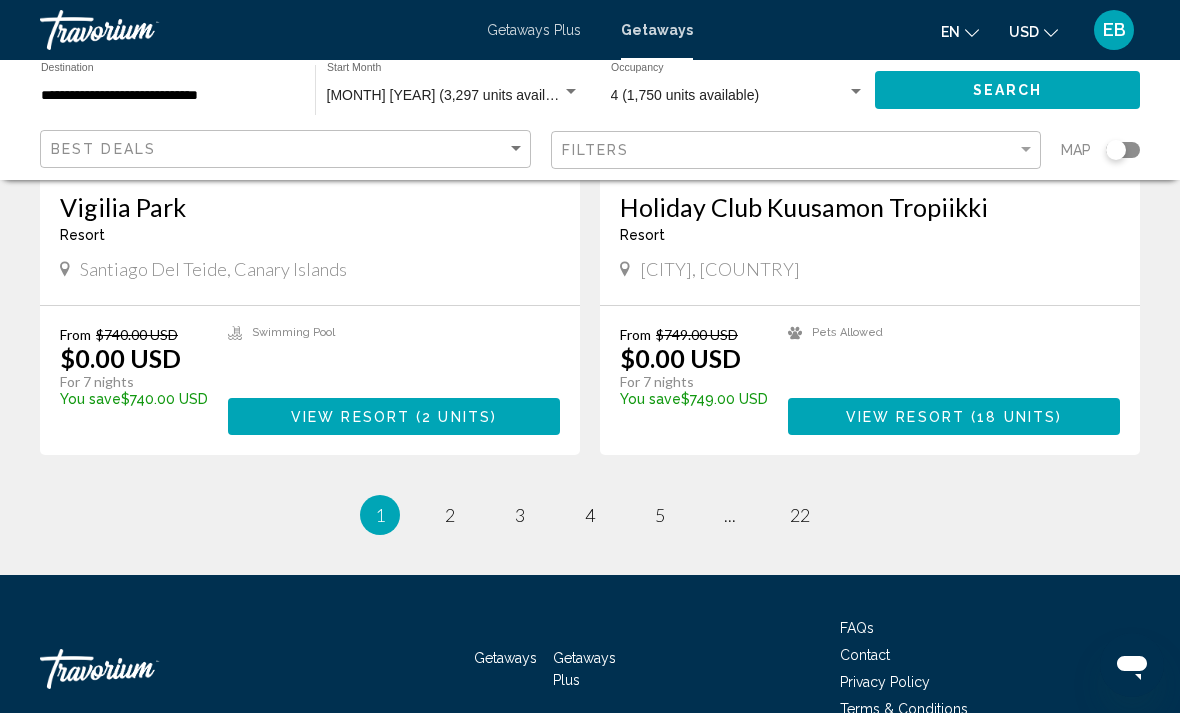 scroll, scrollTop: 3637, scrollLeft: 0, axis: vertical 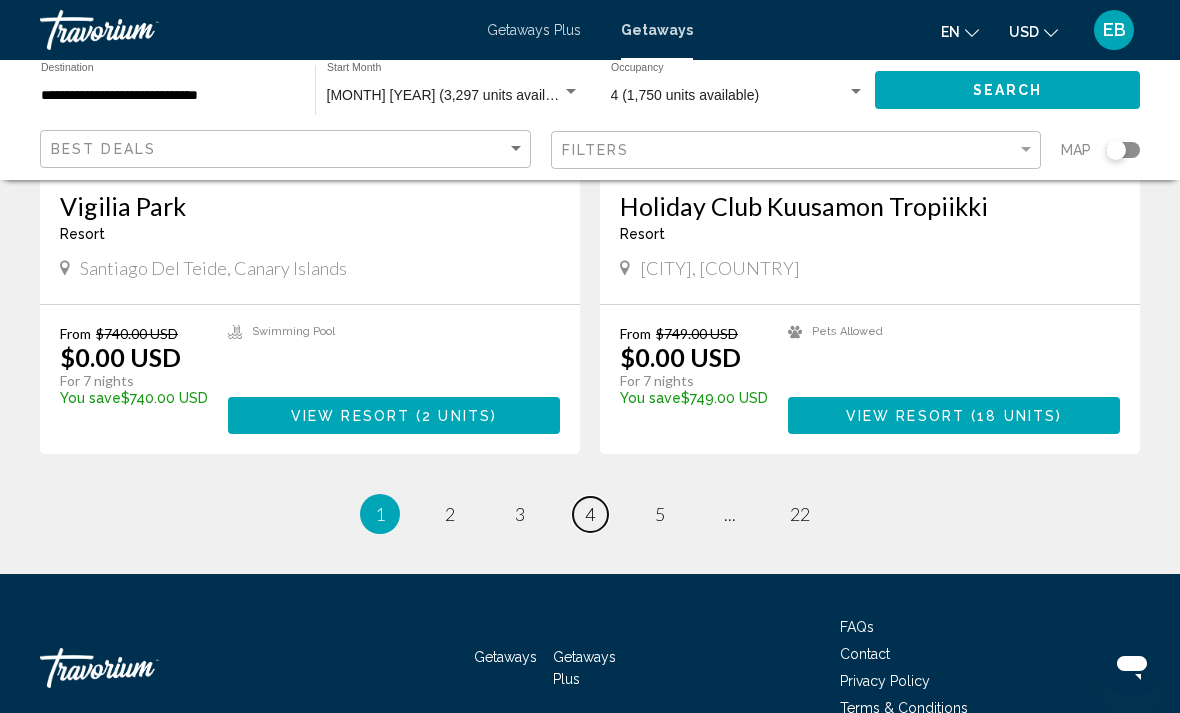 click on "4" at bounding box center (590, 514) 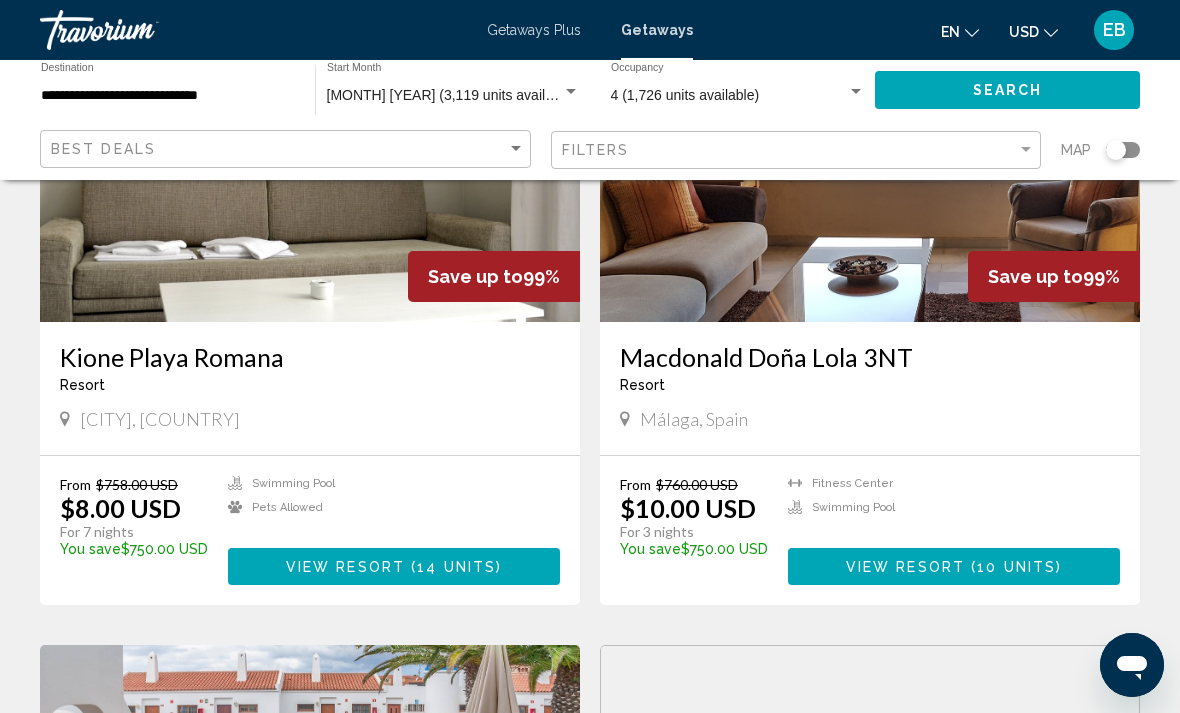 scroll, scrollTop: 2186, scrollLeft: 0, axis: vertical 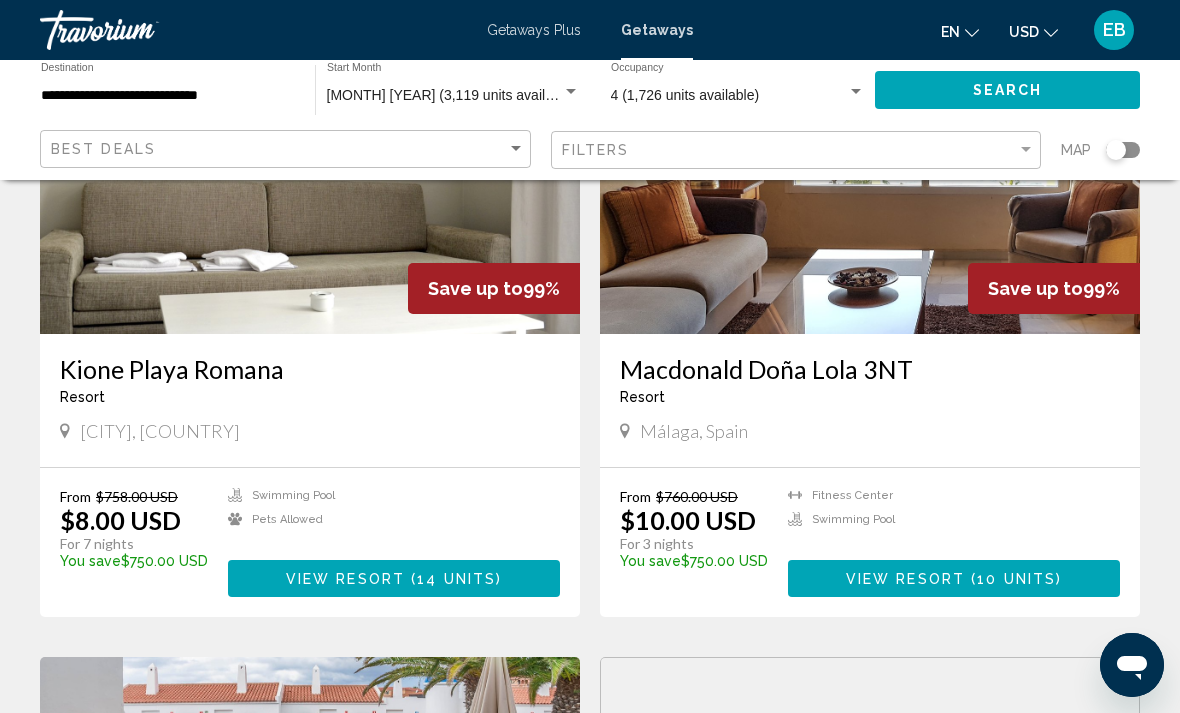 click on "Macdonald Doña Lola 3NT" at bounding box center (870, 369) 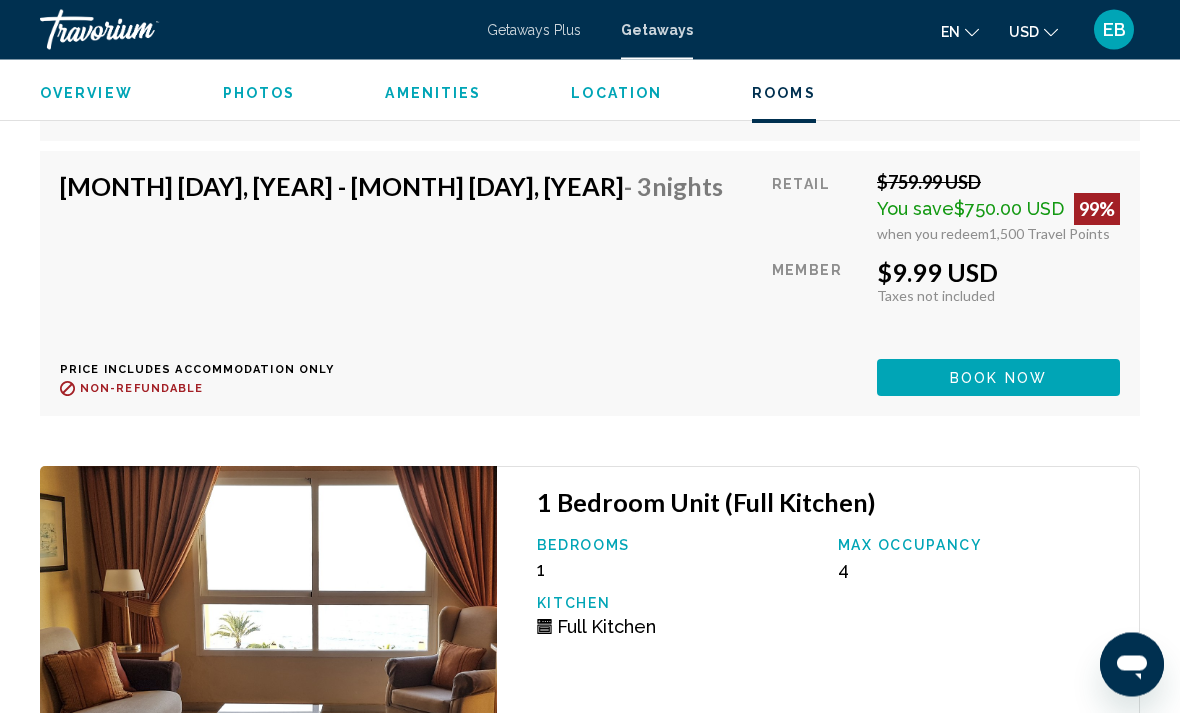 scroll, scrollTop: 3985, scrollLeft: 0, axis: vertical 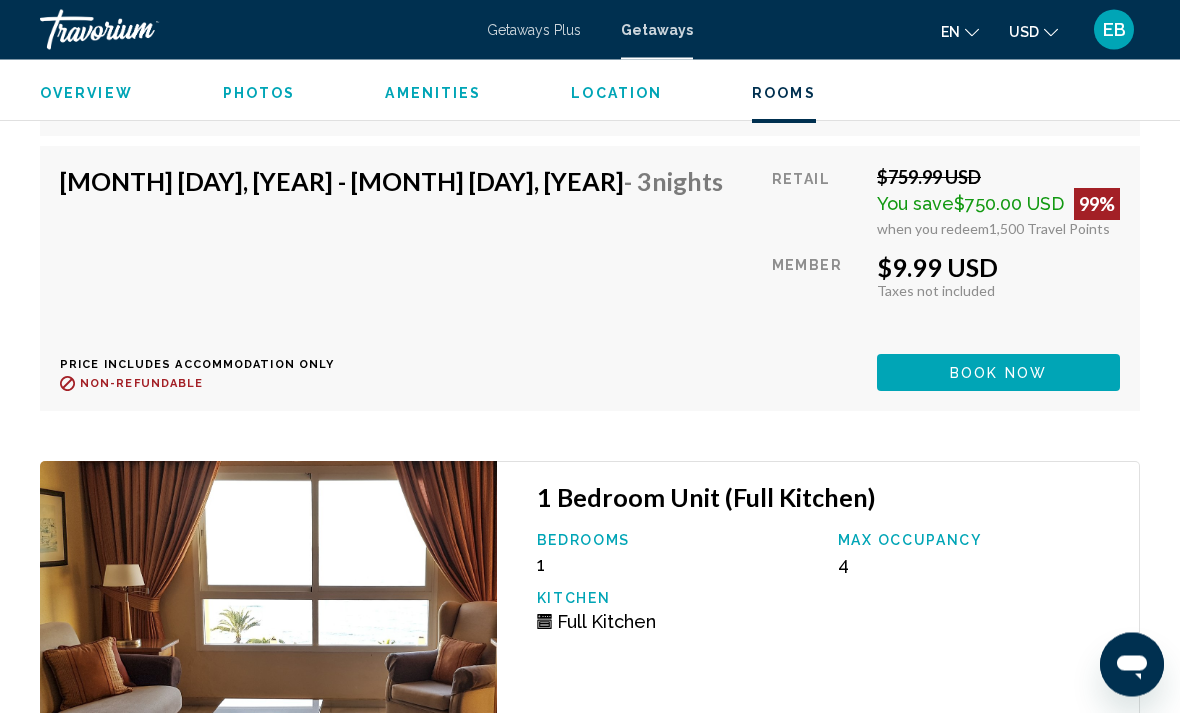 click on "Book now" at bounding box center (998, 99) 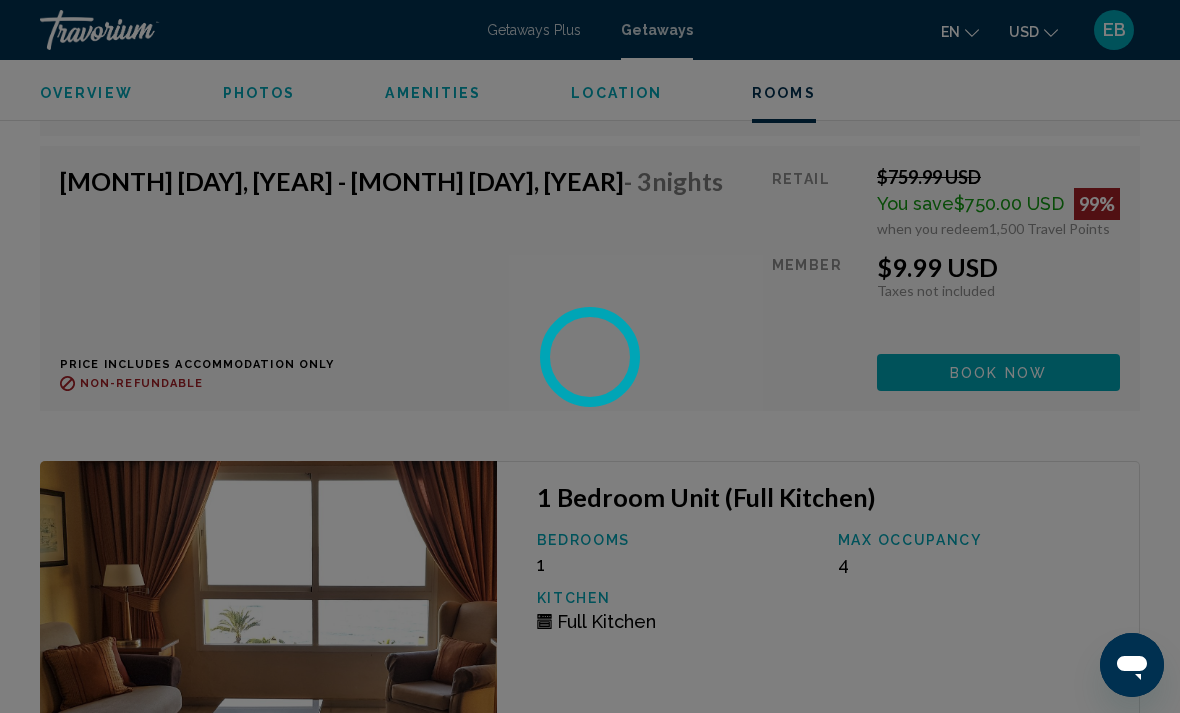 scroll, scrollTop: 0, scrollLeft: 0, axis: both 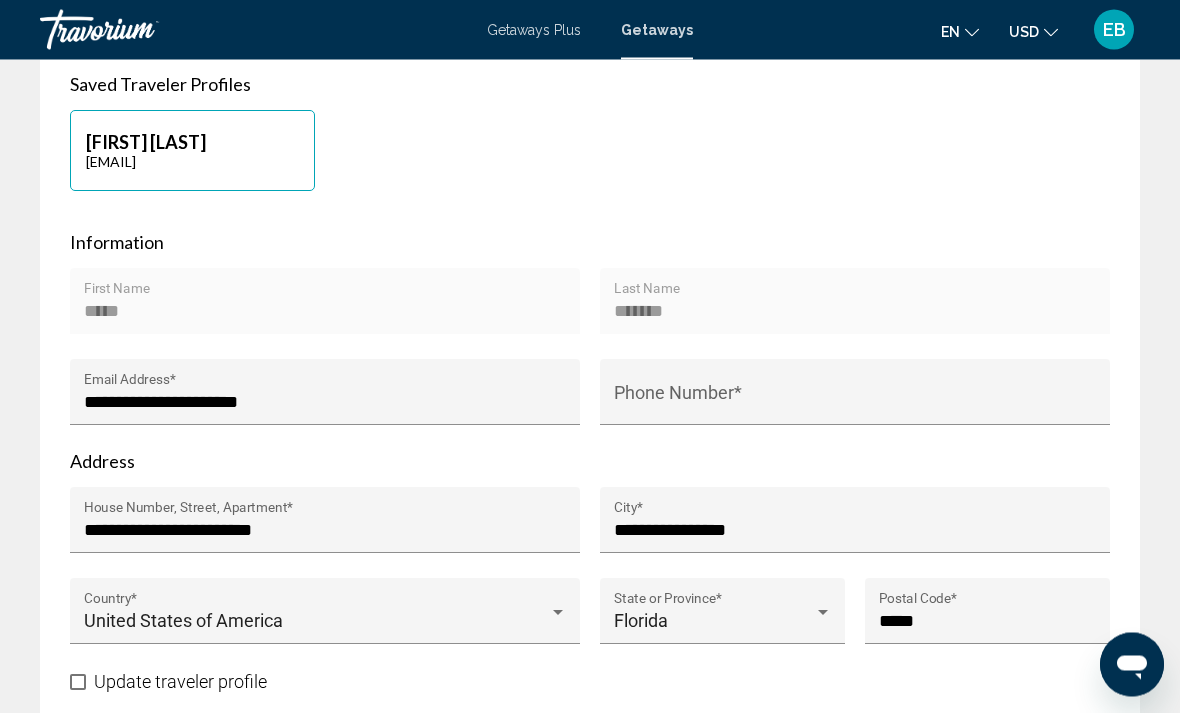 click on "Phone Number  *" at bounding box center (855, 403) 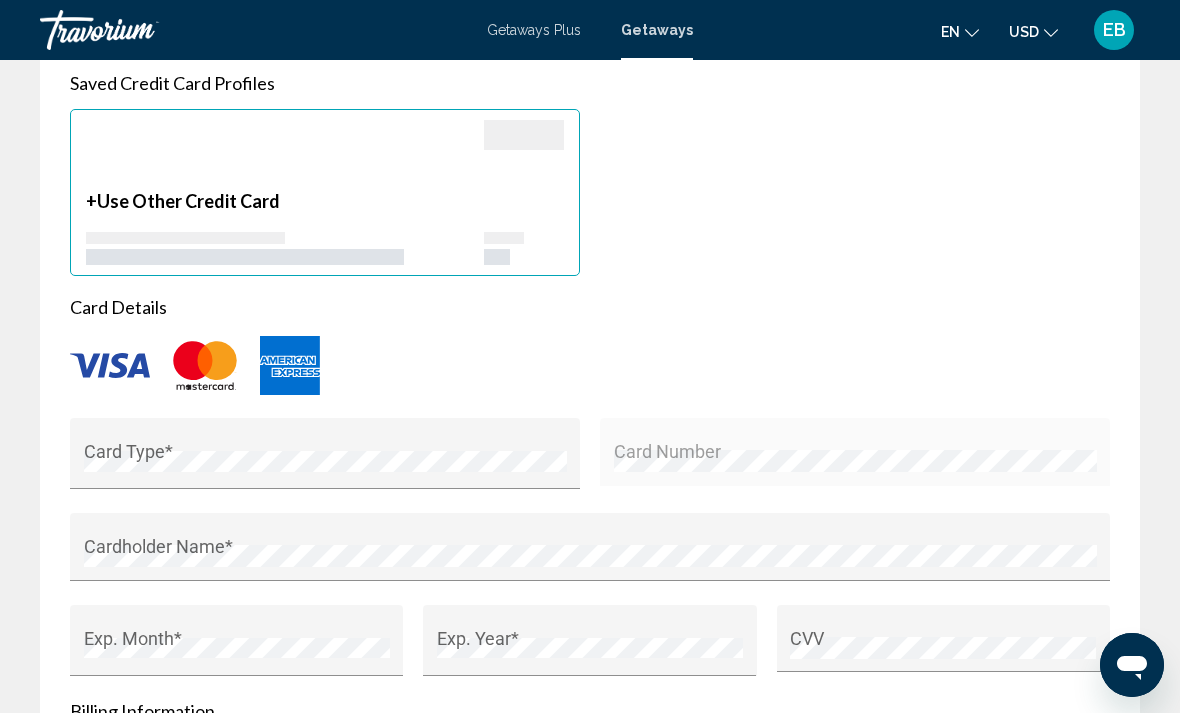 scroll, scrollTop: 1947, scrollLeft: 0, axis: vertical 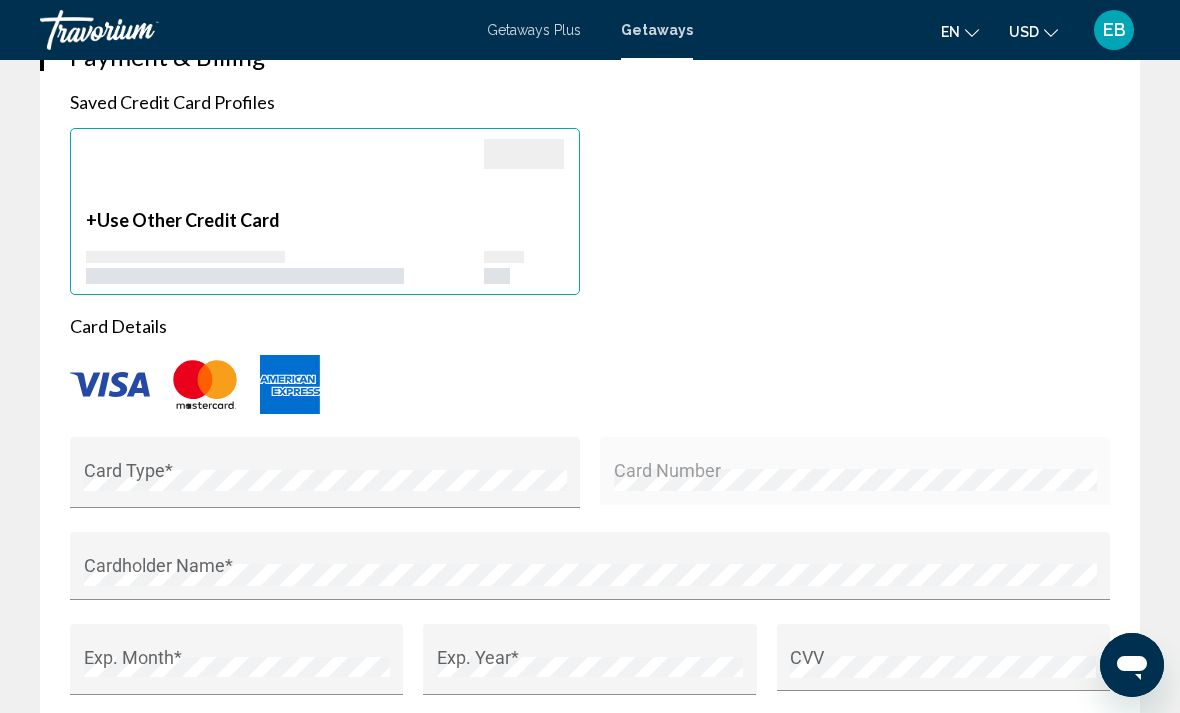 type on "**********" 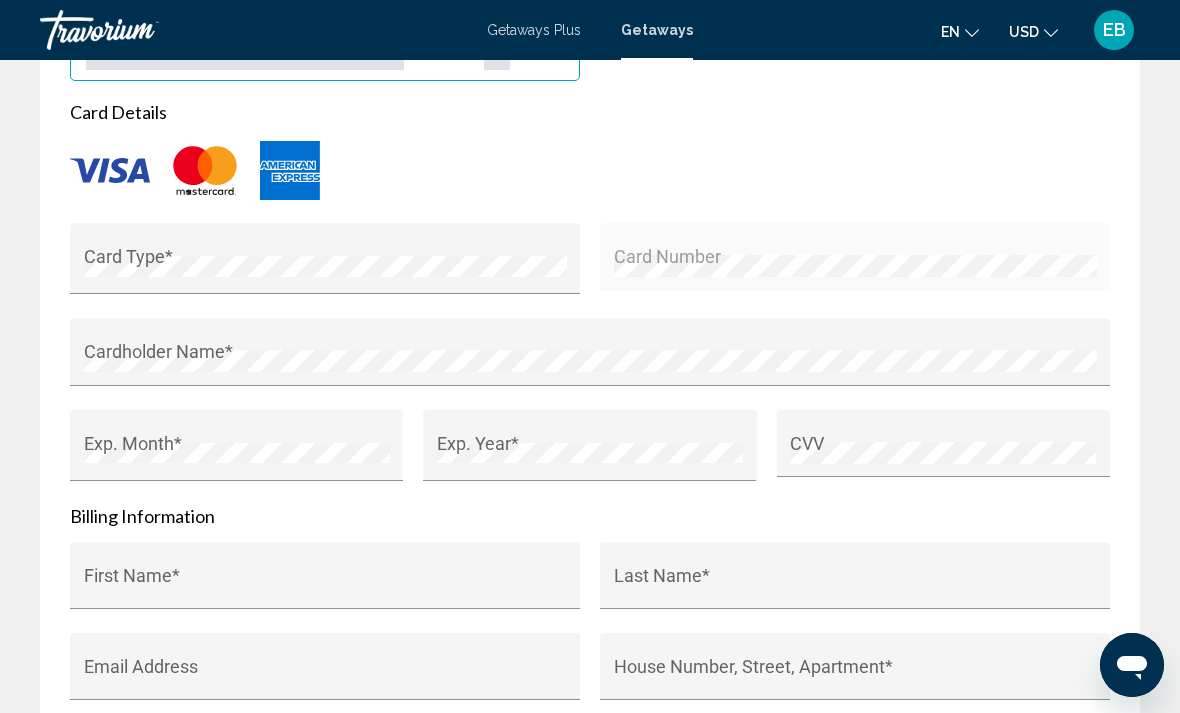 scroll, scrollTop: 2163, scrollLeft: 0, axis: vertical 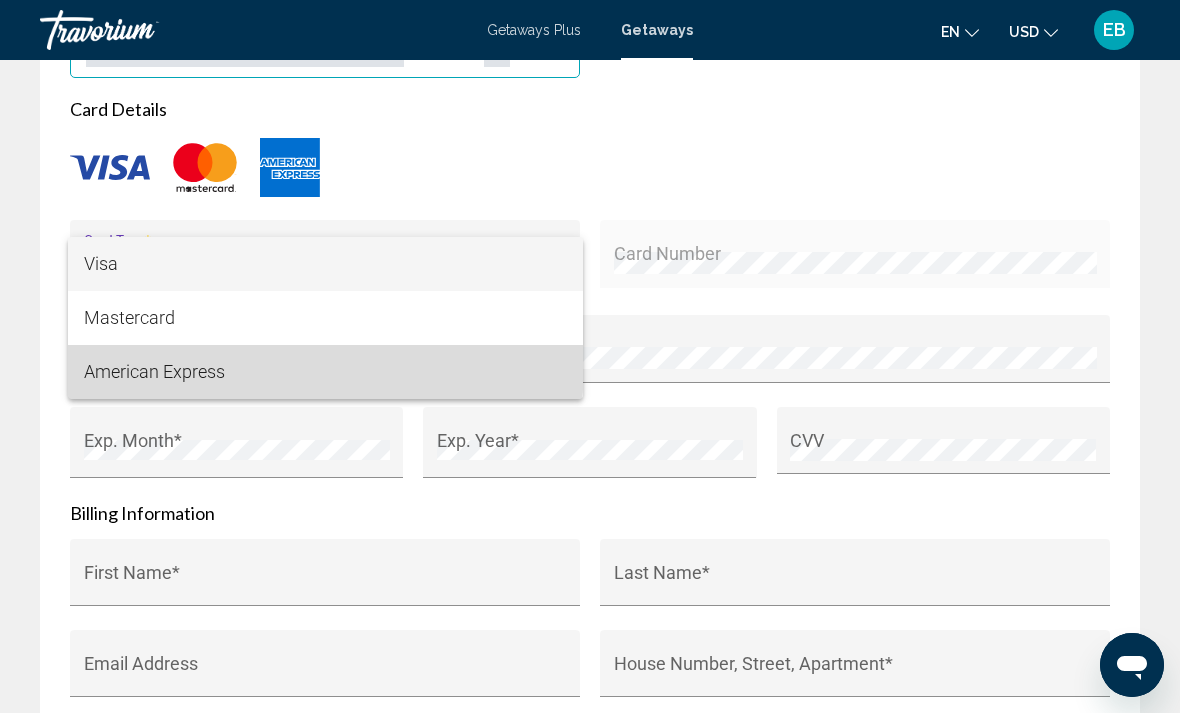 click on "American Express" at bounding box center [325, 372] 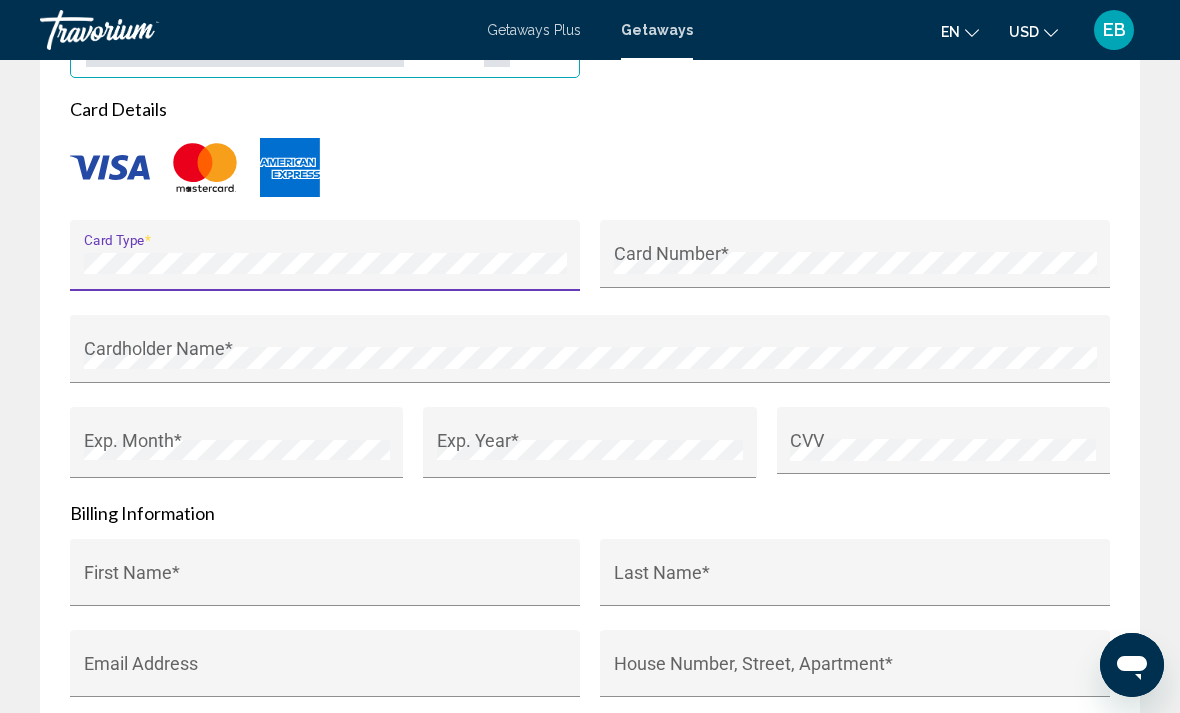 click on "Cardholder Name  *" at bounding box center (590, 356) 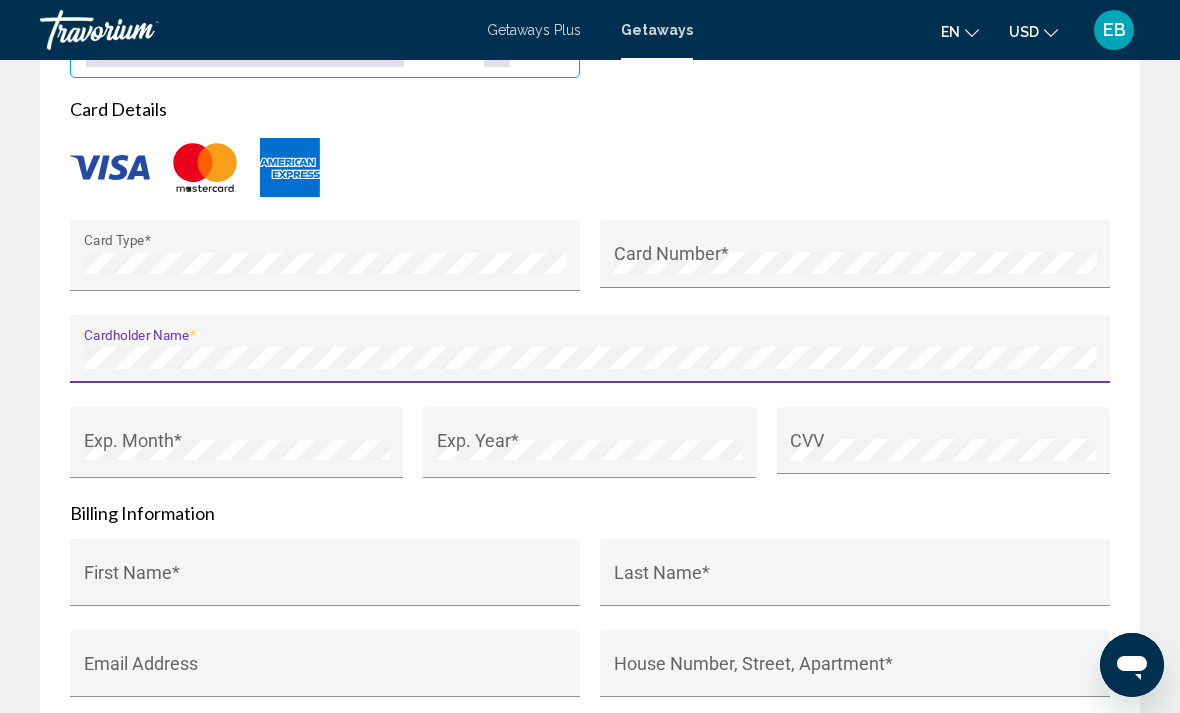 scroll, scrollTop: 2163, scrollLeft: 0, axis: vertical 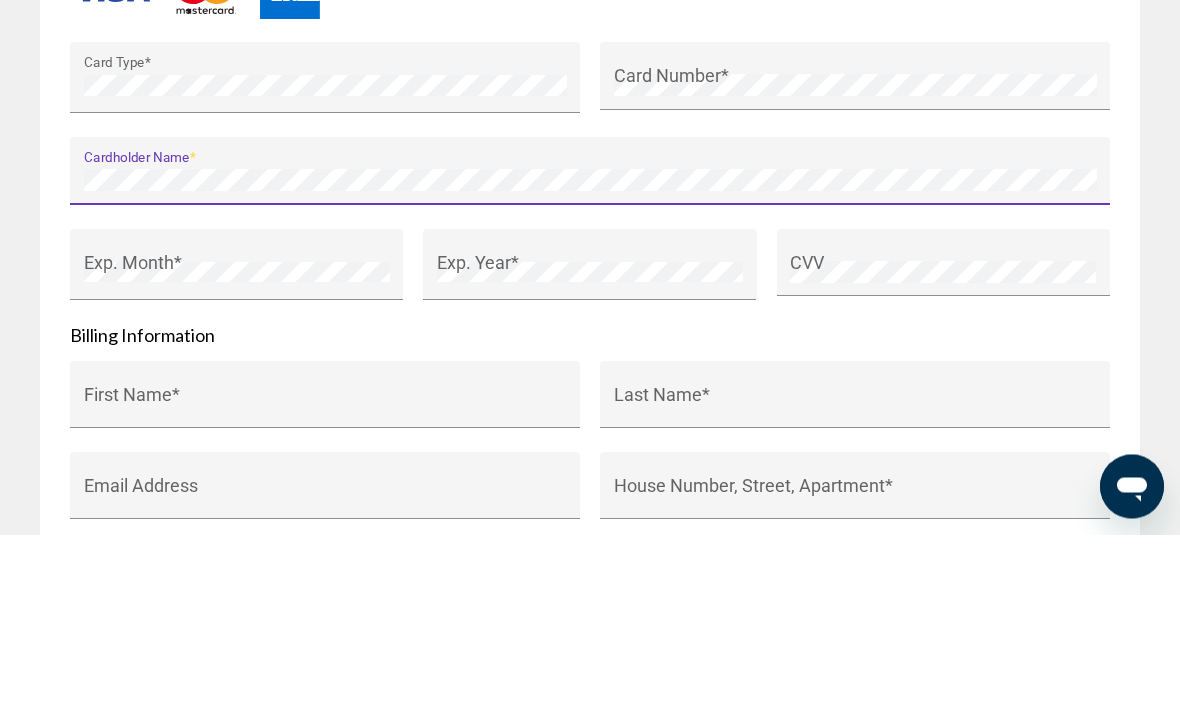 click on "Exp. Month  *" at bounding box center [237, 451] 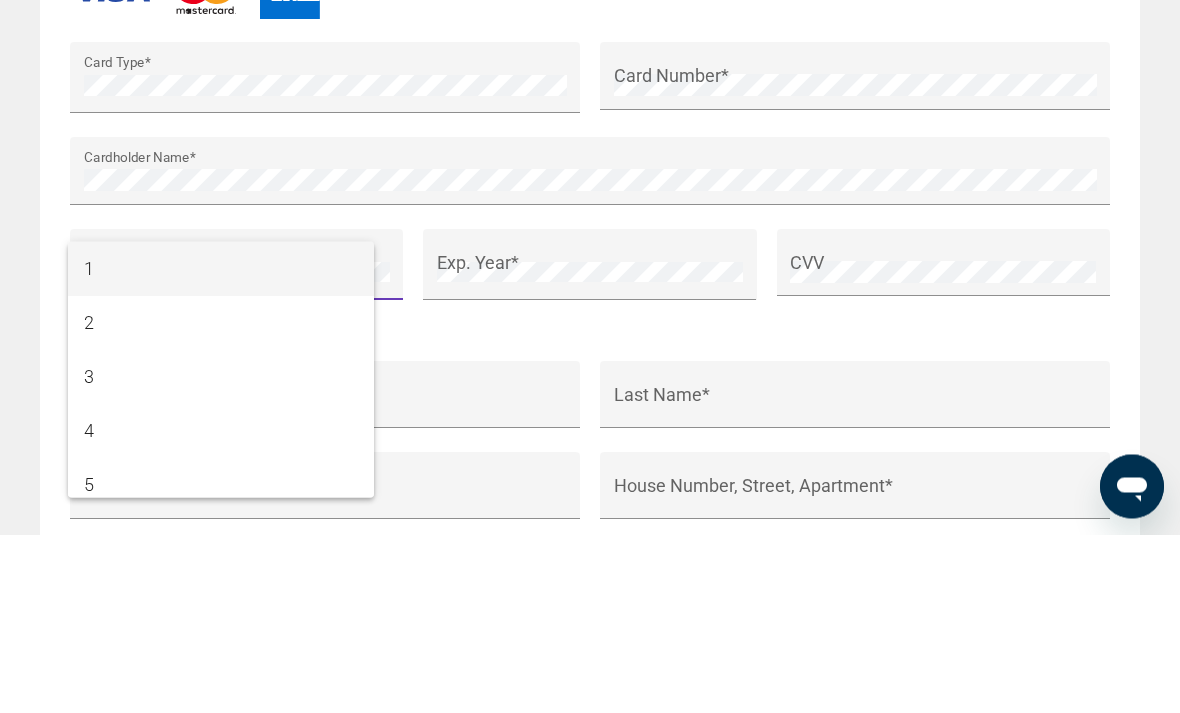 scroll, scrollTop: 2342, scrollLeft: 0, axis: vertical 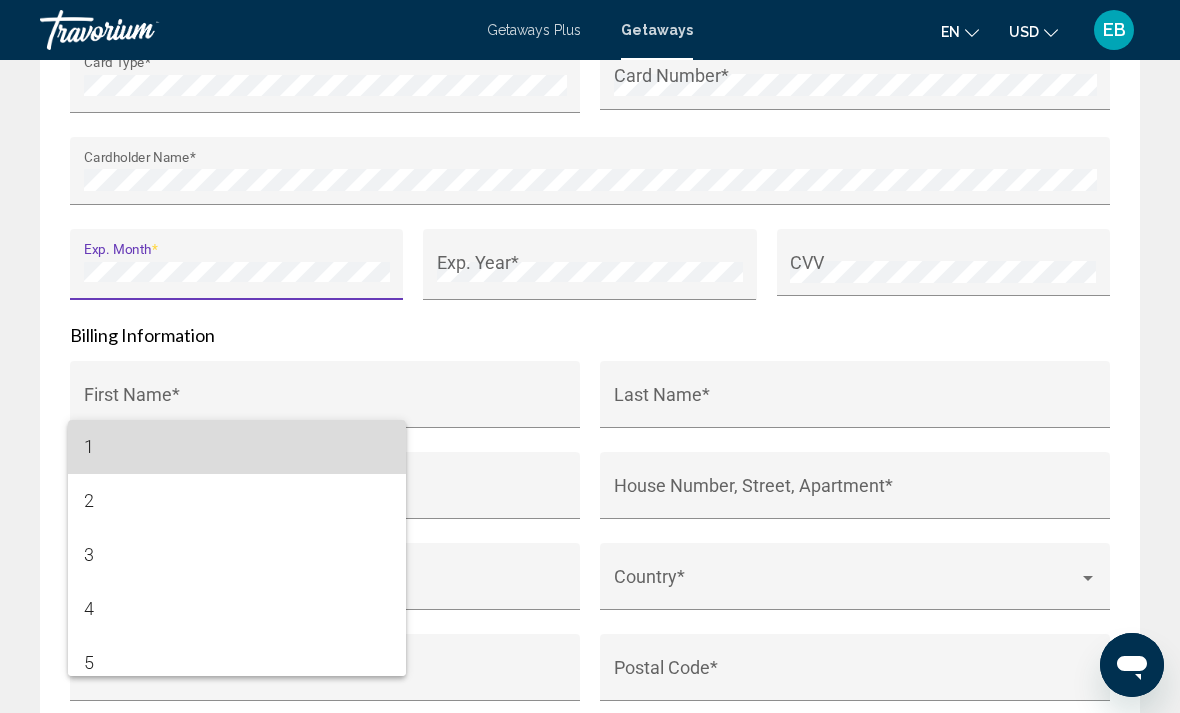 click on "1" at bounding box center (237, 447) 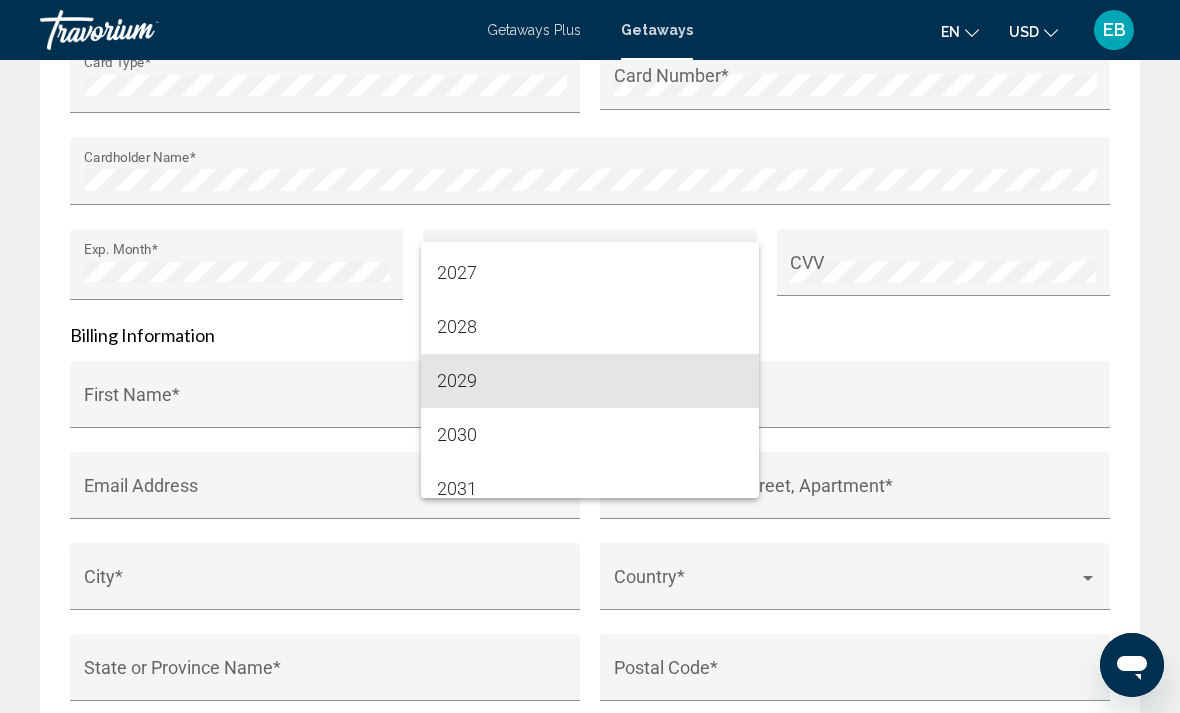 scroll, scrollTop: 106, scrollLeft: 0, axis: vertical 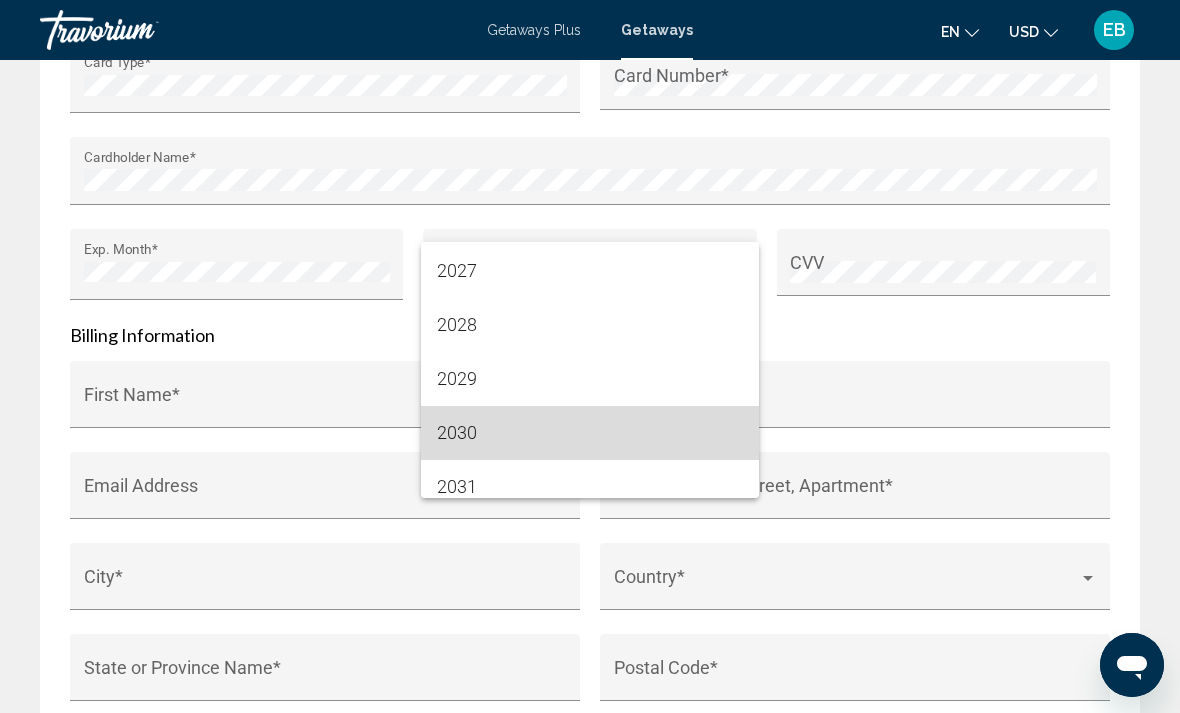 click on "2030" at bounding box center (590, 433) 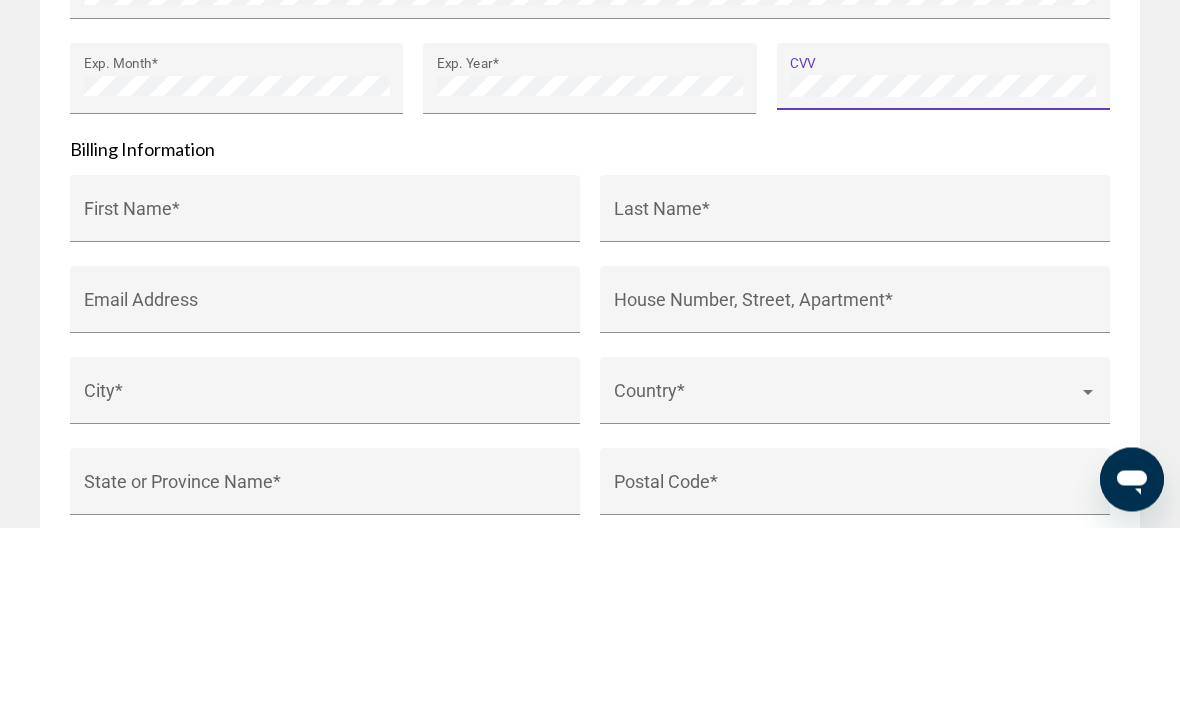 click on "First Name  *" at bounding box center [325, 404] 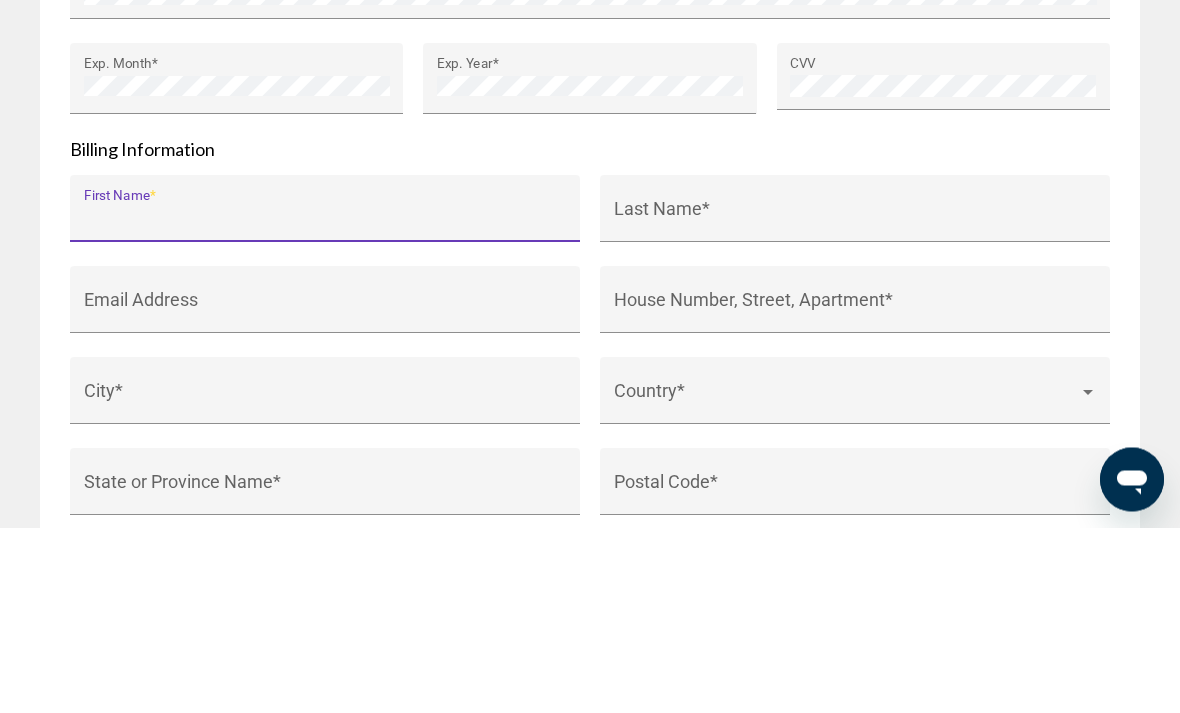 type on "*" 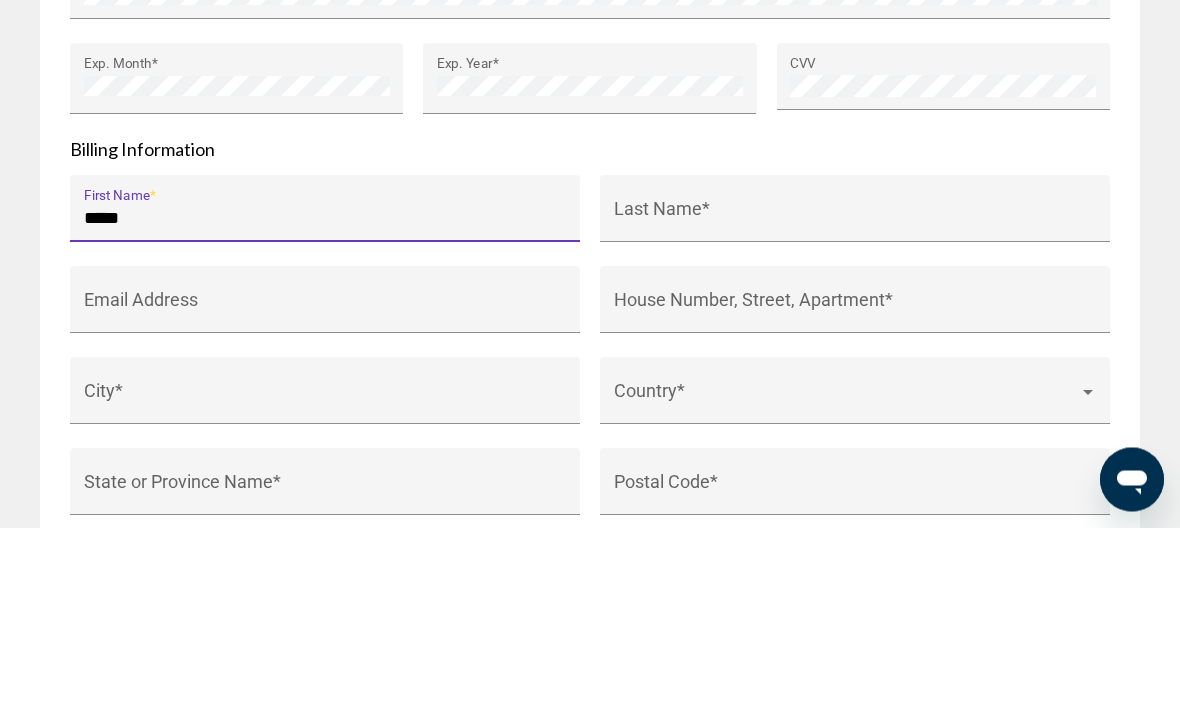 type on "*****" 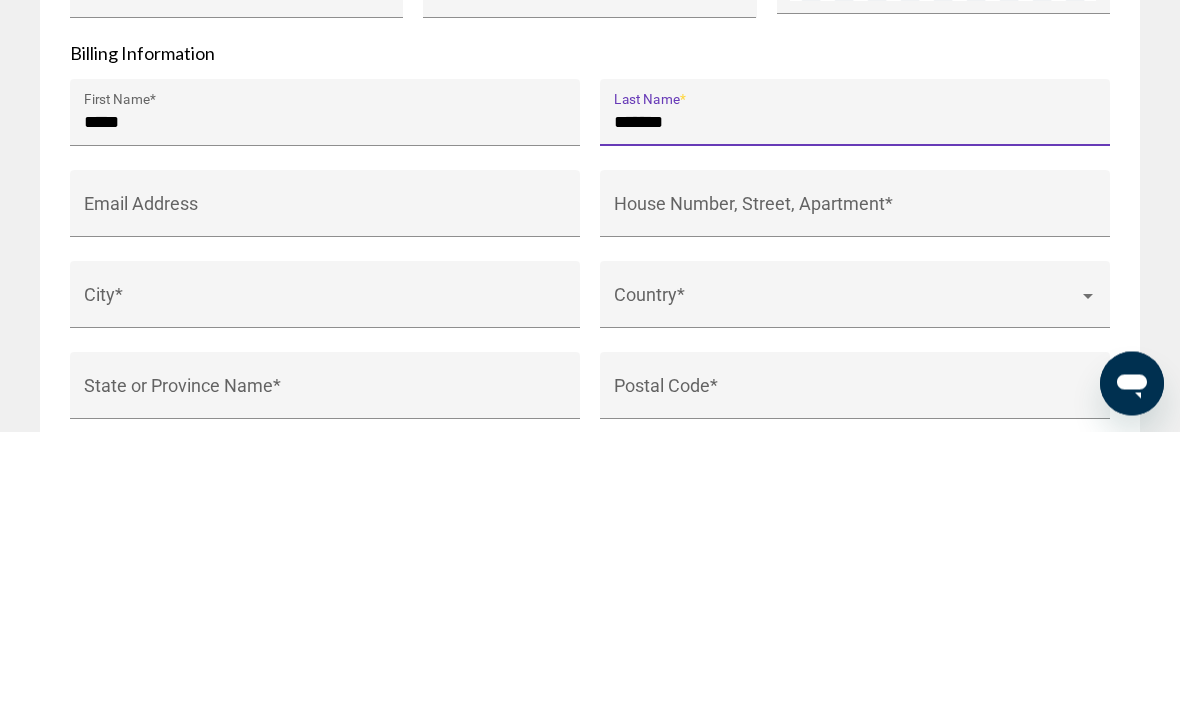 type on "*******" 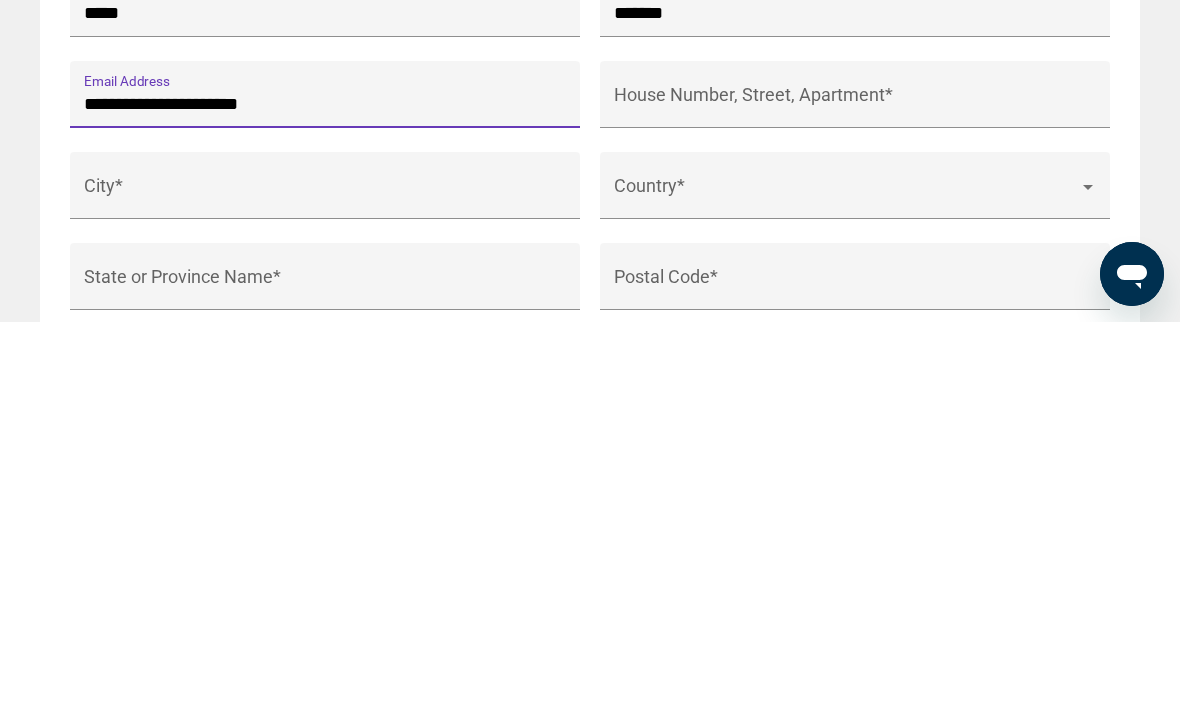 type on "**********" 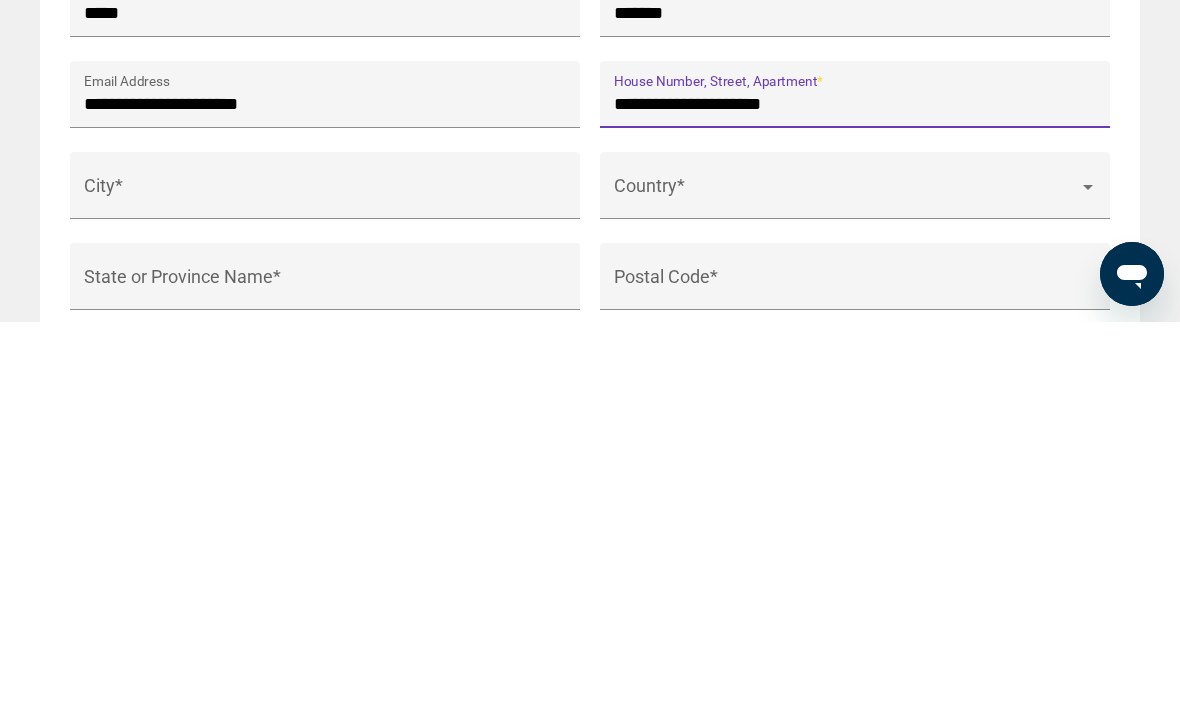 click on "**********" at bounding box center (855, 495) 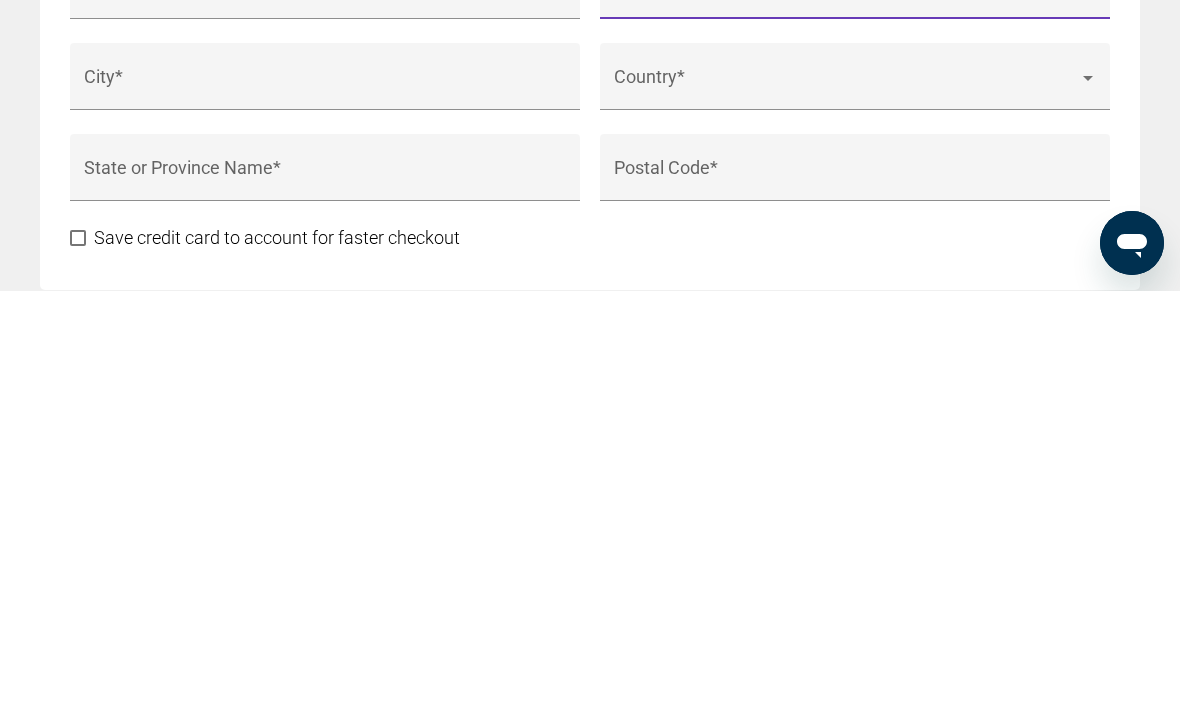 scroll, scrollTop: 2422, scrollLeft: 0, axis: vertical 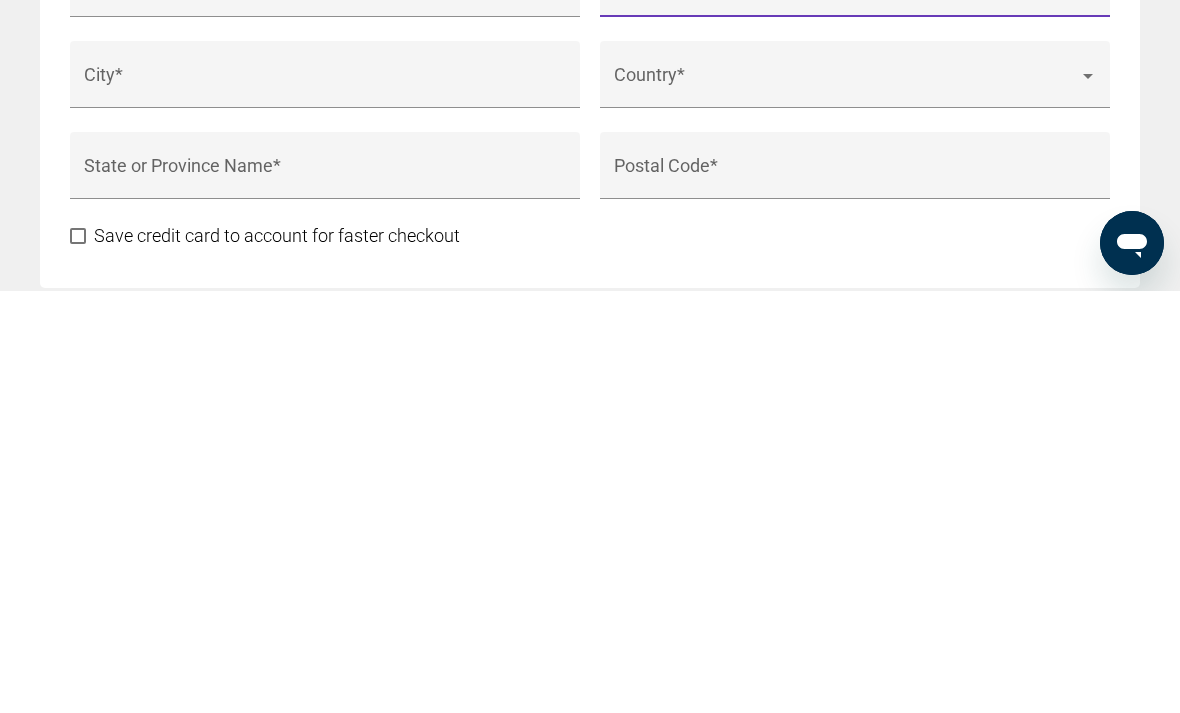 type on "**********" 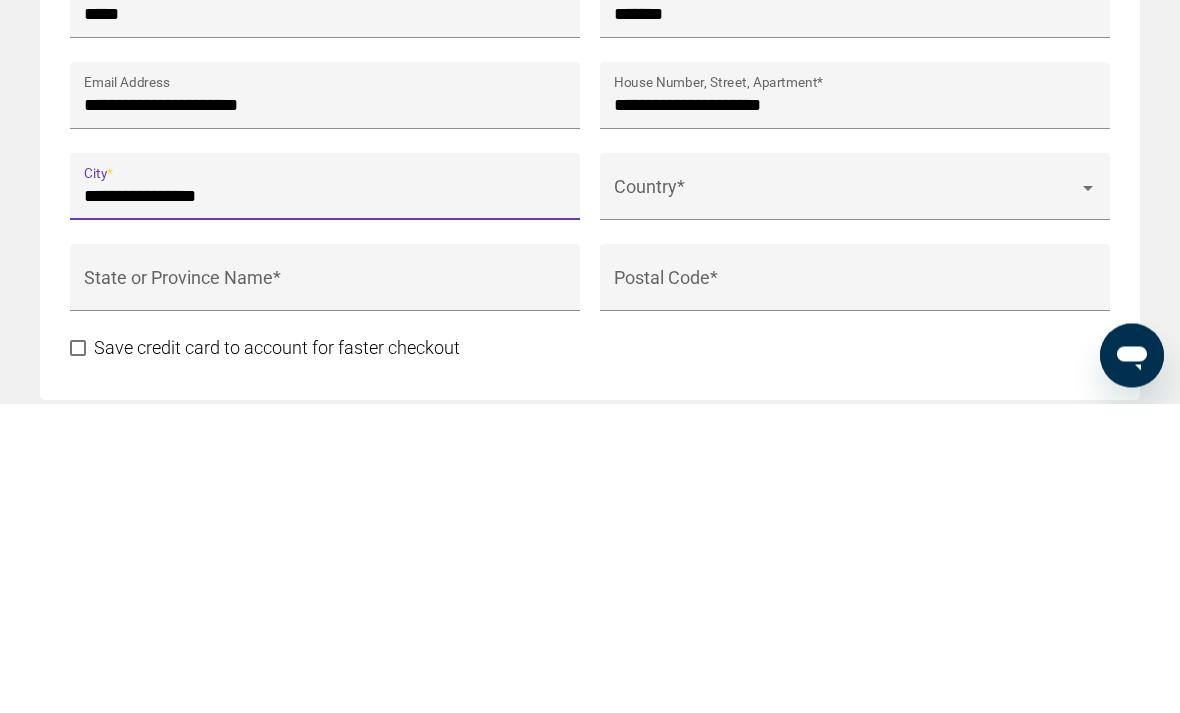 type on "**********" 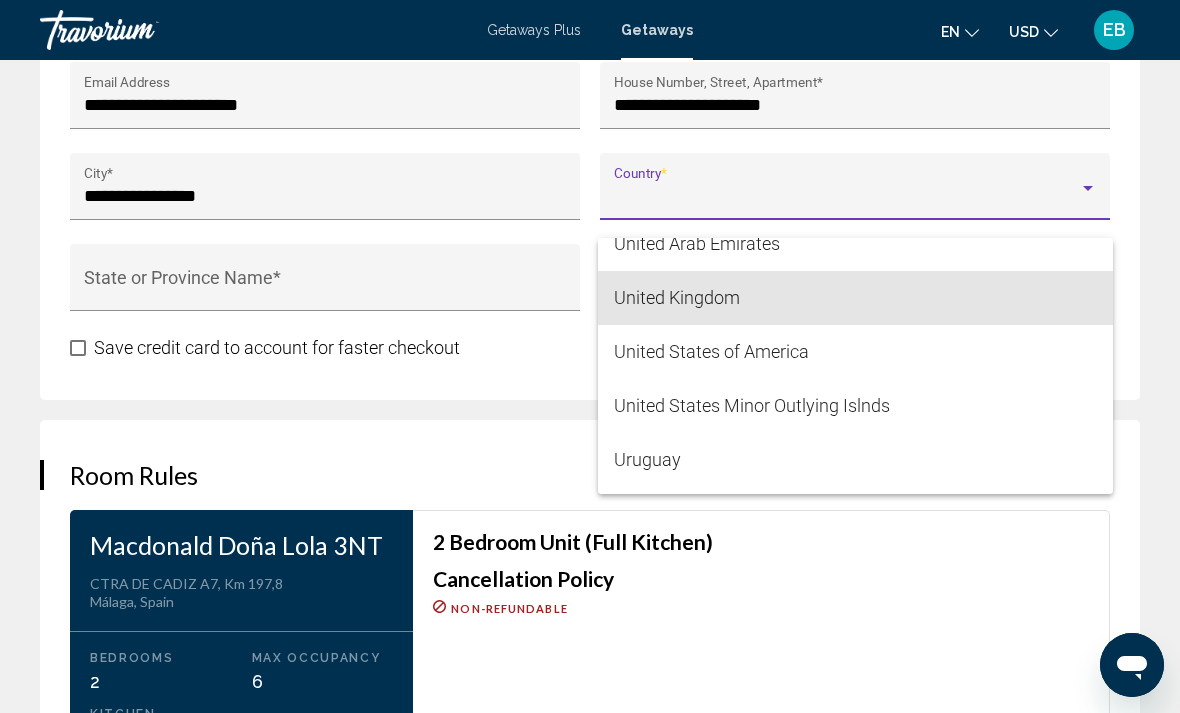scroll, scrollTop: 12958, scrollLeft: 0, axis: vertical 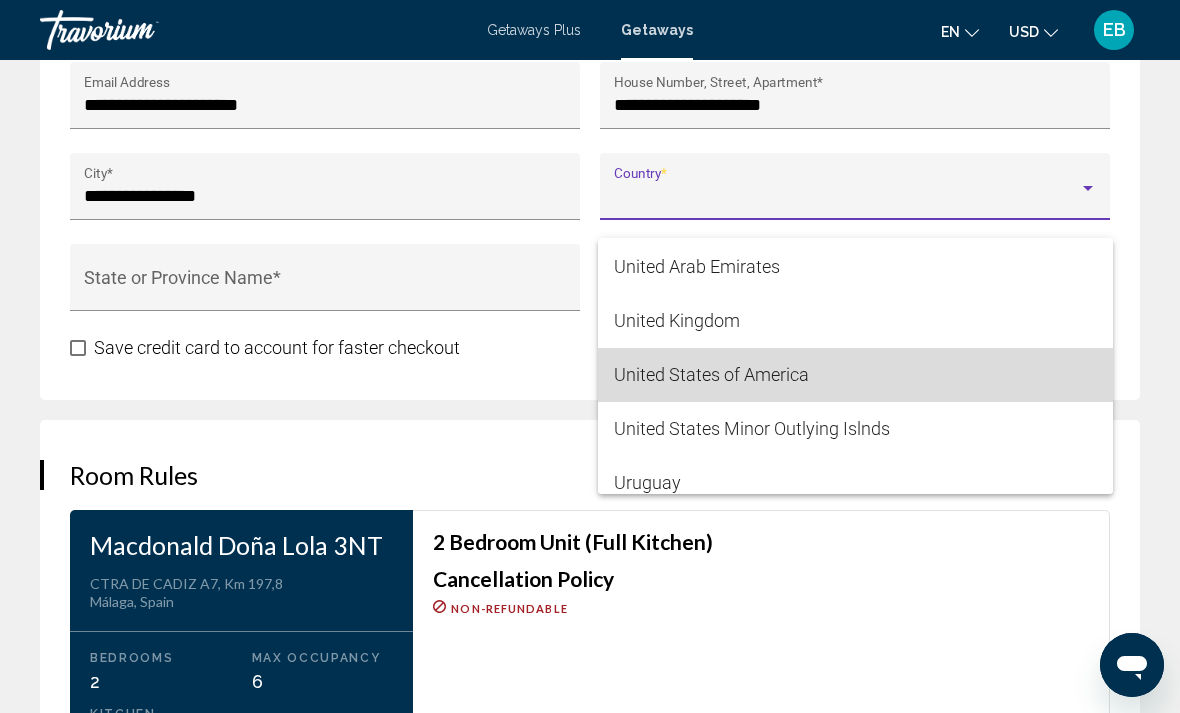 click on "United States of America" at bounding box center (855, 375) 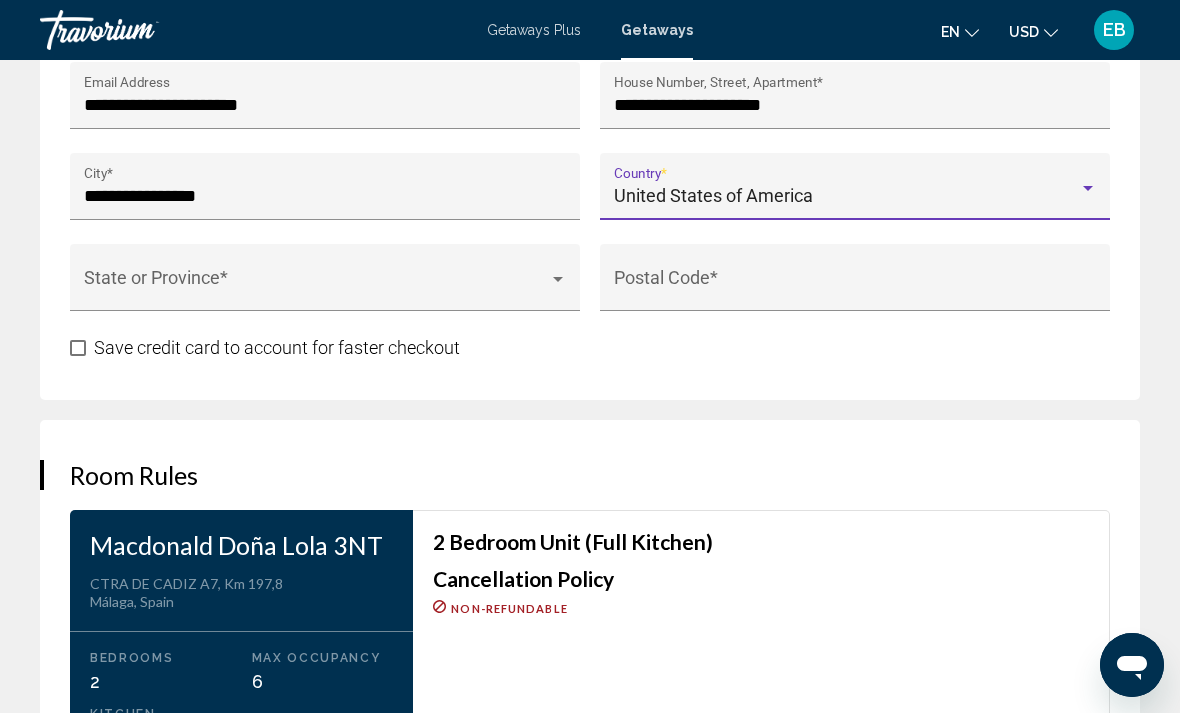 click at bounding box center (316, 287) 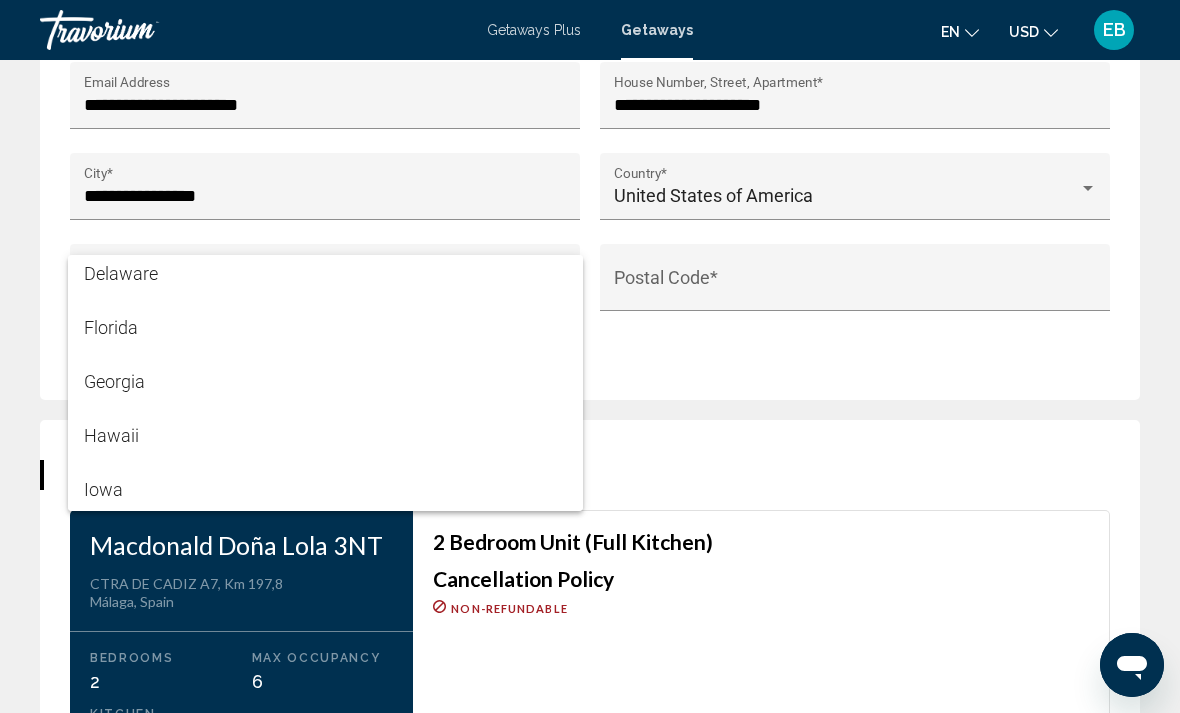 scroll, scrollTop: 443, scrollLeft: 0, axis: vertical 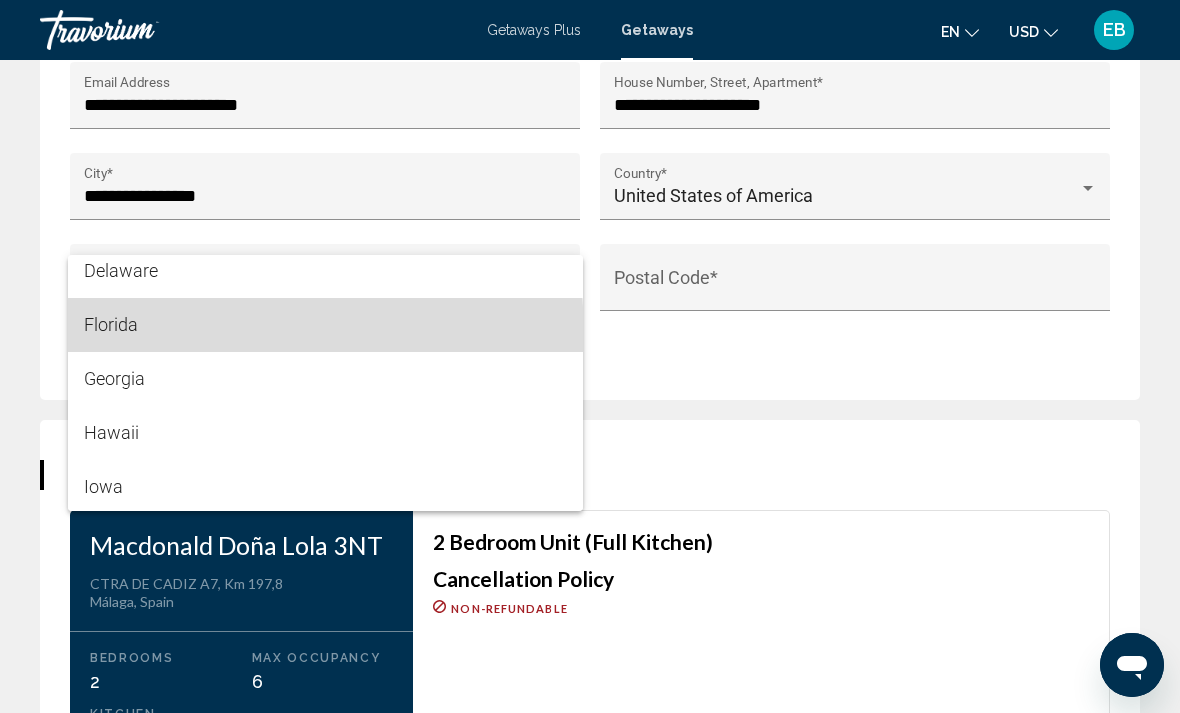 click on "Florida" at bounding box center [325, 325] 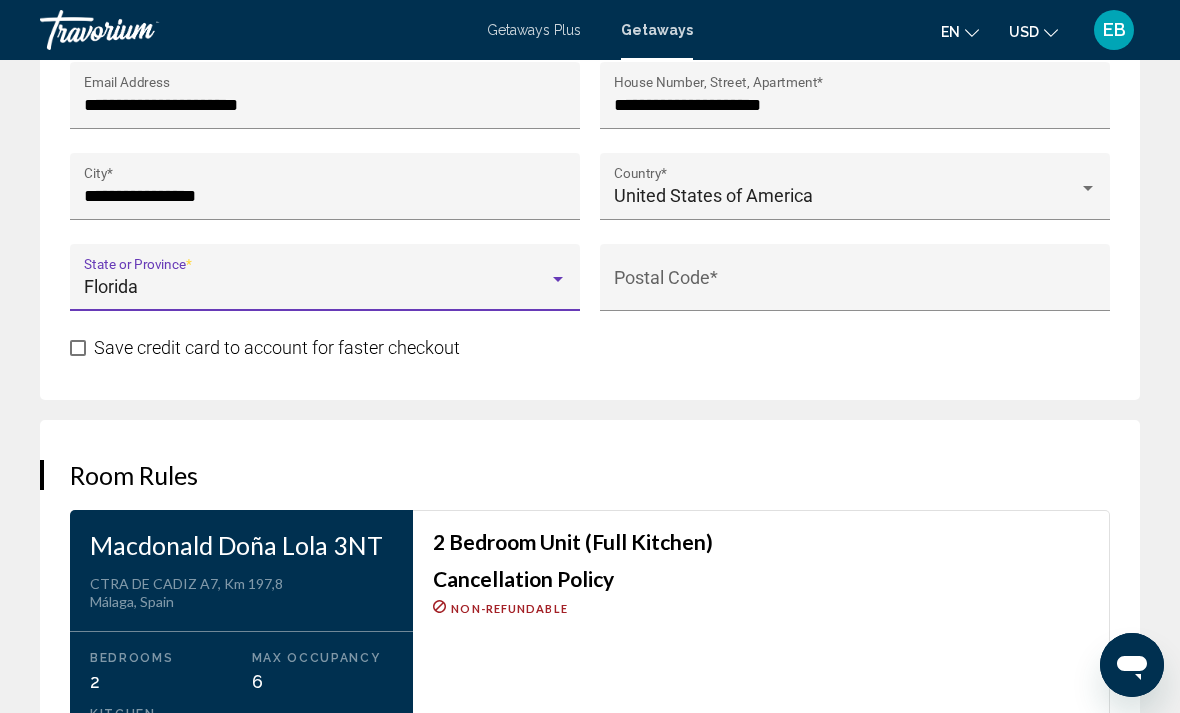 click on "Postal Code  *" at bounding box center (855, 287) 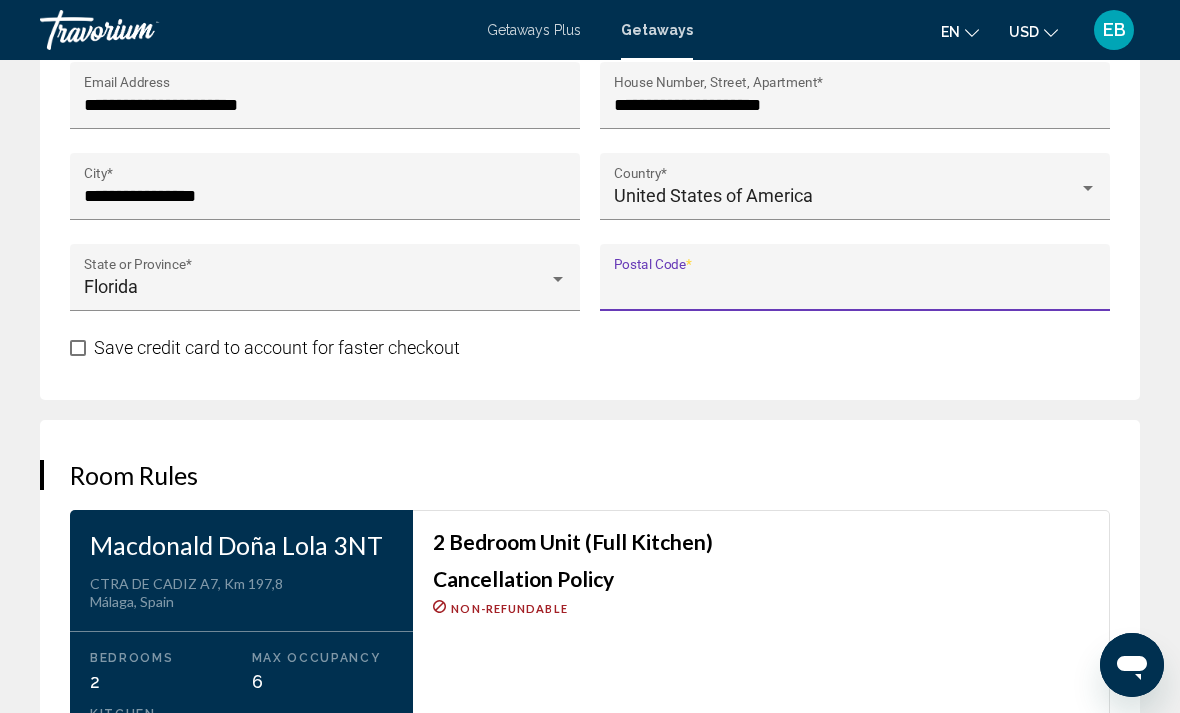 scroll, scrollTop: 2731, scrollLeft: 0, axis: vertical 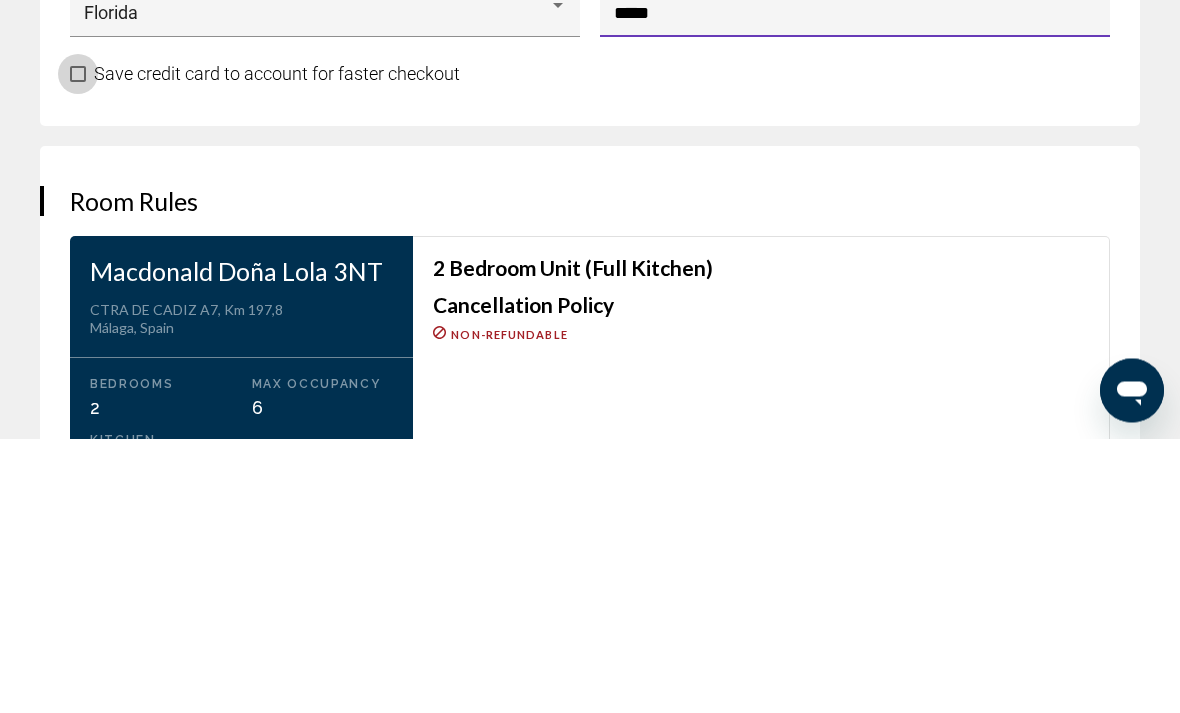 type on "*****" 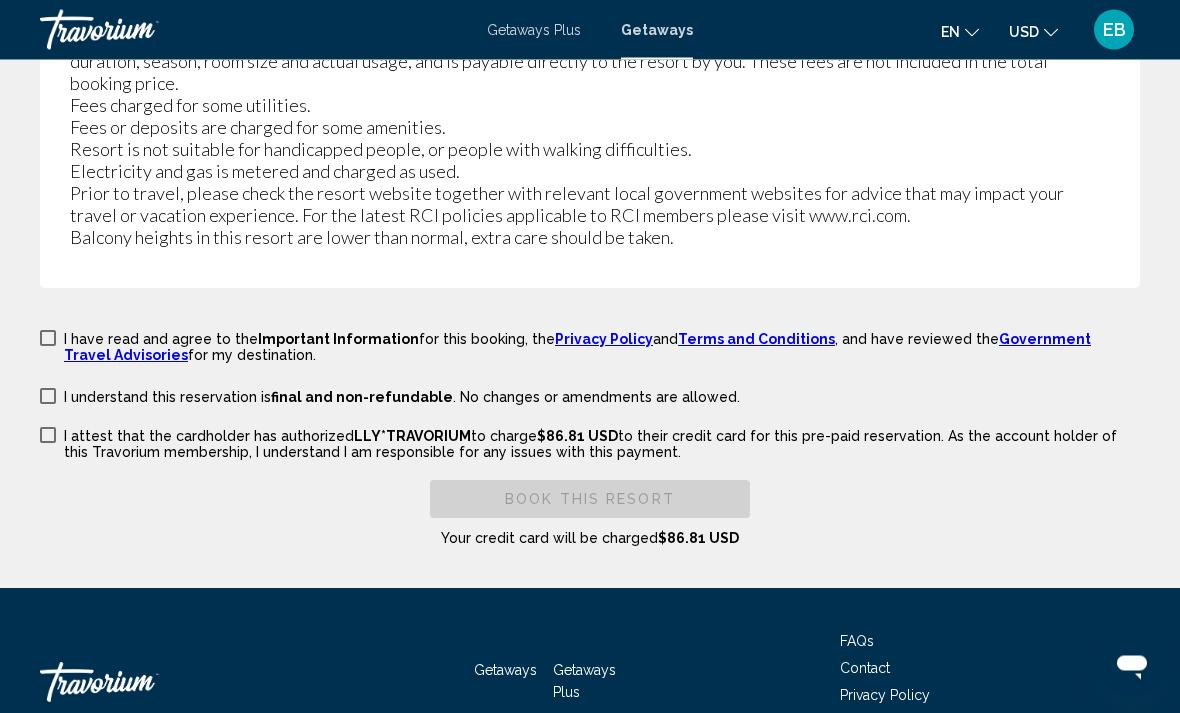 scroll, scrollTop: 3873, scrollLeft: 0, axis: vertical 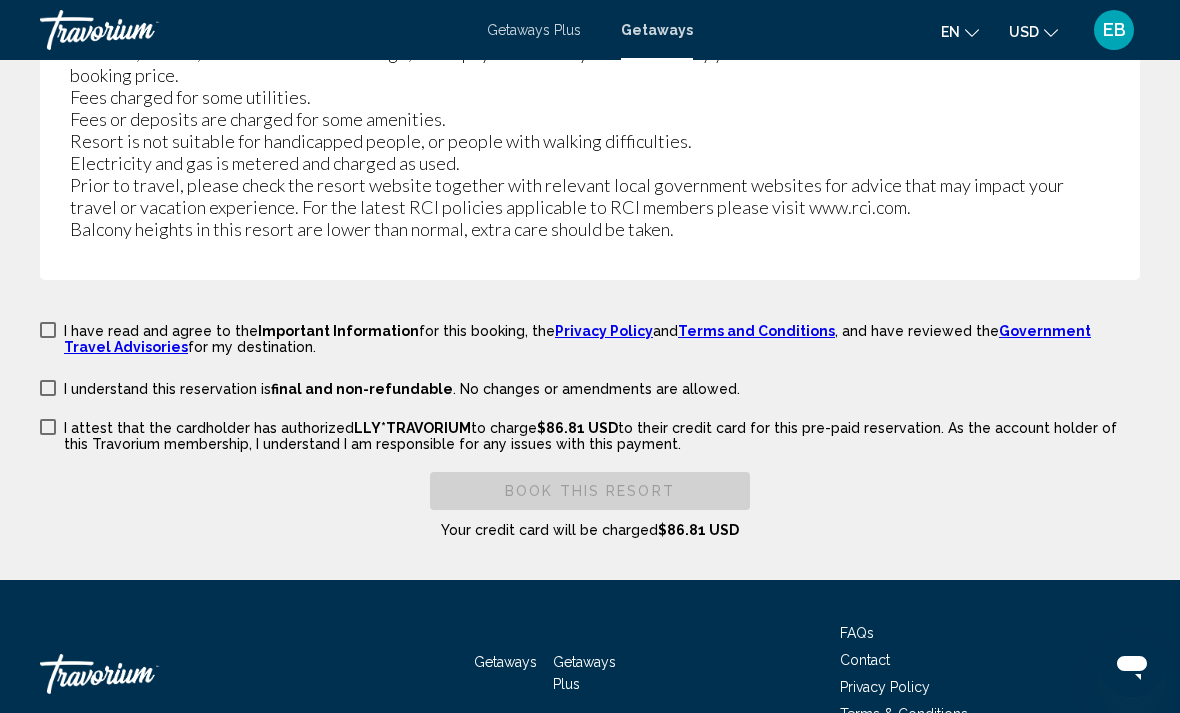click at bounding box center [48, 330] 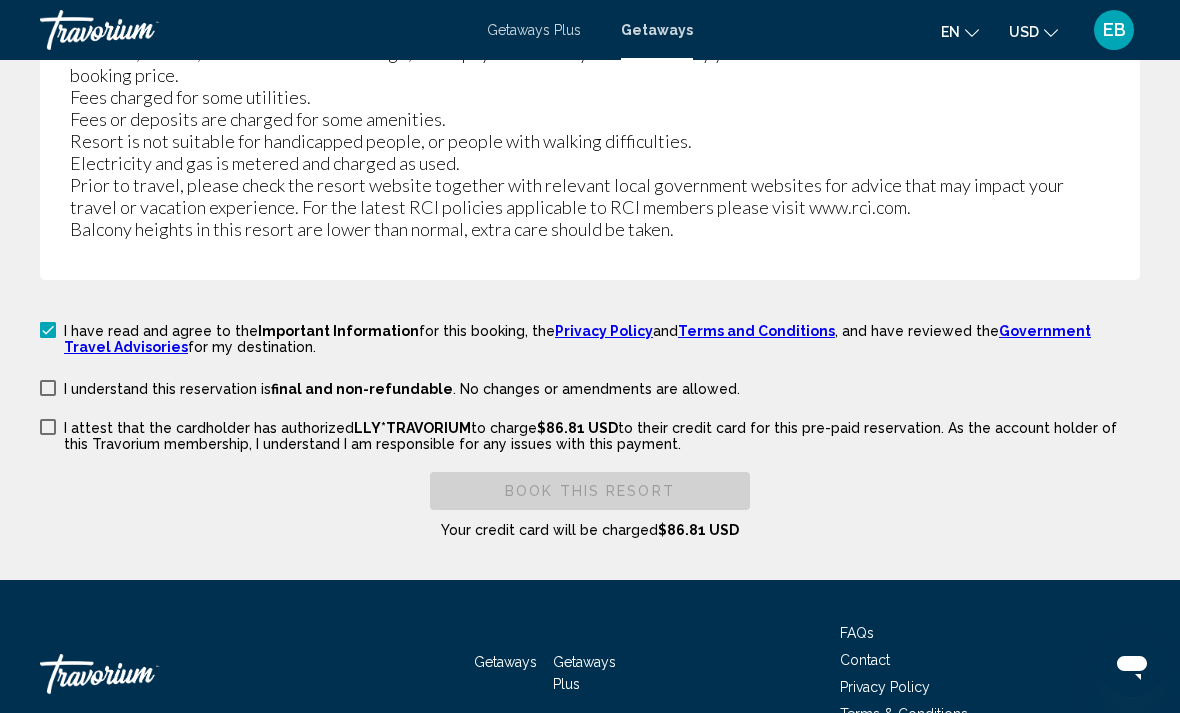 click at bounding box center [48, 388] 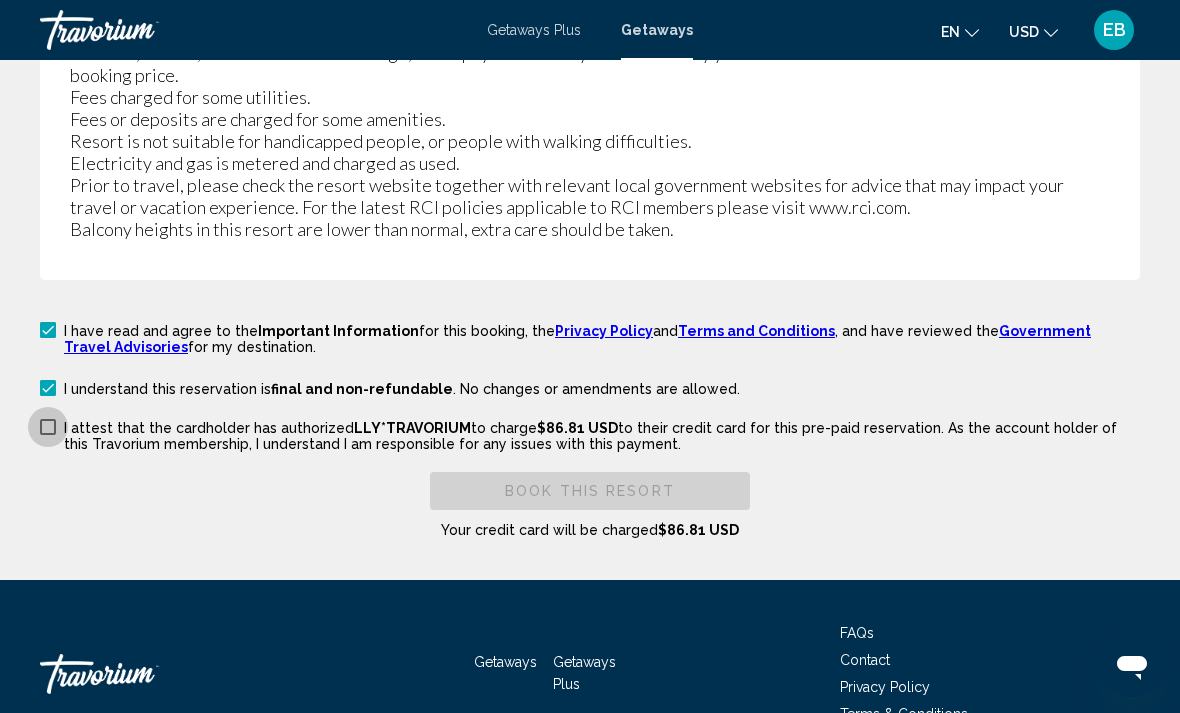 click on "I attest that the cardholder has authorized  LLY*TRAVORIUM  to charge  $86.81 USD  to their credit card for this pre-paid reservation. As the account holder of this Travorium membership, I understand I am responsible for any issues with this payment." at bounding box center [590, 434] 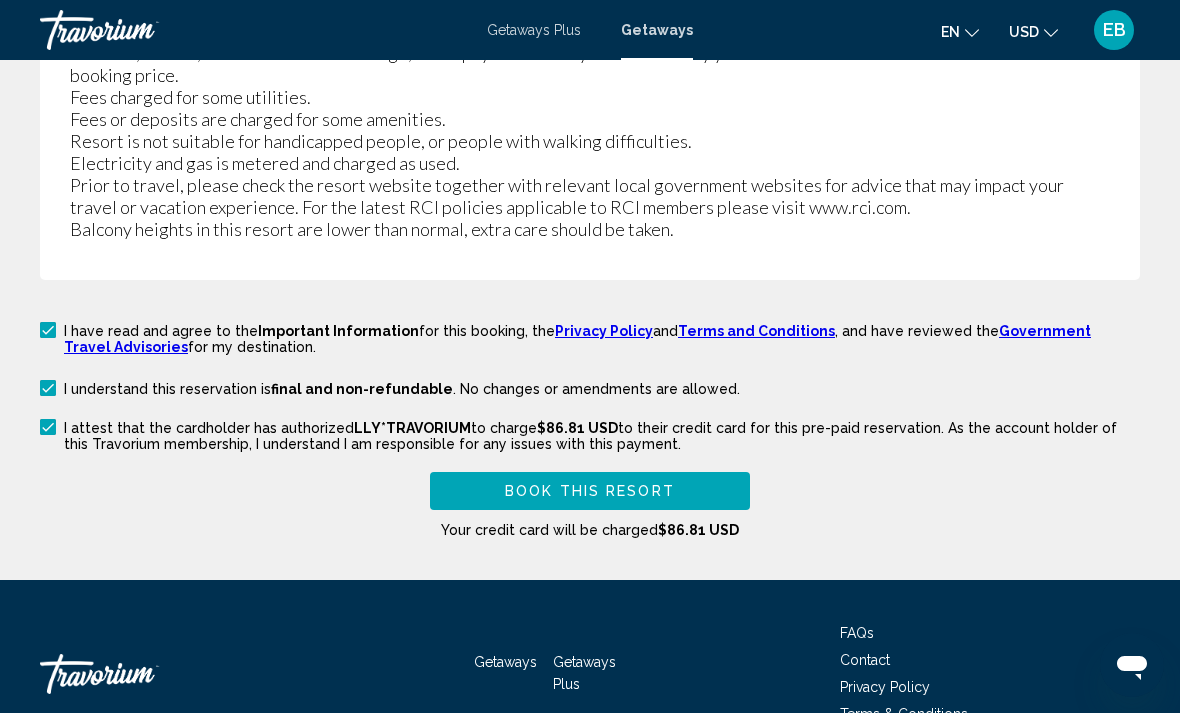 click on "Book this Resort" at bounding box center (590, 492) 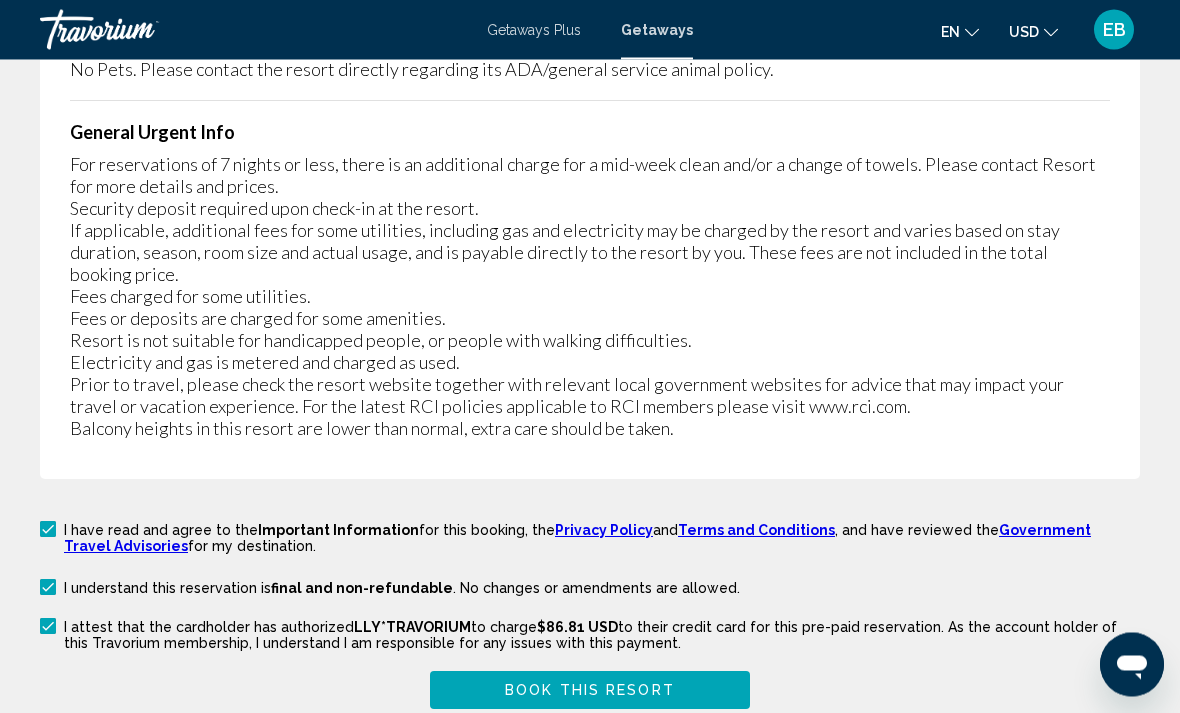 scroll, scrollTop: 3732, scrollLeft: 0, axis: vertical 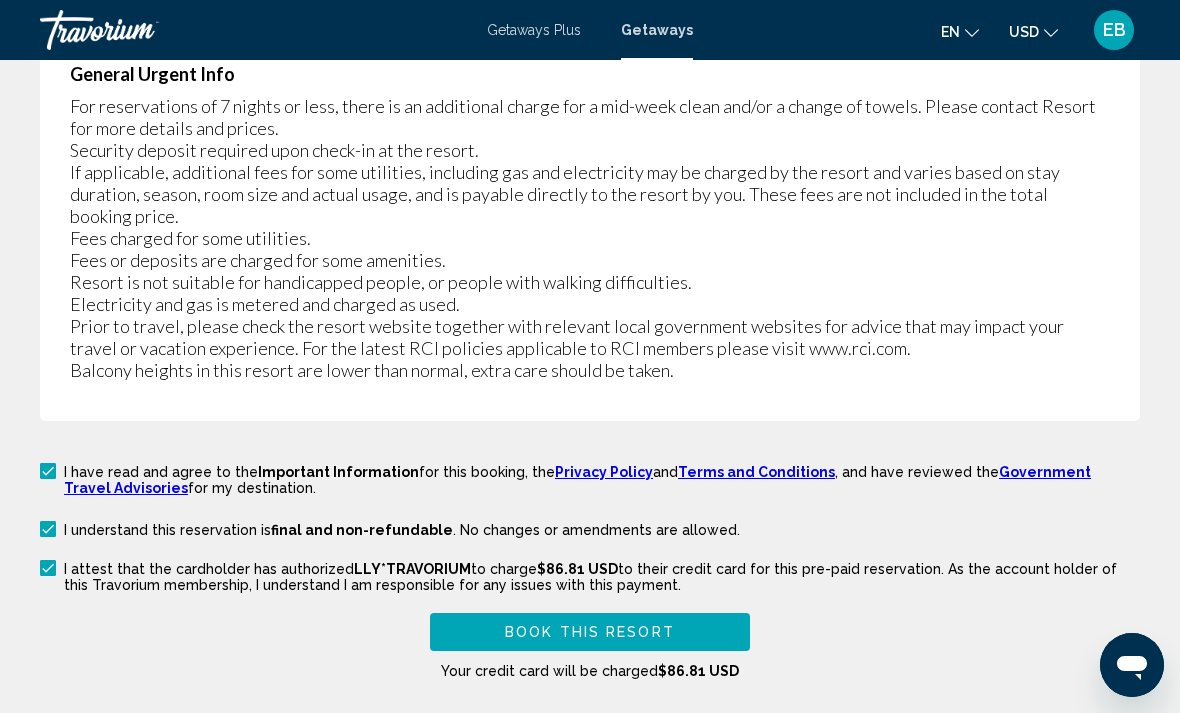 click on "Book this Resort" at bounding box center (590, 633) 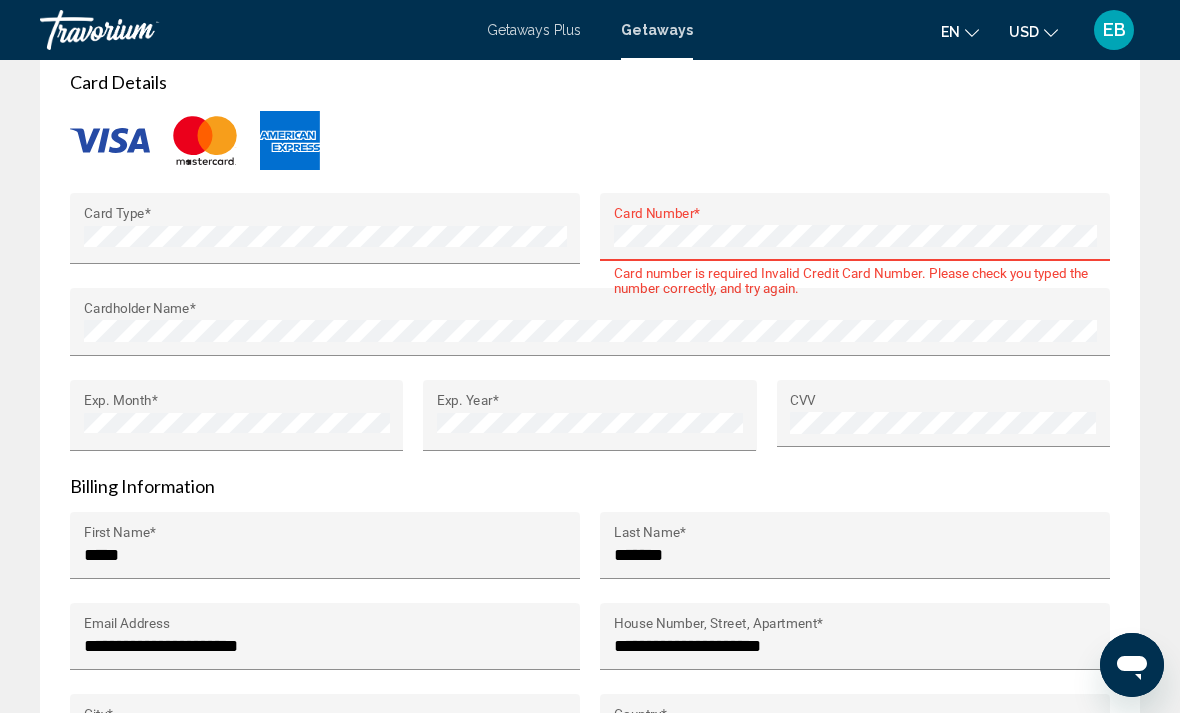 scroll, scrollTop: 2190, scrollLeft: 0, axis: vertical 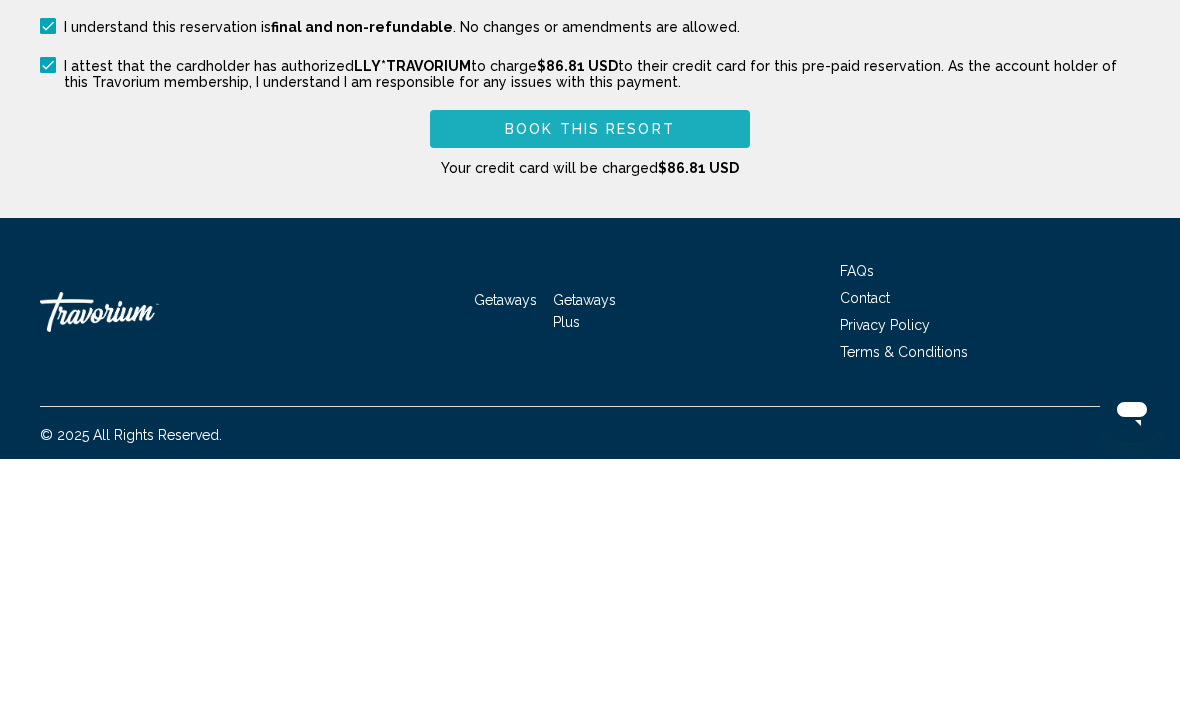click on "Book this Resort" at bounding box center [590, 382] 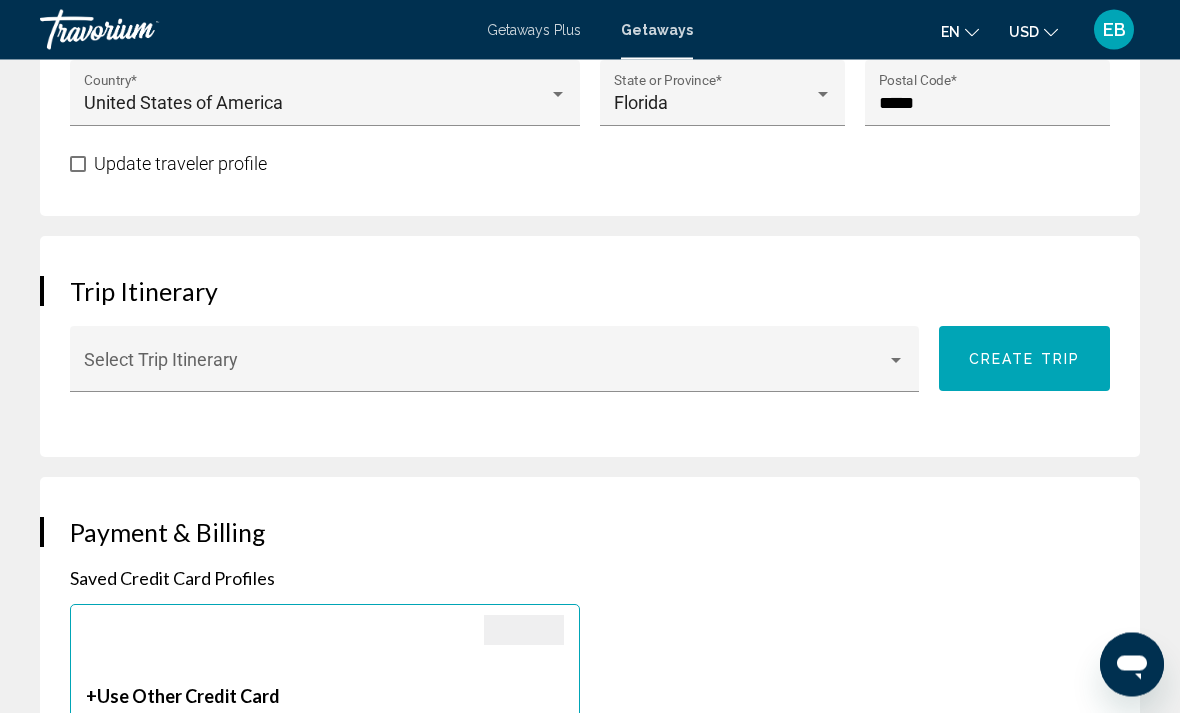 scroll, scrollTop: 1543, scrollLeft: 0, axis: vertical 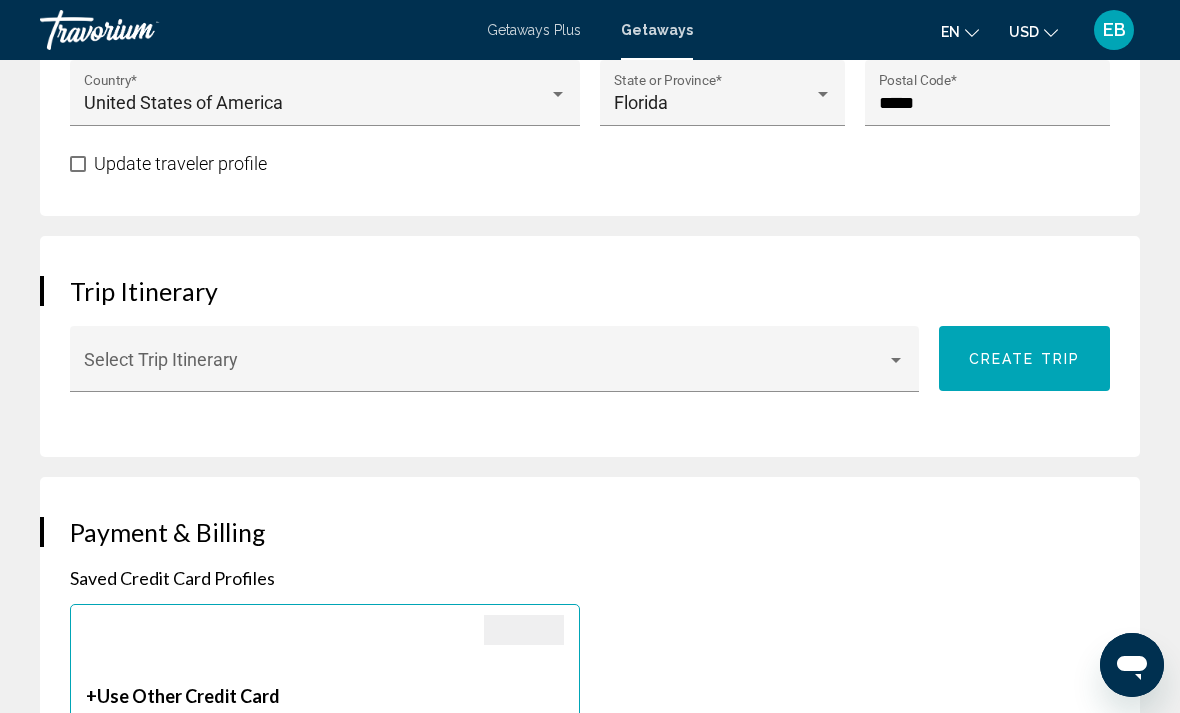 click at bounding box center [486, 369] 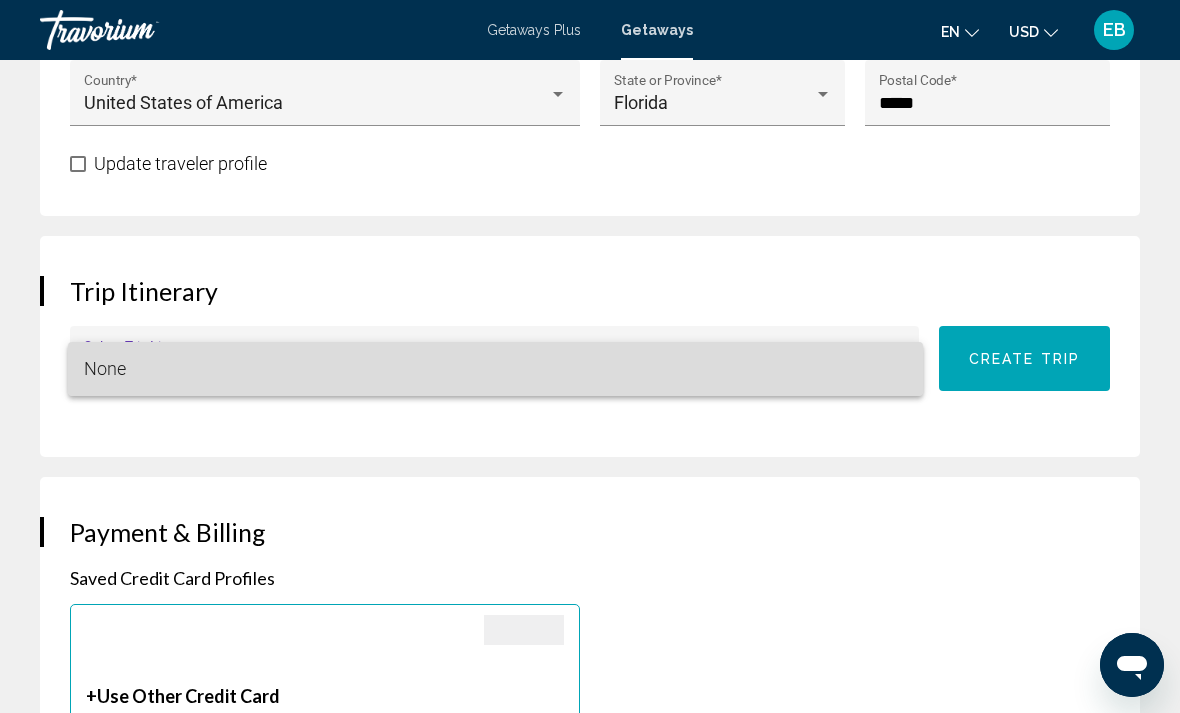 click on "None" at bounding box center [105, 368] 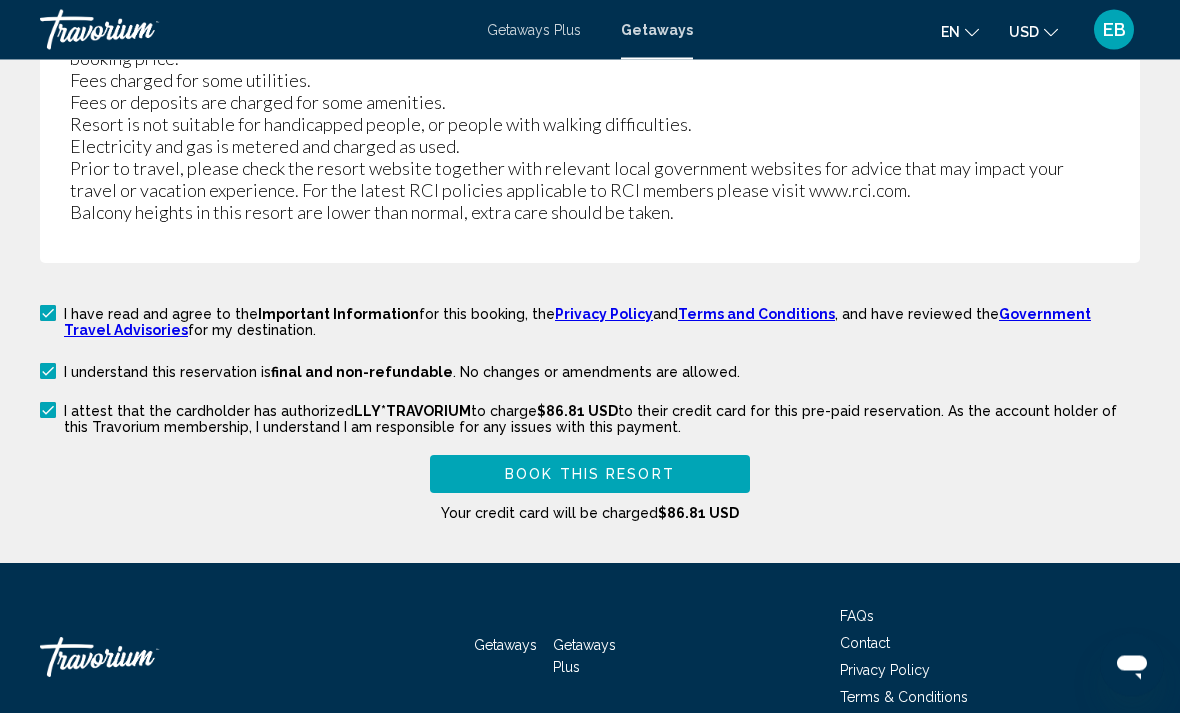 scroll, scrollTop: 3989, scrollLeft: 0, axis: vertical 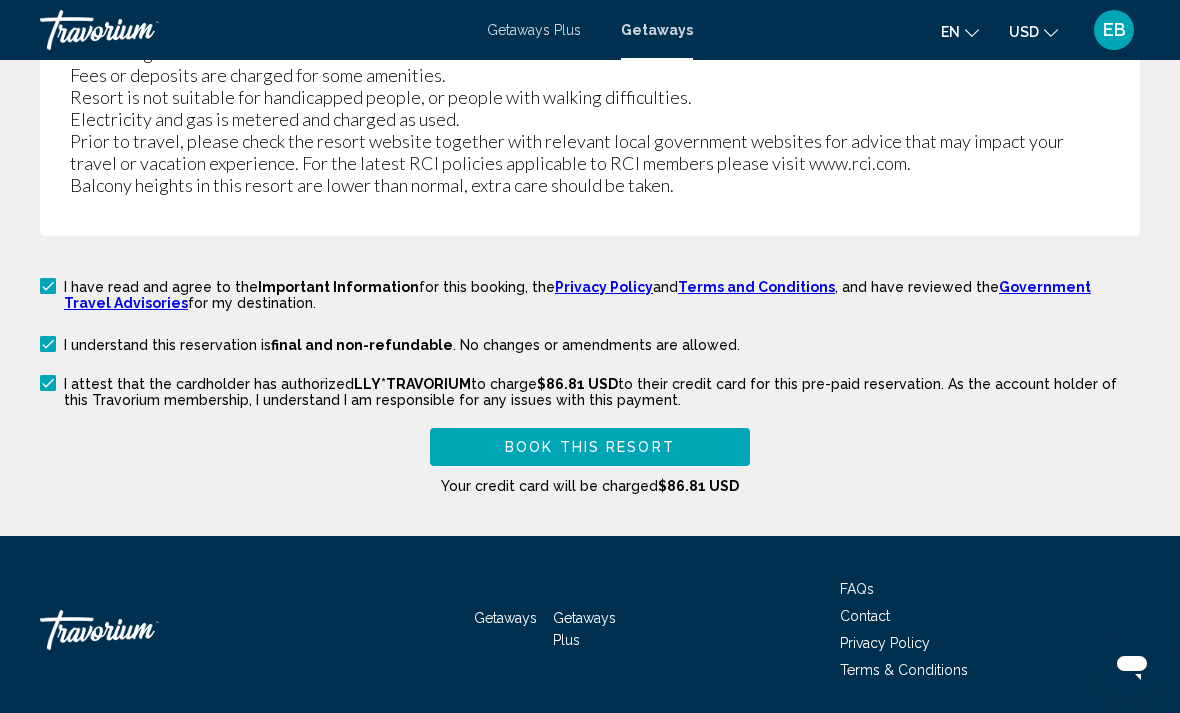 click on "Book this Resort" at bounding box center (590, 448) 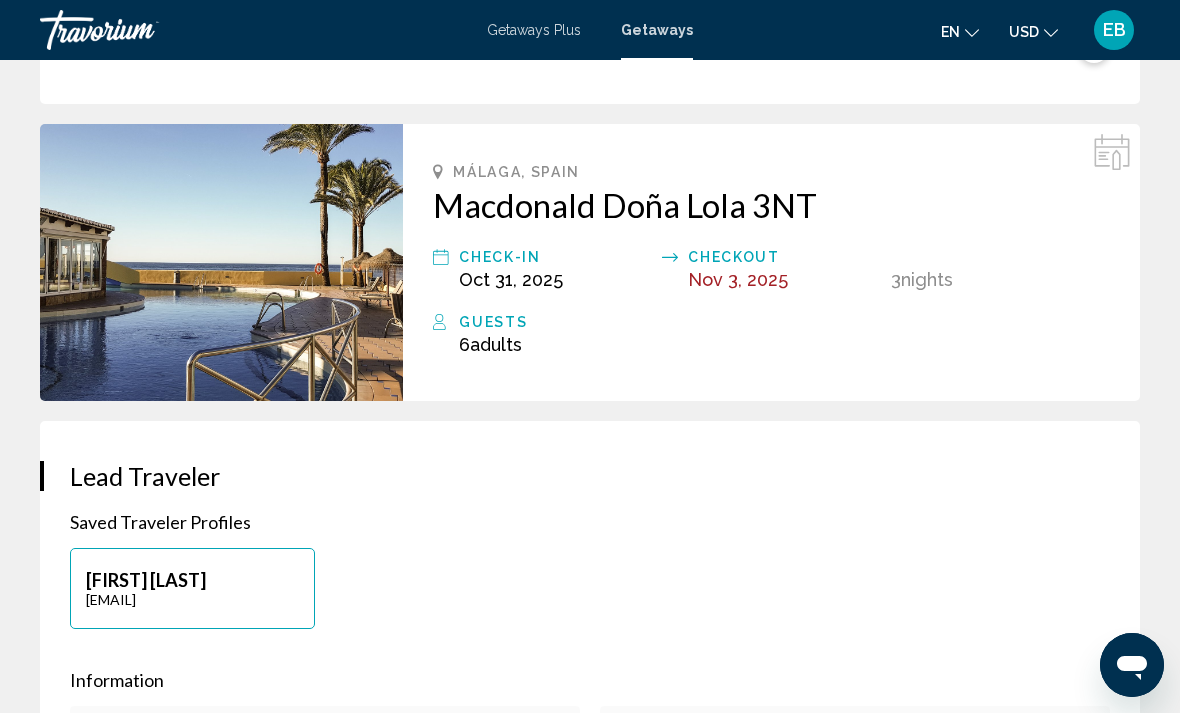 scroll, scrollTop: 0, scrollLeft: 0, axis: both 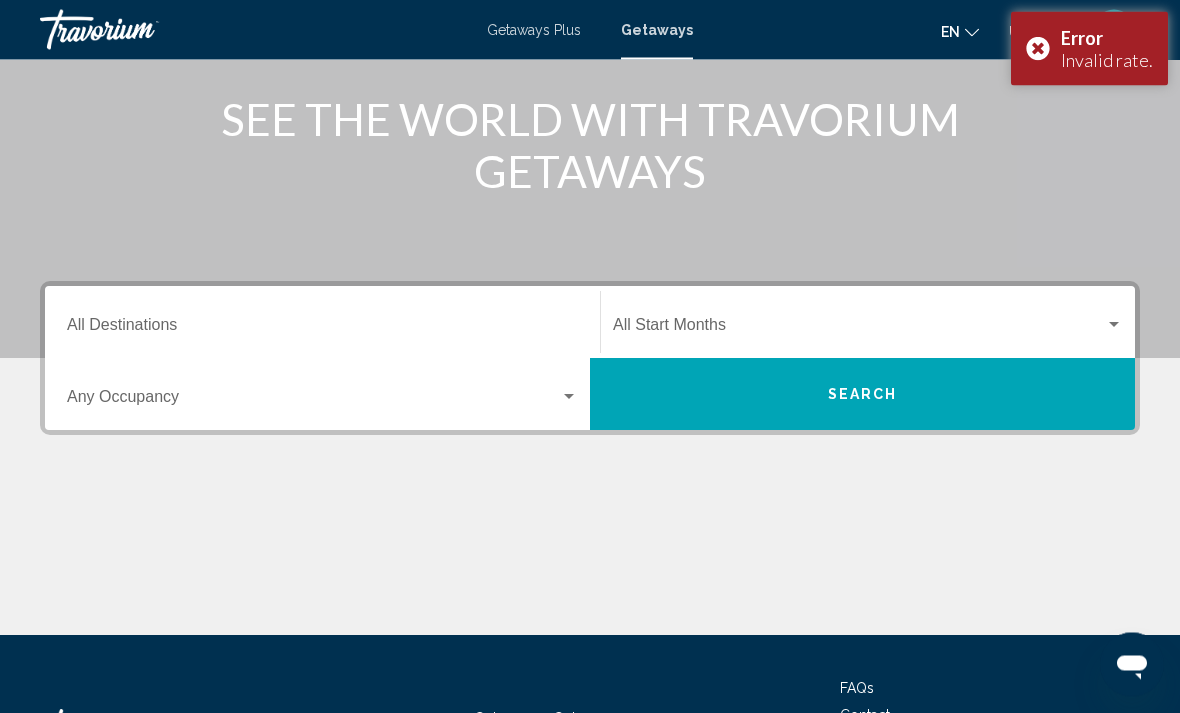 click on "Destination All Destinations" at bounding box center [322, 330] 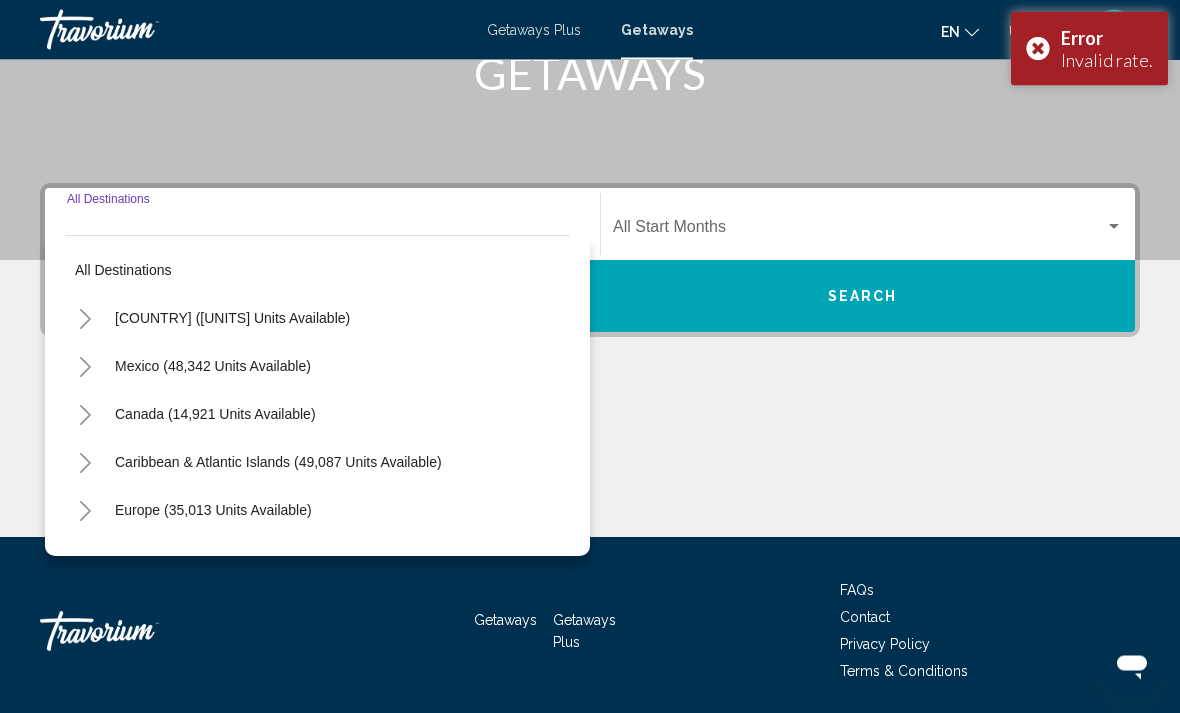 scroll, scrollTop: 345, scrollLeft: 0, axis: vertical 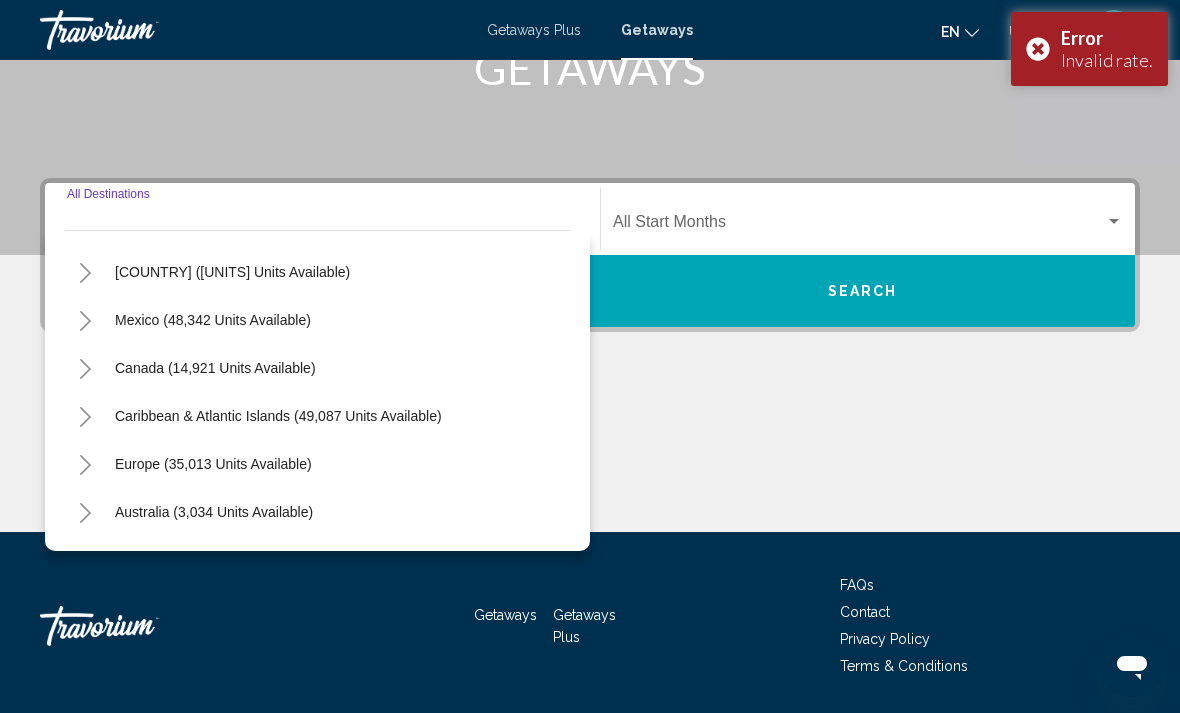 click on "Europe (35,013 units available)" at bounding box center (214, 512) 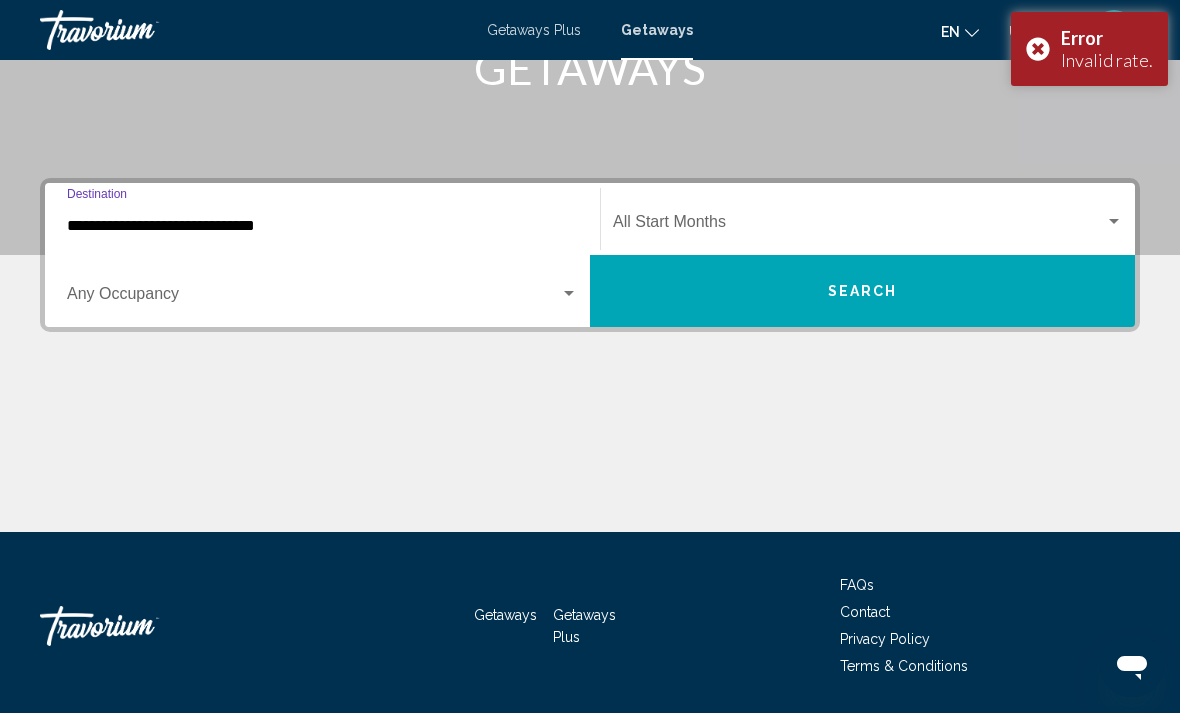 click on "Occupancy Any Occupancy" at bounding box center [322, 291] 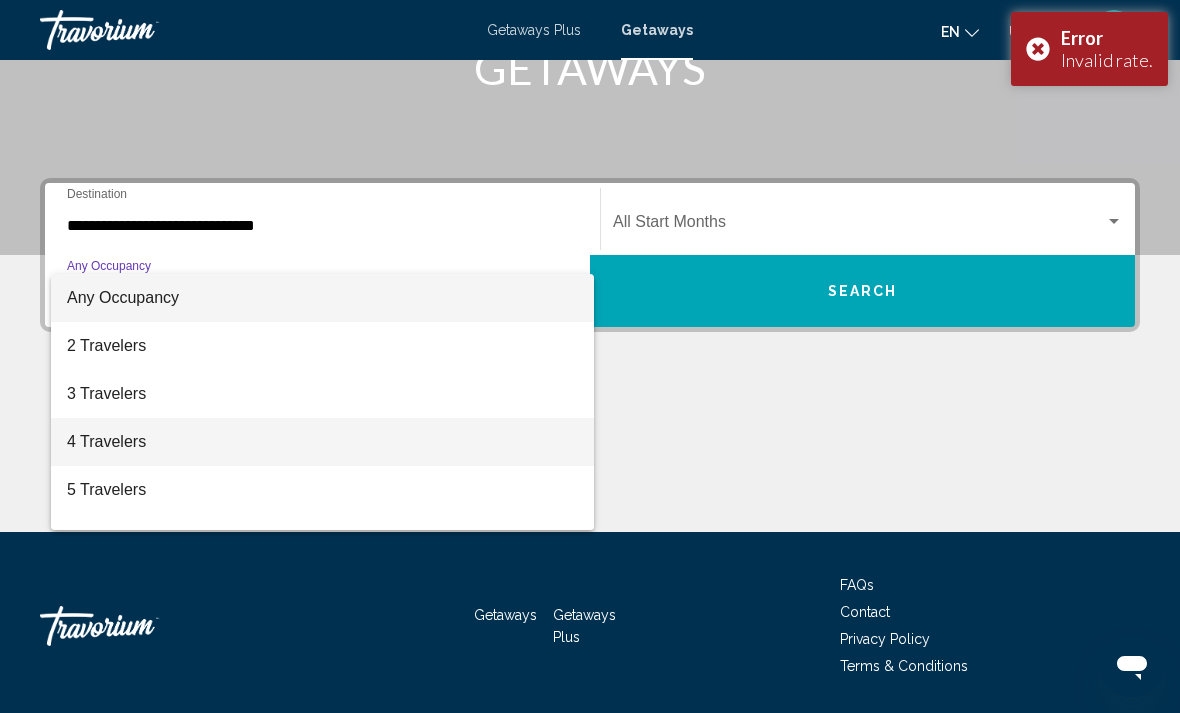 click on "4 Travelers" at bounding box center [322, 442] 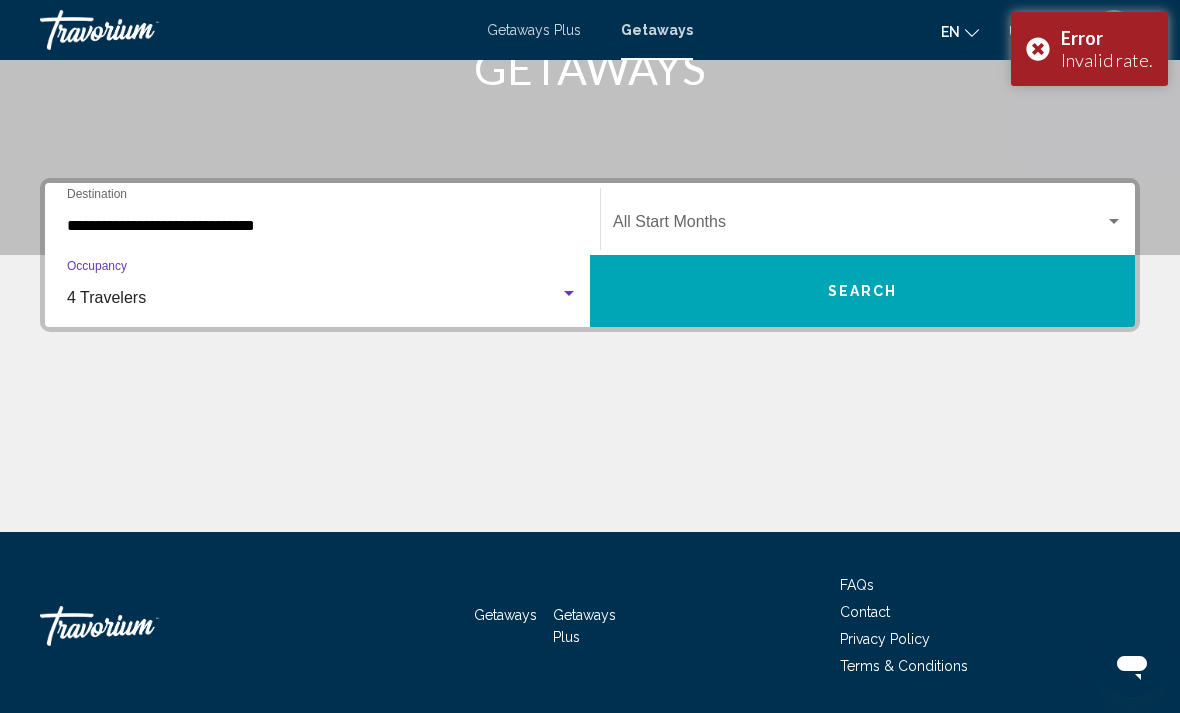 click at bounding box center (859, 226) 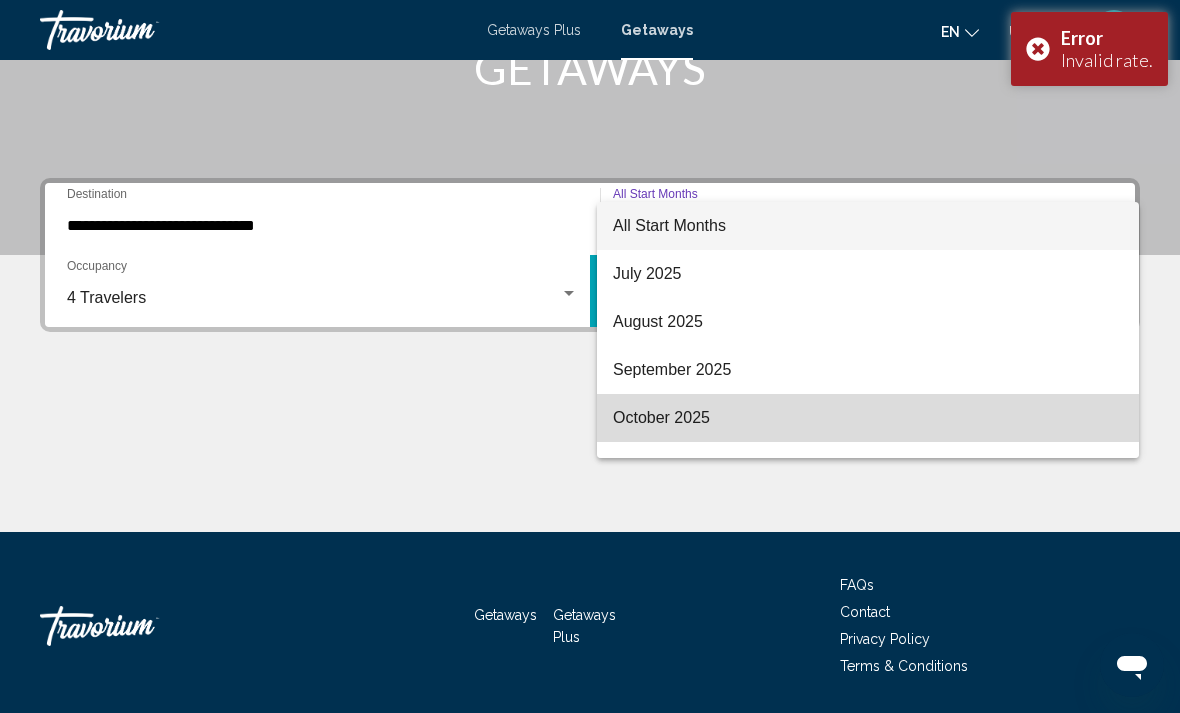 click on "October 2025" at bounding box center (868, 418) 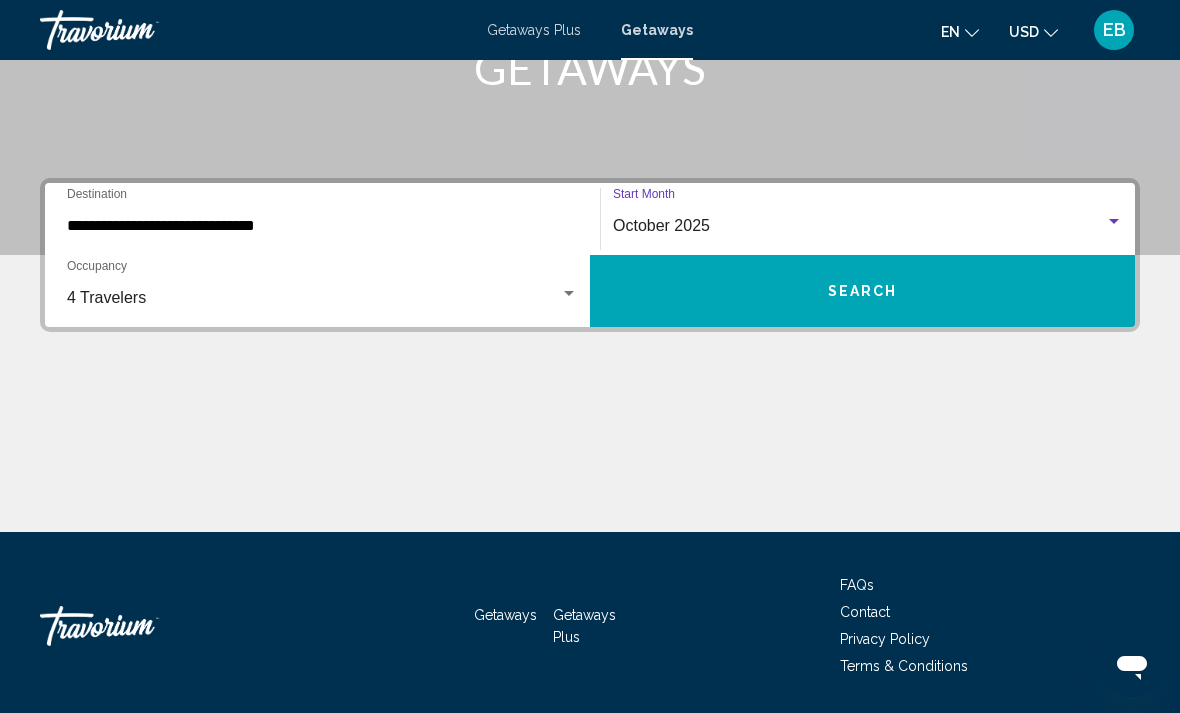 click on "Search" at bounding box center [863, 292] 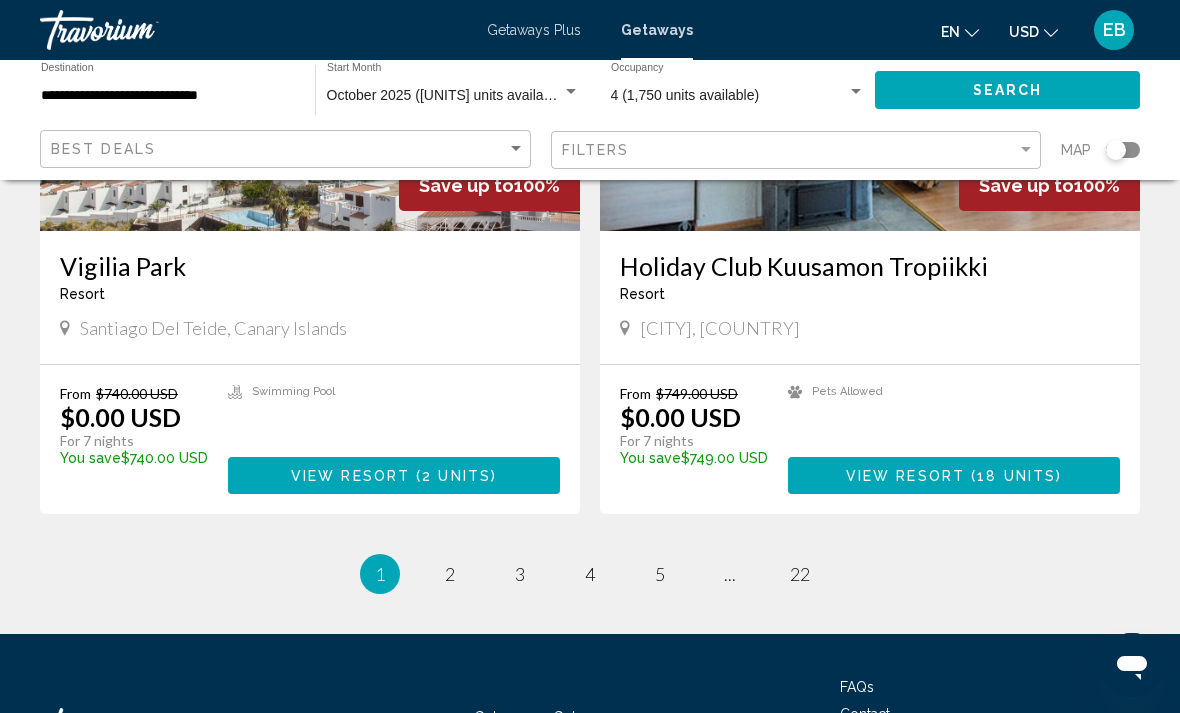scroll, scrollTop: 3680, scrollLeft: 0, axis: vertical 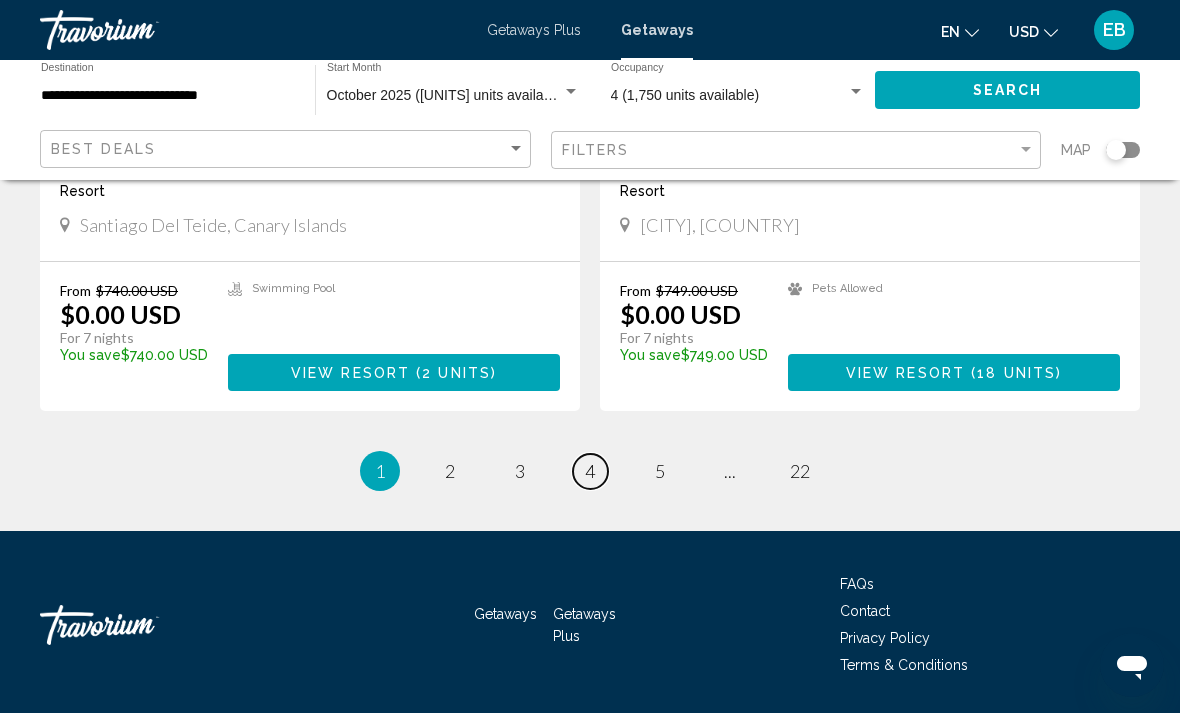 click on "page  4" at bounding box center [590, 471] 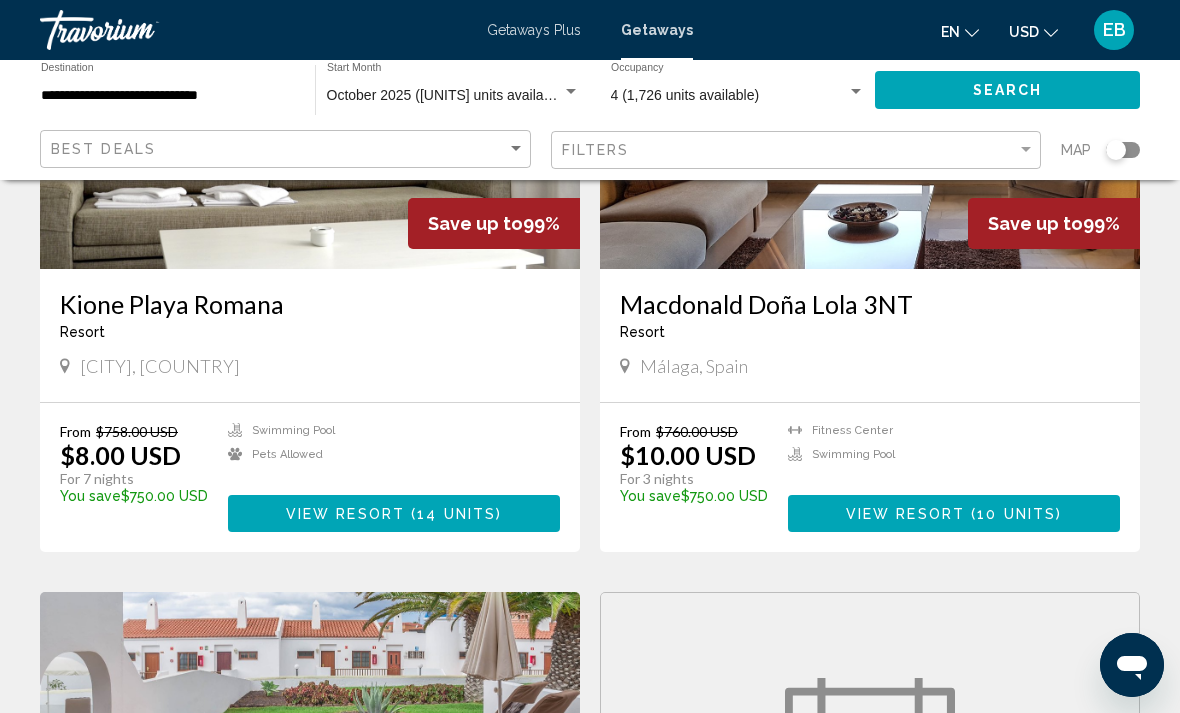 scroll, scrollTop: 2160, scrollLeft: 0, axis: vertical 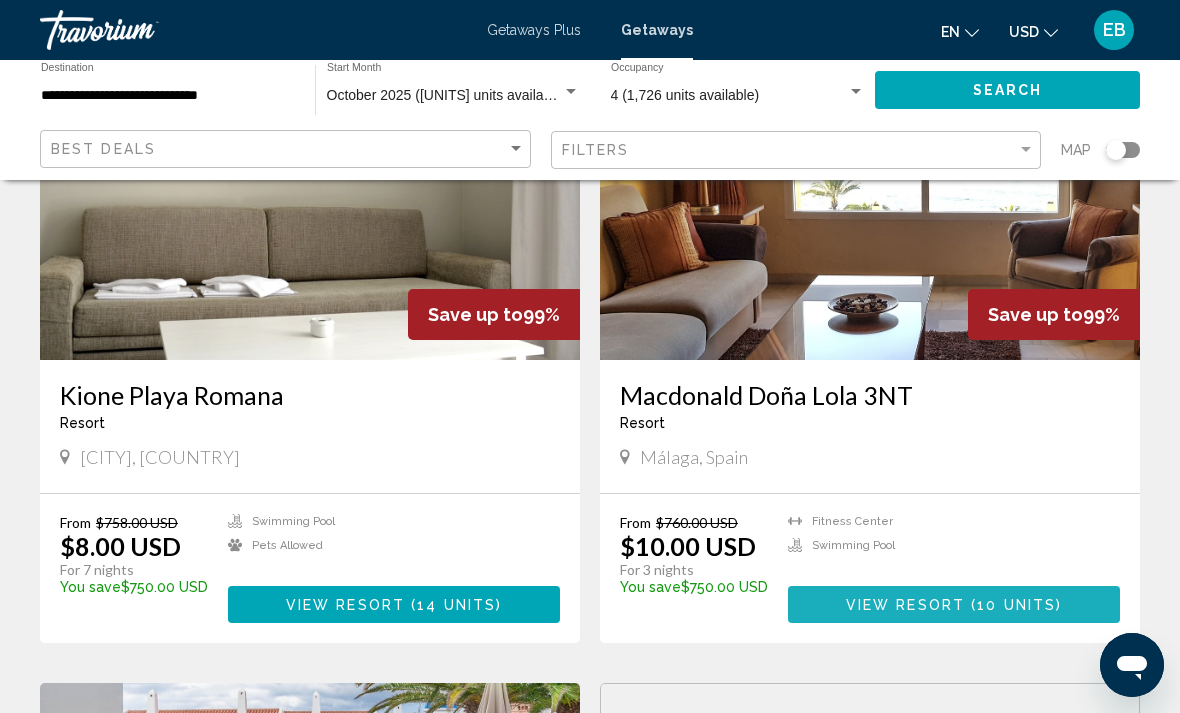 click on "10 units" at bounding box center (1016, 605) 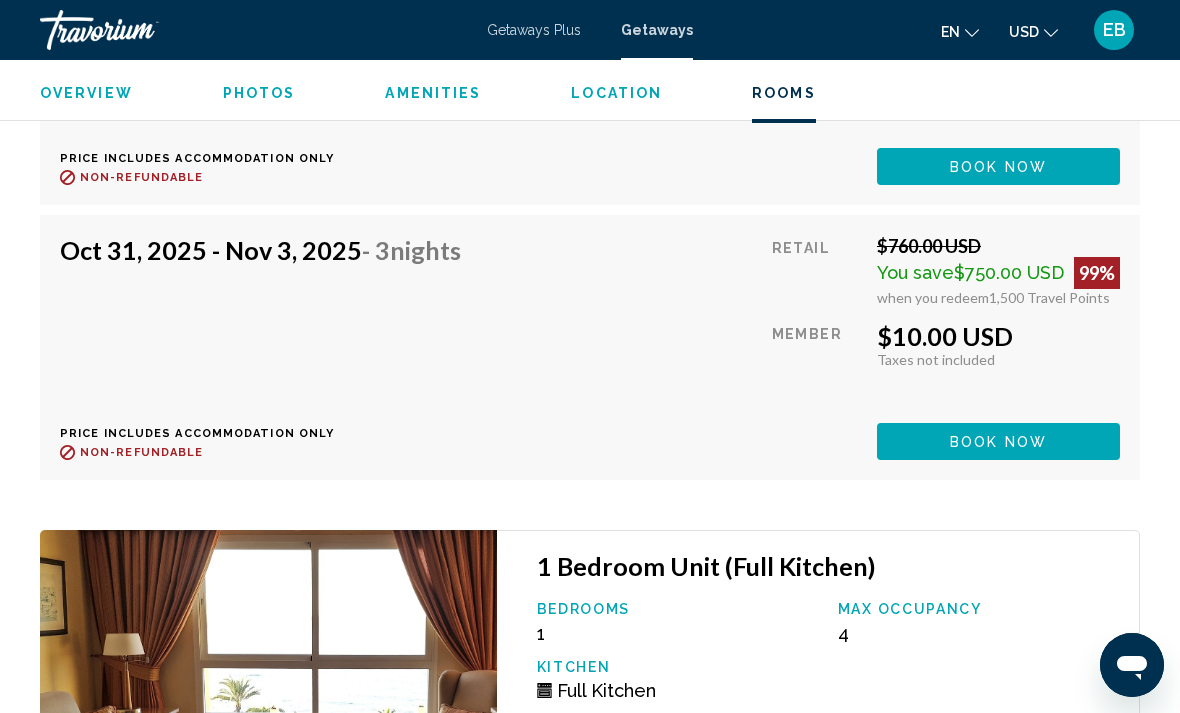 scroll, scrollTop: 4016, scrollLeft: 0, axis: vertical 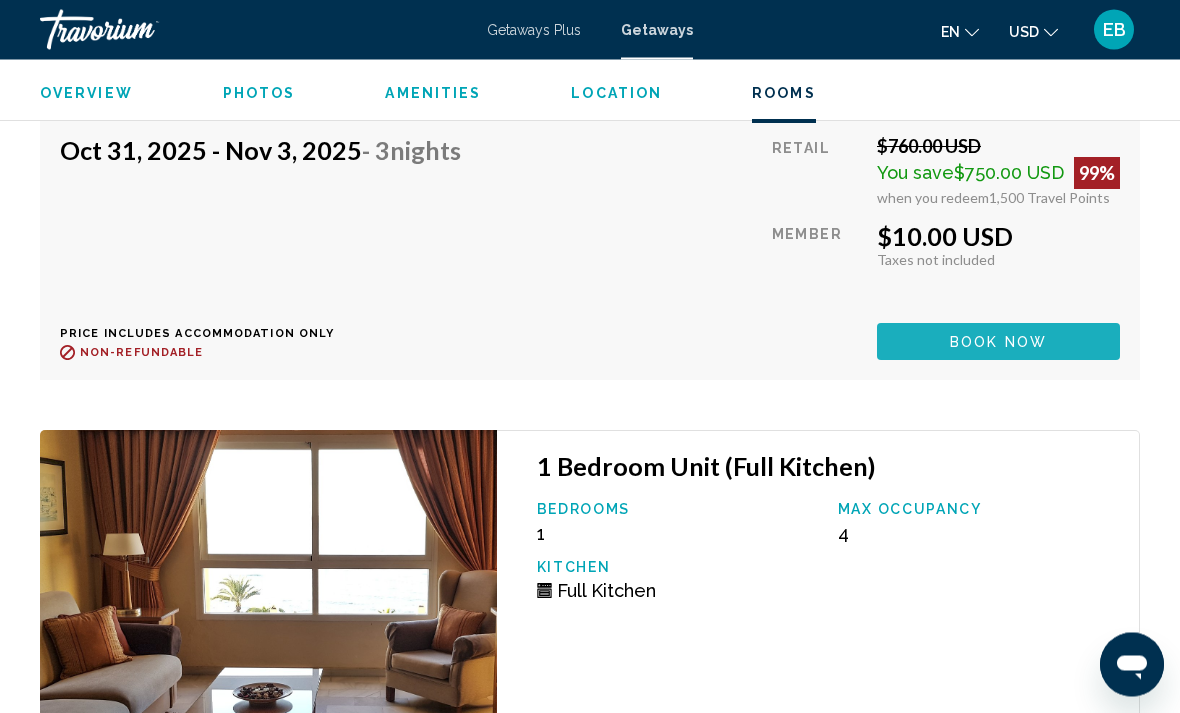 click on "Book now" at bounding box center (998, 67) 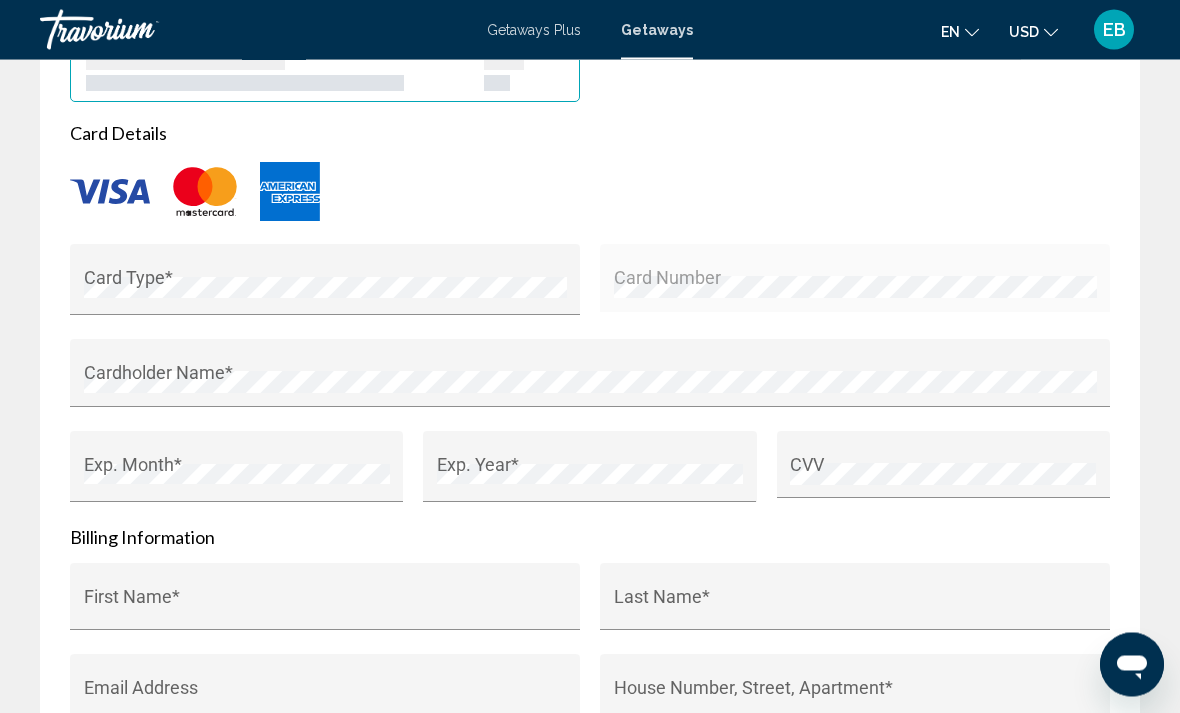 scroll, scrollTop: 2140, scrollLeft: 0, axis: vertical 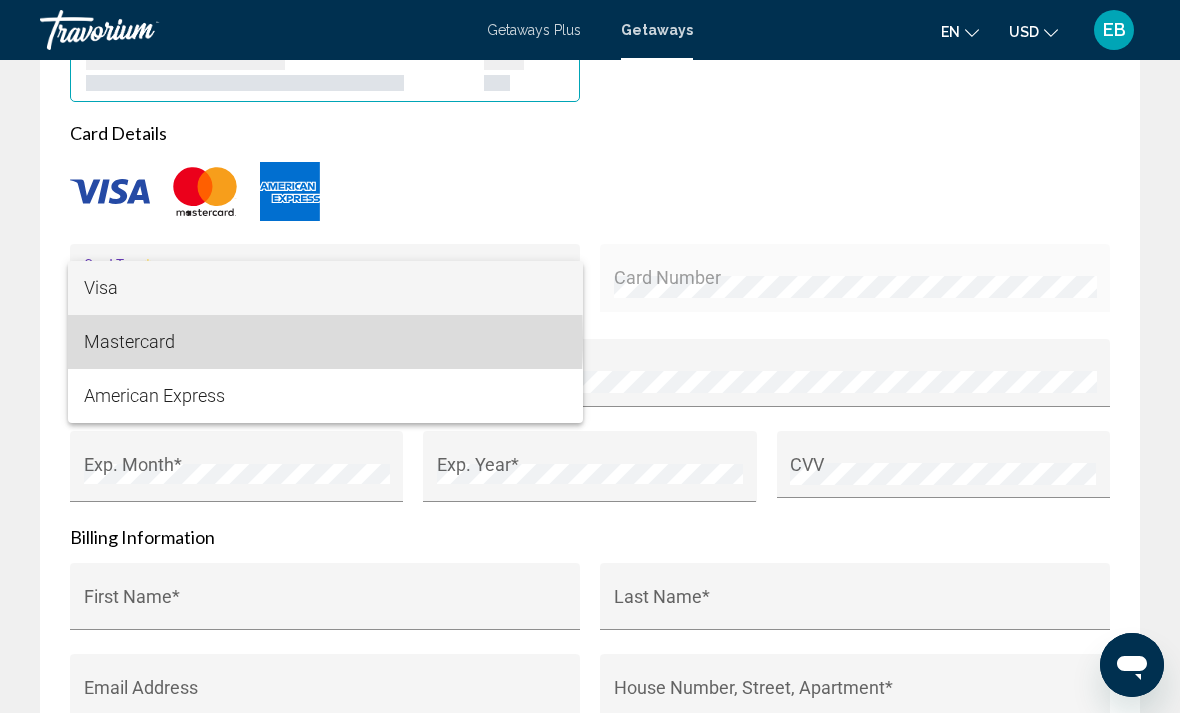 click on "Mastercard" at bounding box center (325, 342) 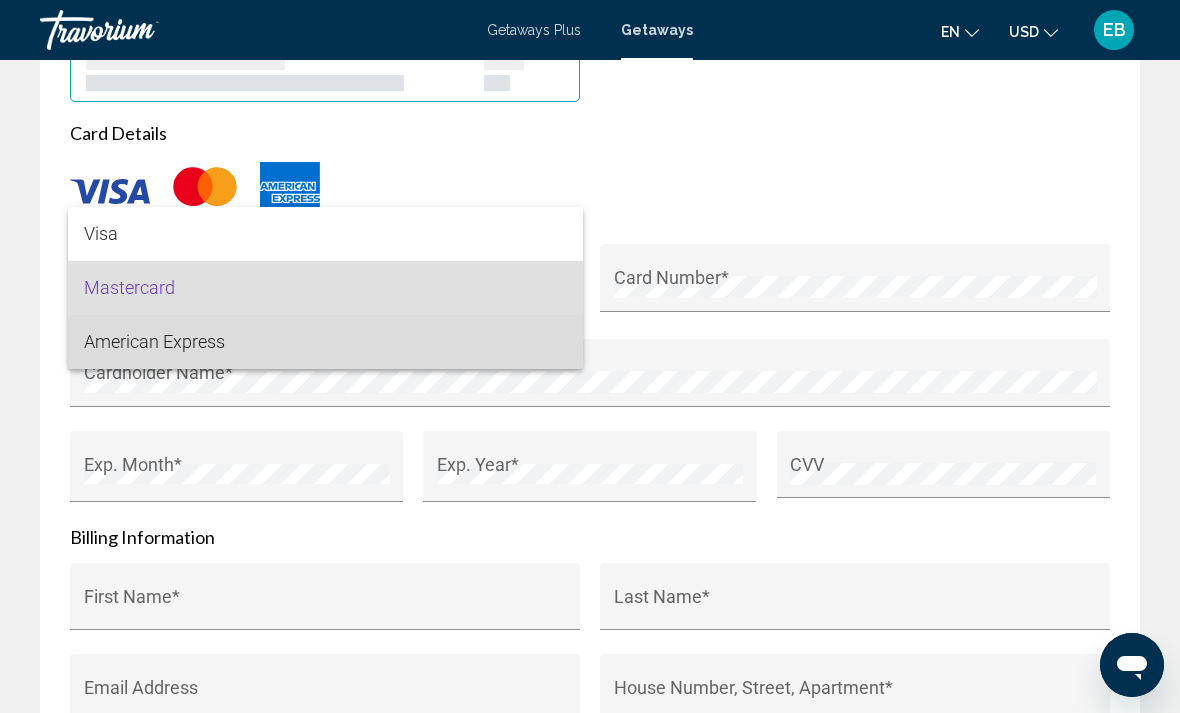 click on "American Express" at bounding box center [325, 342] 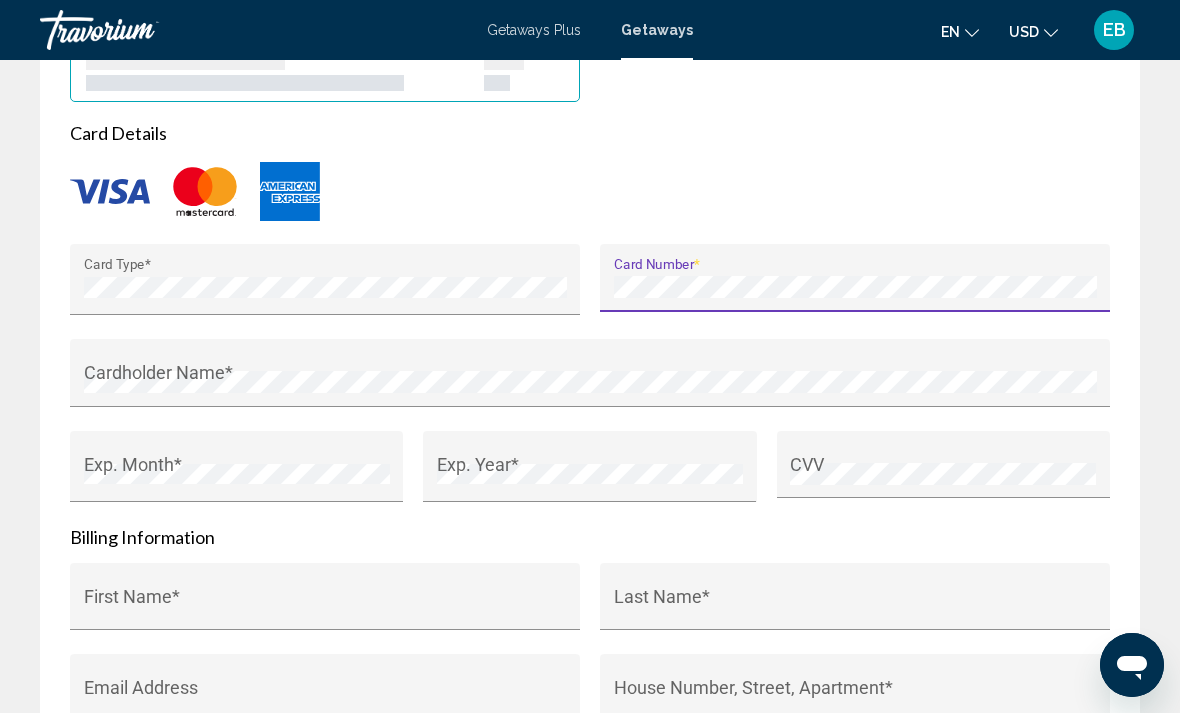 scroll, scrollTop: 2139, scrollLeft: 0, axis: vertical 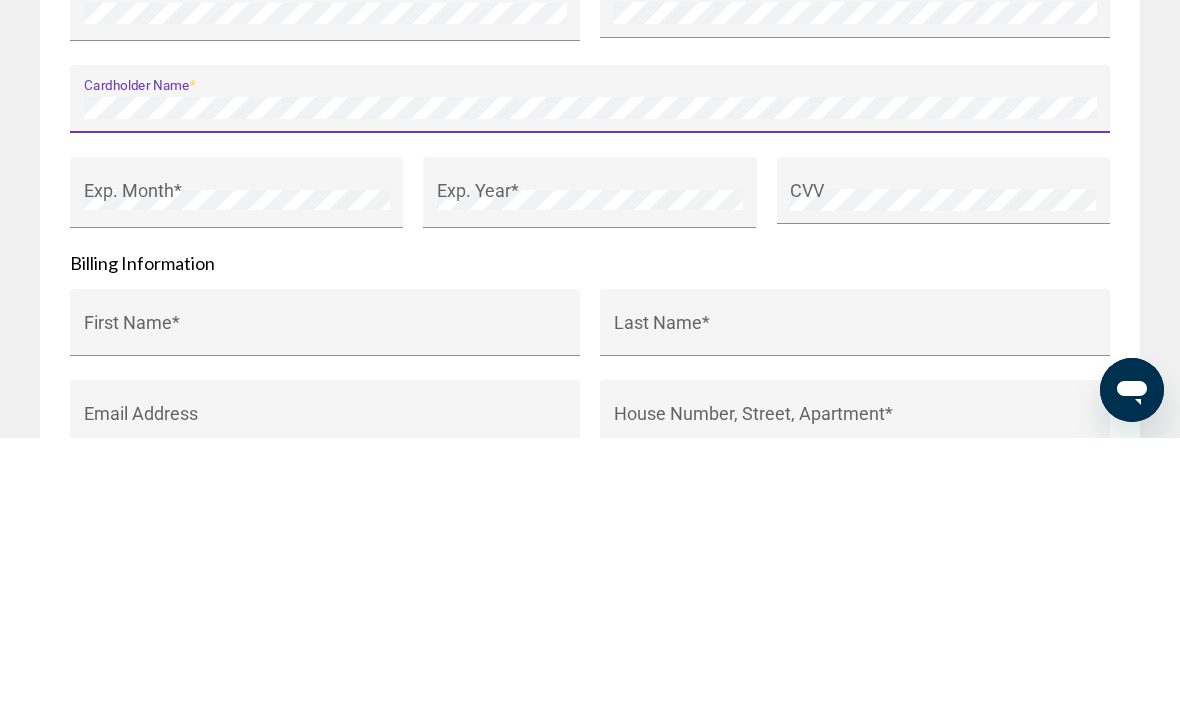 click on "Exp. Month  *" at bounding box center [237, 475] 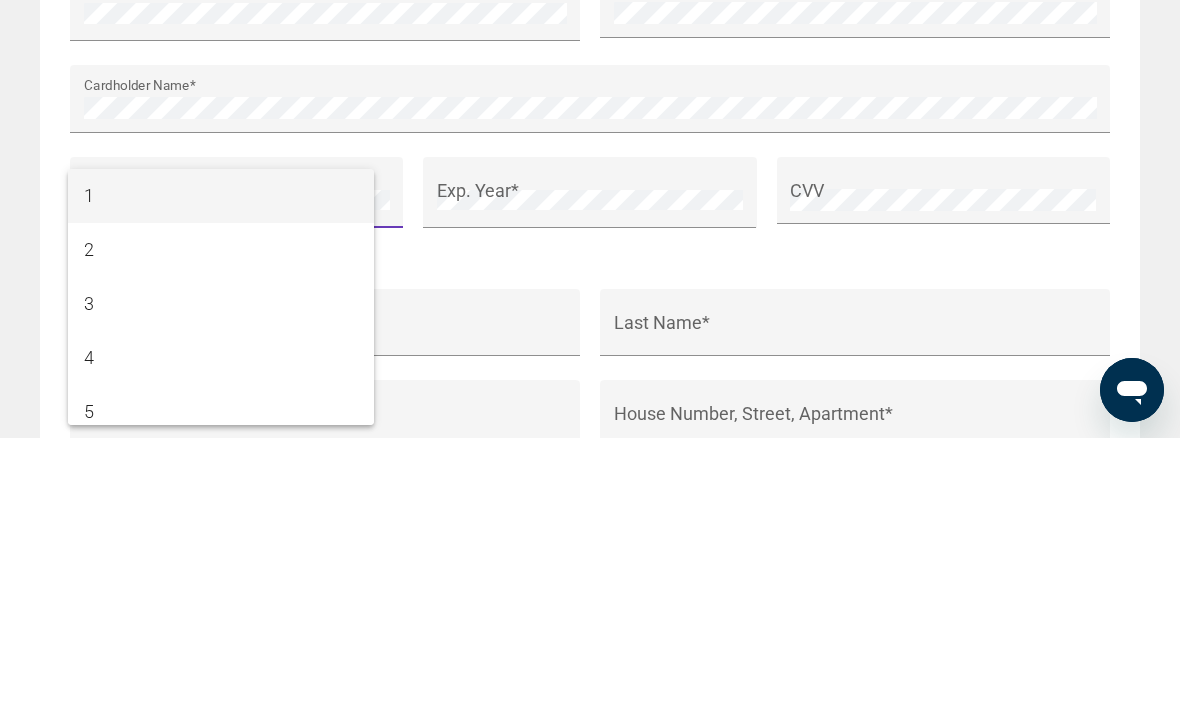 scroll, scrollTop: 2415, scrollLeft: 0, axis: vertical 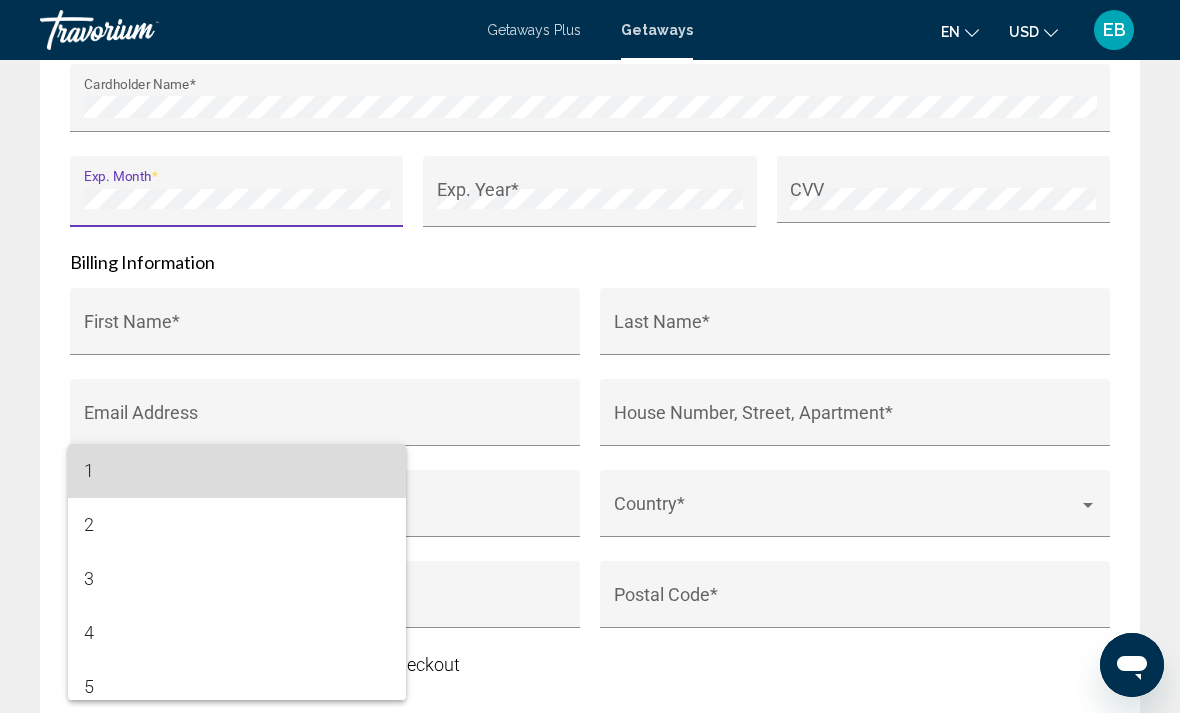 click on "1" at bounding box center (237, 471) 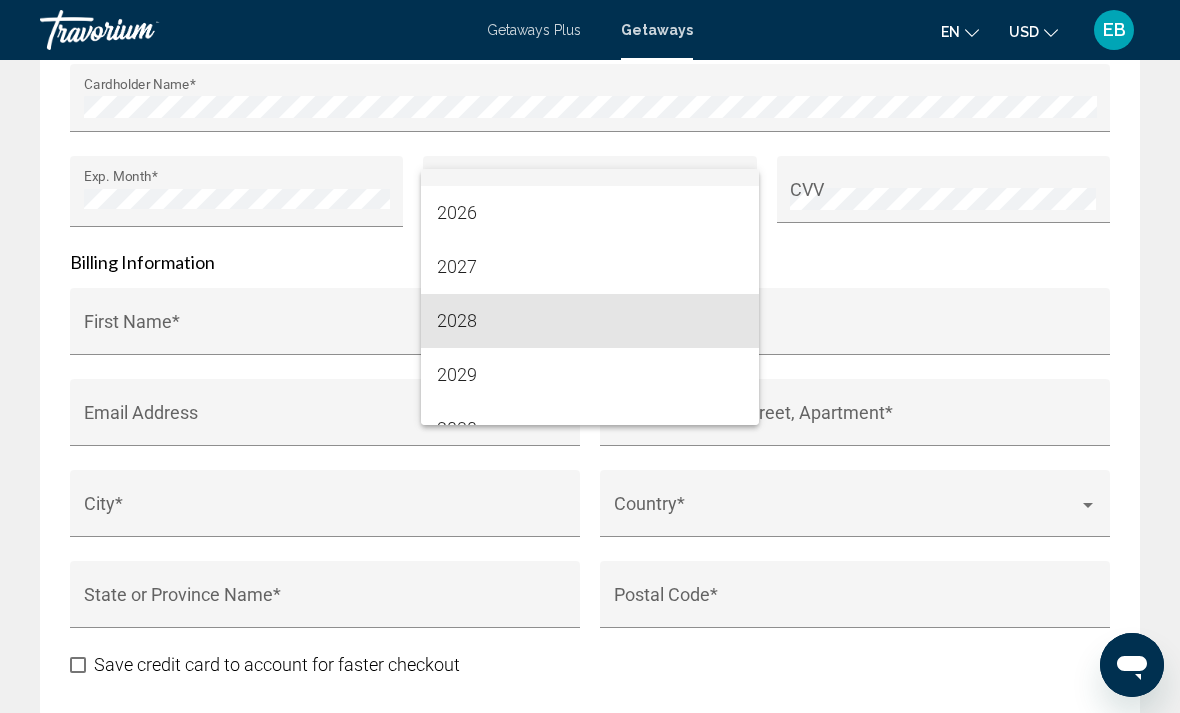 scroll, scrollTop: 74, scrollLeft: 0, axis: vertical 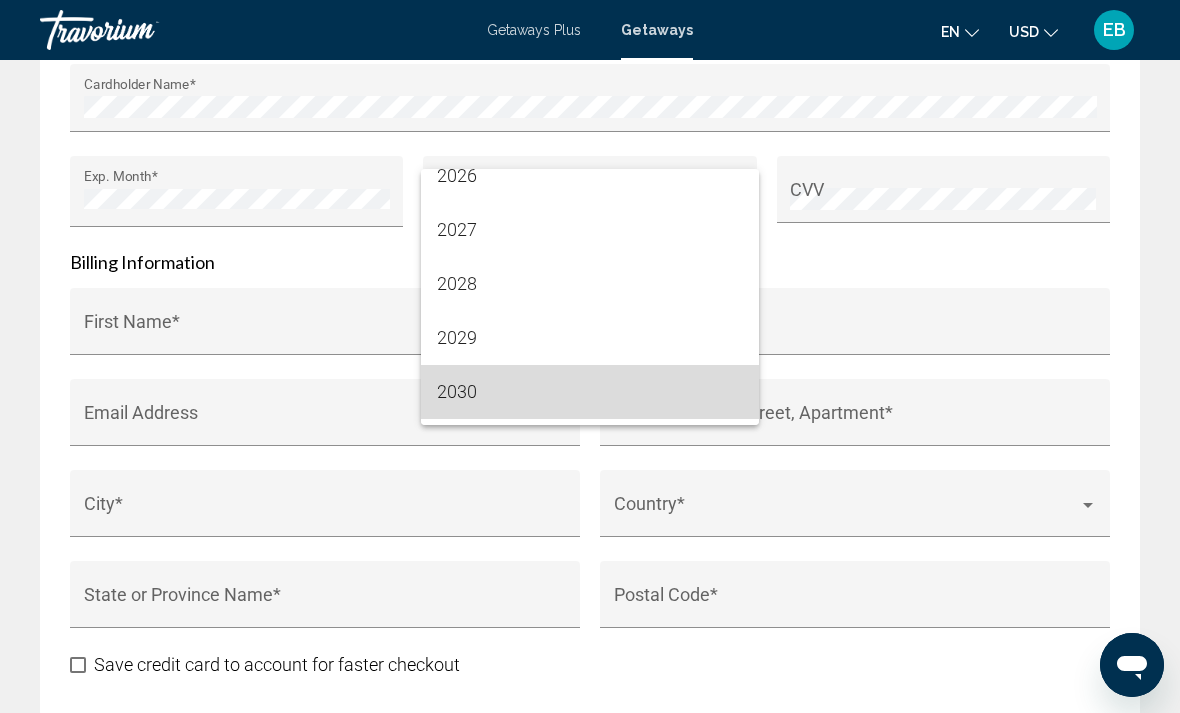 click on "2030" at bounding box center (590, 392) 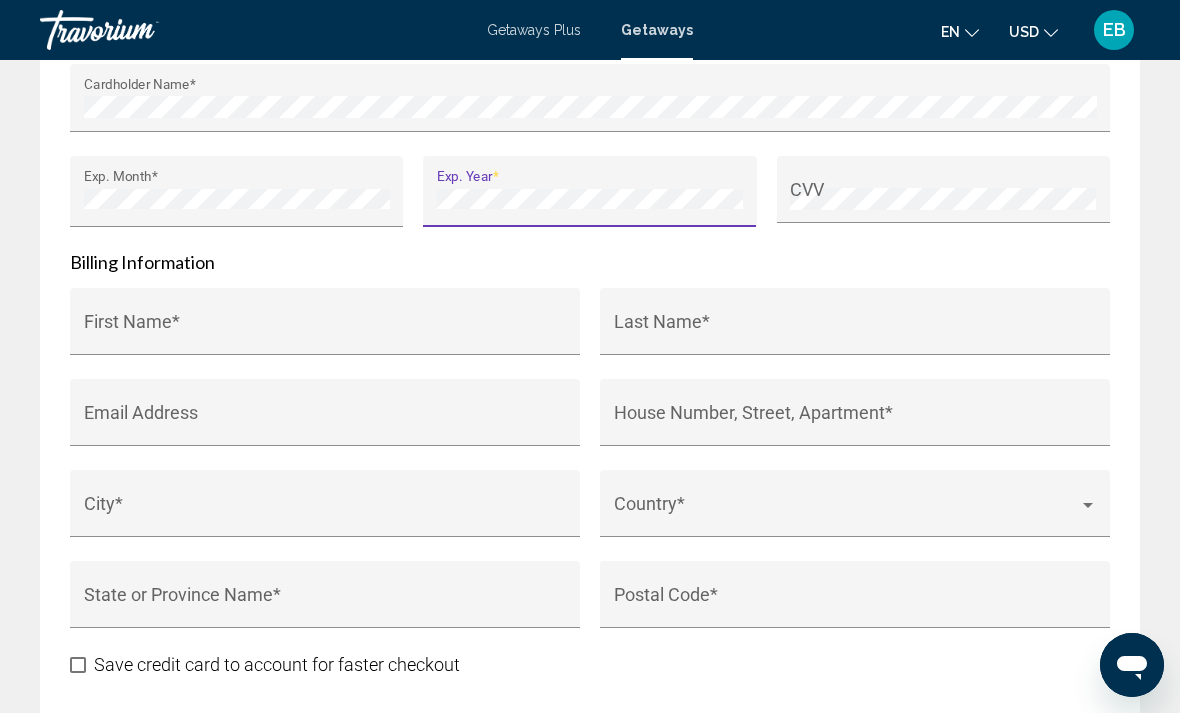 scroll, scrollTop: 2414, scrollLeft: 0, axis: vertical 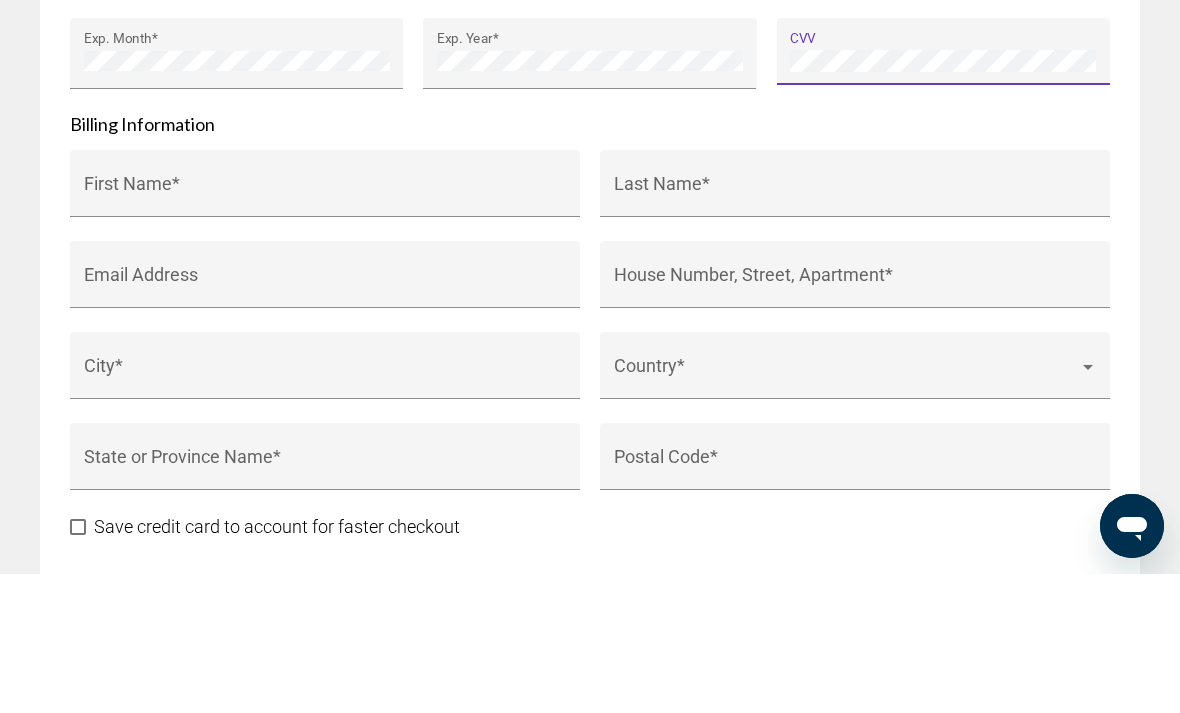 click on "First Name  *" at bounding box center [325, 332] 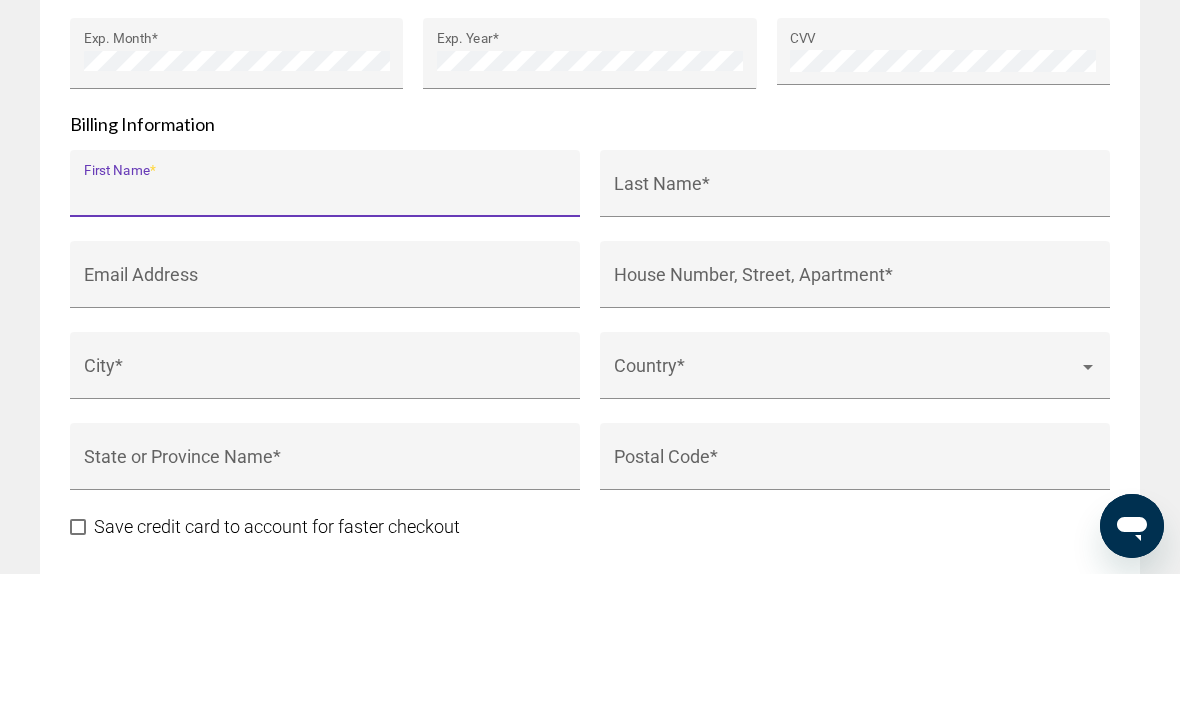 type on "*" 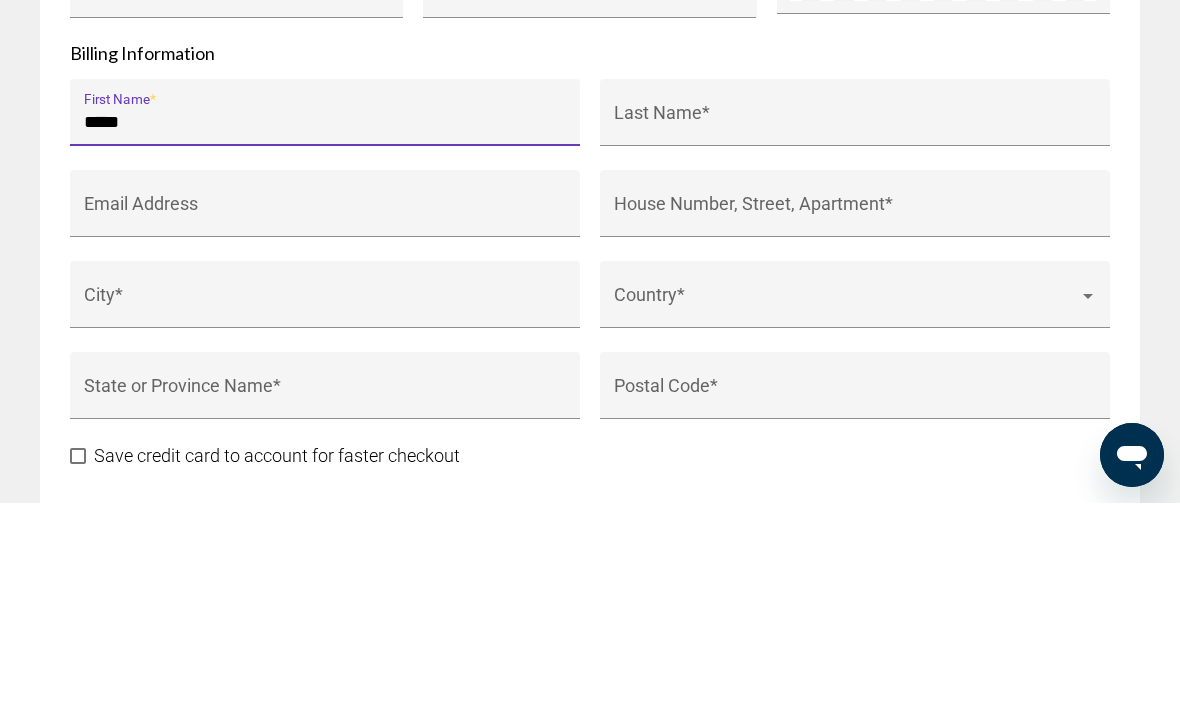 type on "*****" 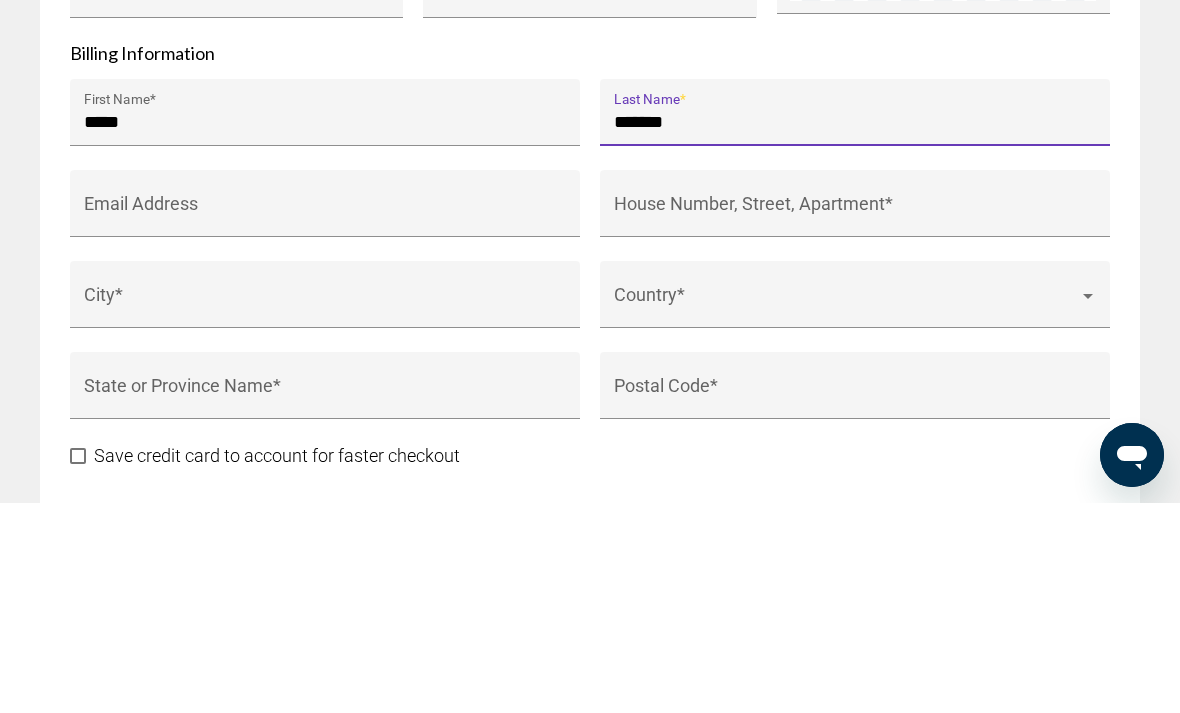 type on "*******" 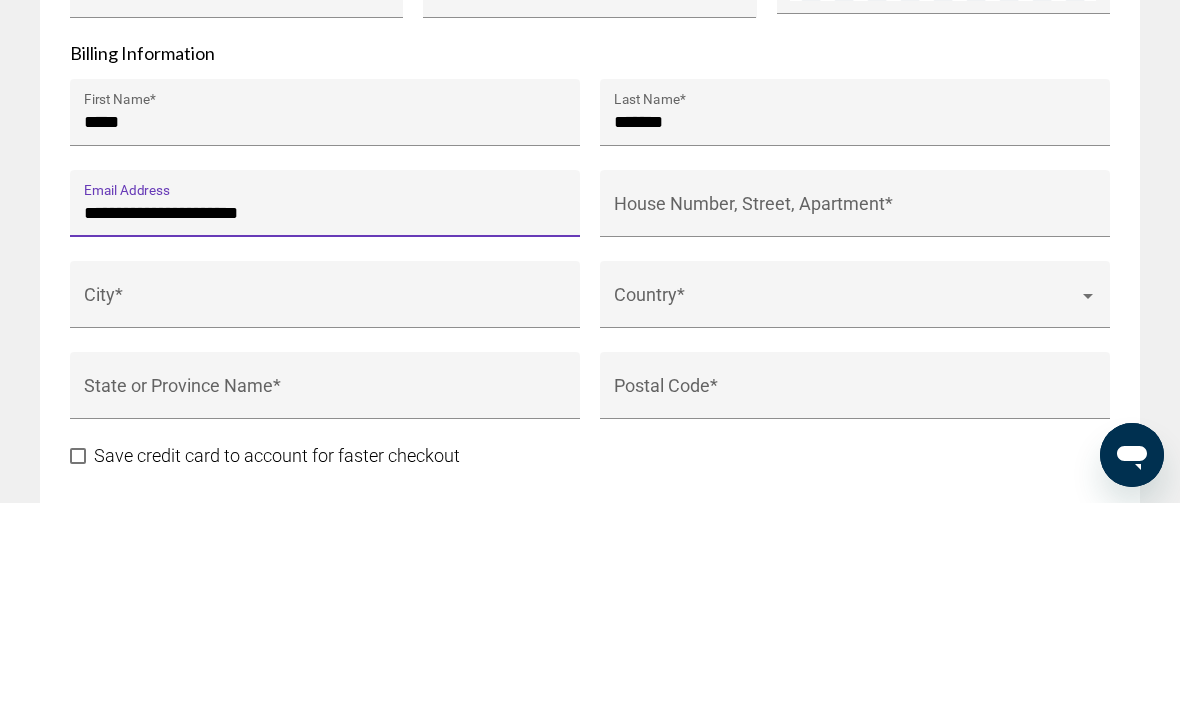 type on "**********" 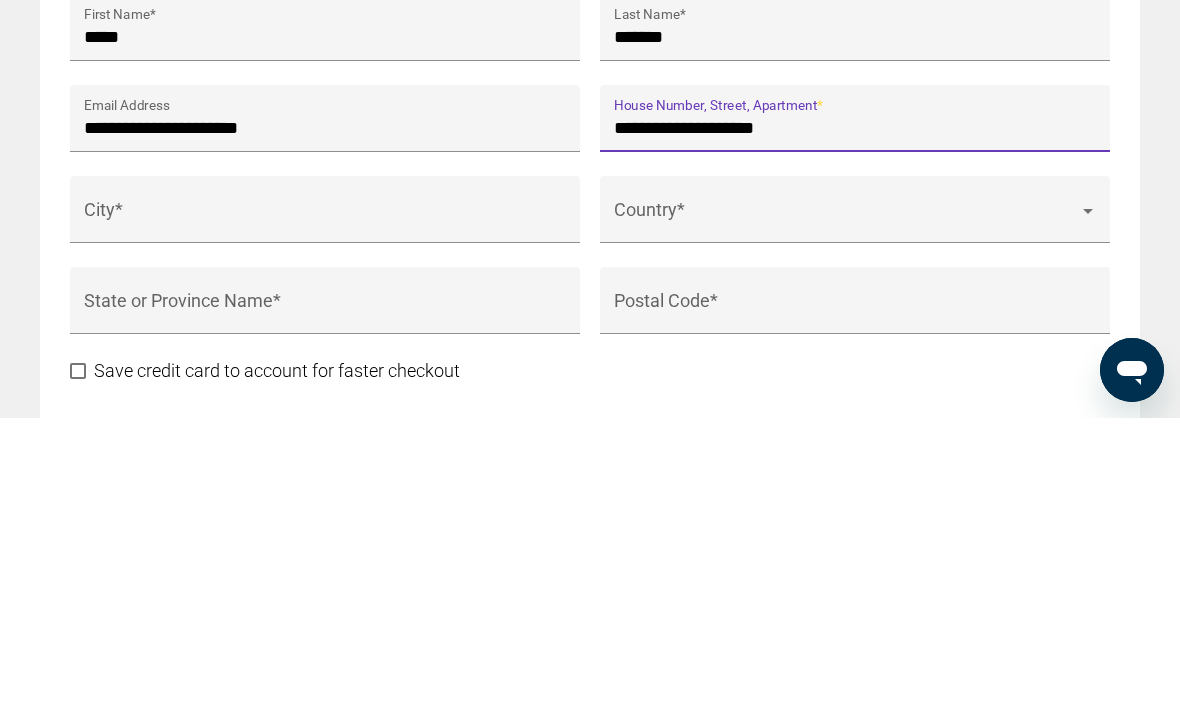 type on "**********" 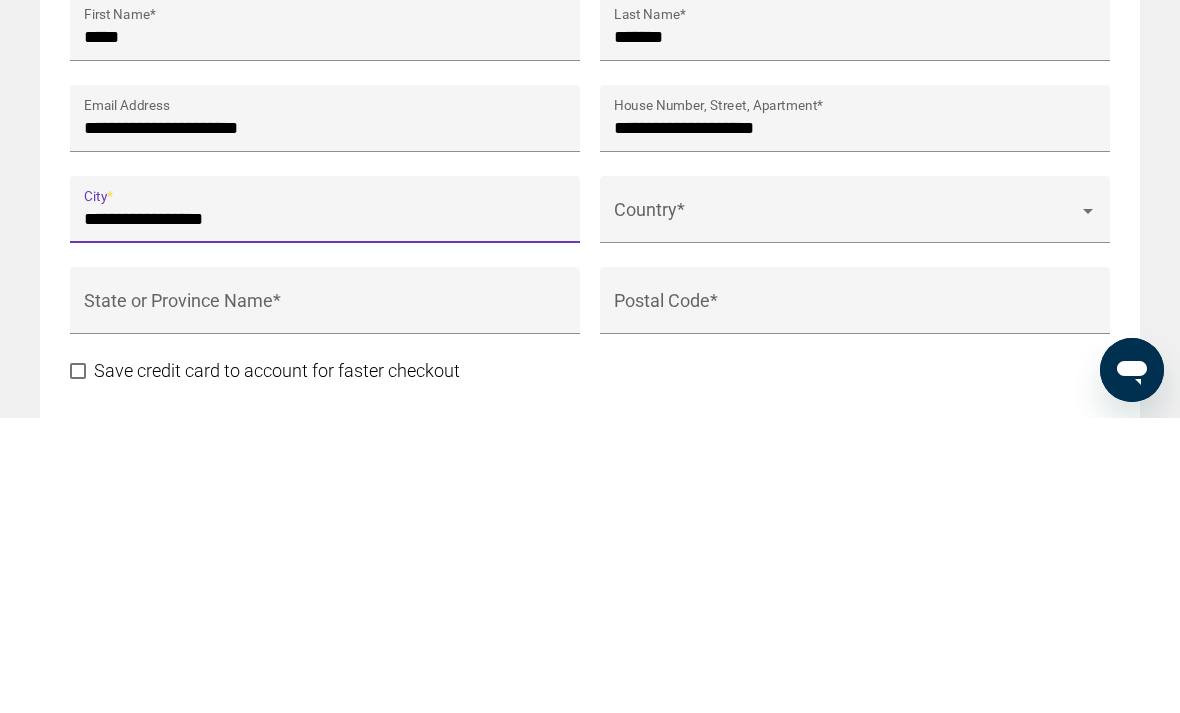 type on "**********" 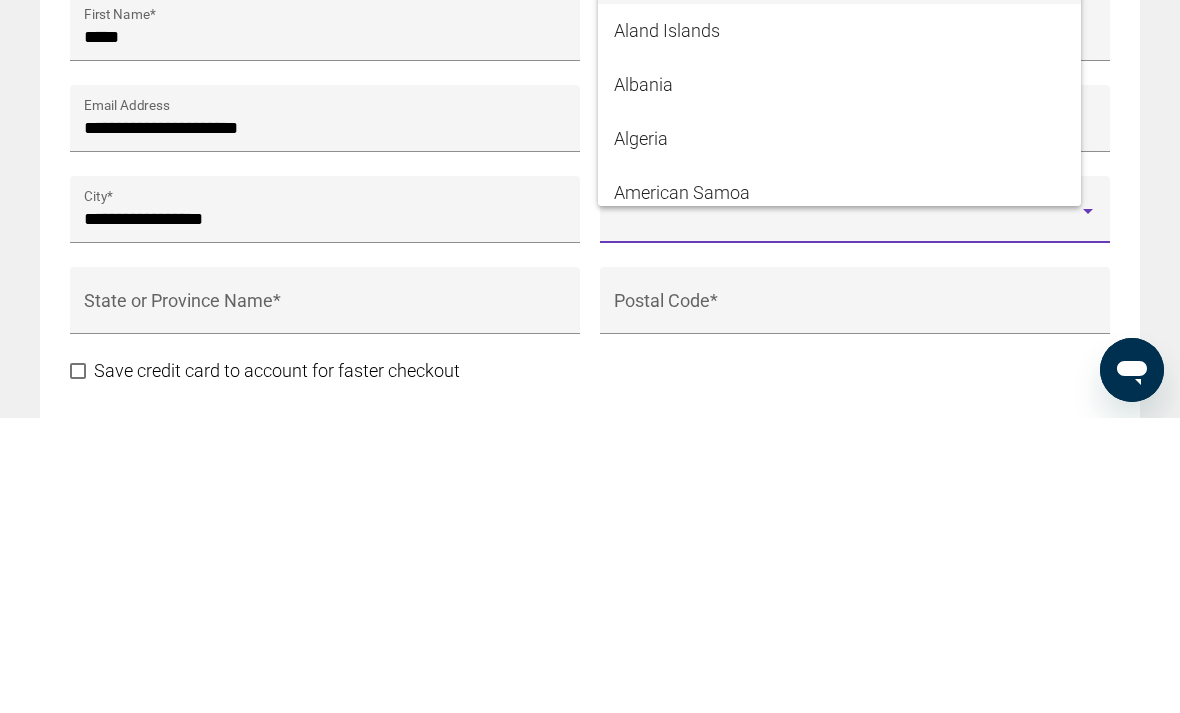 scroll, scrollTop: 2710, scrollLeft: 0, axis: vertical 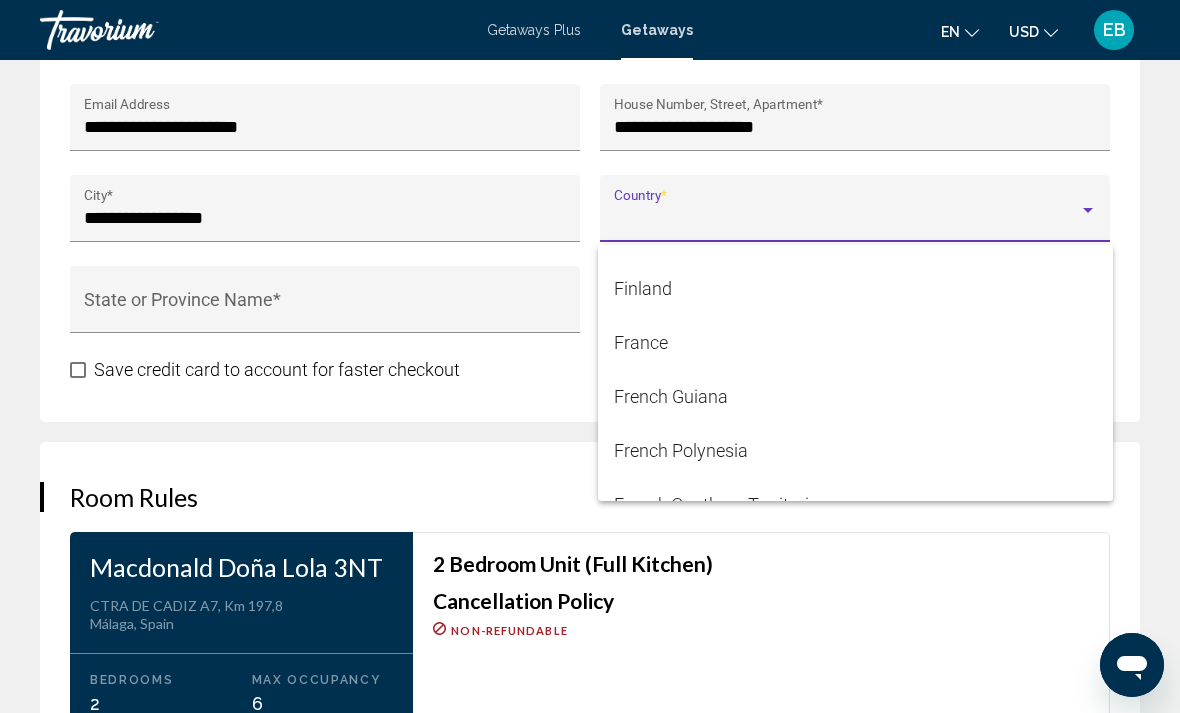 click at bounding box center (590, 356) 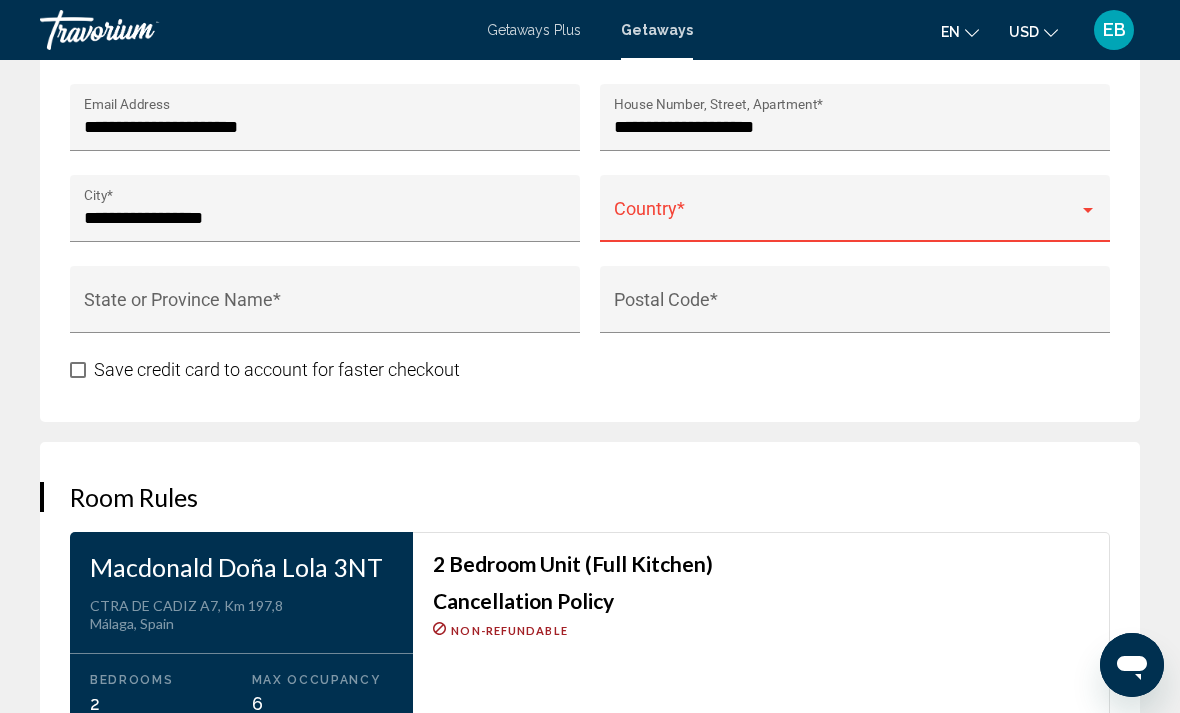 click at bounding box center [846, 218] 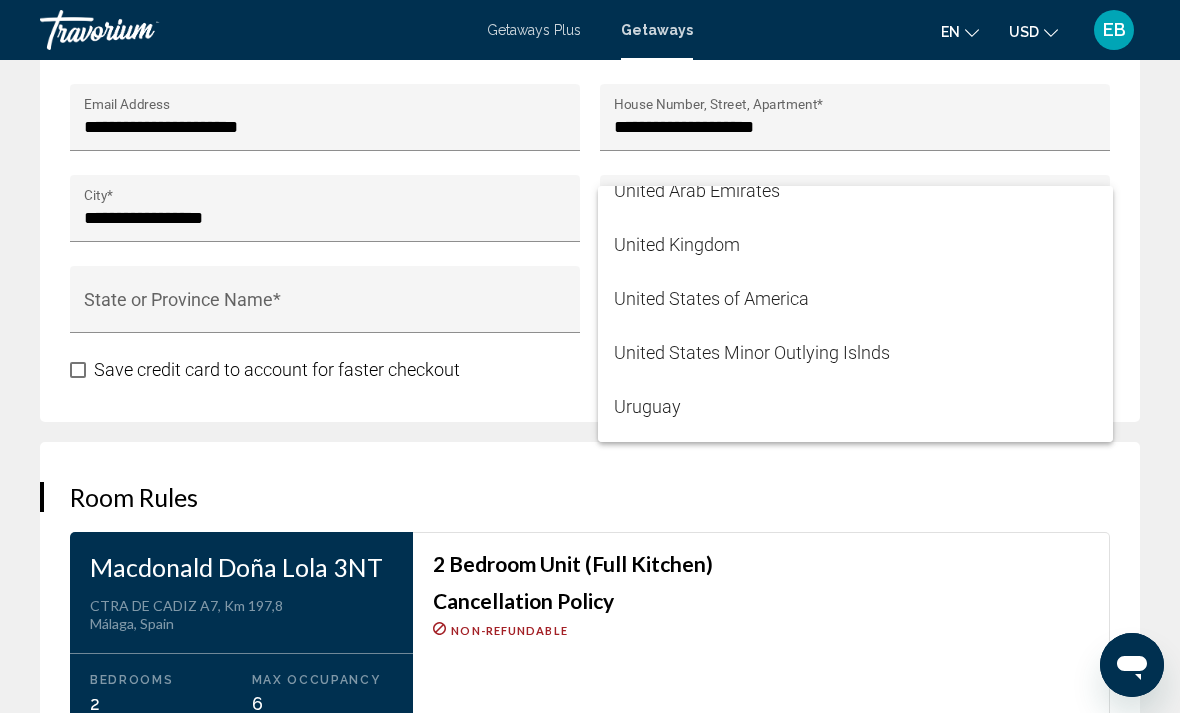 scroll, scrollTop: 12934, scrollLeft: 0, axis: vertical 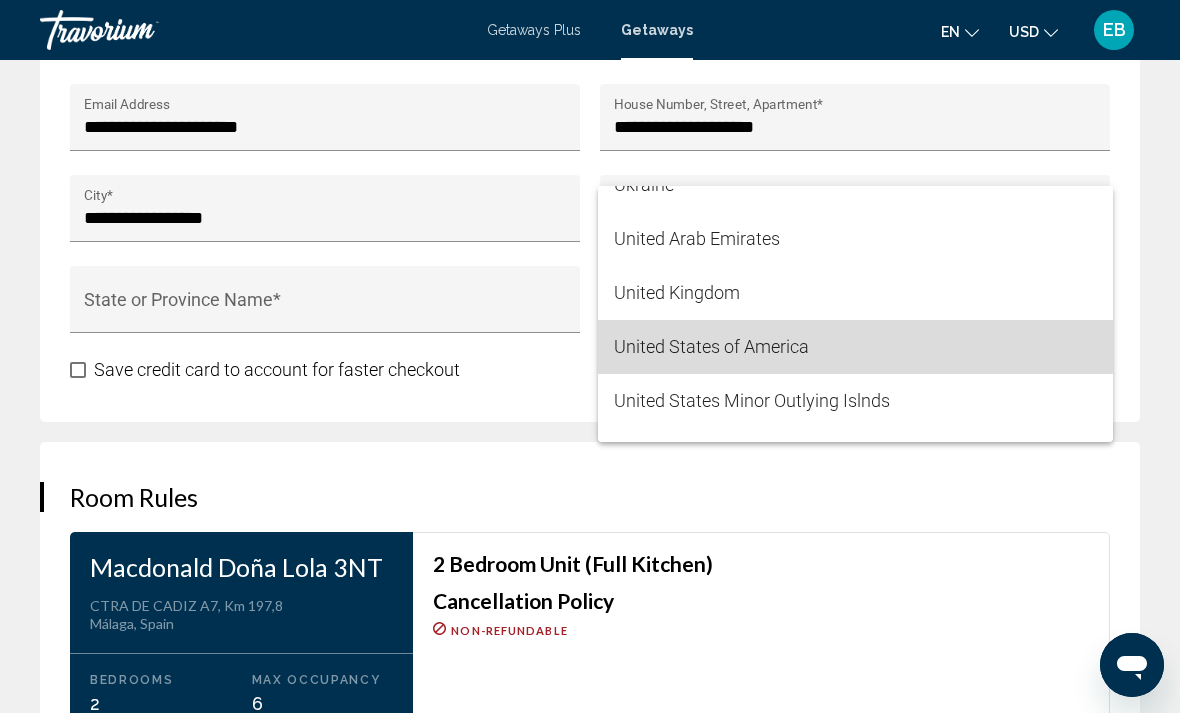 click on "United States of America" at bounding box center [855, 347] 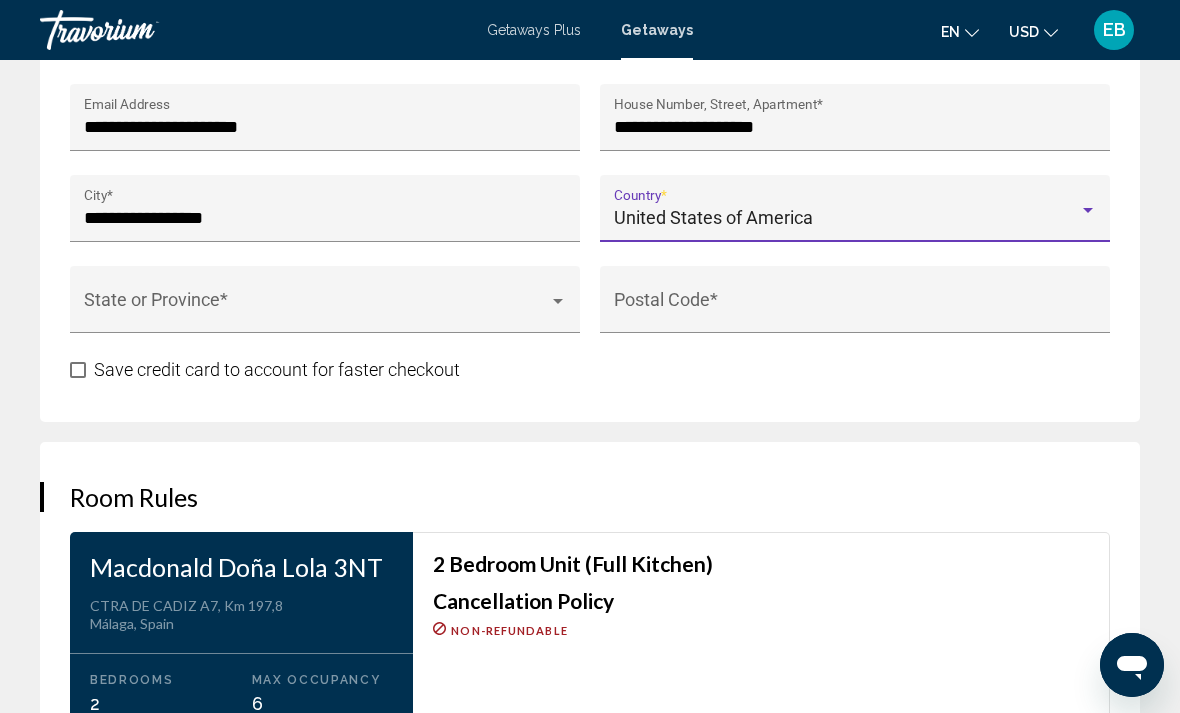 click at bounding box center (316, 309) 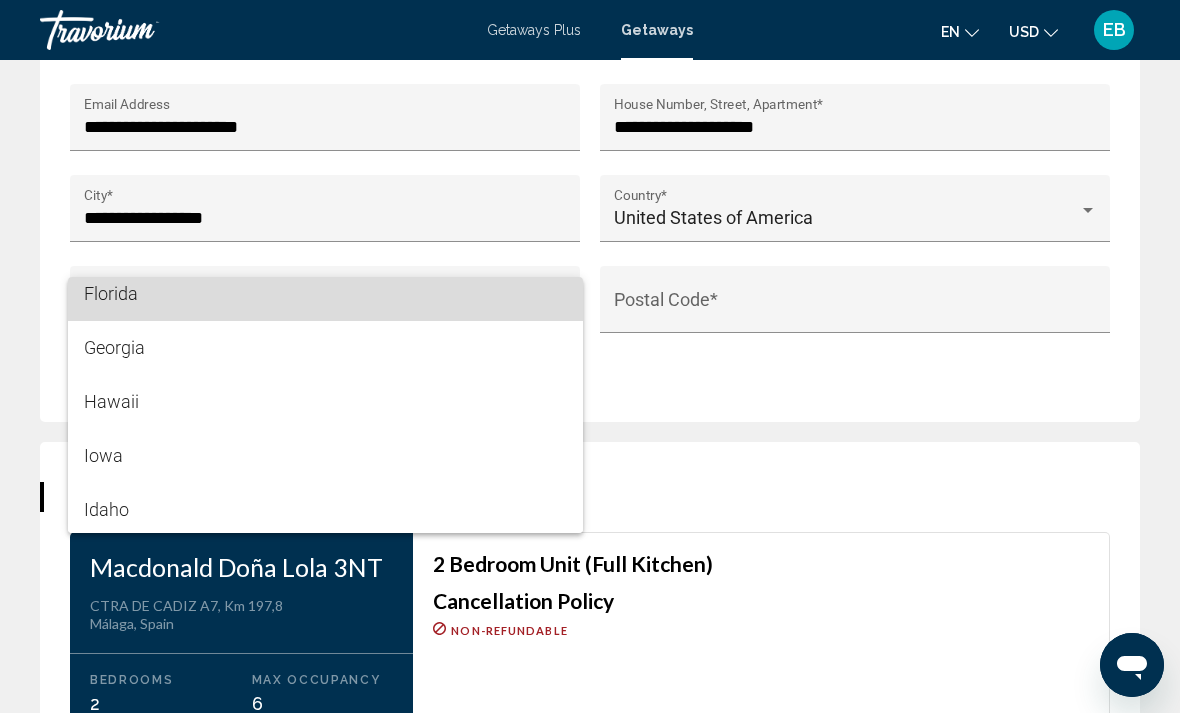 click on "Florida" at bounding box center [325, 294] 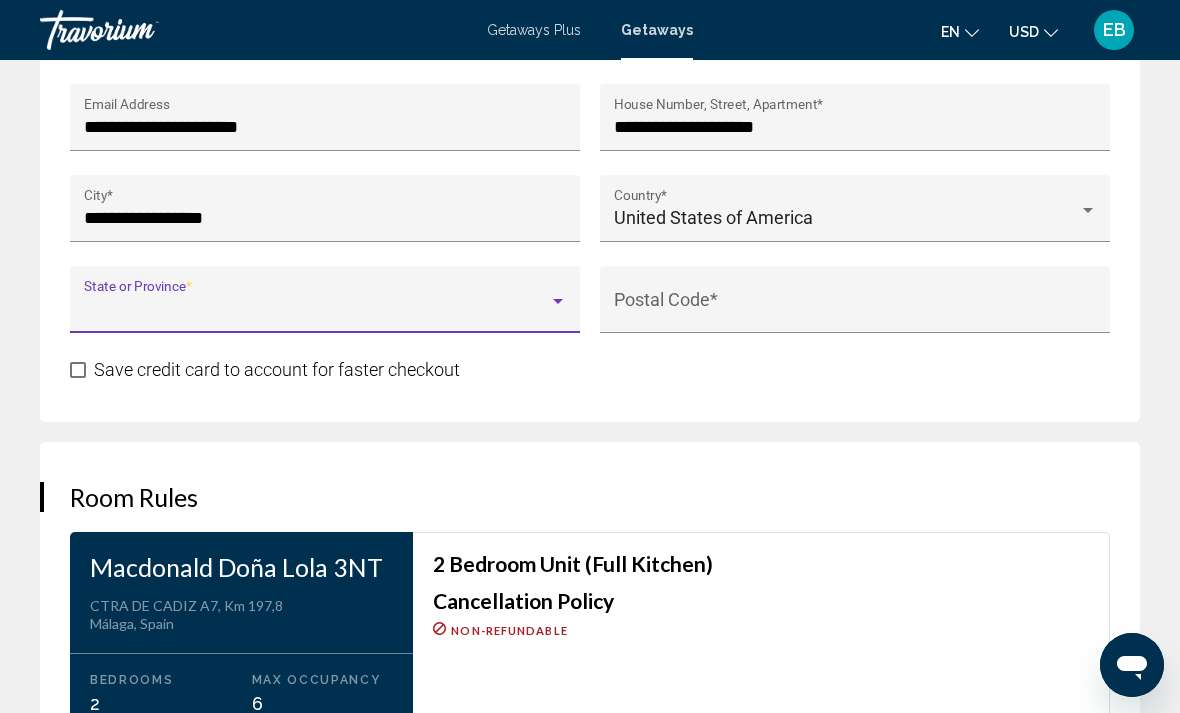 scroll, scrollTop: 486, scrollLeft: 0, axis: vertical 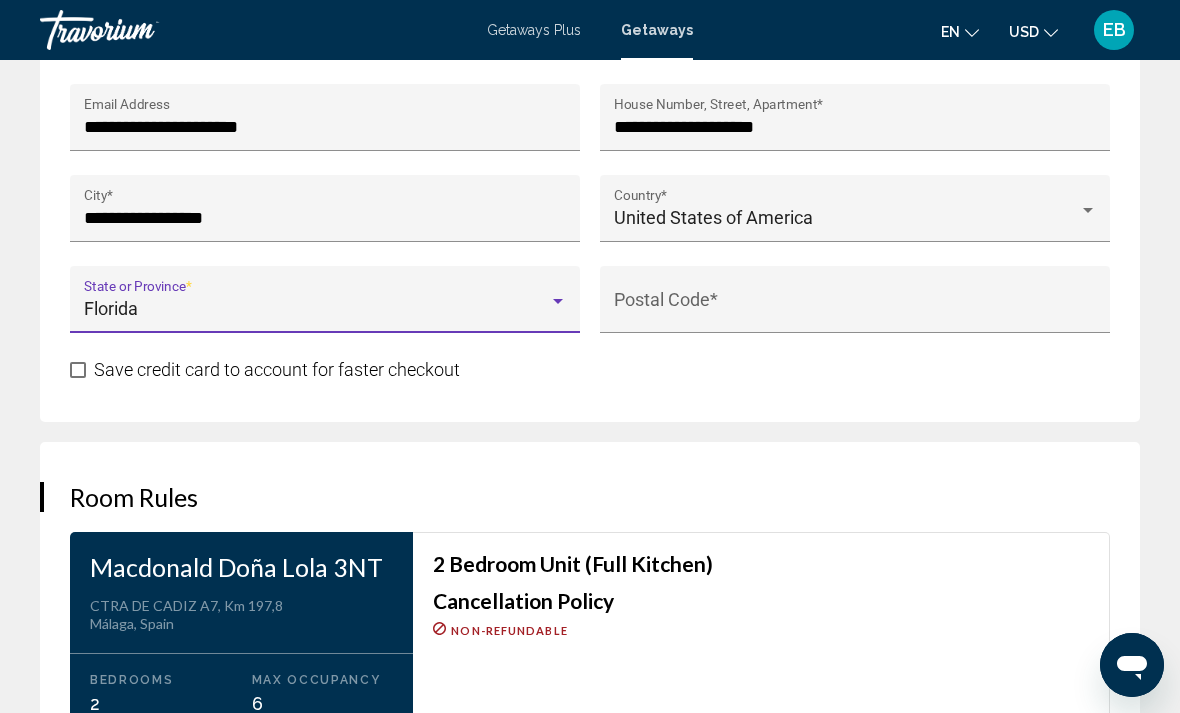 click on "Postal Code  *" at bounding box center (855, 309) 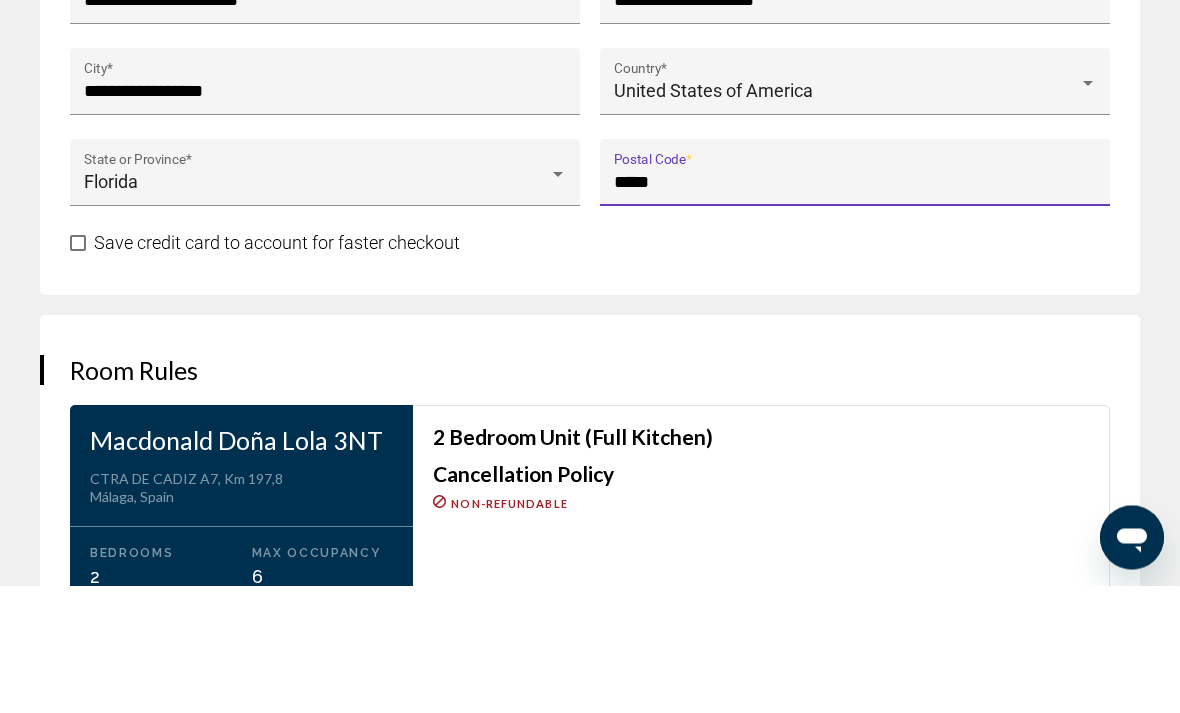 type on "*****" 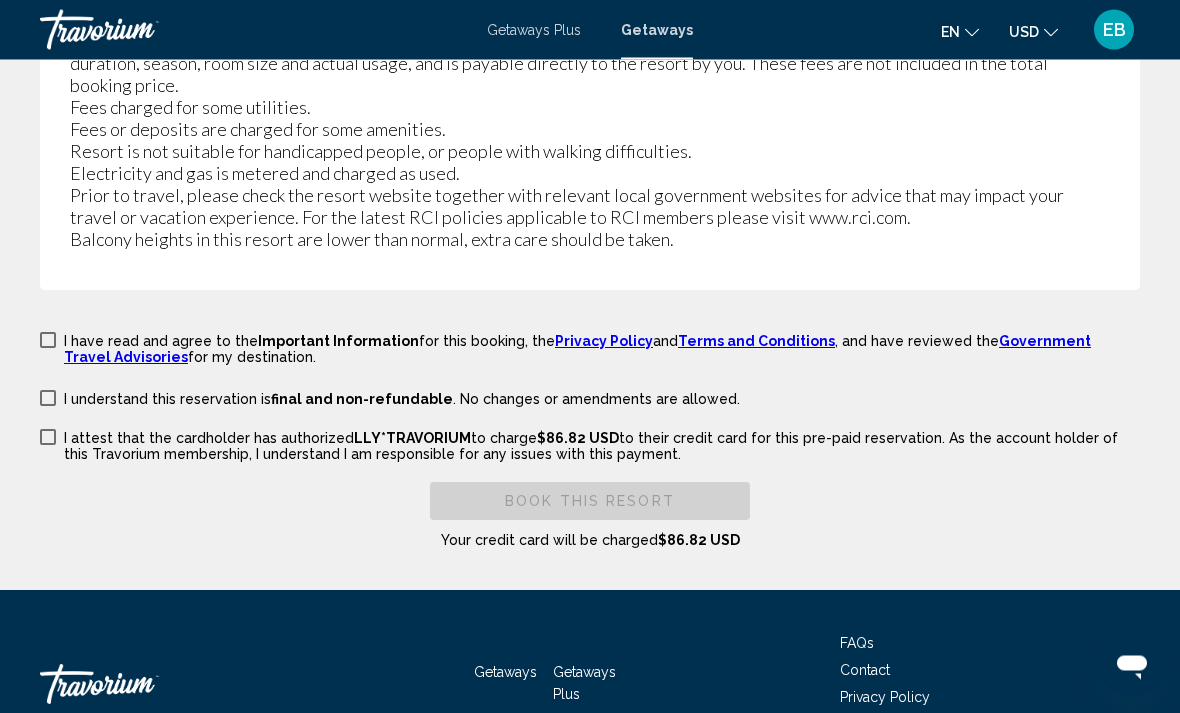 scroll, scrollTop: 3917, scrollLeft: 0, axis: vertical 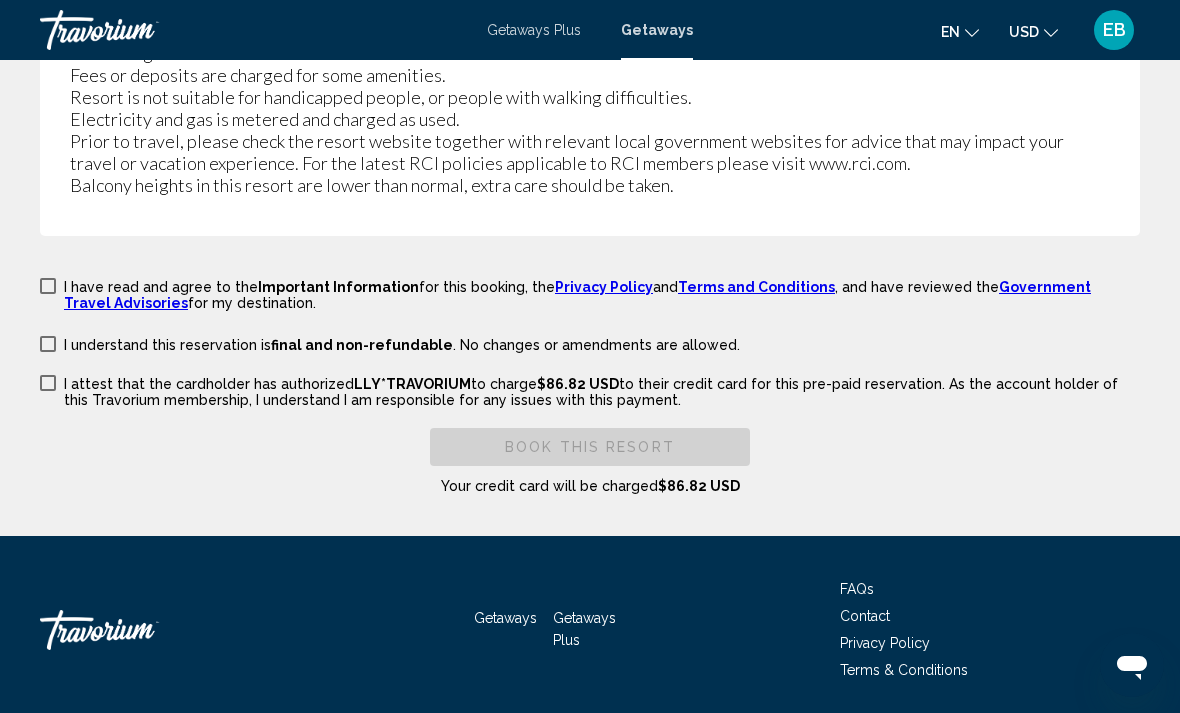 click at bounding box center [48, 286] 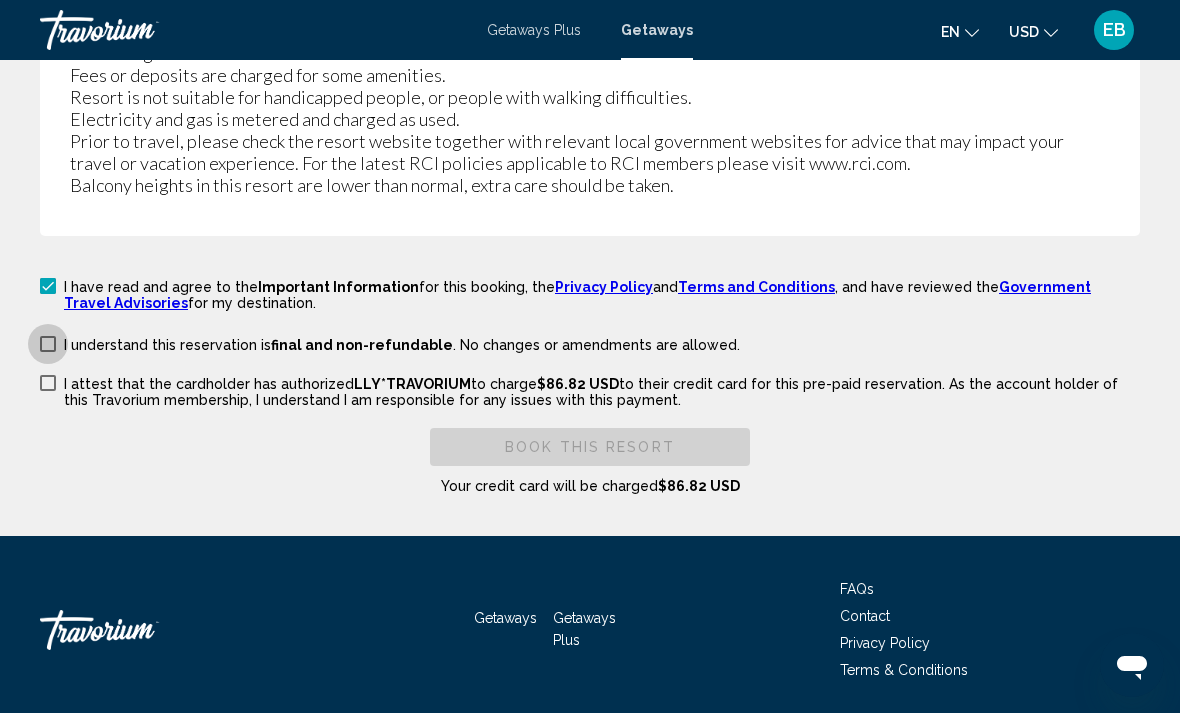 click at bounding box center [48, 344] 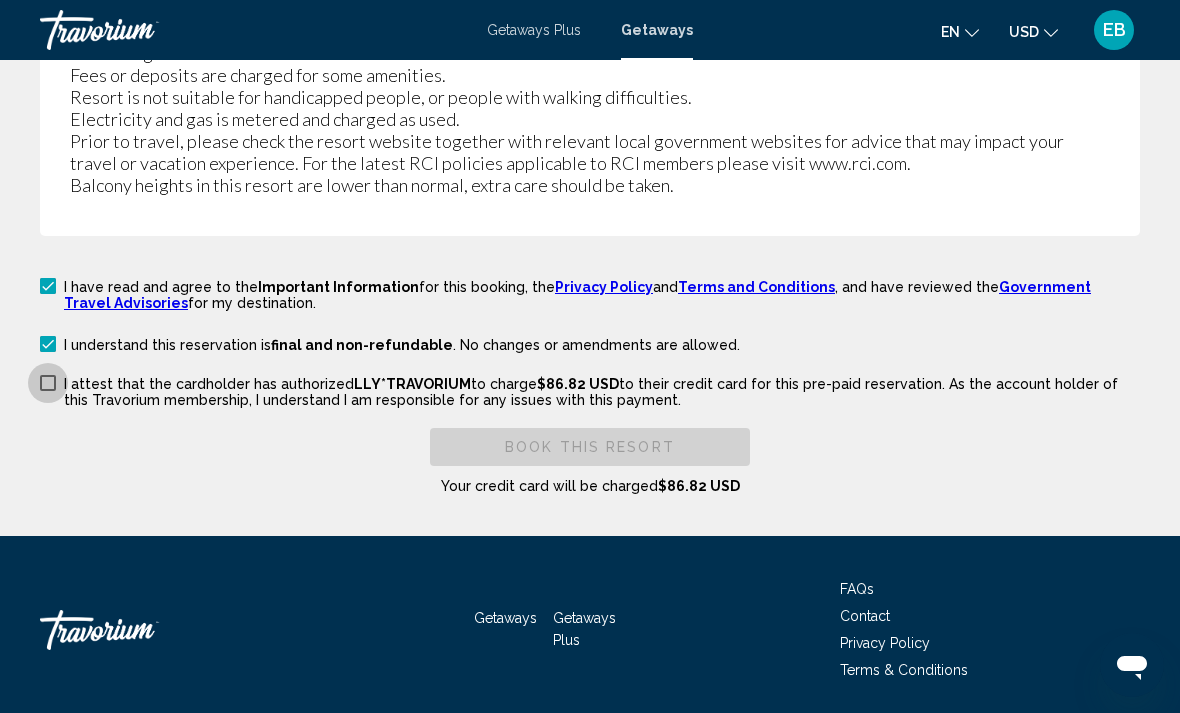click on "I attest that the cardholder has authorized  LLY*TRAVORIUM  to charge  $86.82 USD  to their credit card for this pre-paid reservation. As the account holder of this Travorium membership, I understand I am responsible for any issues with this payment." at bounding box center [590, 390] 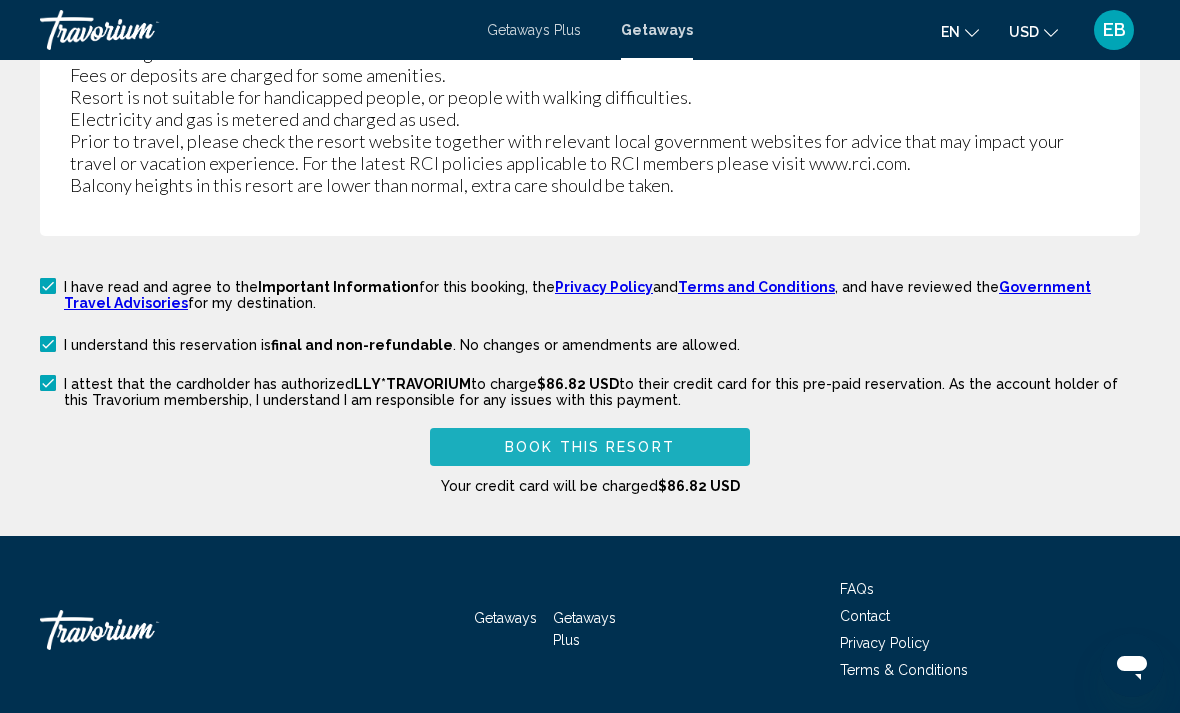 click on "Book this Resort" at bounding box center [590, 448] 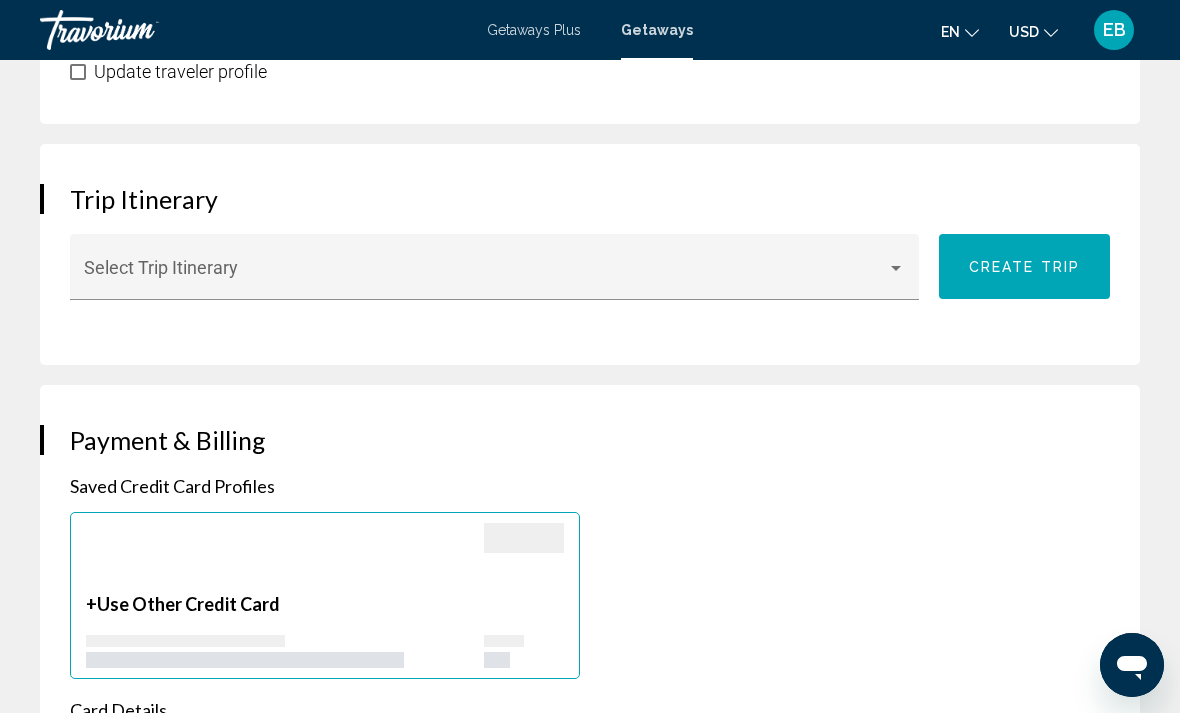 scroll, scrollTop: 1342, scrollLeft: 0, axis: vertical 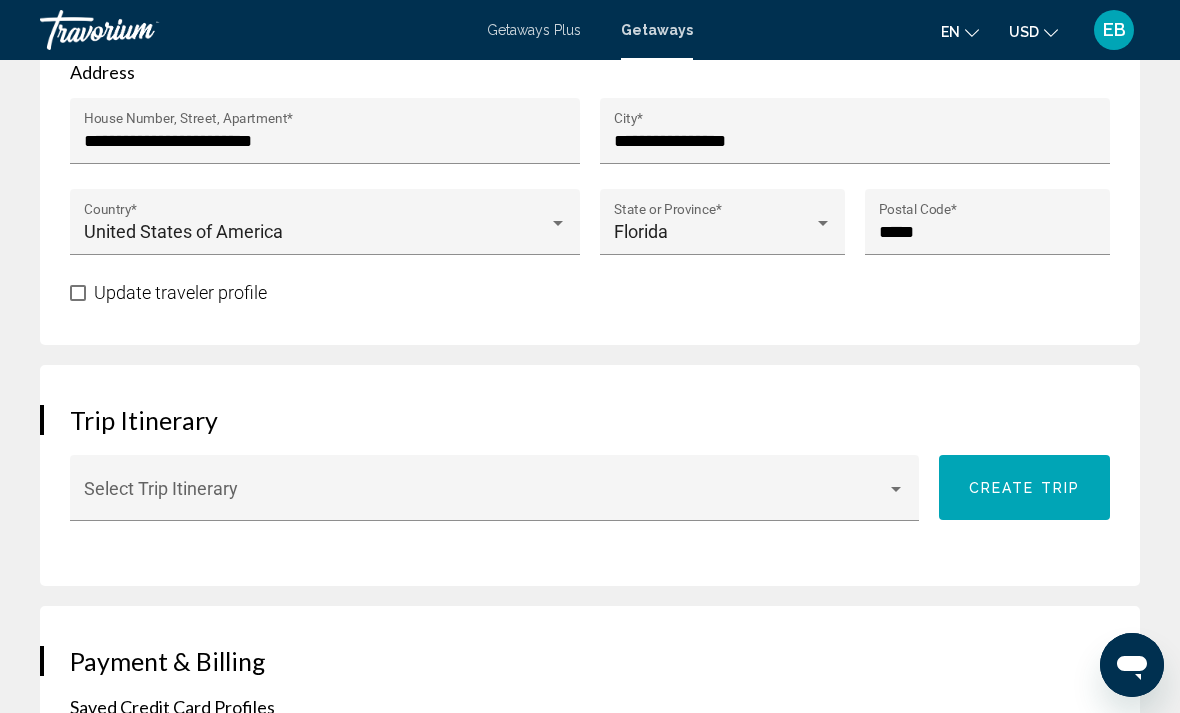 click at bounding box center [896, 490] 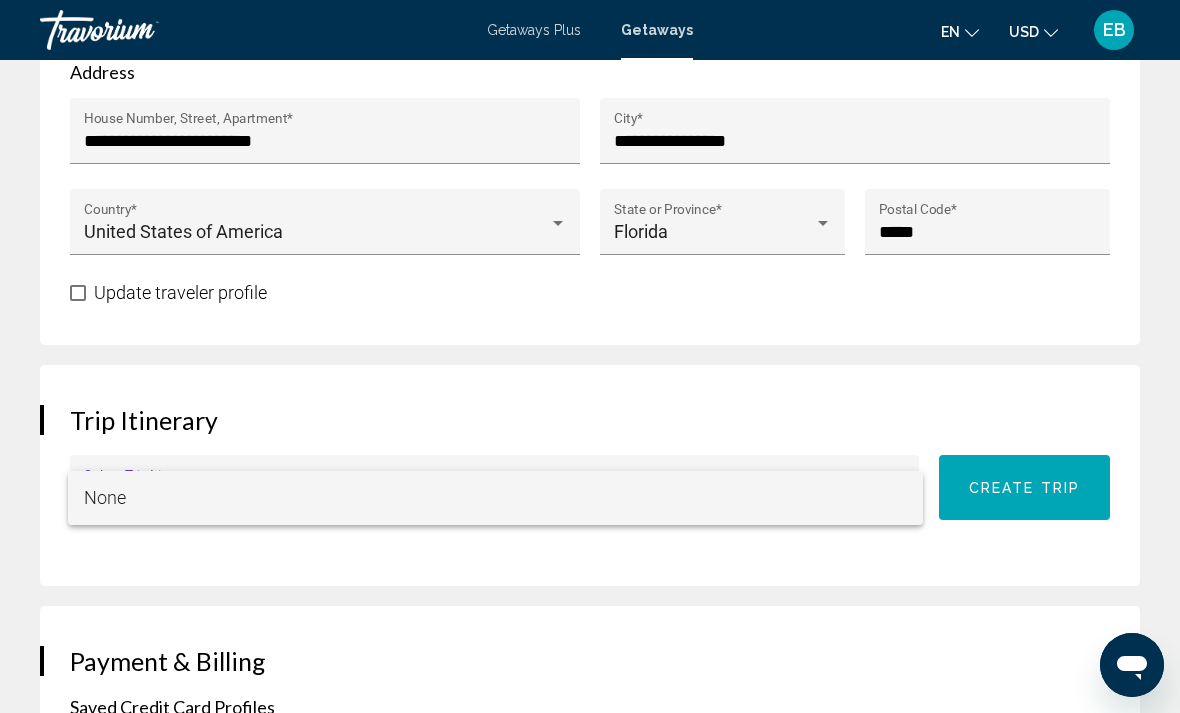 click at bounding box center (590, 356) 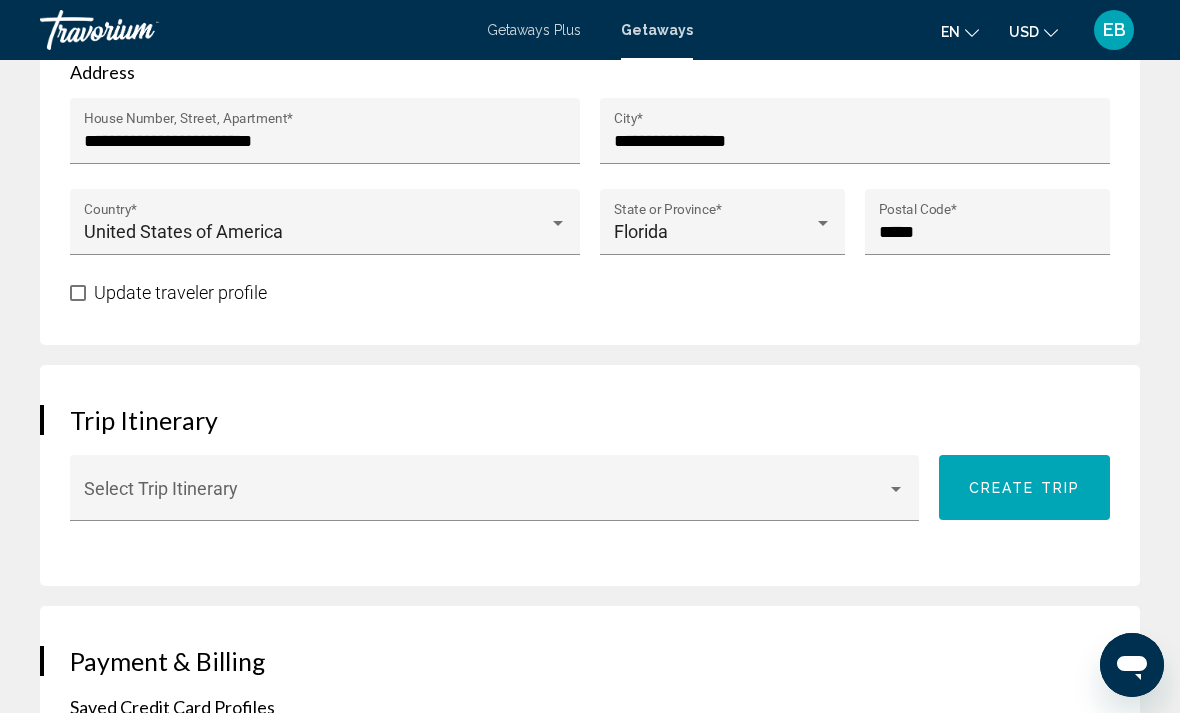 click on "Create trip" at bounding box center (1024, 487) 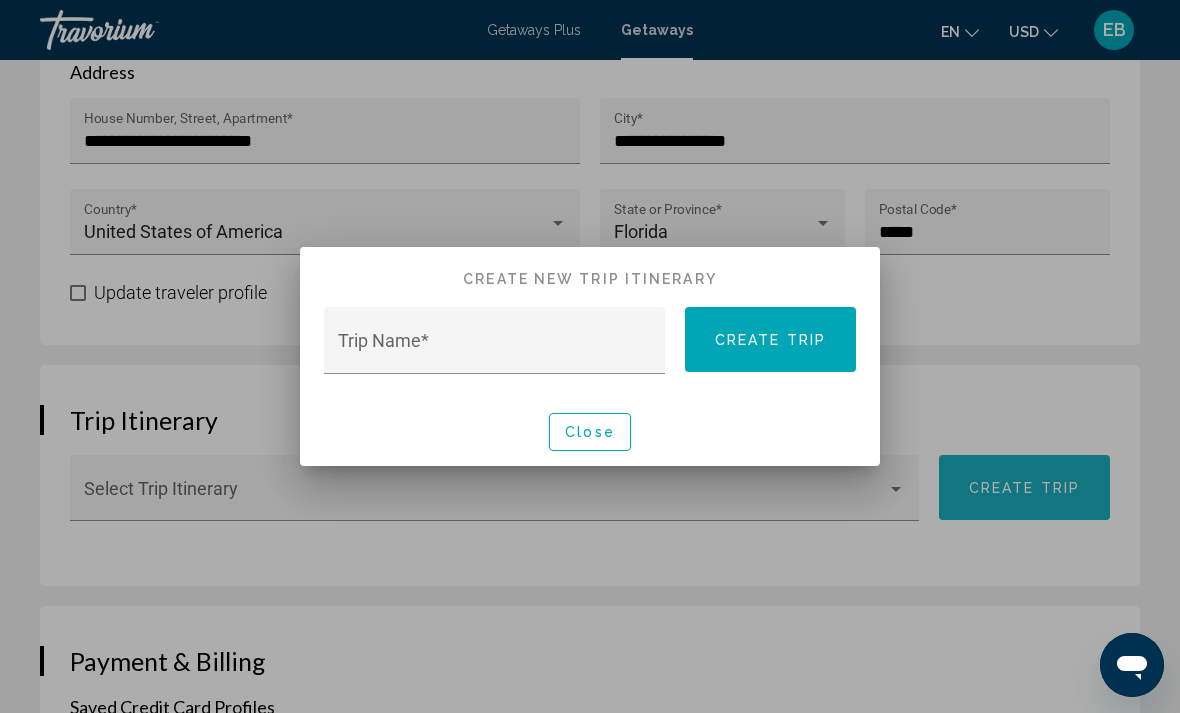 scroll, scrollTop: 0, scrollLeft: 0, axis: both 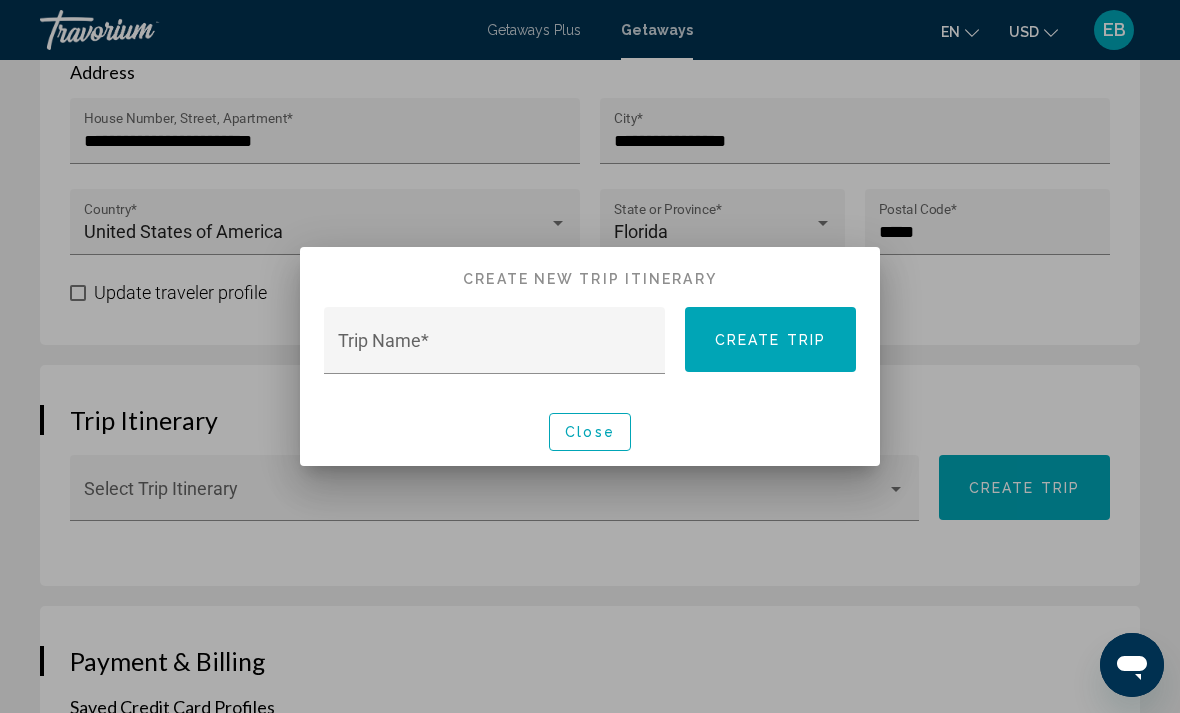 click on "Trip Name  *" at bounding box center [495, 350] 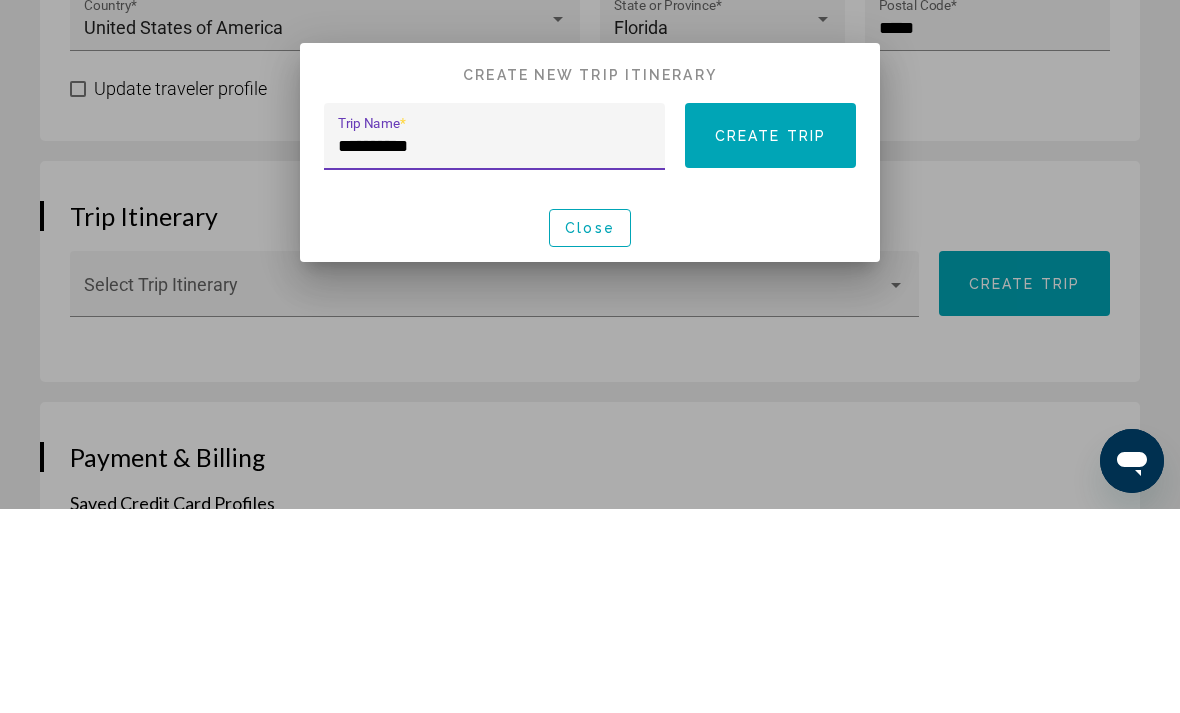 type on "**********" 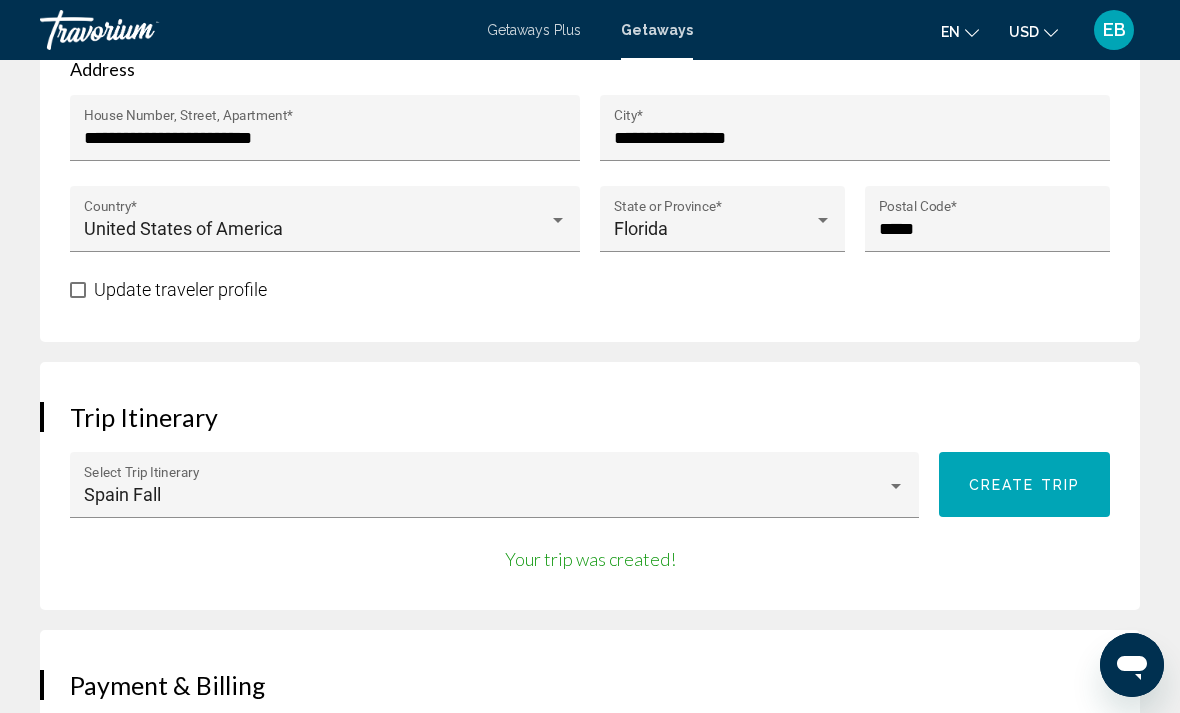 scroll, scrollTop: 1347, scrollLeft: 0, axis: vertical 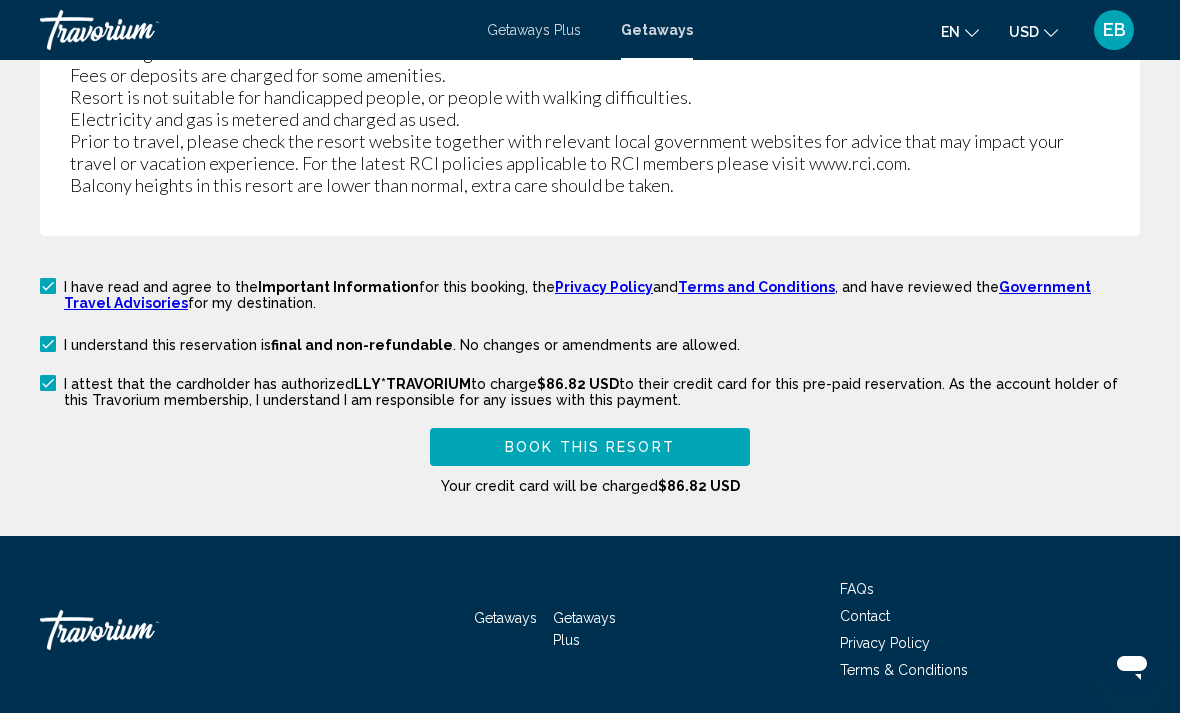 click on "Book this Resort" at bounding box center (590, 446) 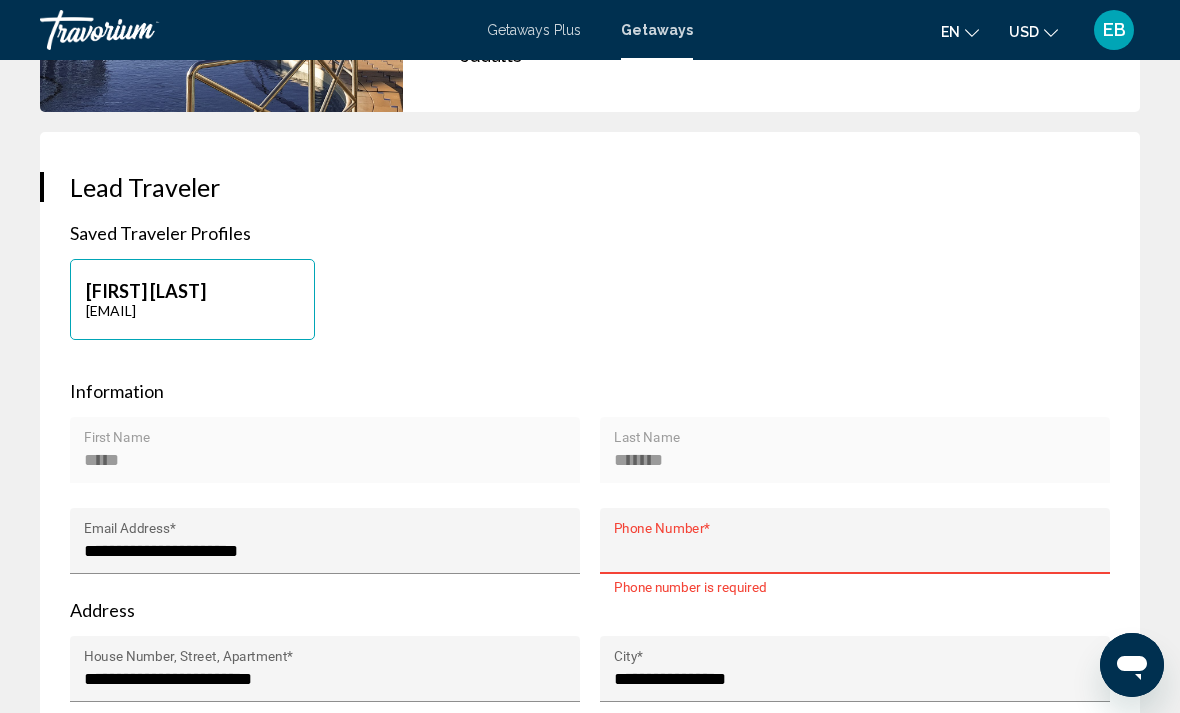 scroll, scrollTop: 803, scrollLeft: 0, axis: vertical 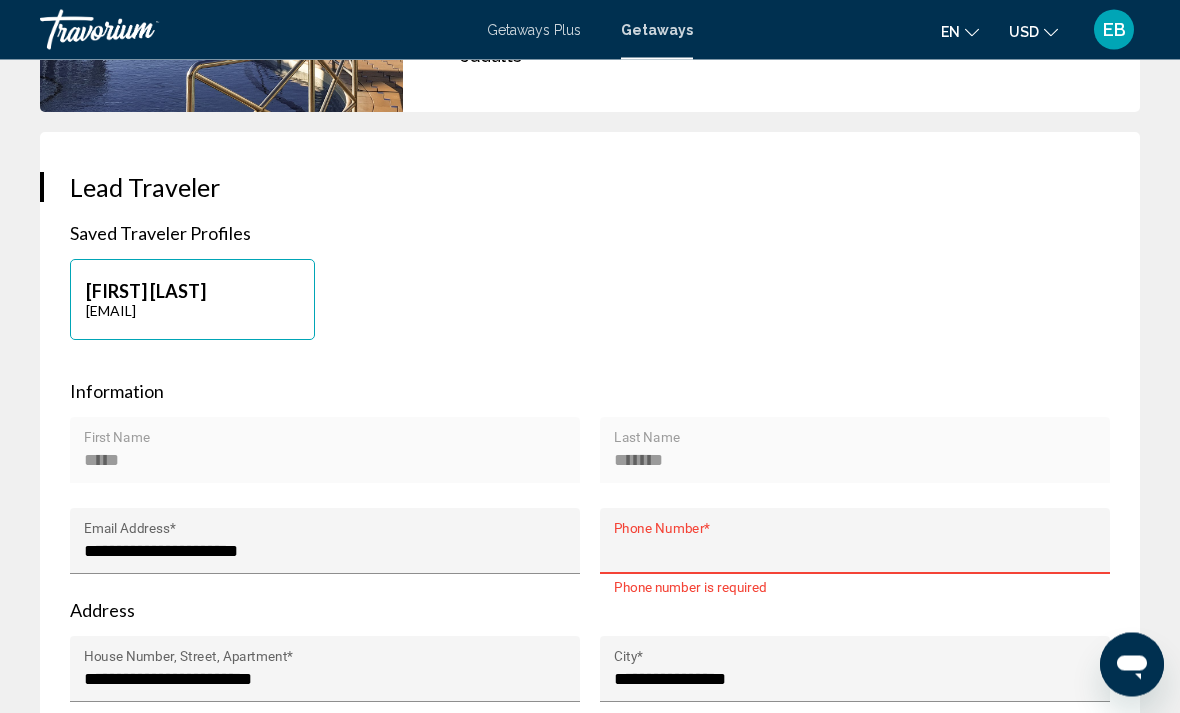 click on "Phone Number  *" at bounding box center (855, 552) 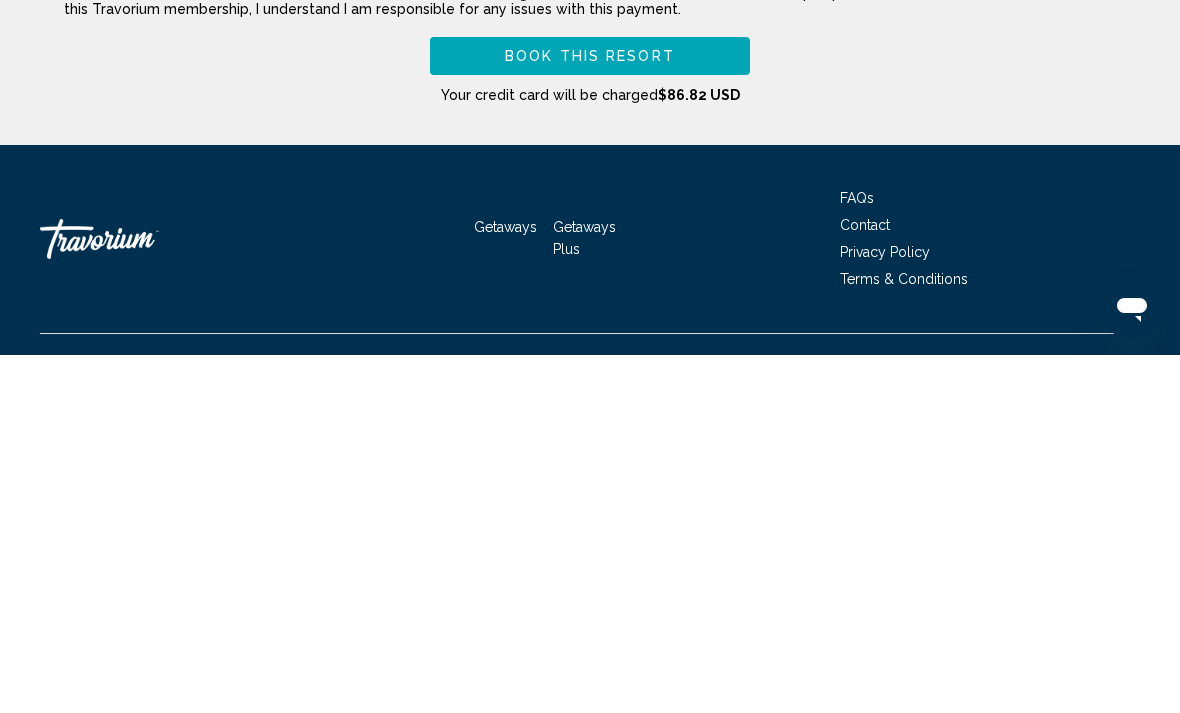 scroll, scrollTop: 4008, scrollLeft: 0, axis: vertical 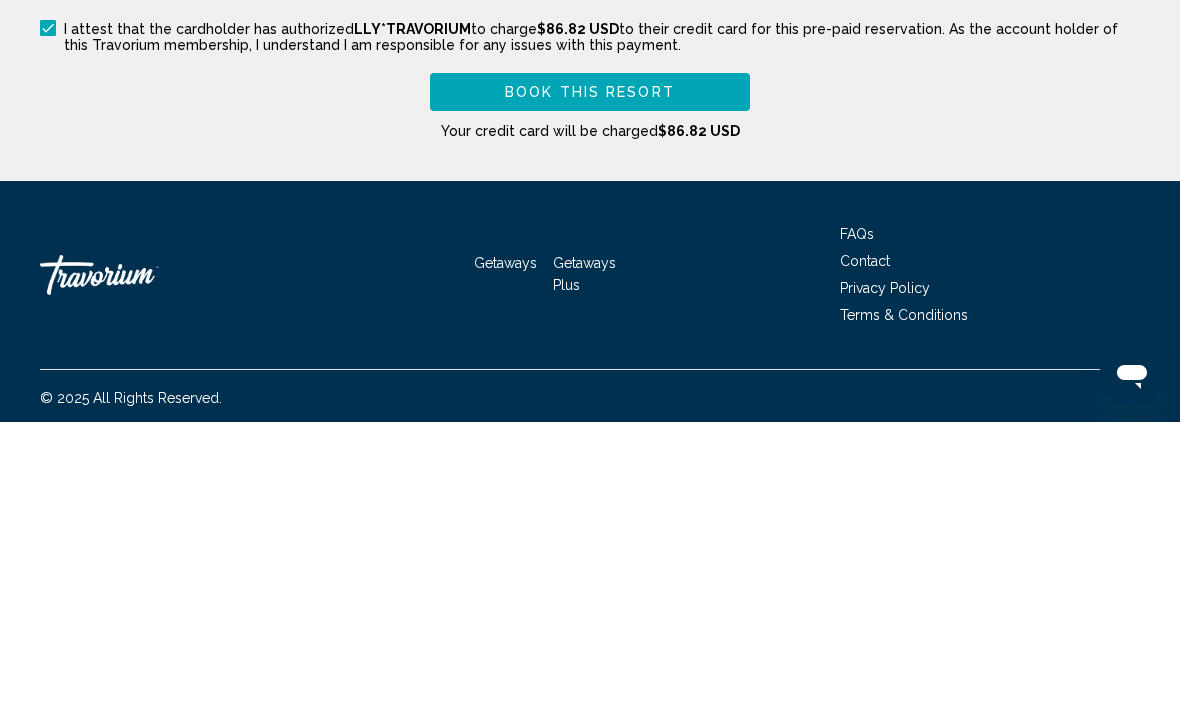 type on "**********" 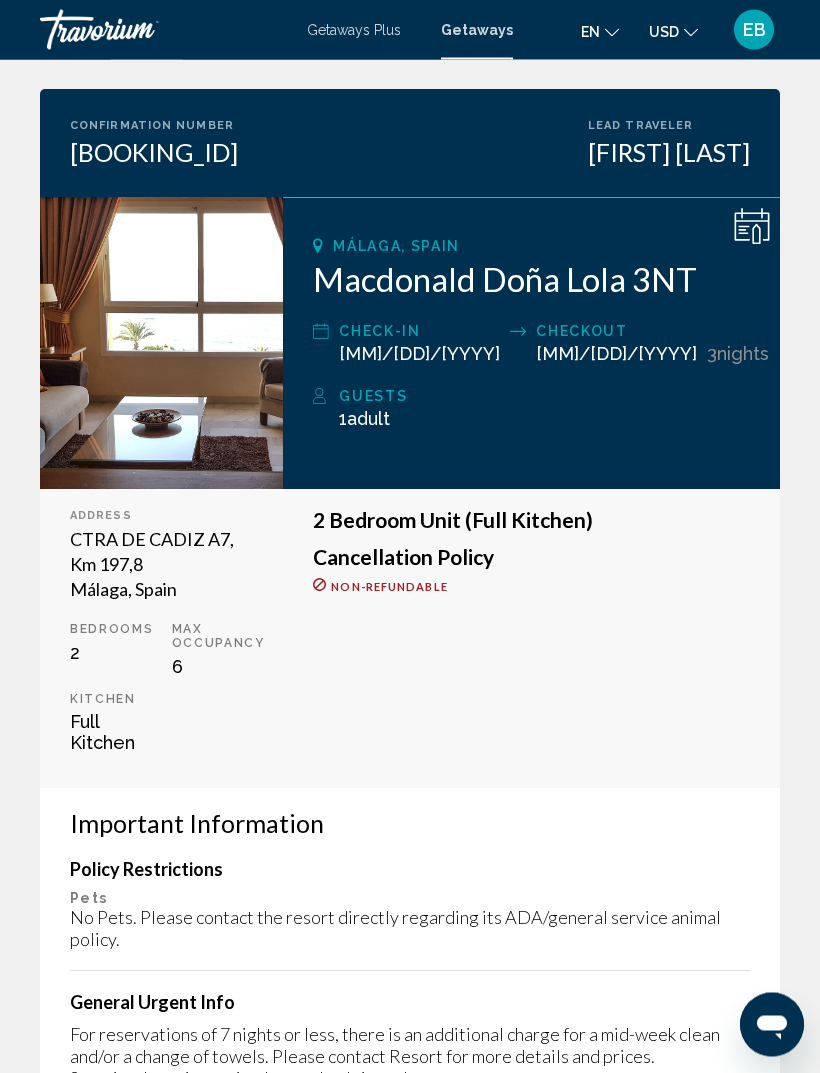 scroll, scrollTop: 0, scrollLeft: 0, axis: both 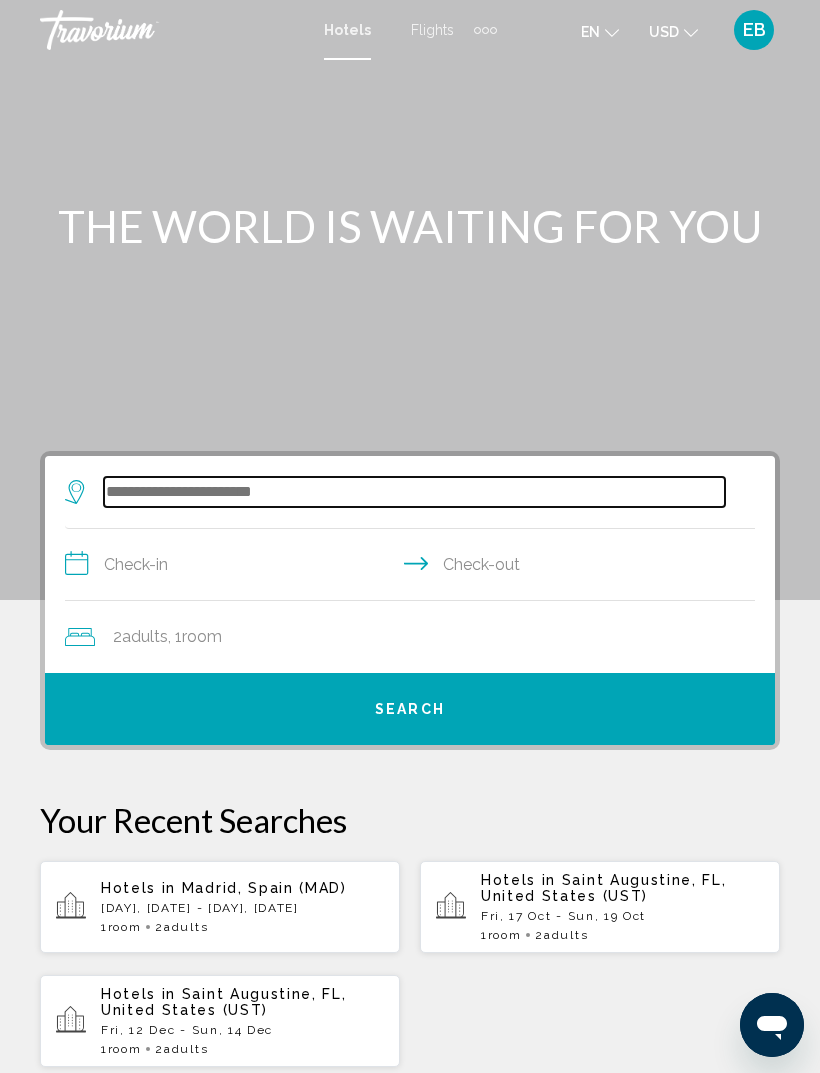 click at bounding box center [414, 492] 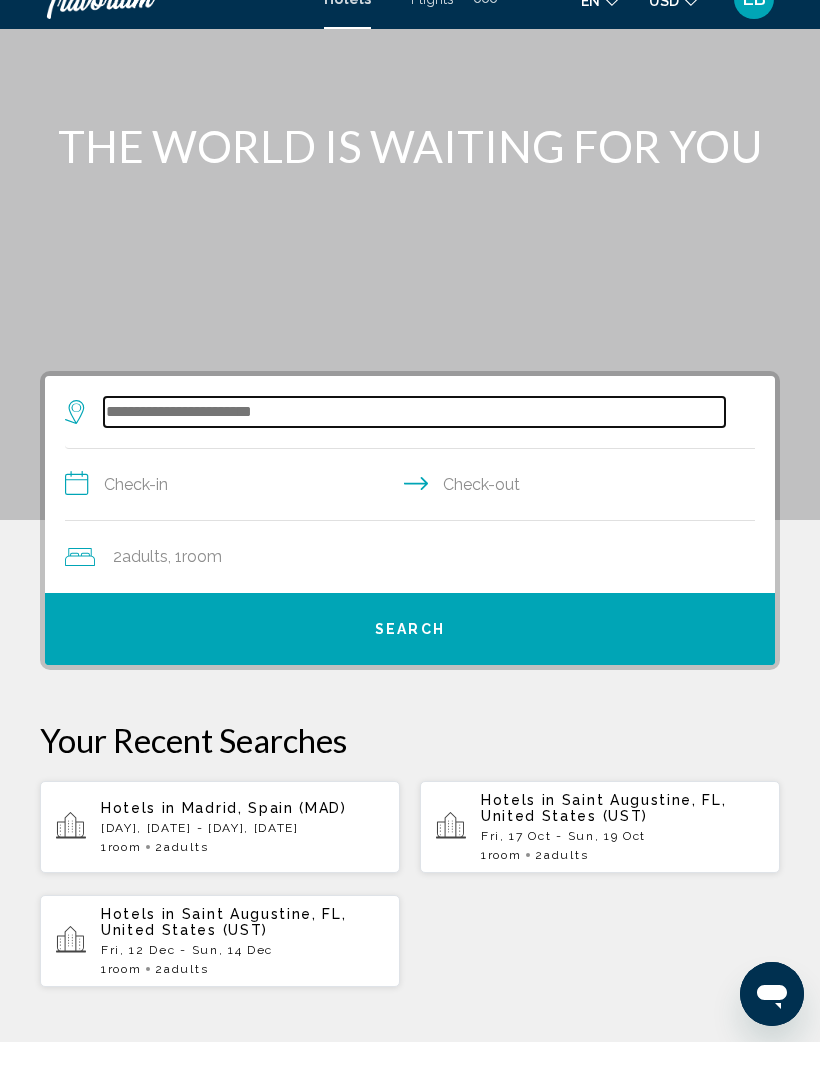 scroll, scrollTop: 0, scrollLeft: 0, axis: both 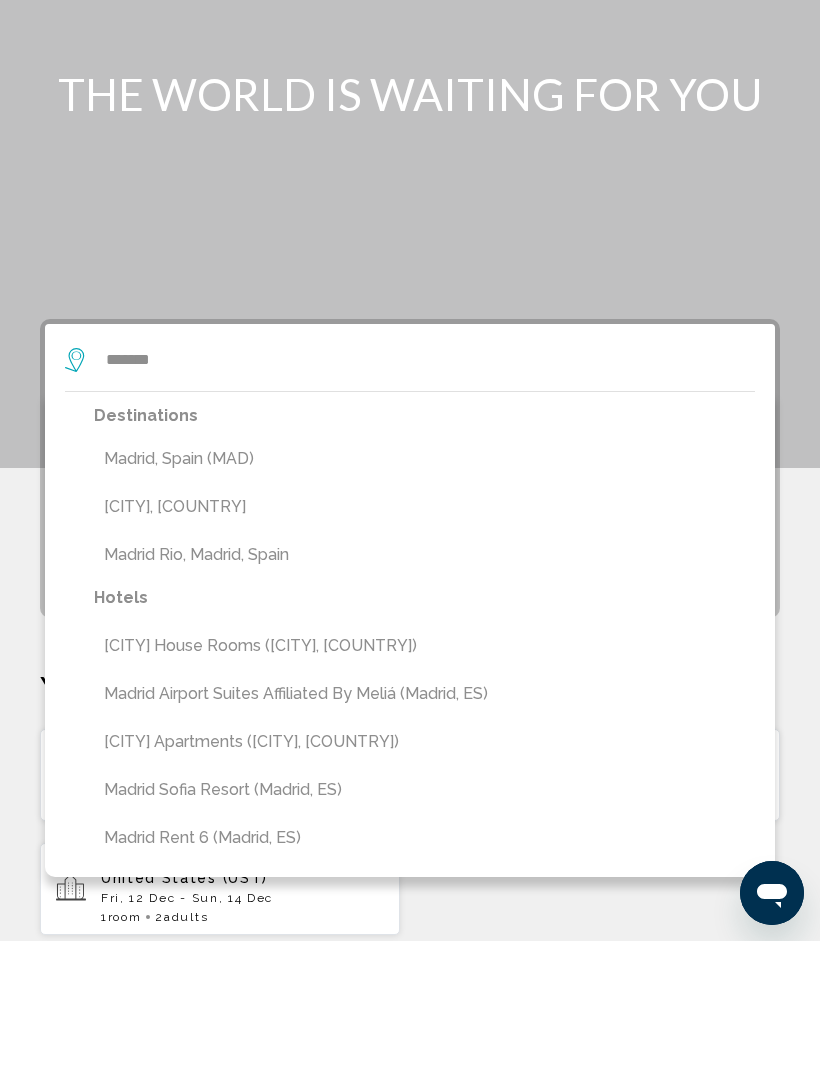 click on "Madrid, Spain (MAD)" at bounding box center (424, 591) 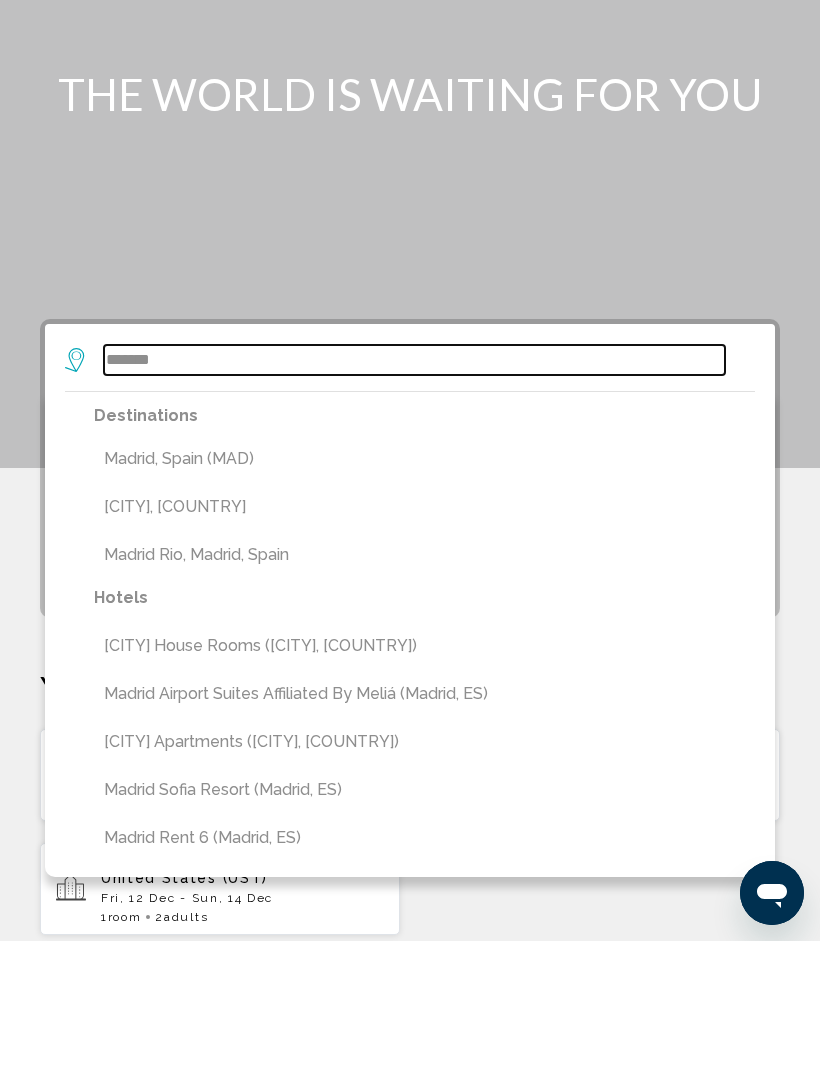 type on "**********" 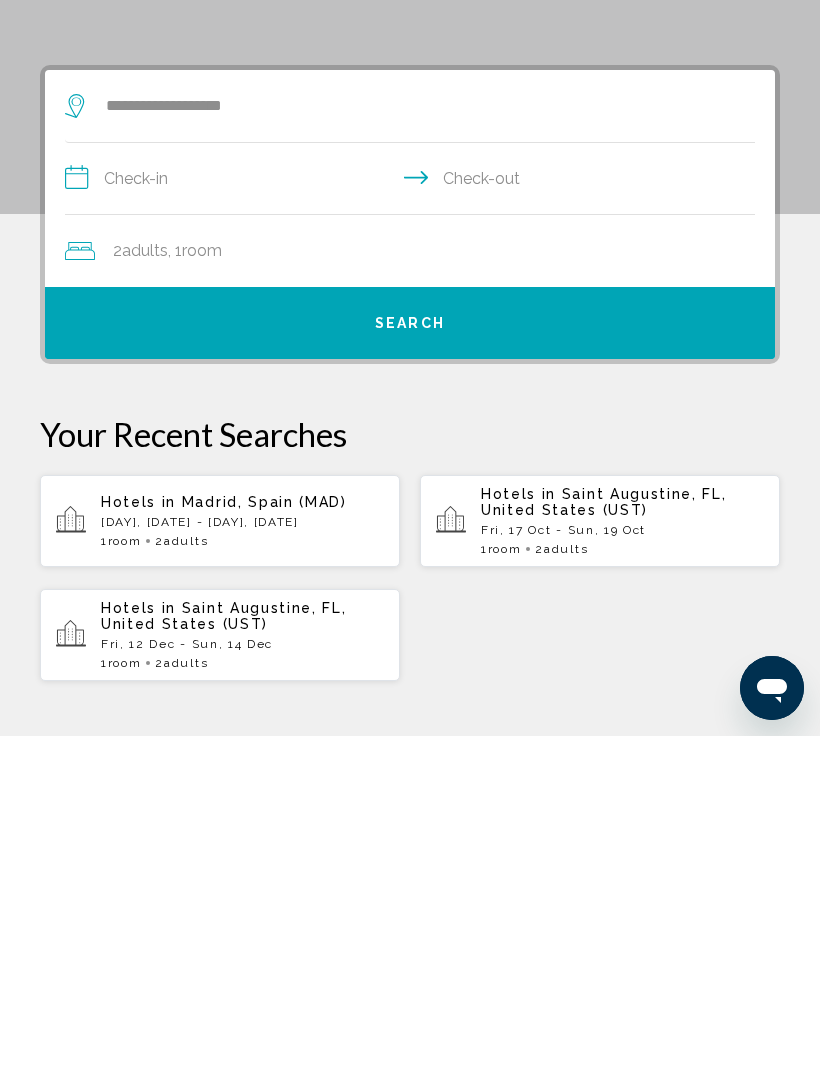 click on "**********" at bounding box center (414, 518) 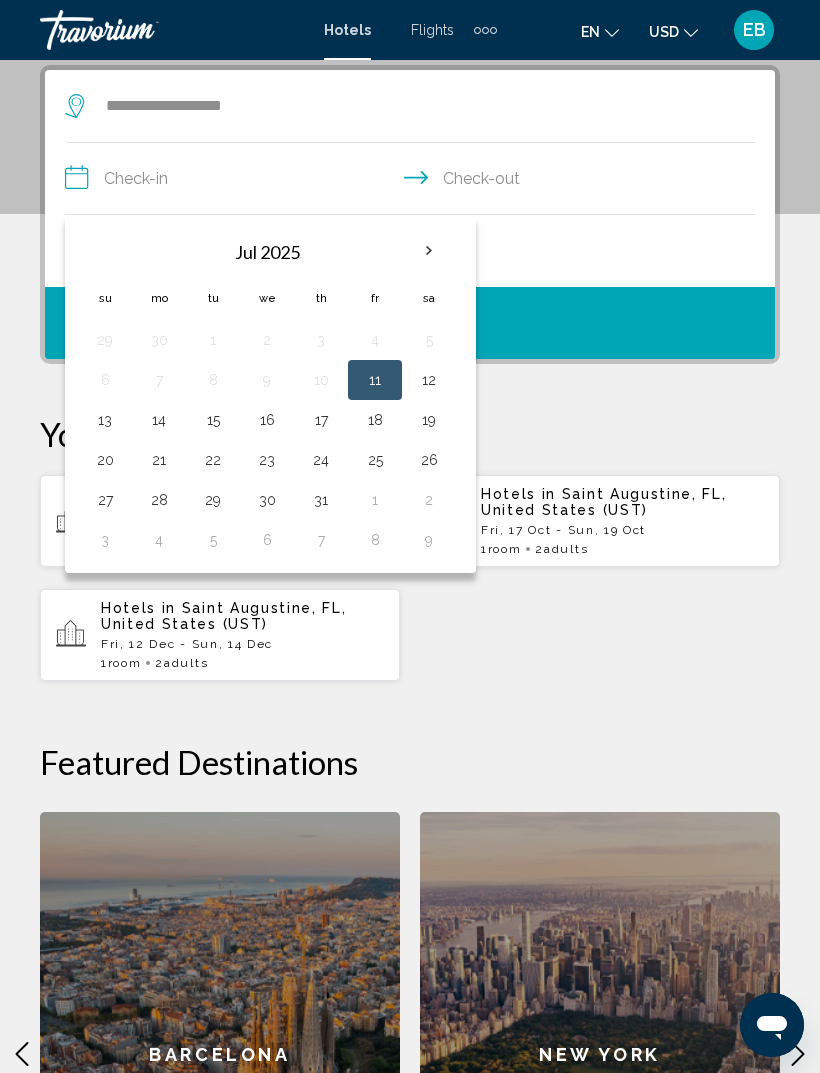 click at bounding box center [429, 251] 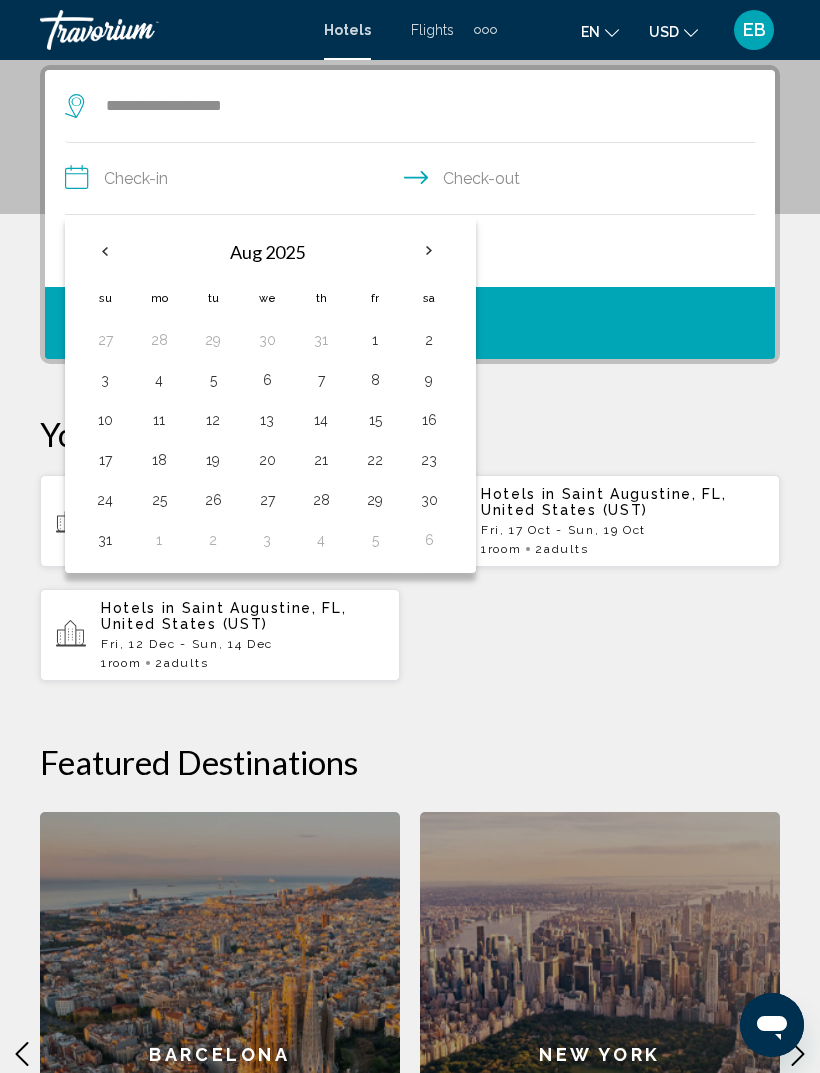 click at bounding box center (429, 251) 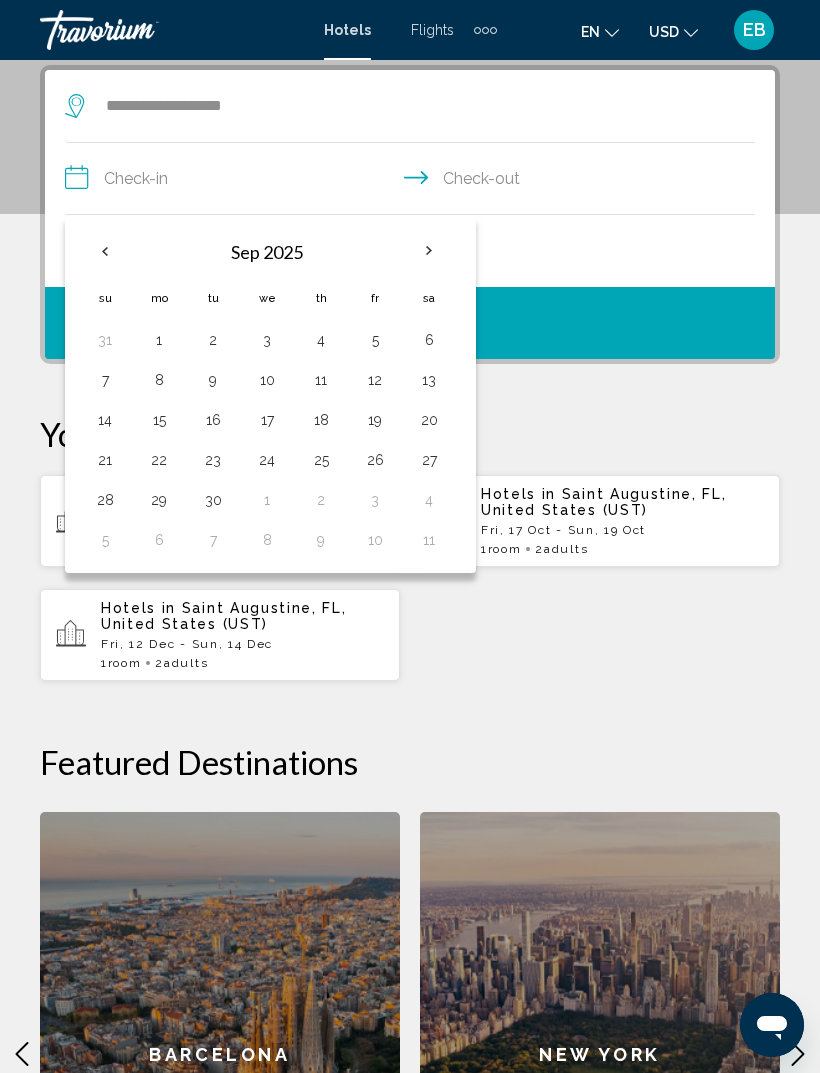 click at bounding box center [429, 251] 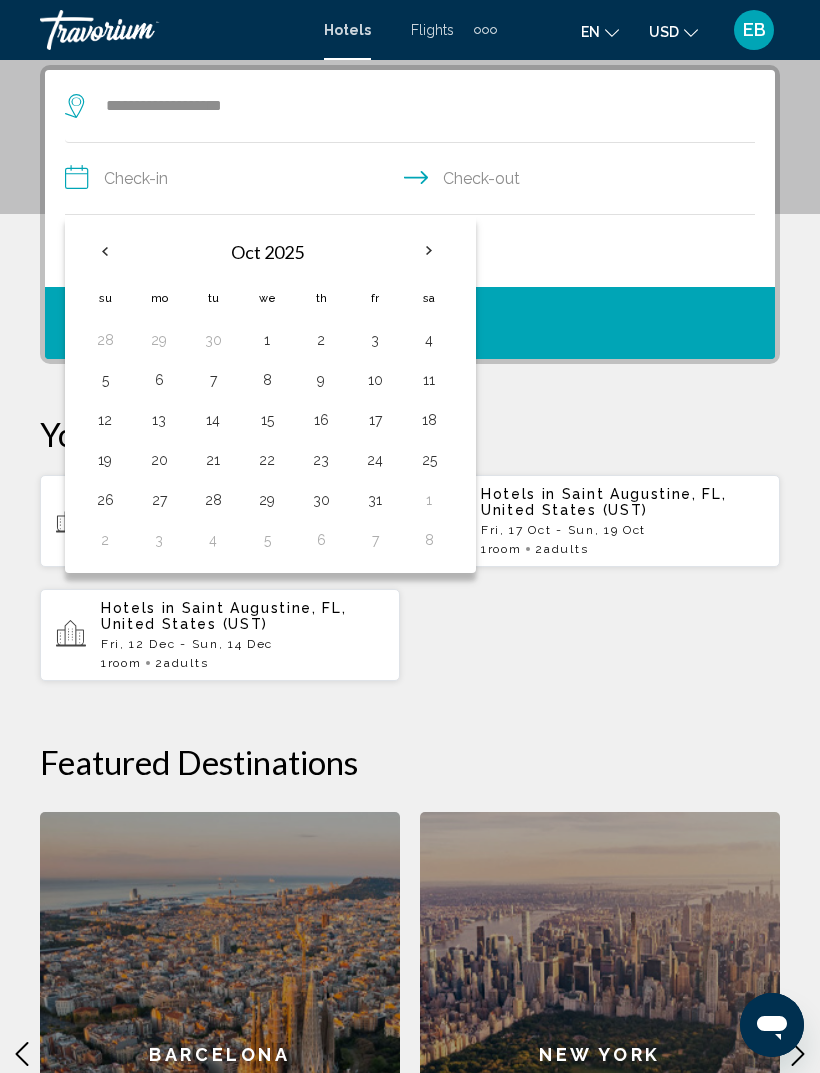 click on "24" at bounding box center (375, 460) 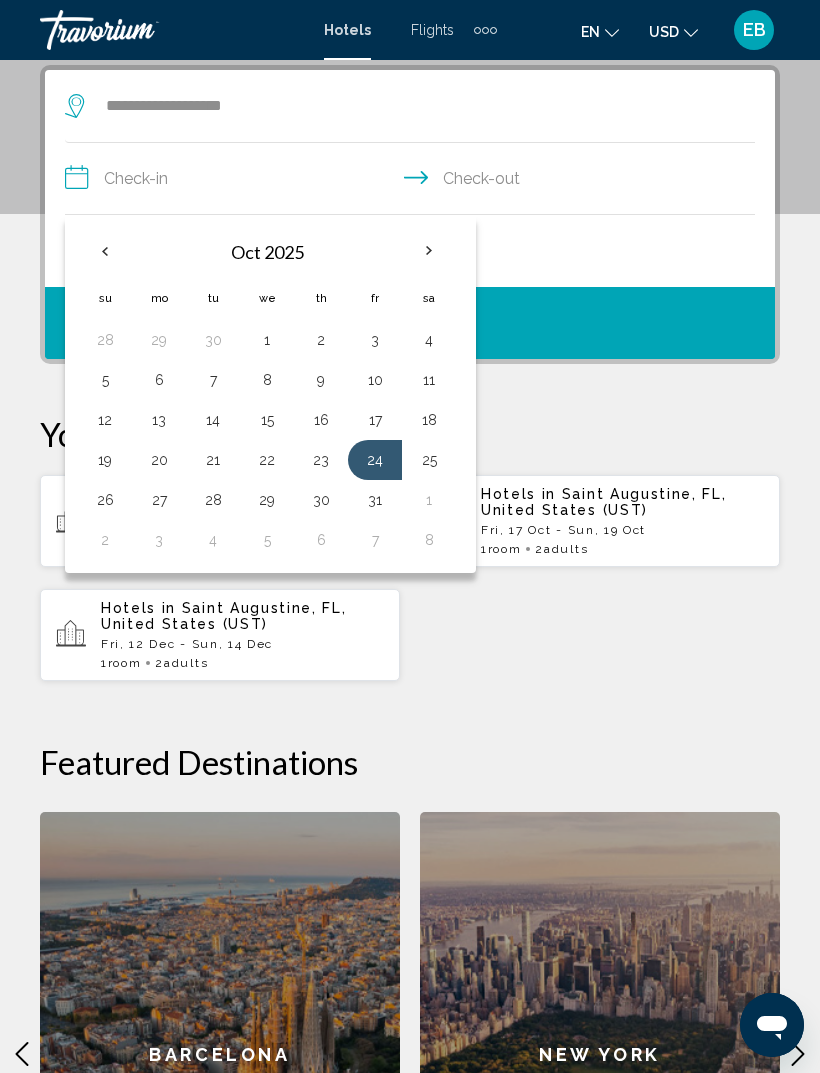 click on "27" at bounding box center (159, 500) 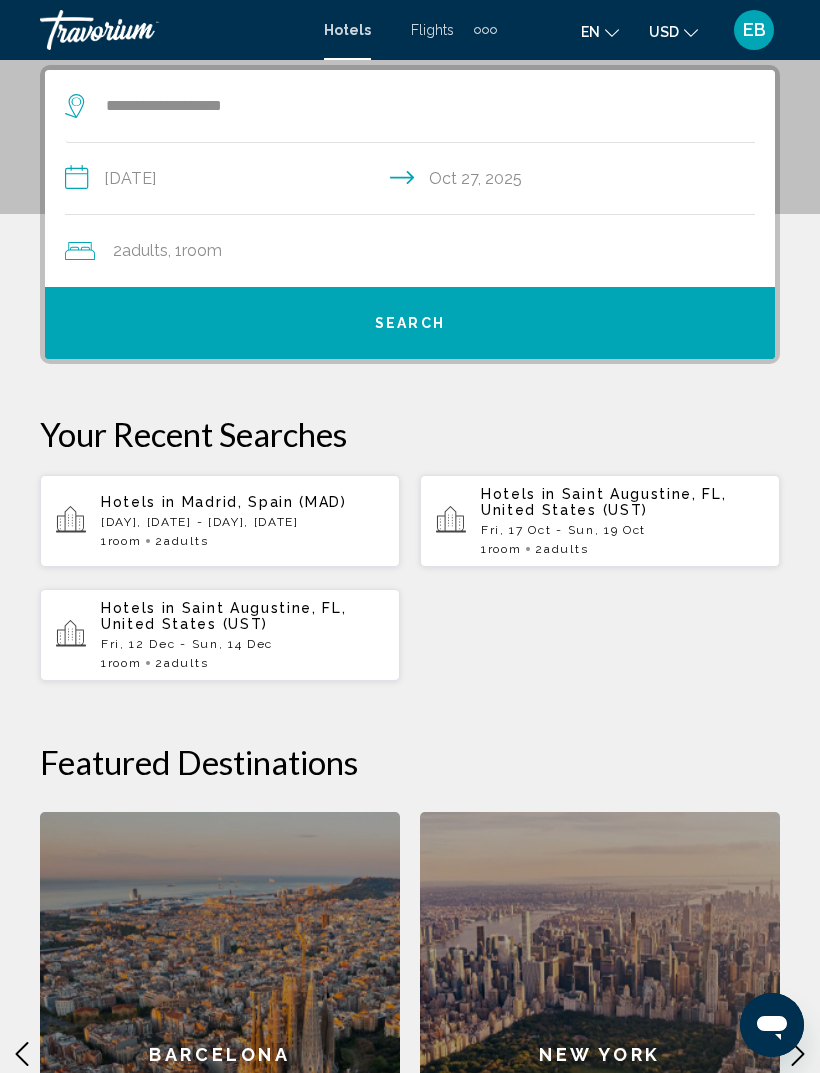 click on "2  Adult Adults , 1  Room rooms" 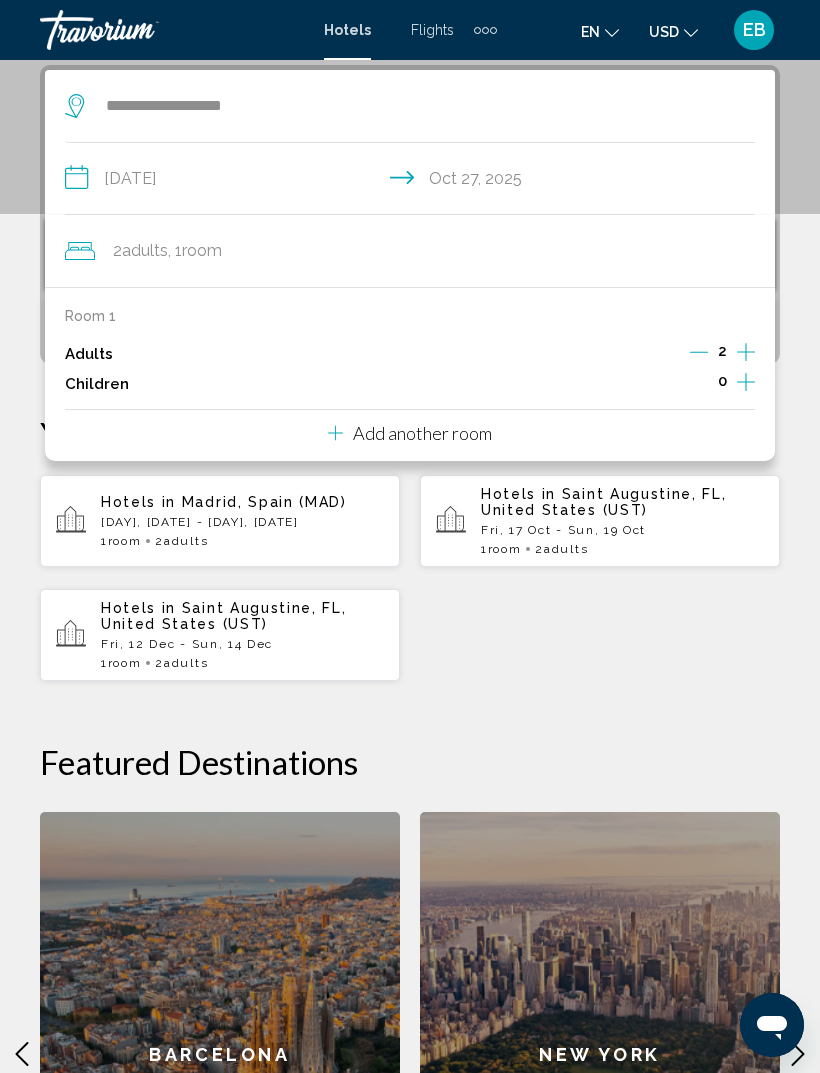 click 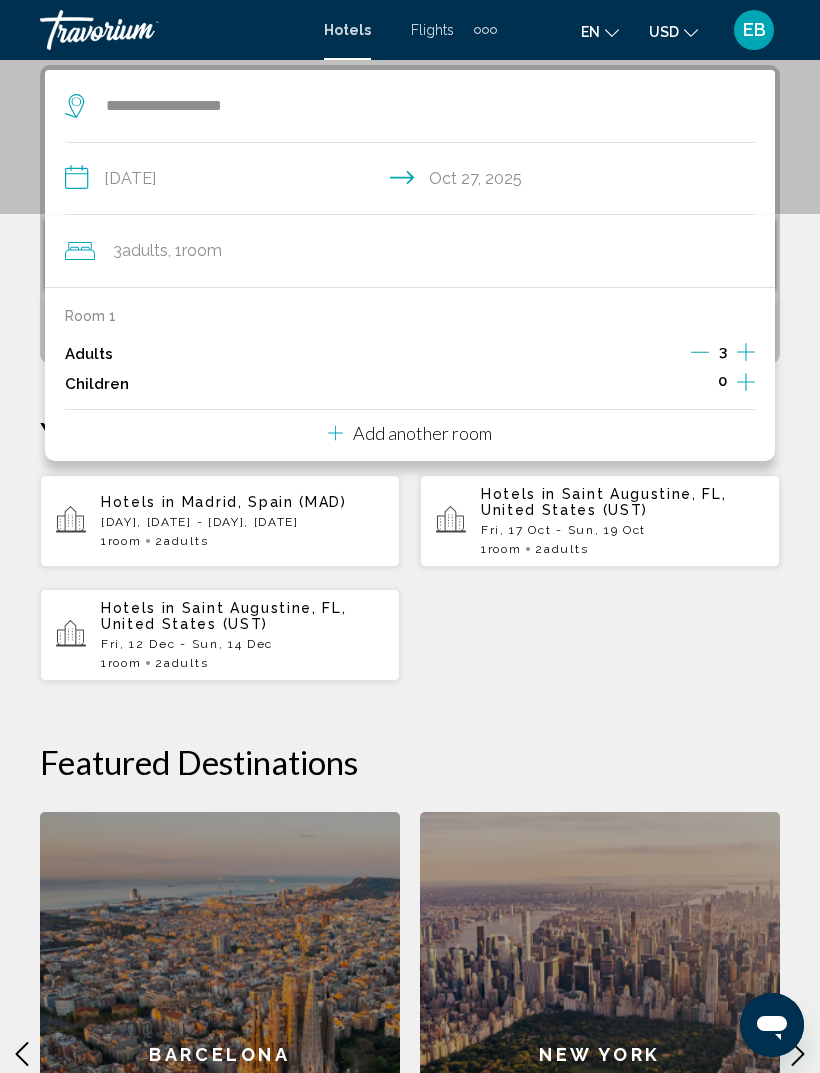 click 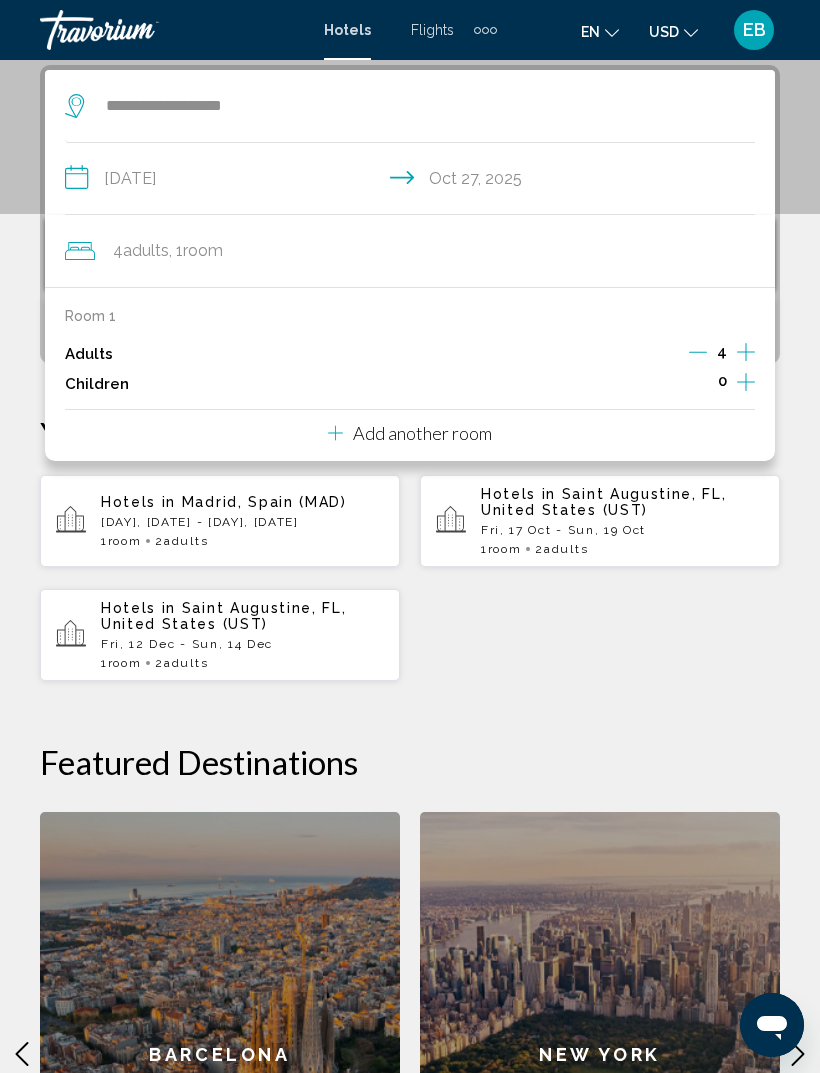 click 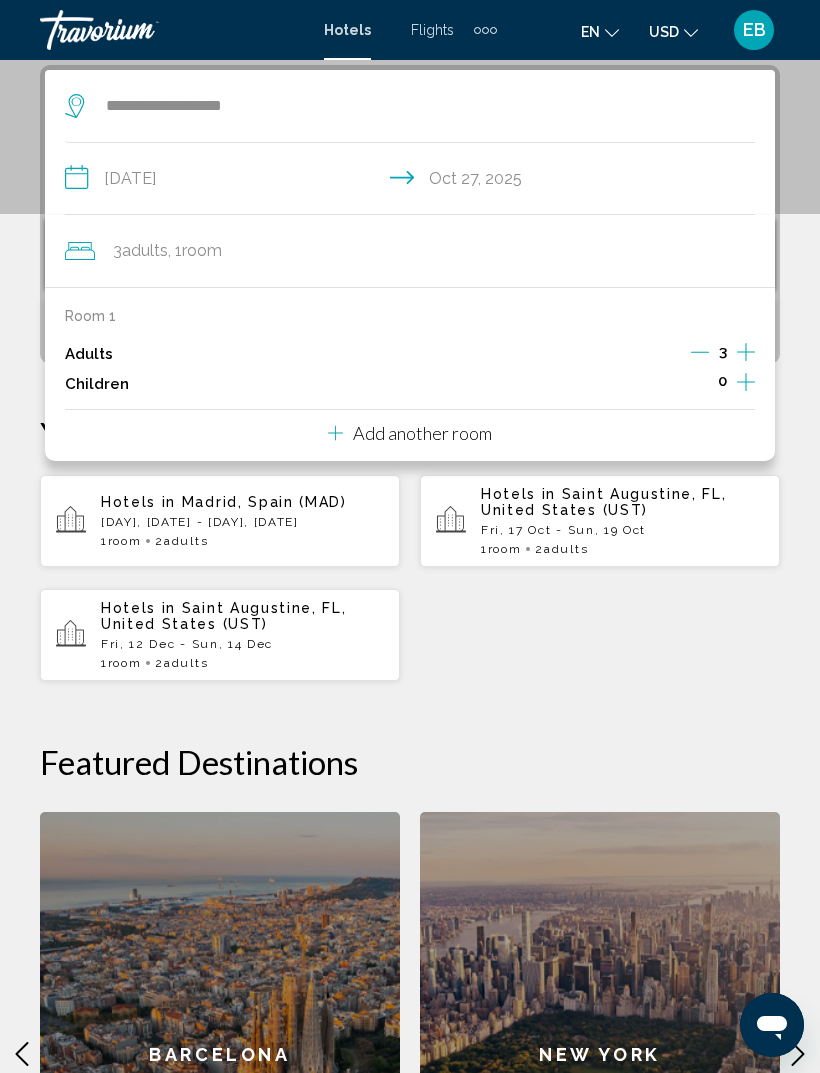 click 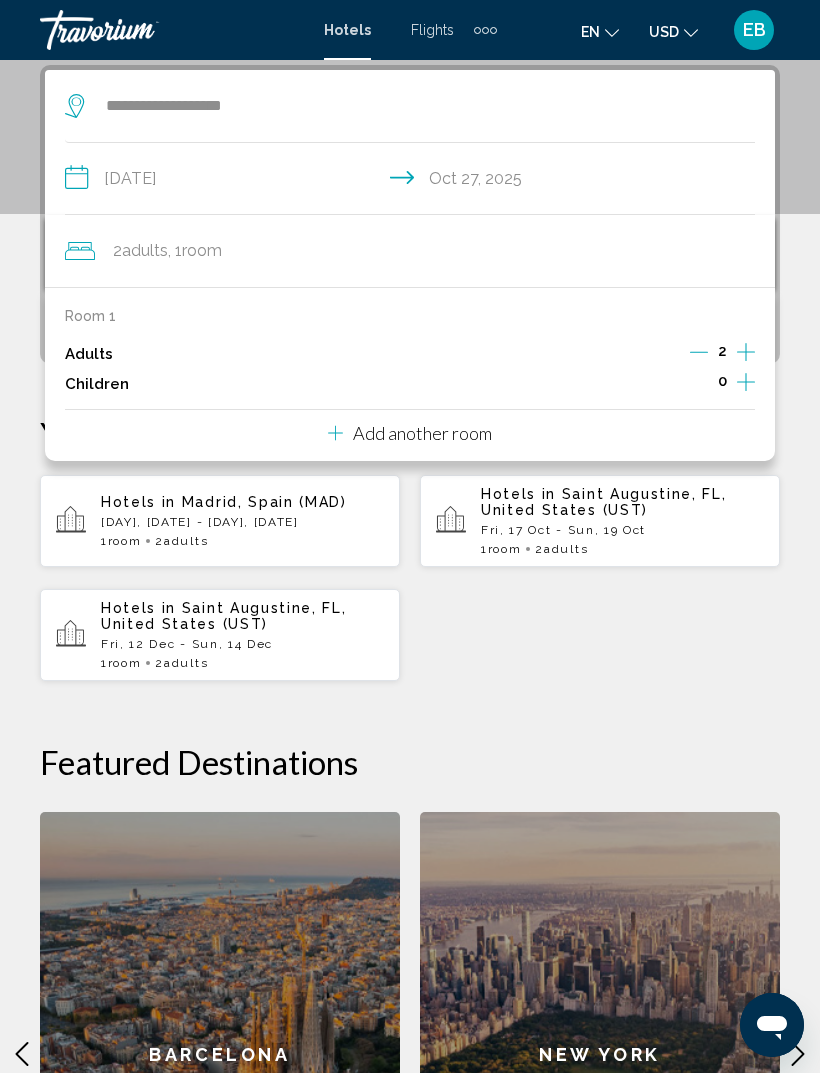 click on "Room 1 Adults
2
Children
0
Add another room" at bounding box center (410, 374) 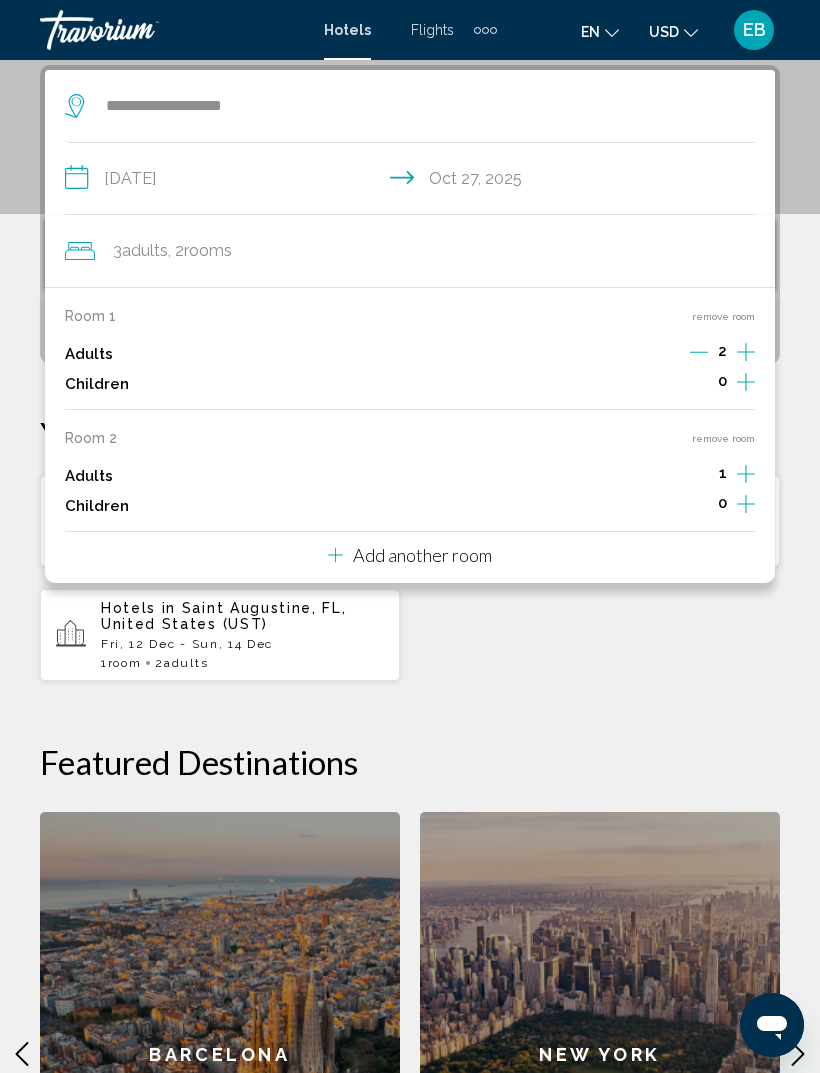 click 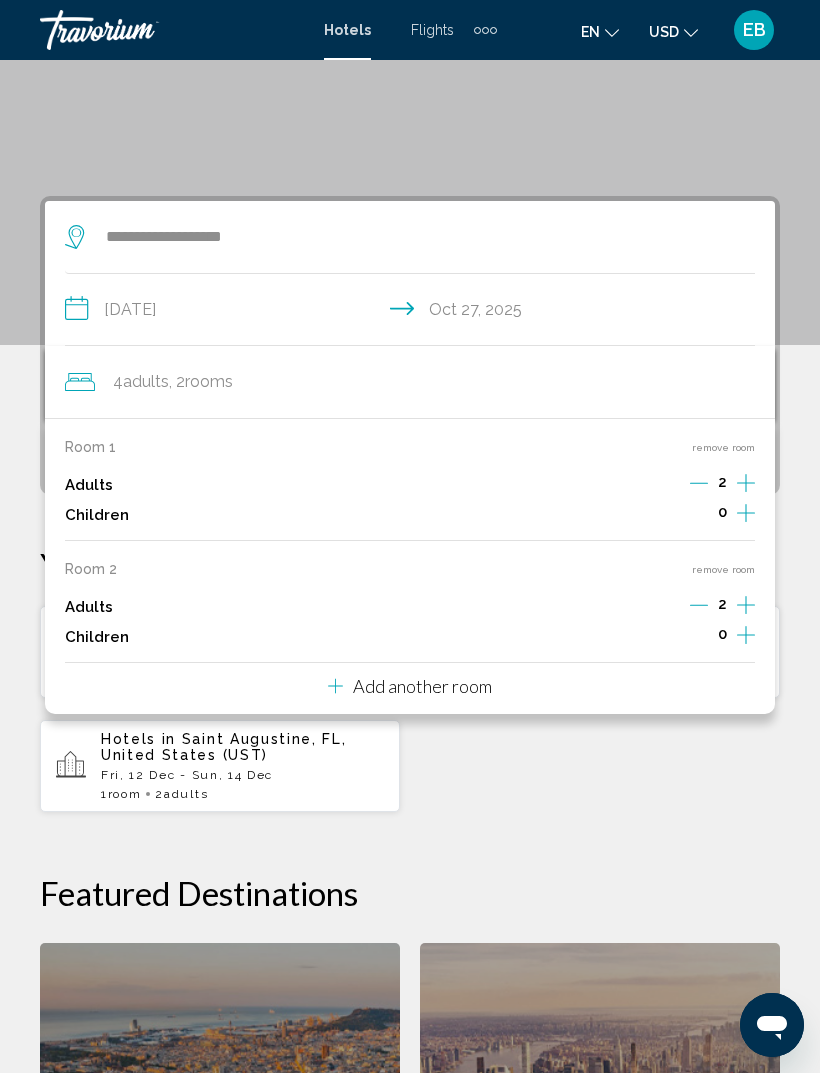 scroll, scrollTop: 294, scrollLeft: 0, axis: vertical 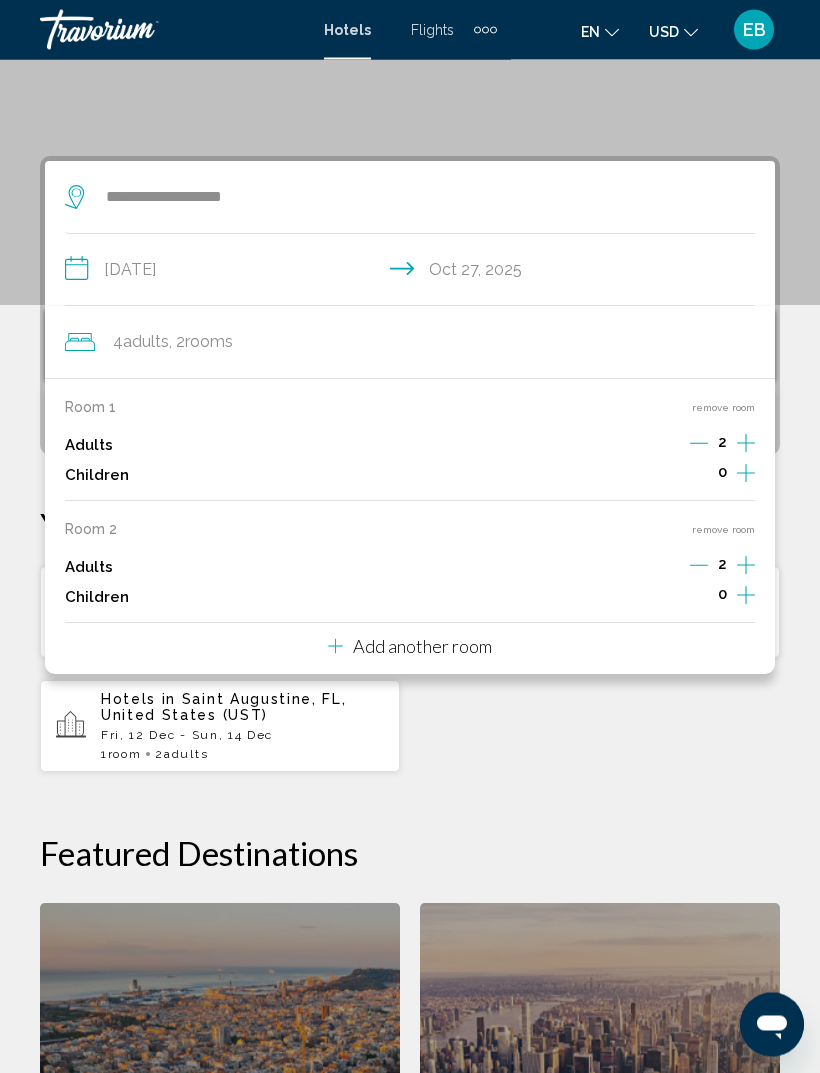 click on "Hotels in Madrid, Spain (MAD) Sat, 25 Oct - Mon, 27 Oct 1 Room rooms 2 Adult Adults
Hotels in Saint Augustine, FL, United States (UST) Fri, 17 Oct - Sun, 19 Oct 1 Room rooms 2 Adult Adults" at bounding box center (410, 670) 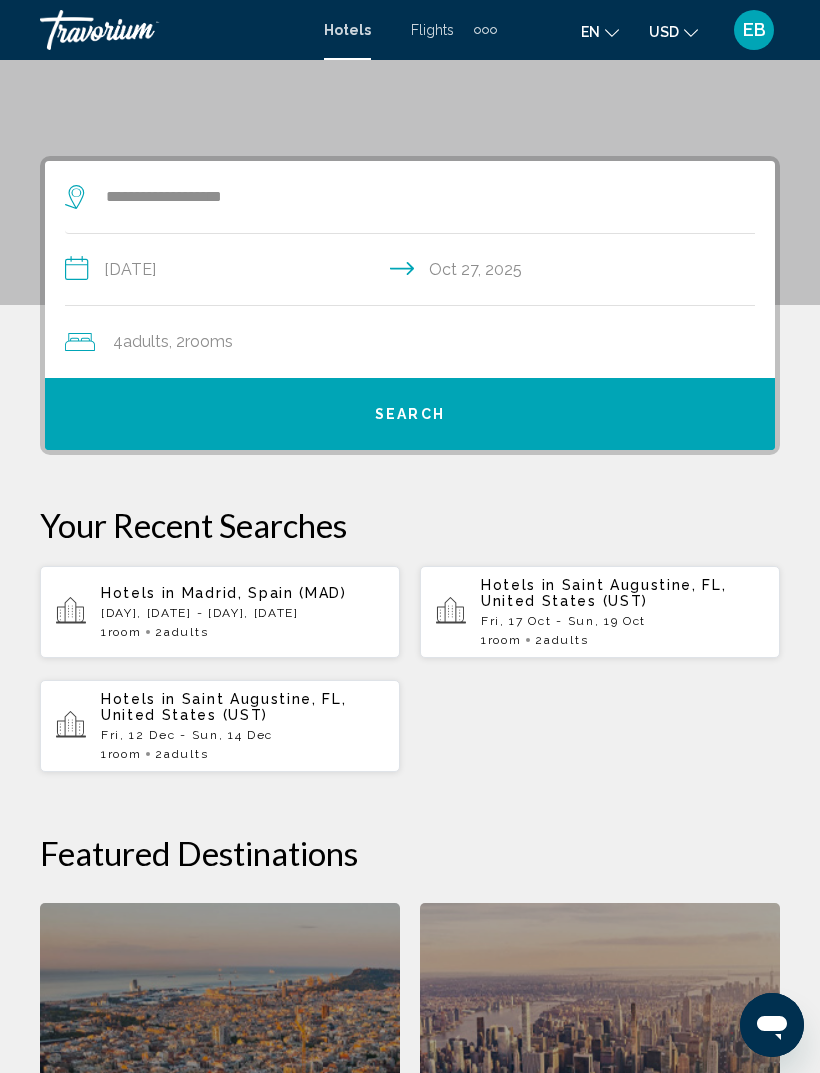 click on "Search" at bounding box center [410, 414] 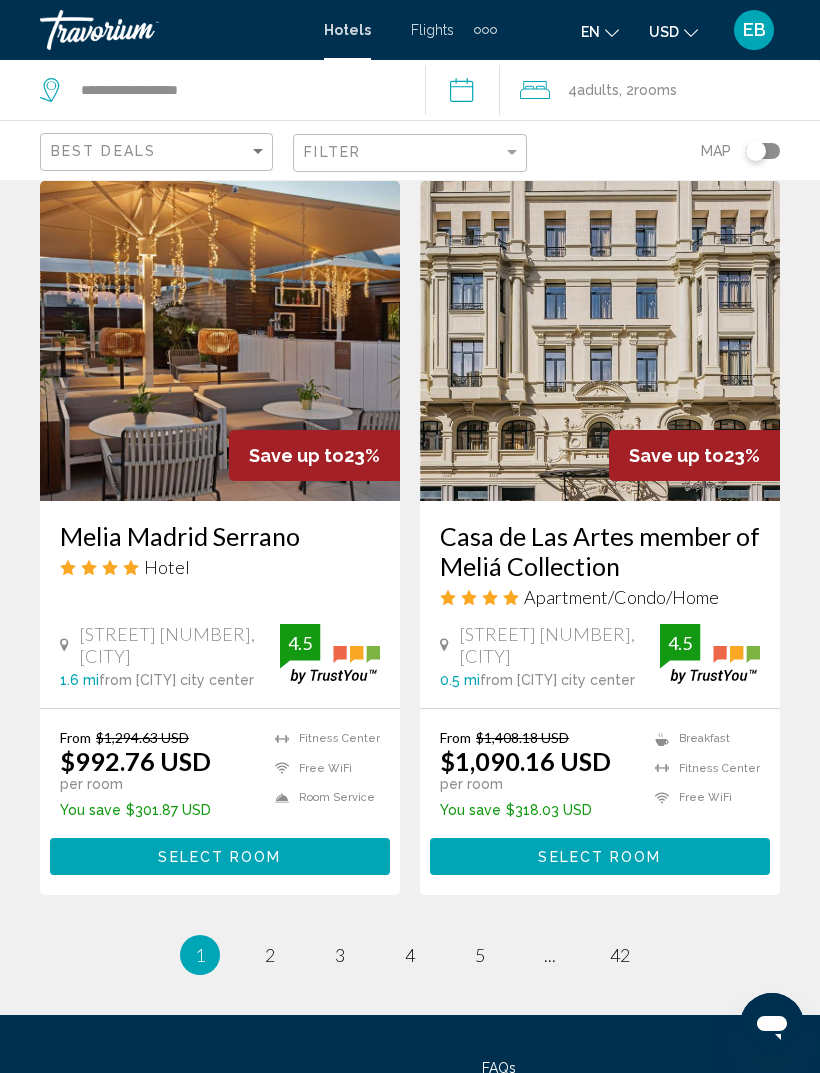 scroll, scrollTop: 3744, scrollLeft: 0, axis: vertical 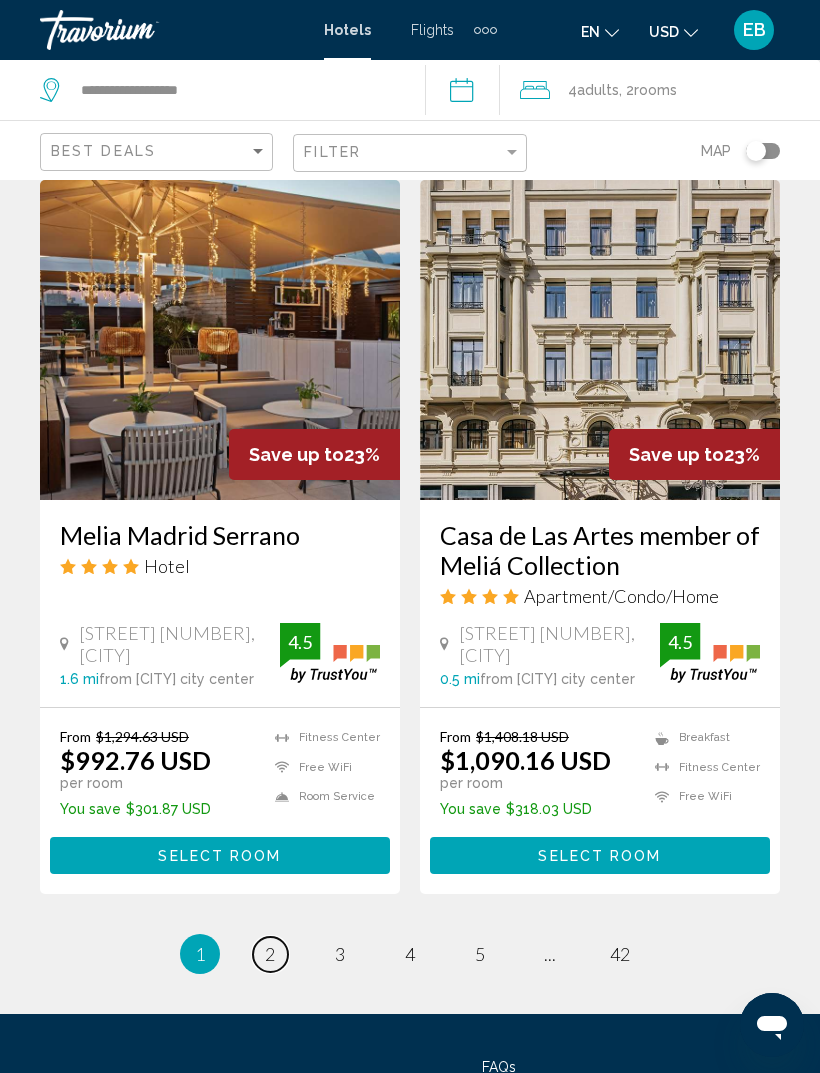 click on "2" at bounding box center (270, 954) 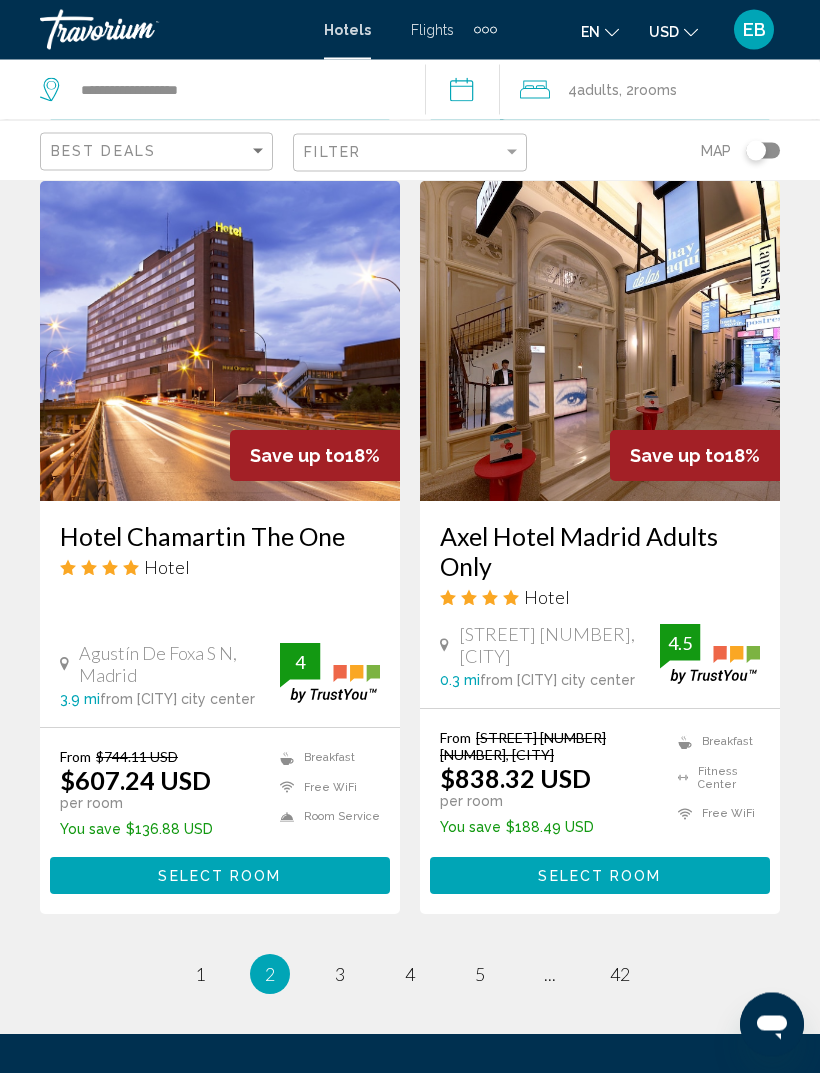 scroll, scrollTop: 3931, scrollLeft: 0, axis: vertical 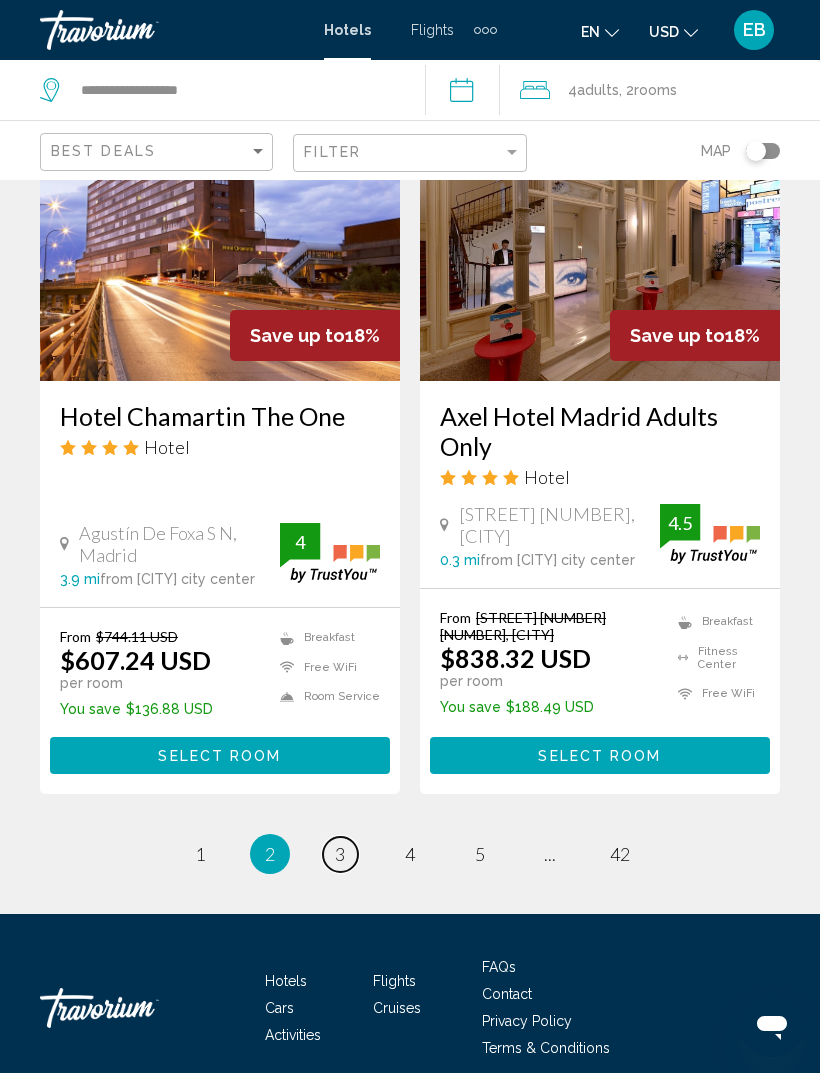 click on "page  3" at bounding box center (340, 854) 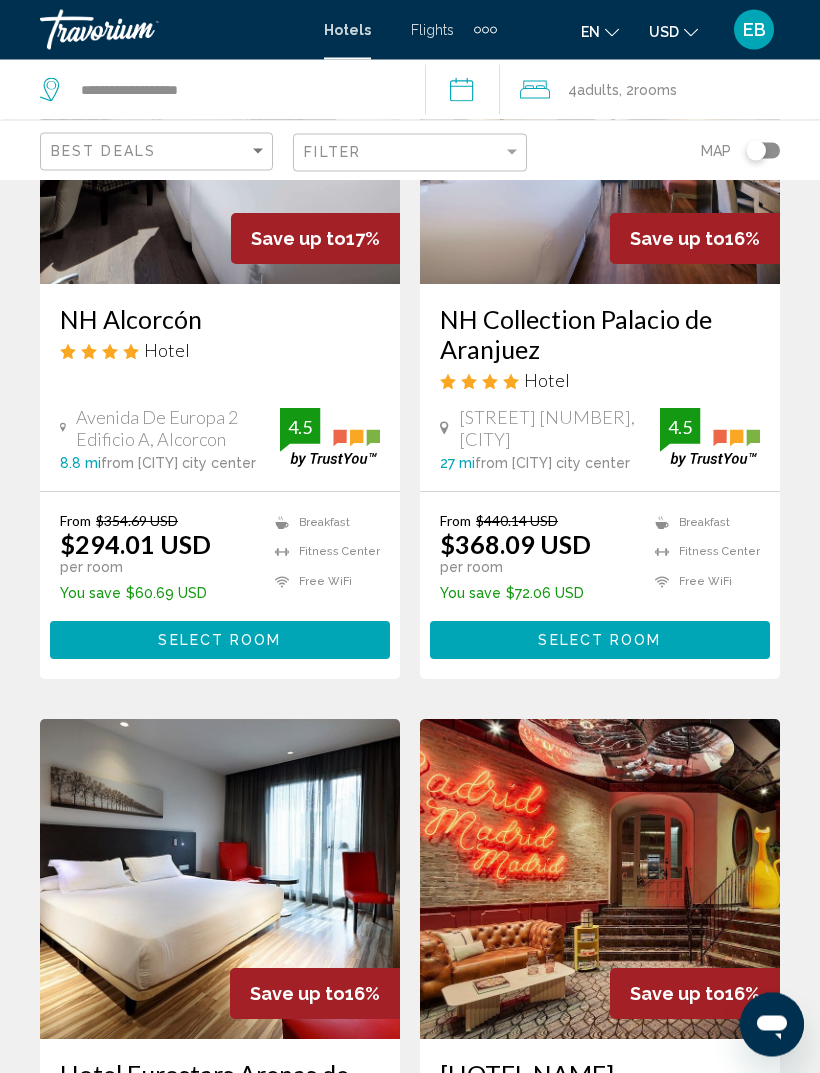 scroll, scrollTop: 903, scrollLeft: 0, axis: vertical 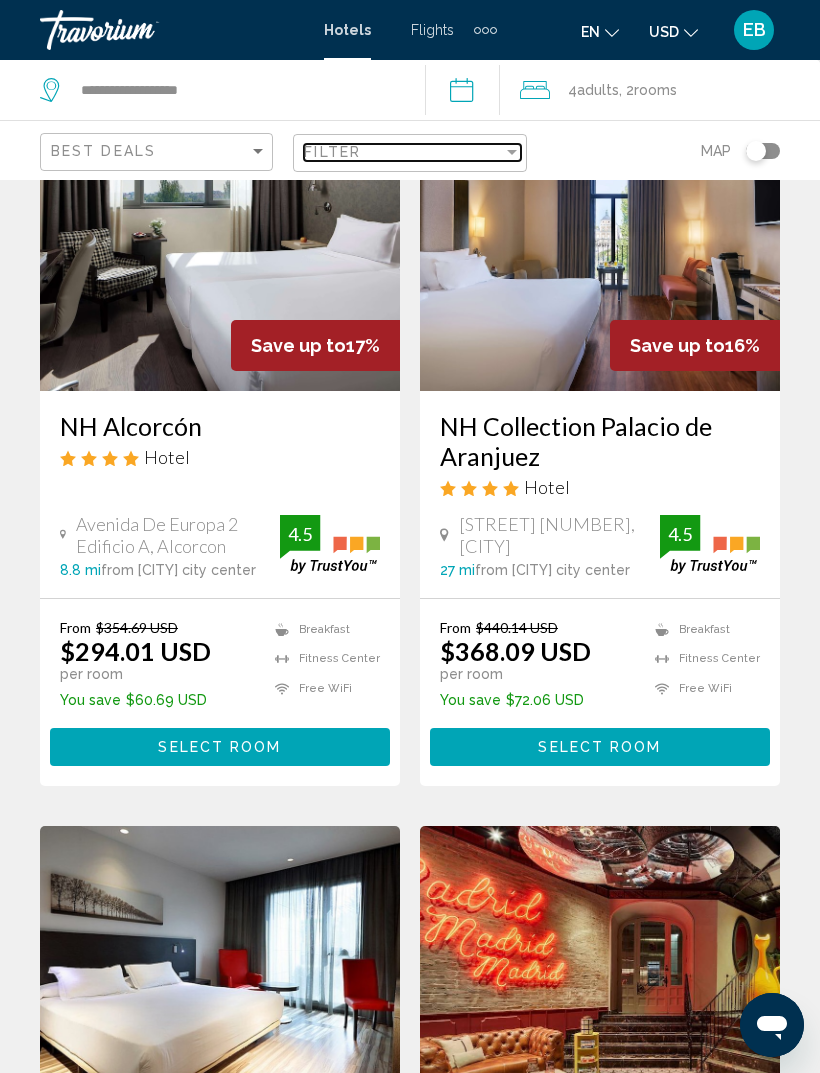 click on "Filter" at bounding box center (332, 152) 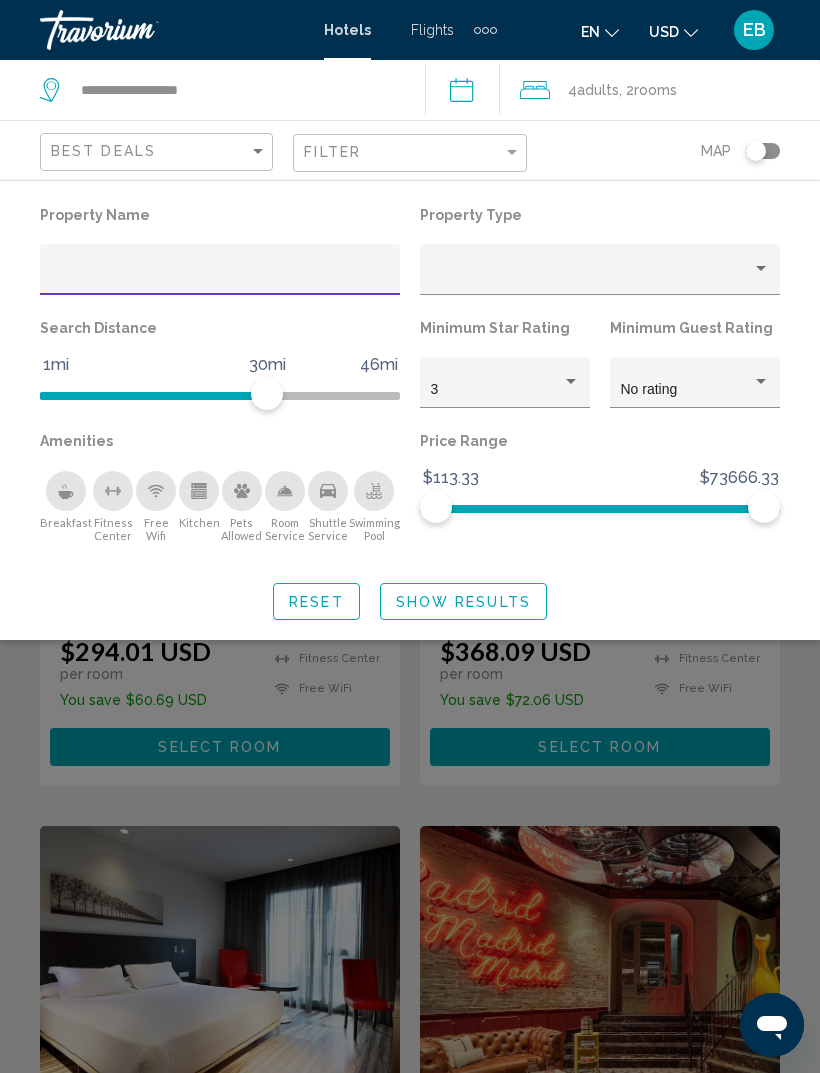 click 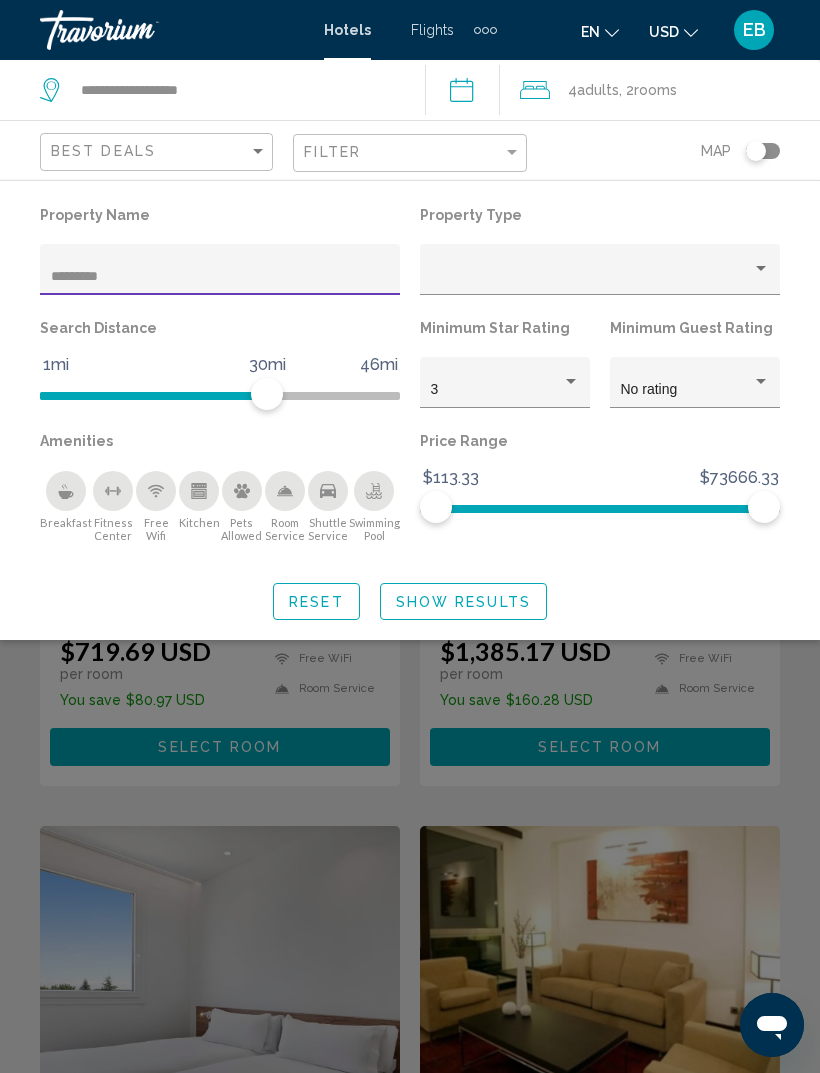scroll, scrollTop: 269, scrollLeft: 0, axis: vertical 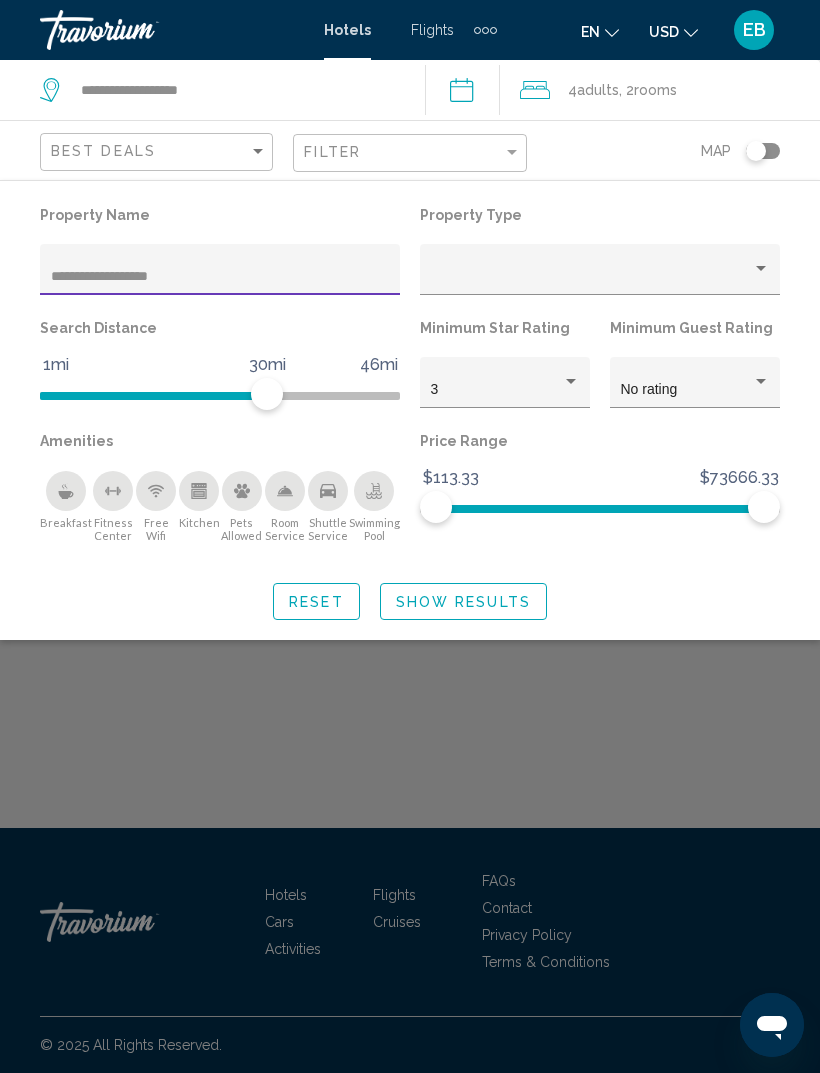 type on "**********" 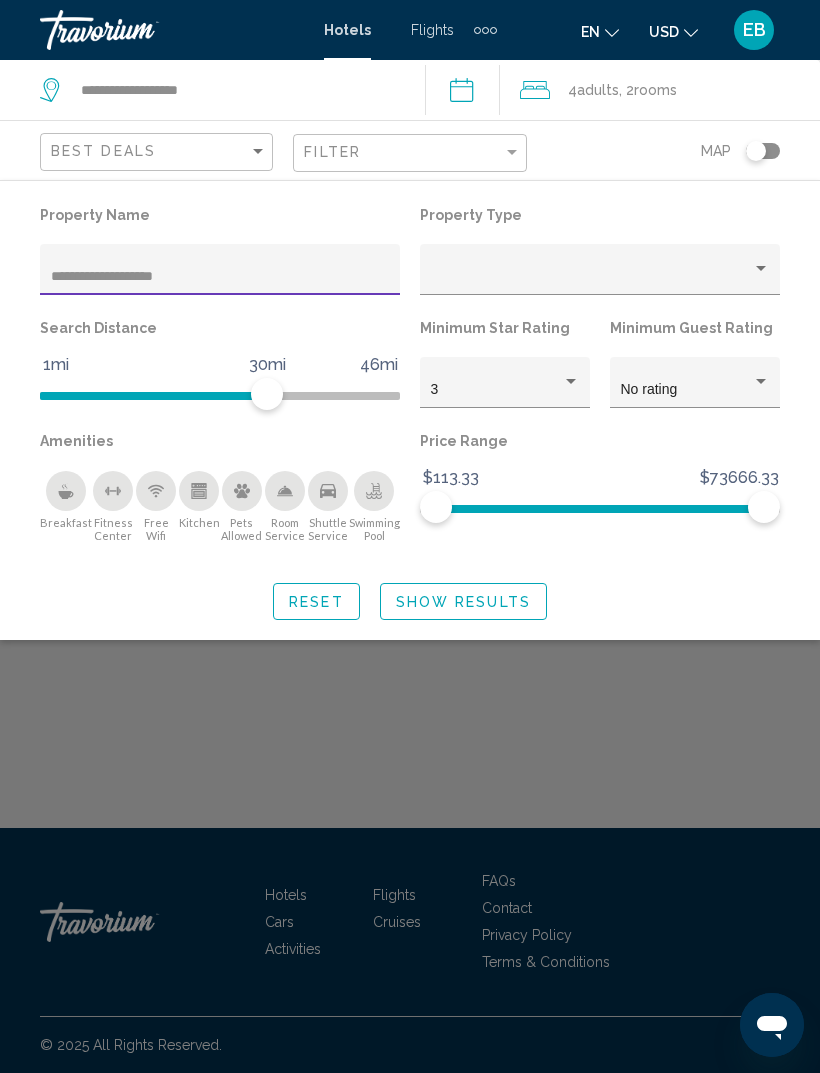 click on "Show Results" 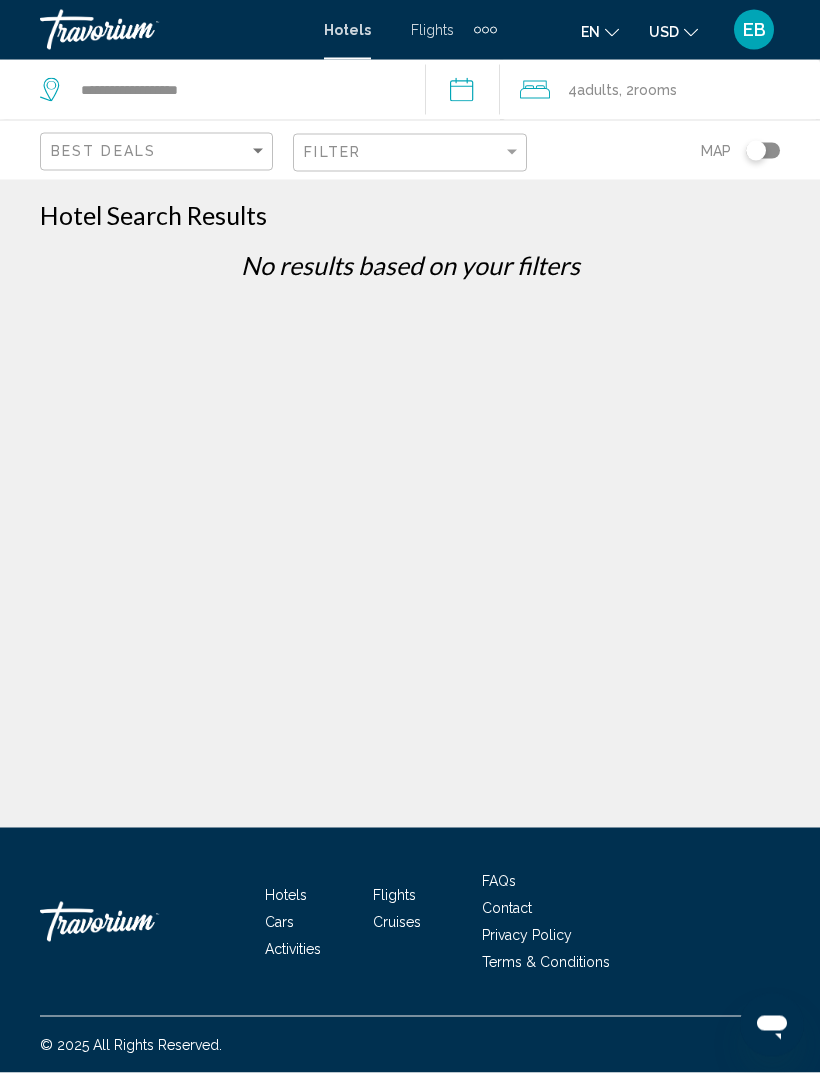 scroll, scrollTop: 0, scrollLeft: 0, axis: both 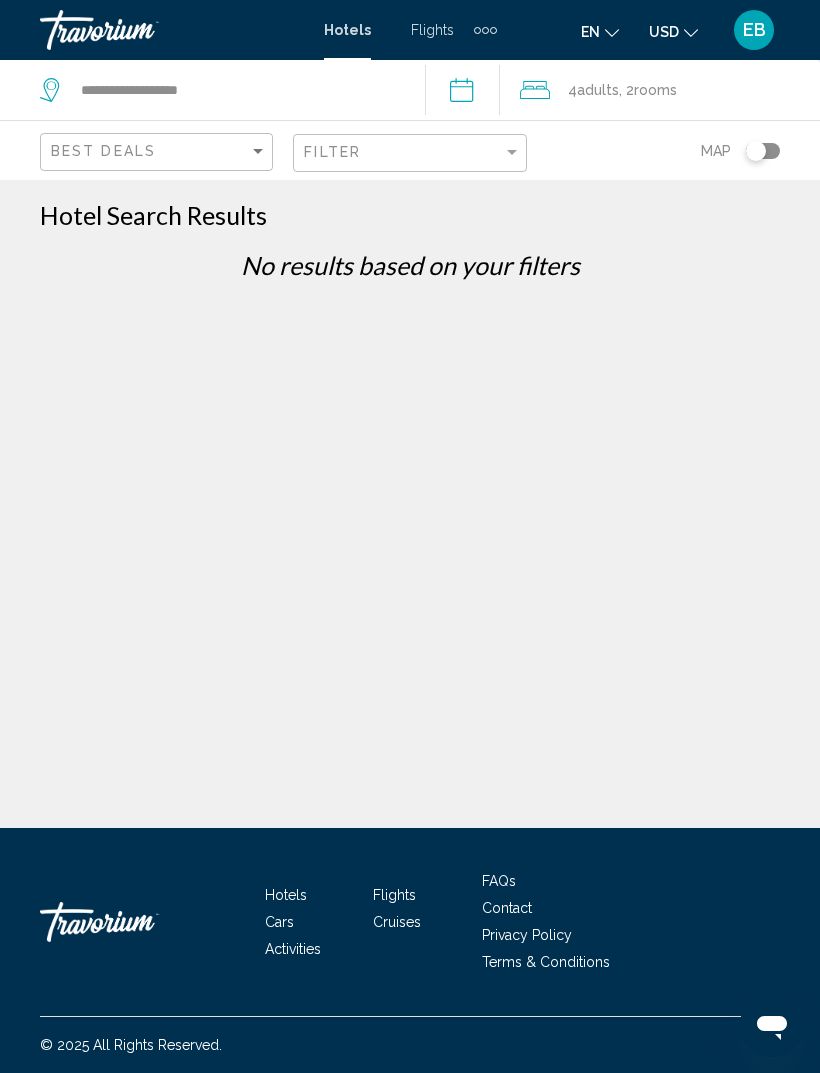 click on "4  Adult Adults , 2  Room rooms" 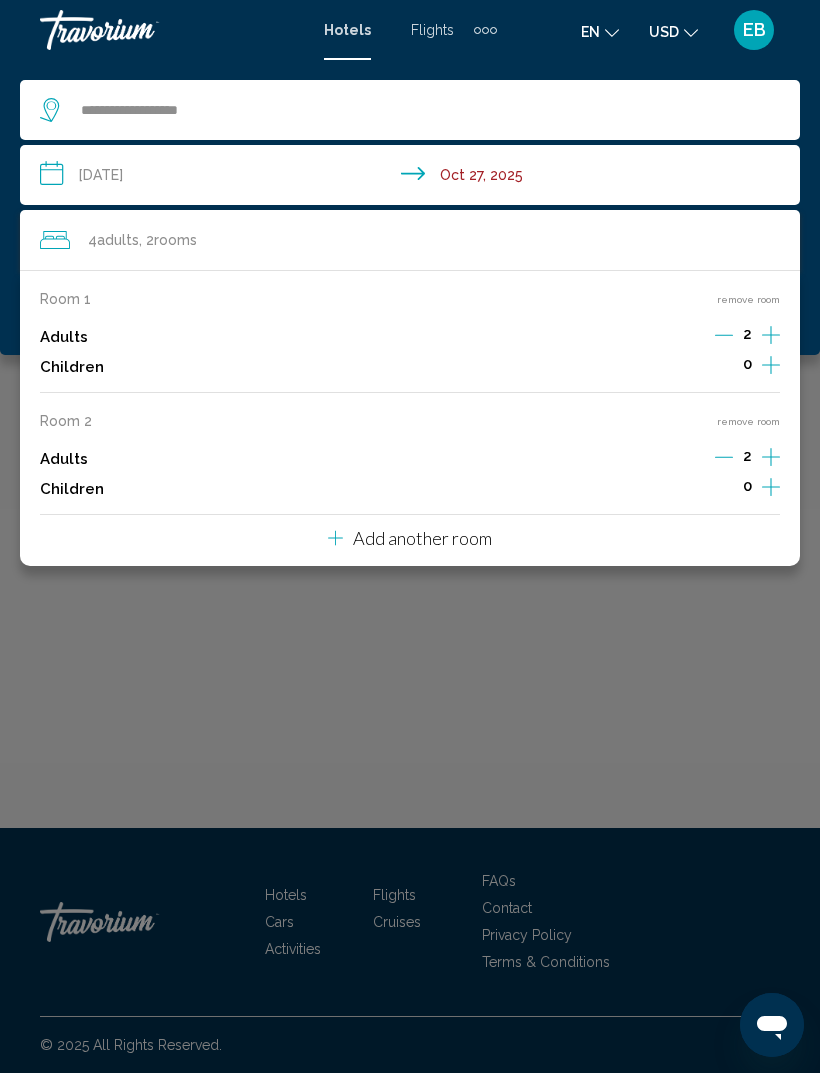 click 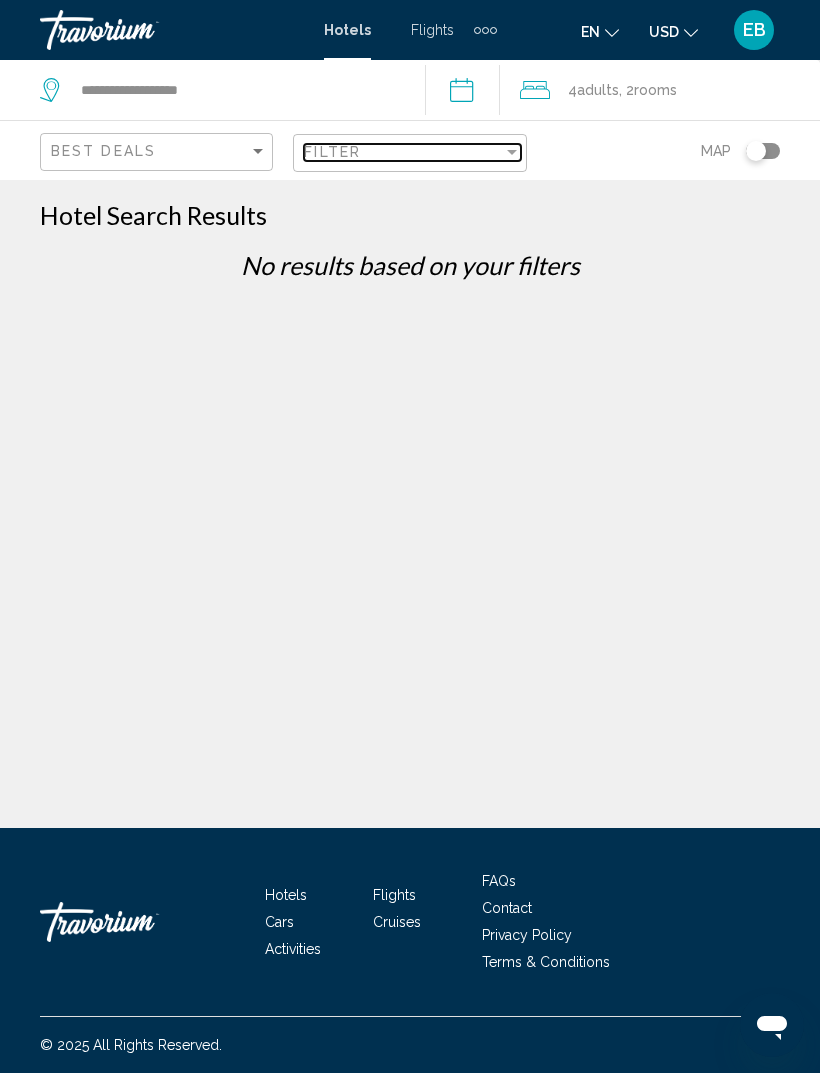 click on "Filter" at bounding box center (403, 152) 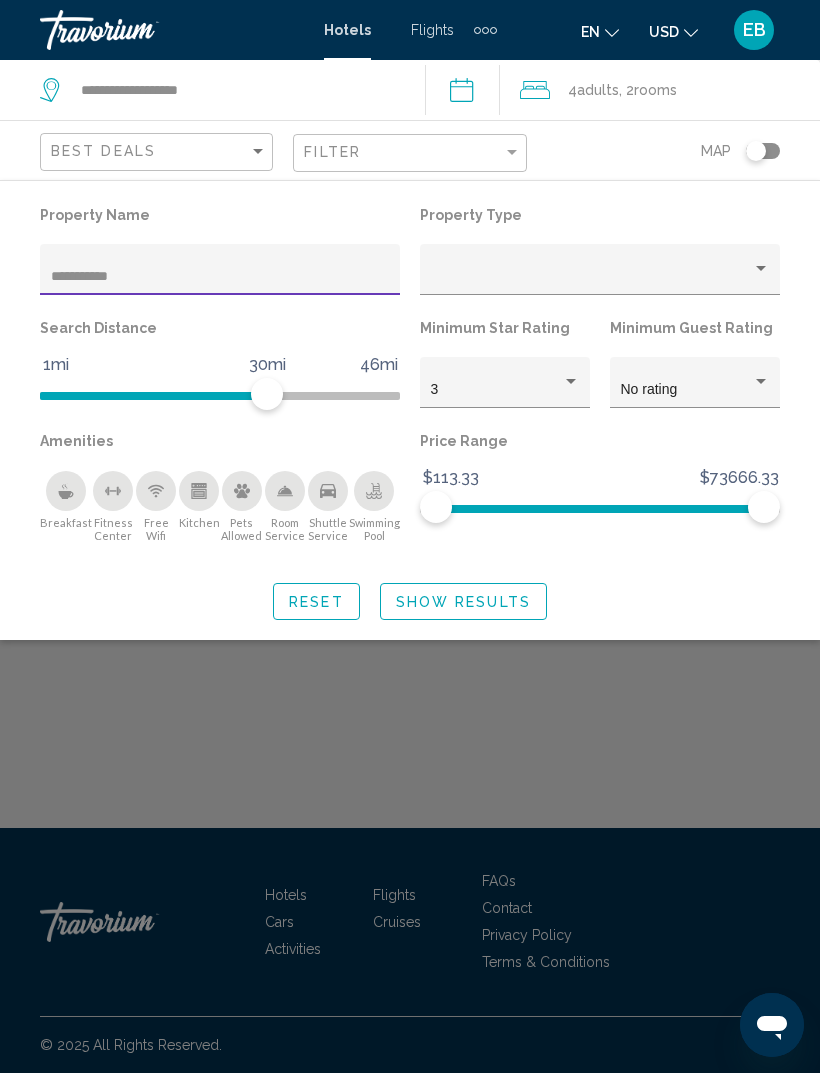 click on "Reset" 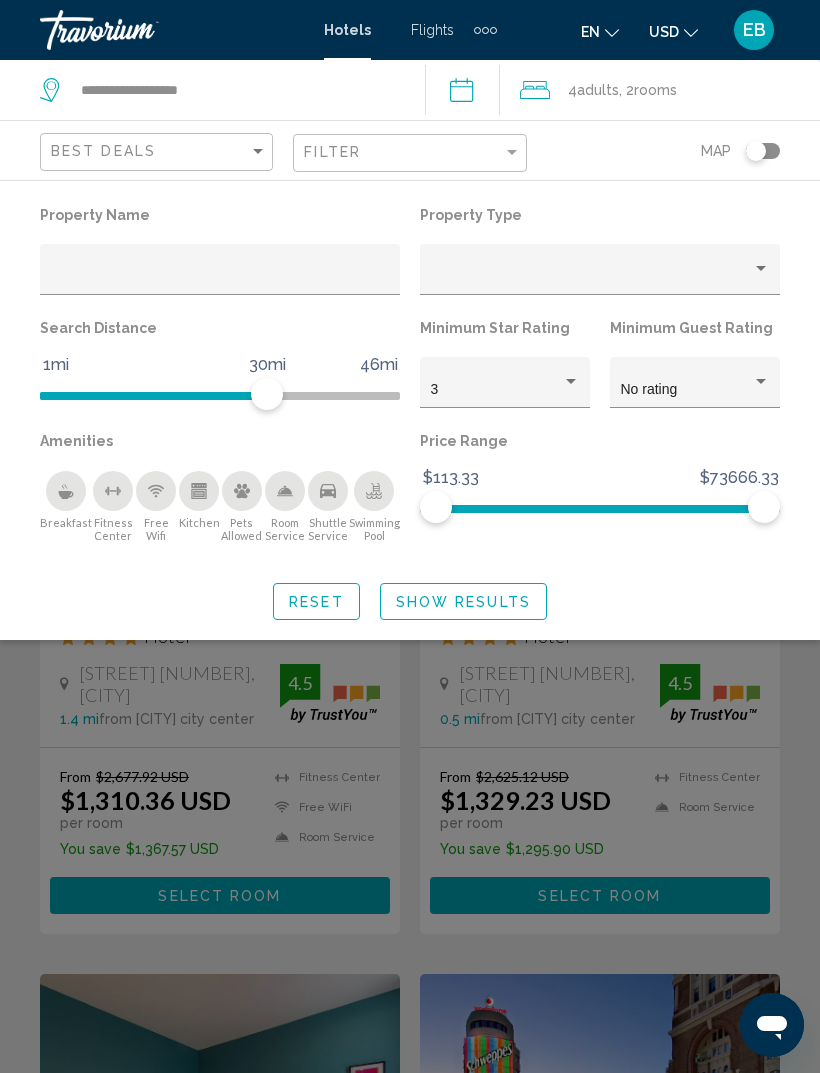click on "Show Results" 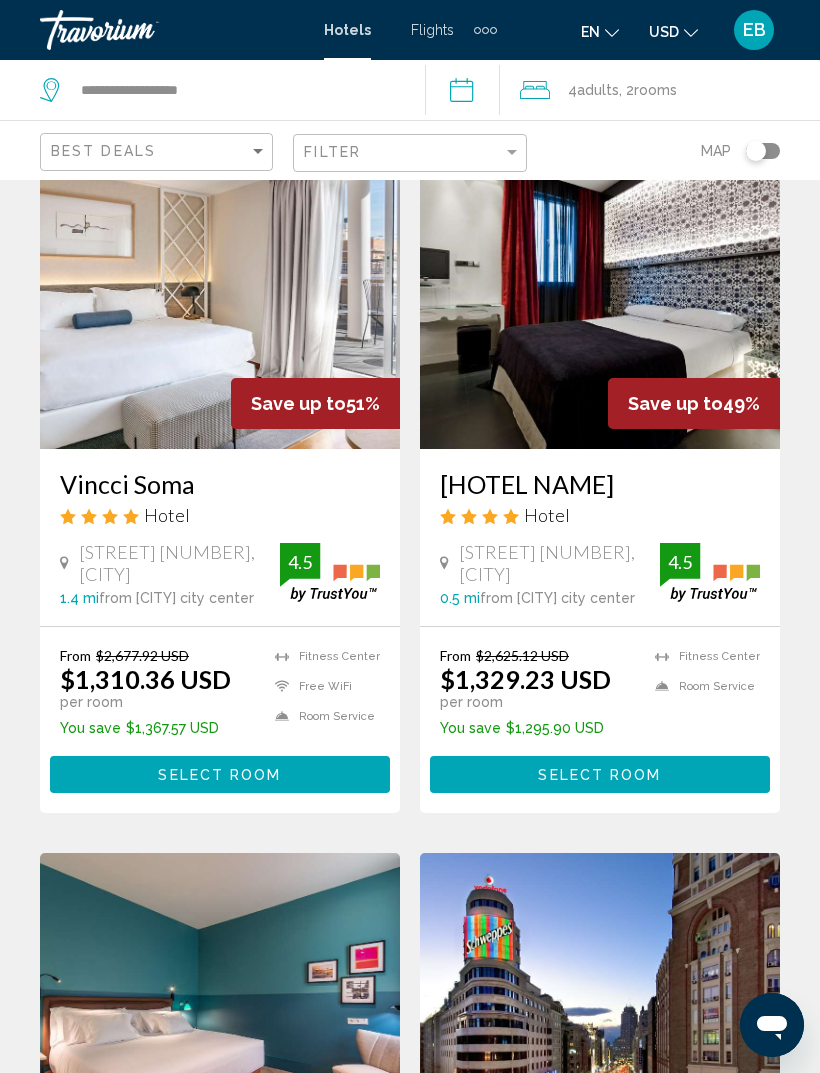 scroll, scrollTop: 0, scrollLeft: 0, axis: both 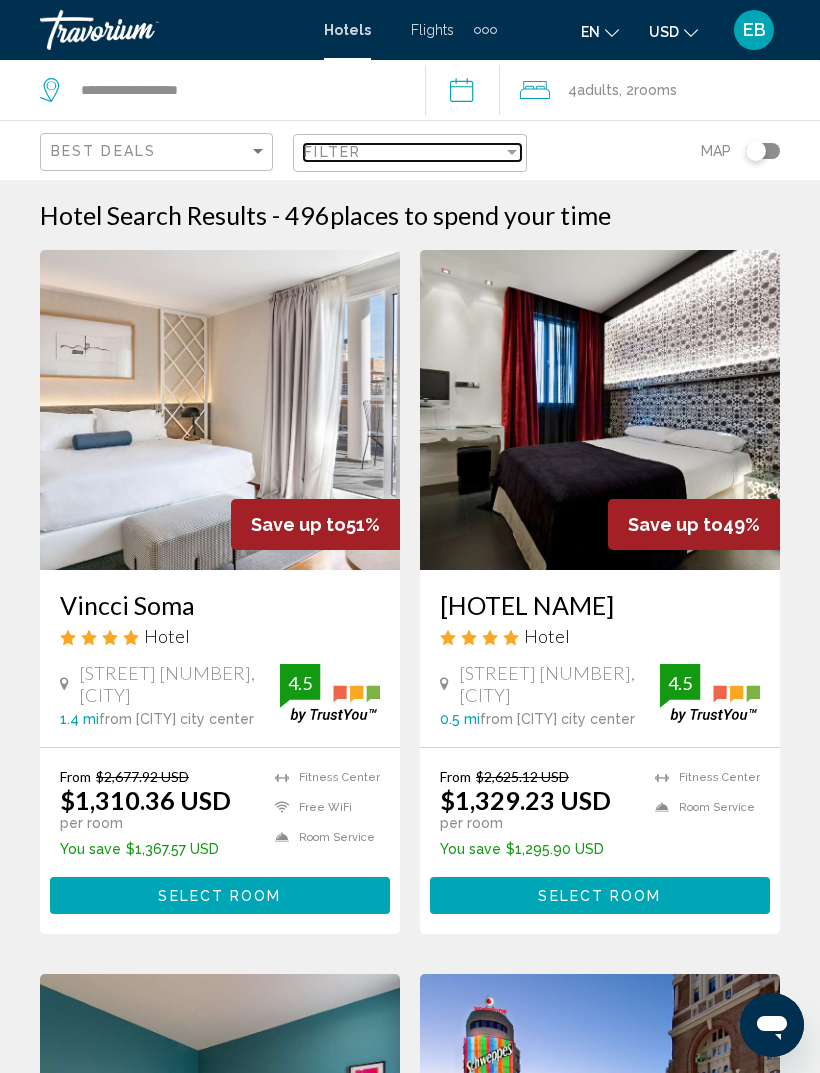 click on "Filter" at bounding box center [403, 152] 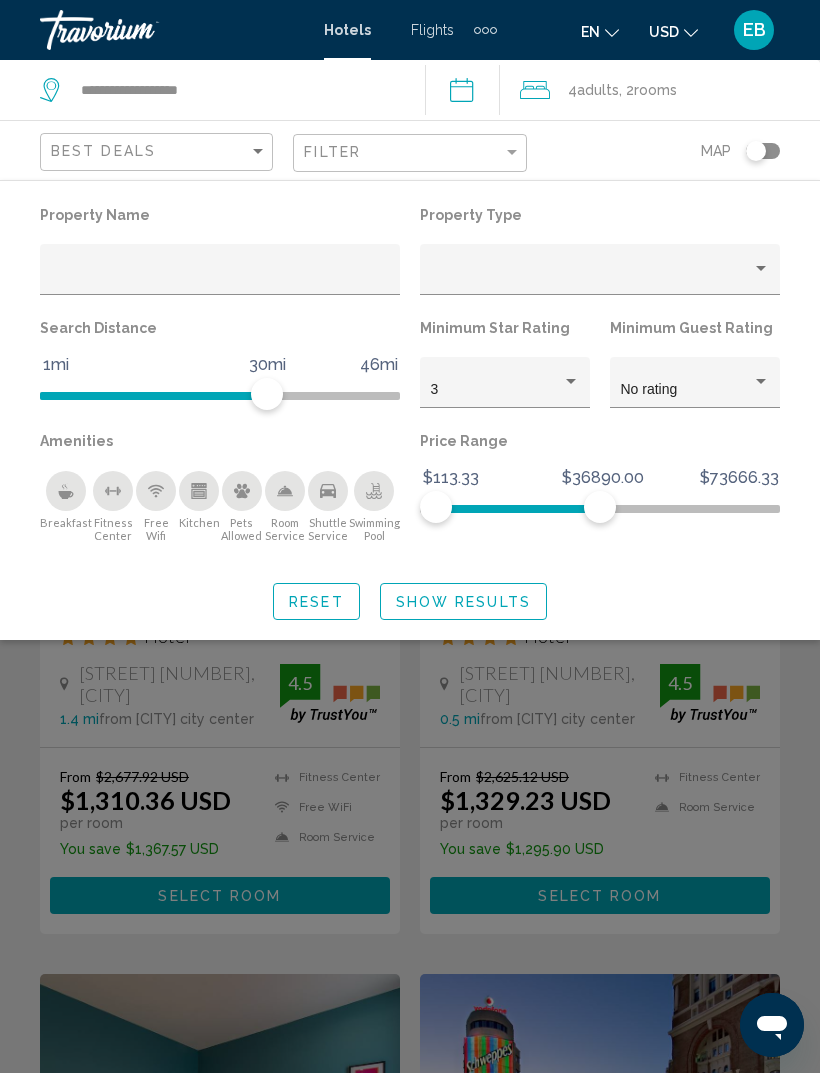 click on "Show Results" 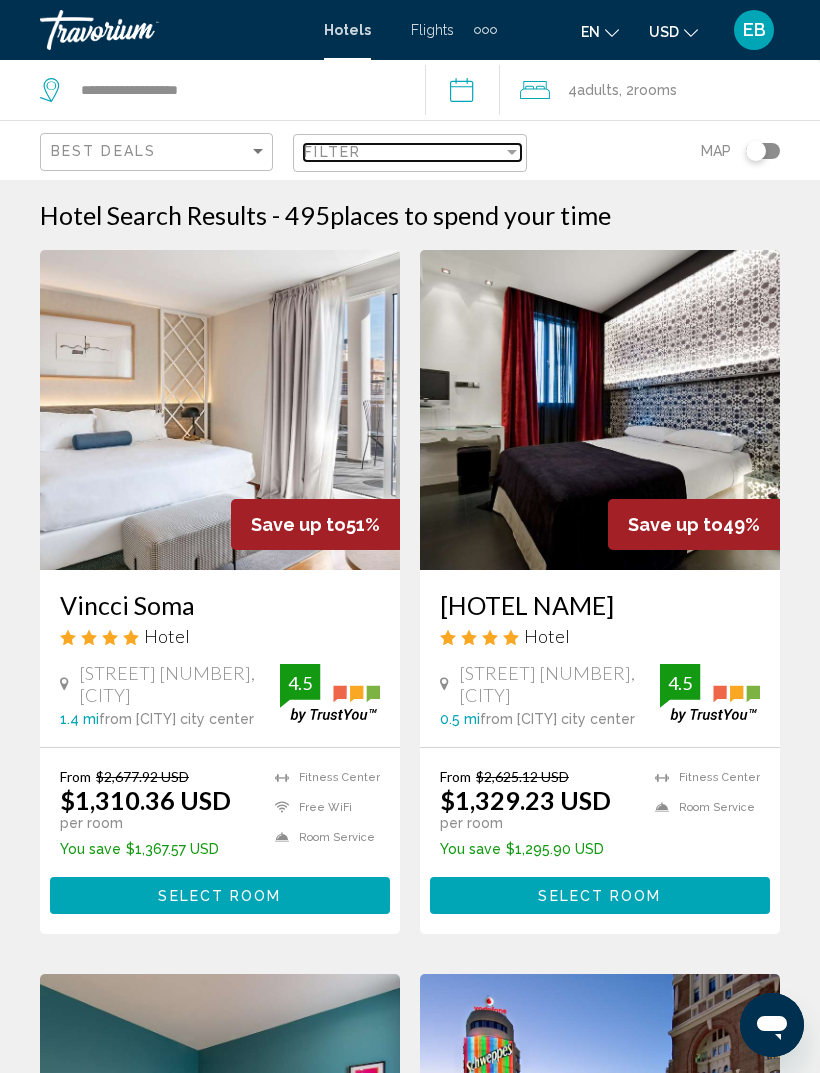 click on "Filter" at bounding box center (403, 152) 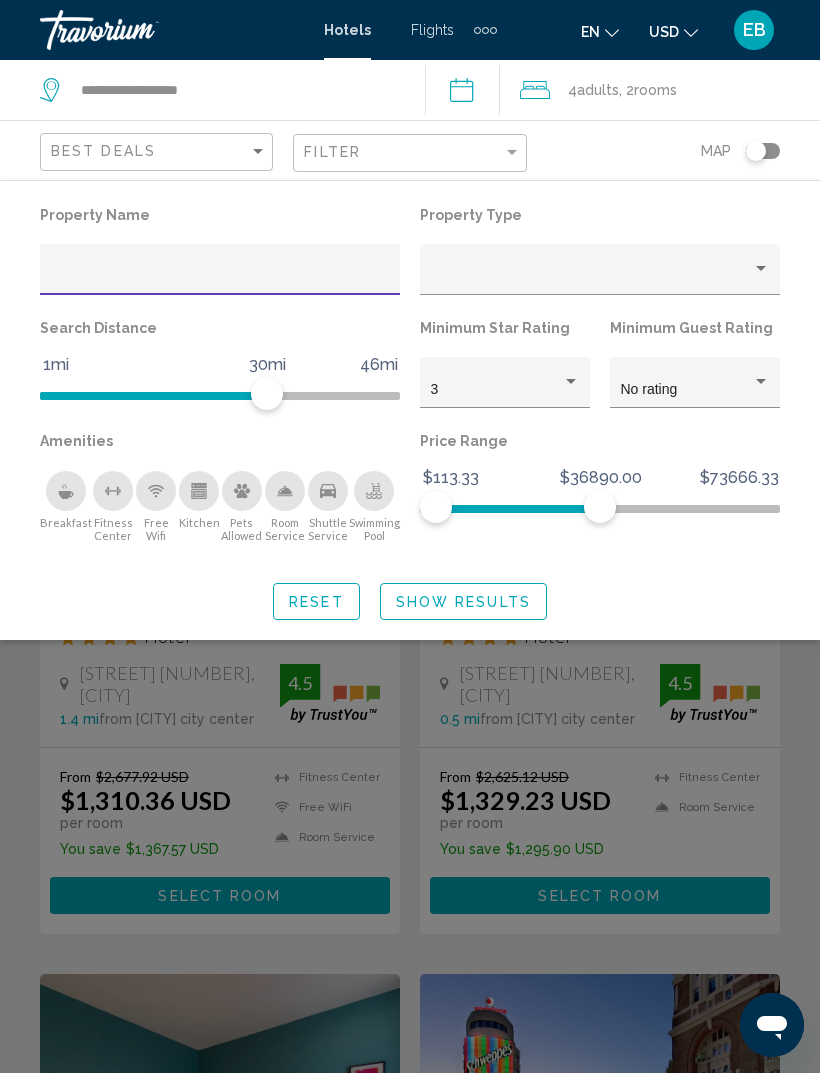 click on "Show Results" 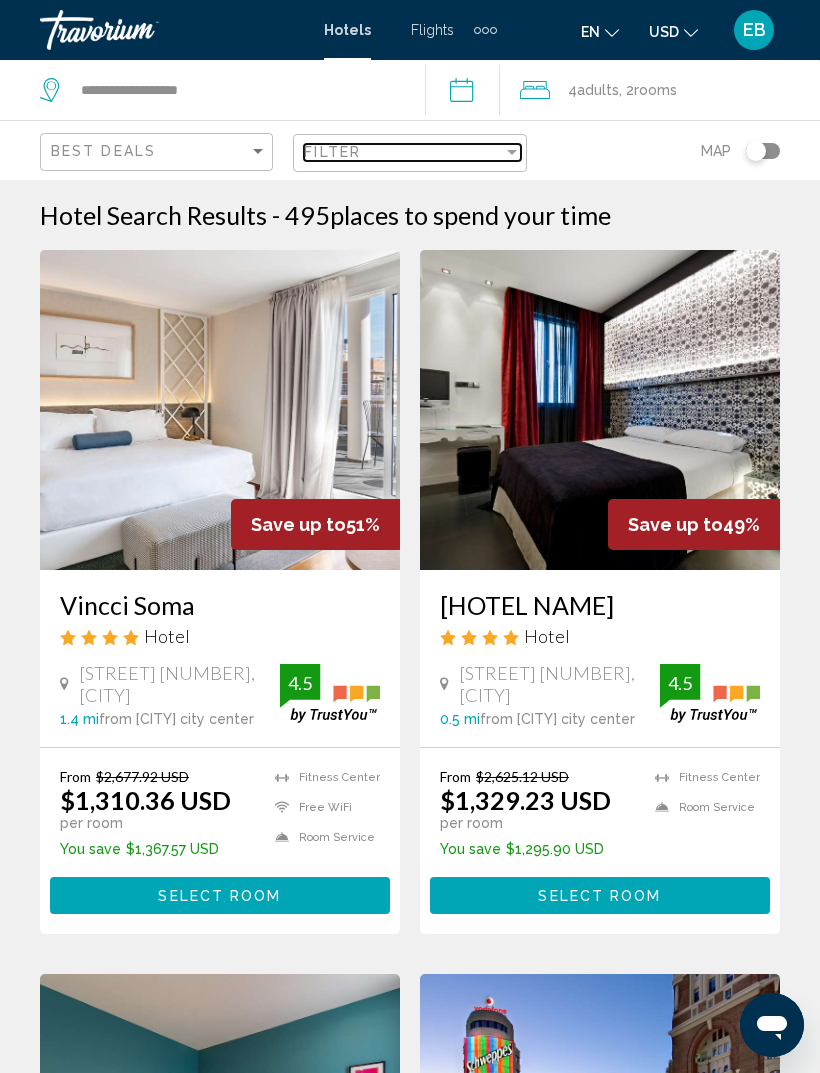 click on "Filter" at bounding box center [403, 152] 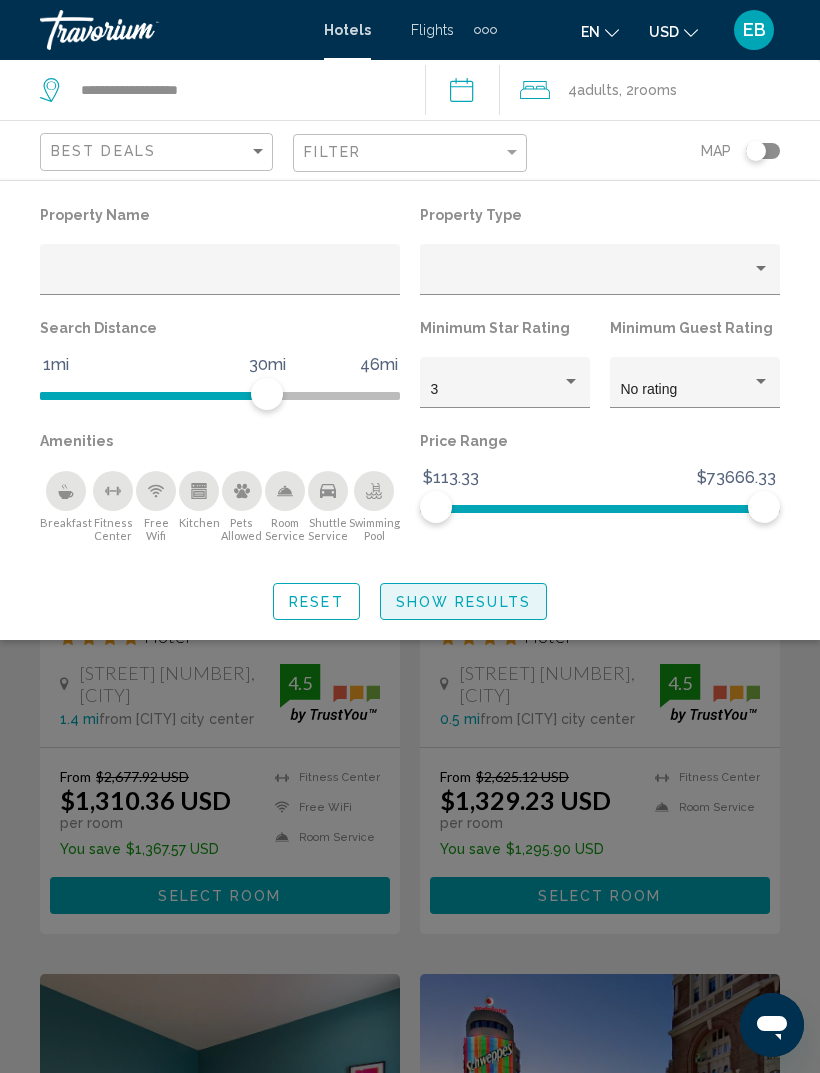click on "Show Results" 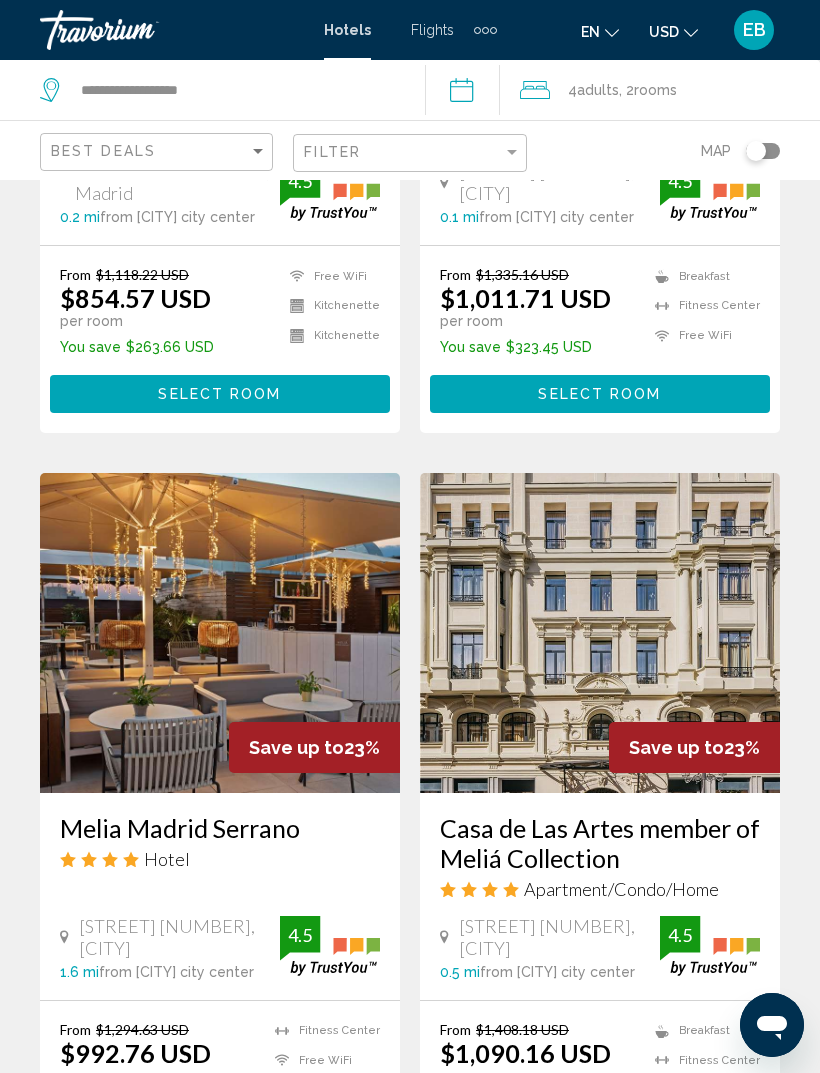 scroll, scrollTop: 3891, scrollLeft: 0, axis: vertical 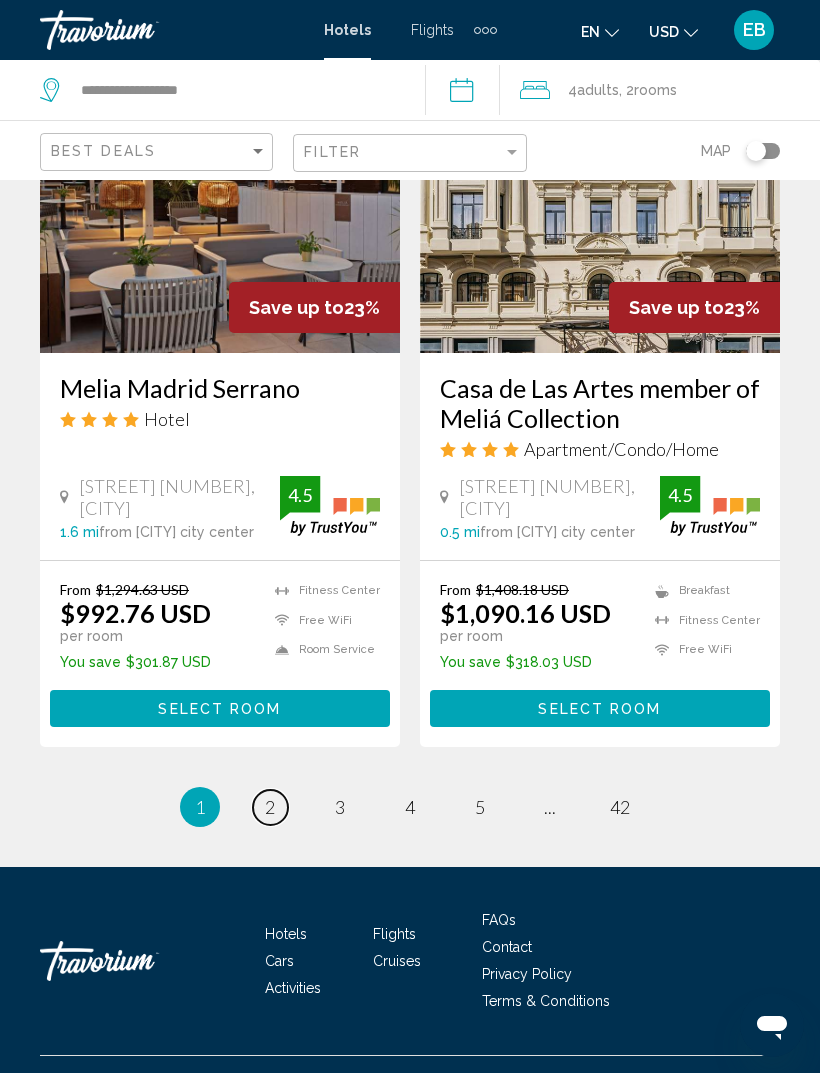 click on "2" at bounding box center [270, 807] 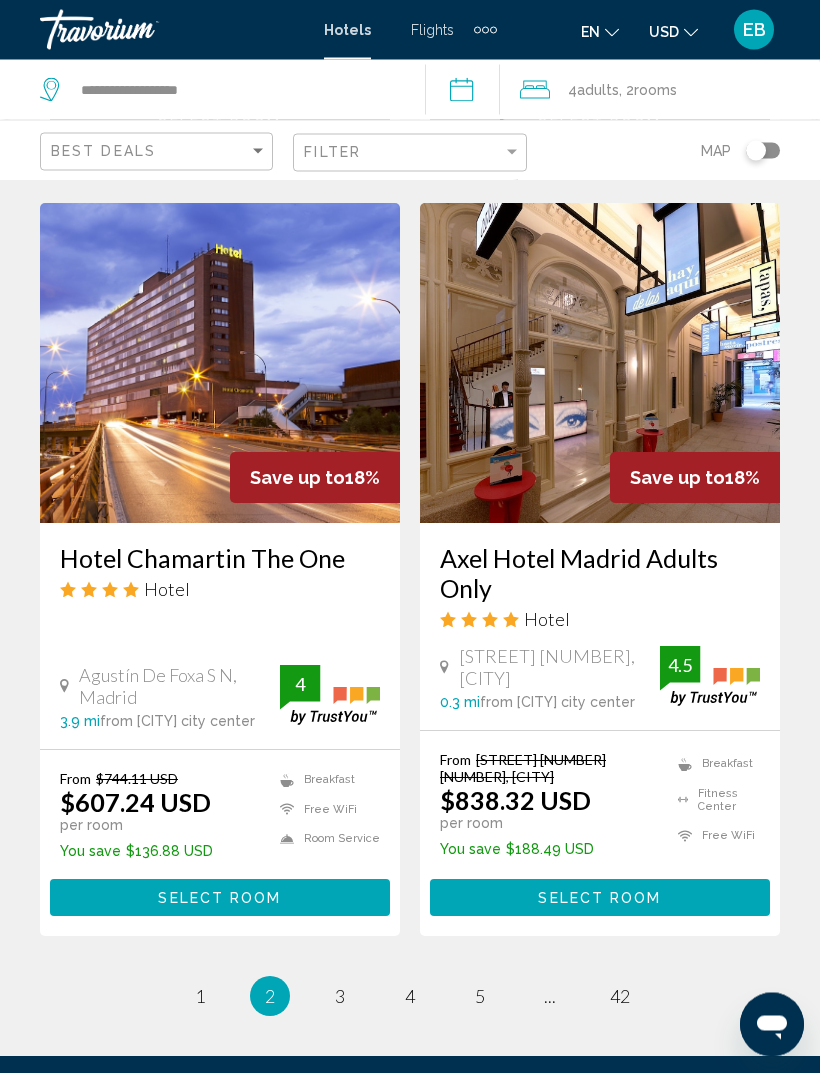 scroll, scrollTop: 3931, scrollLeft: 0, axis: vertical 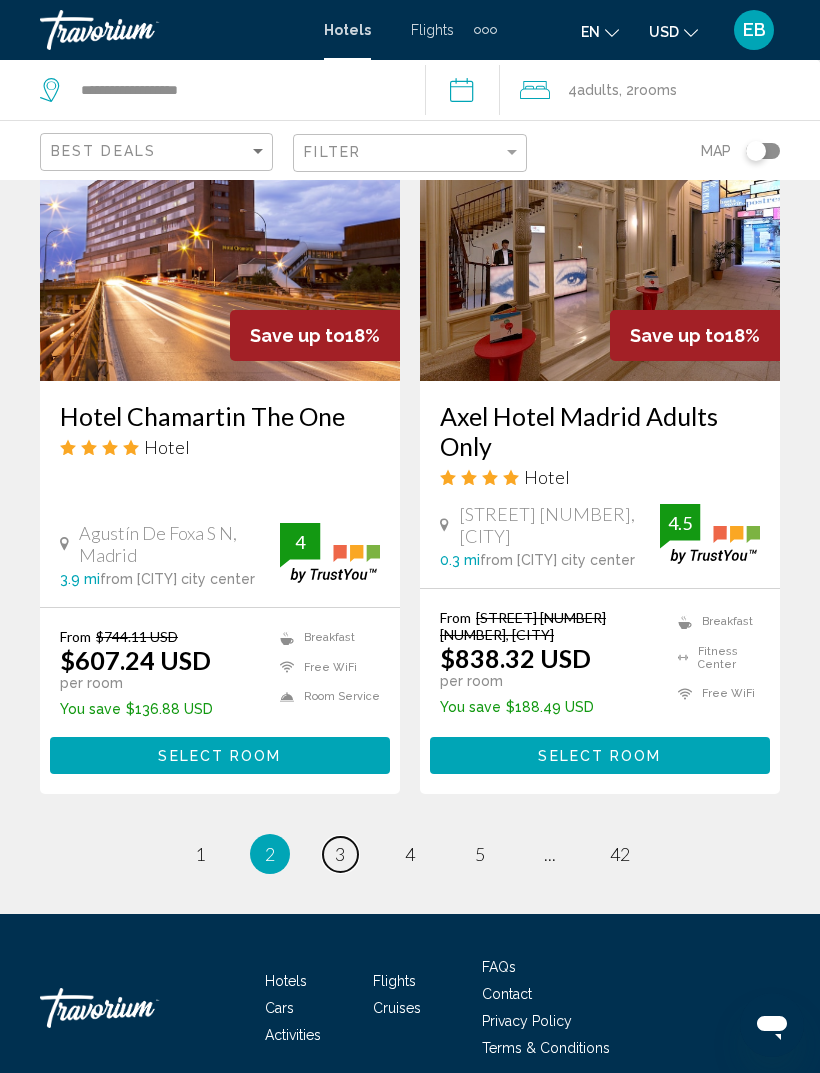 click on "page  3" at bounding box center [340, 854] 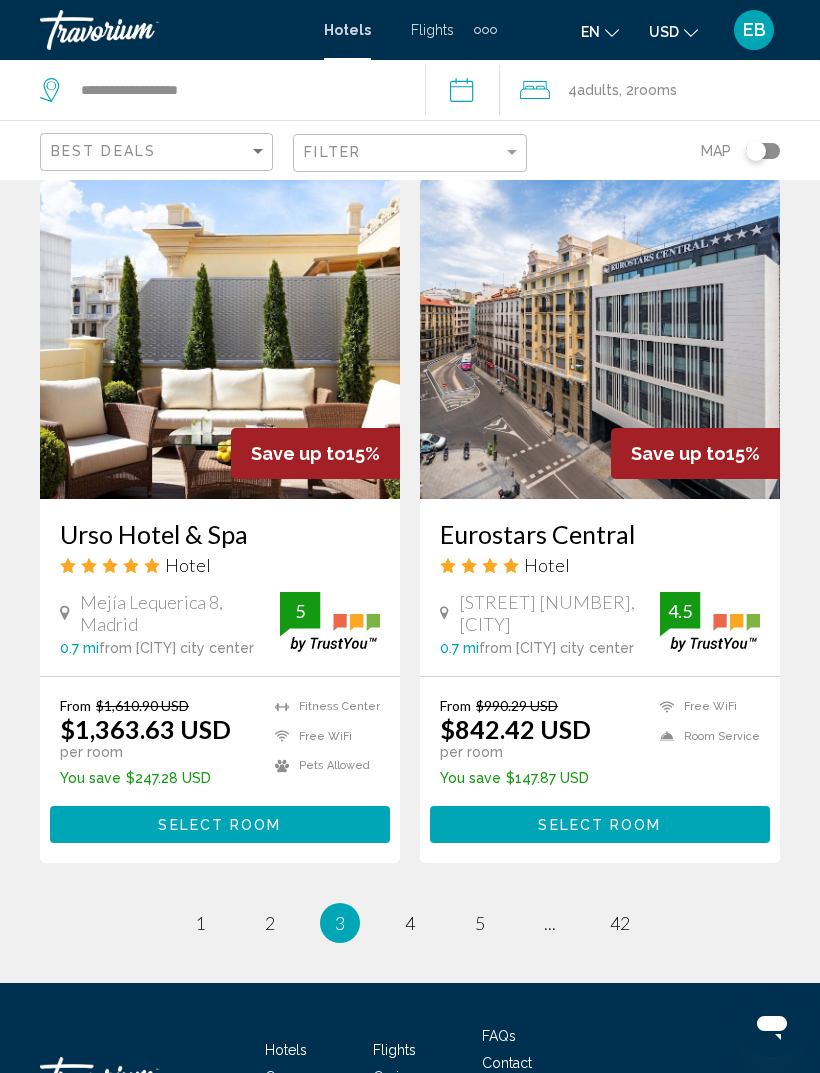 scroll, scrollTop: 3883, scrollLeft: 0, axis: vertical 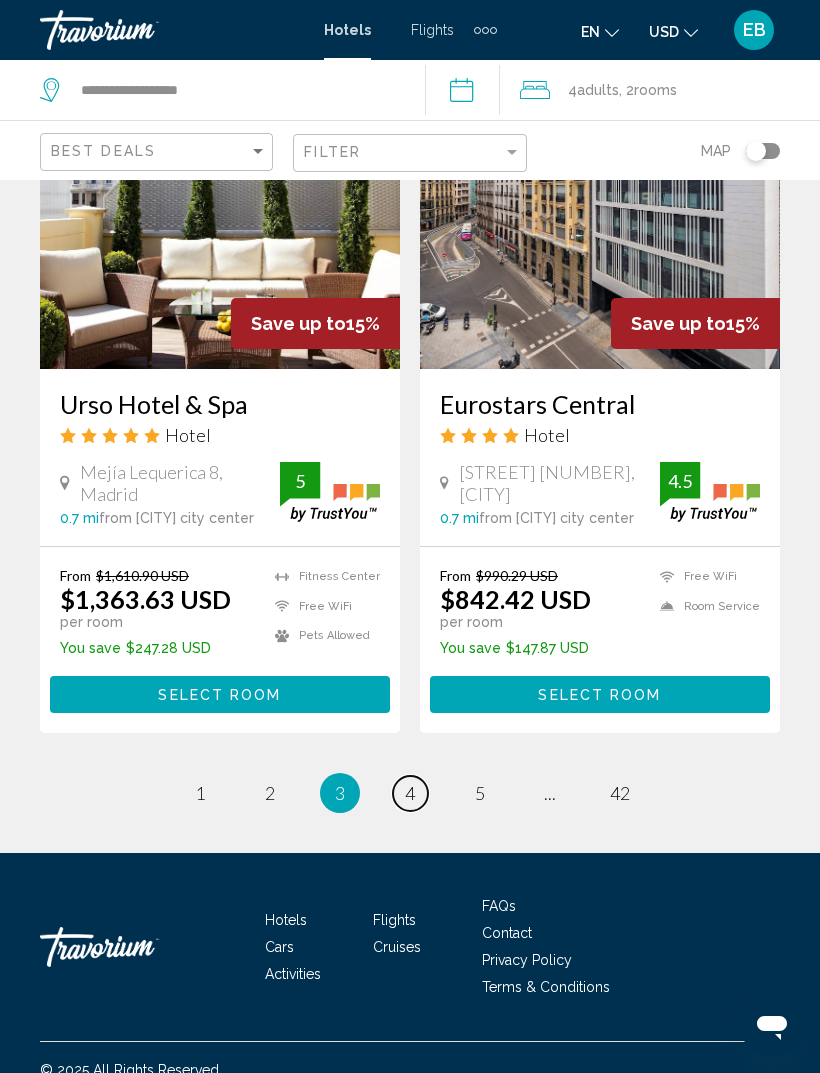 click on "page  4" at bounding box center (410, 793) 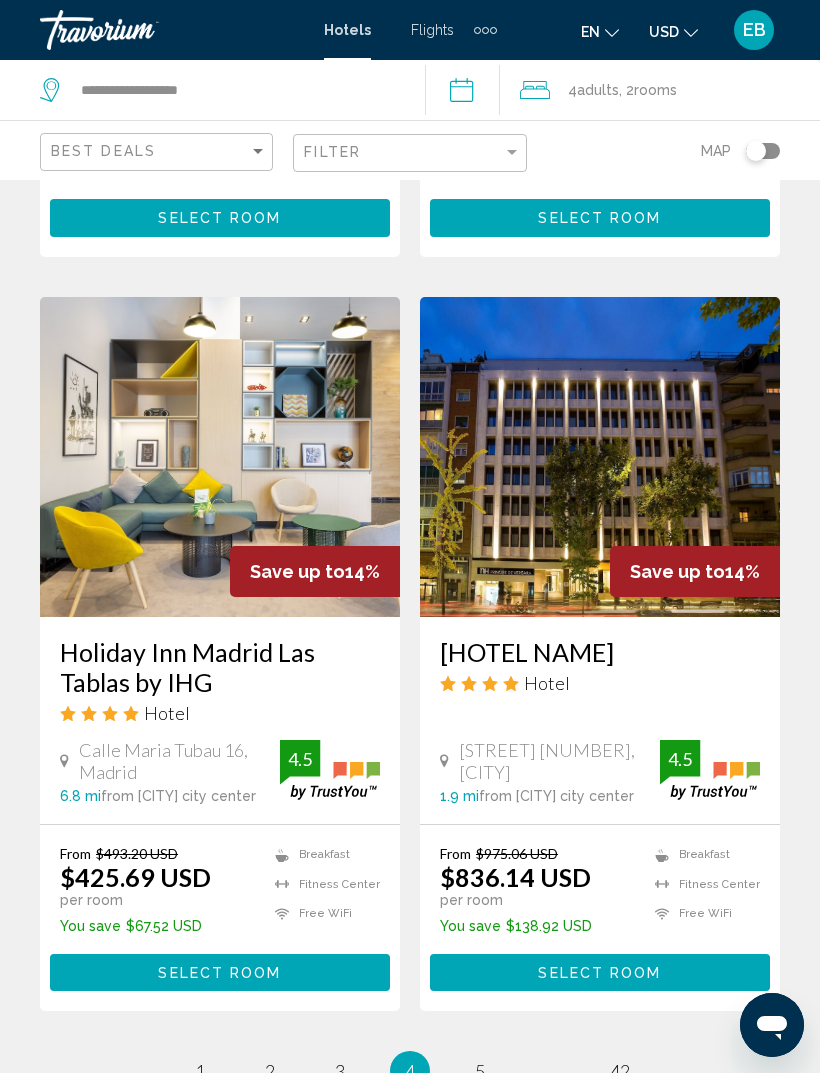 scroll, scrollTop: 3680, scrollLeft: 0, axis: vertical 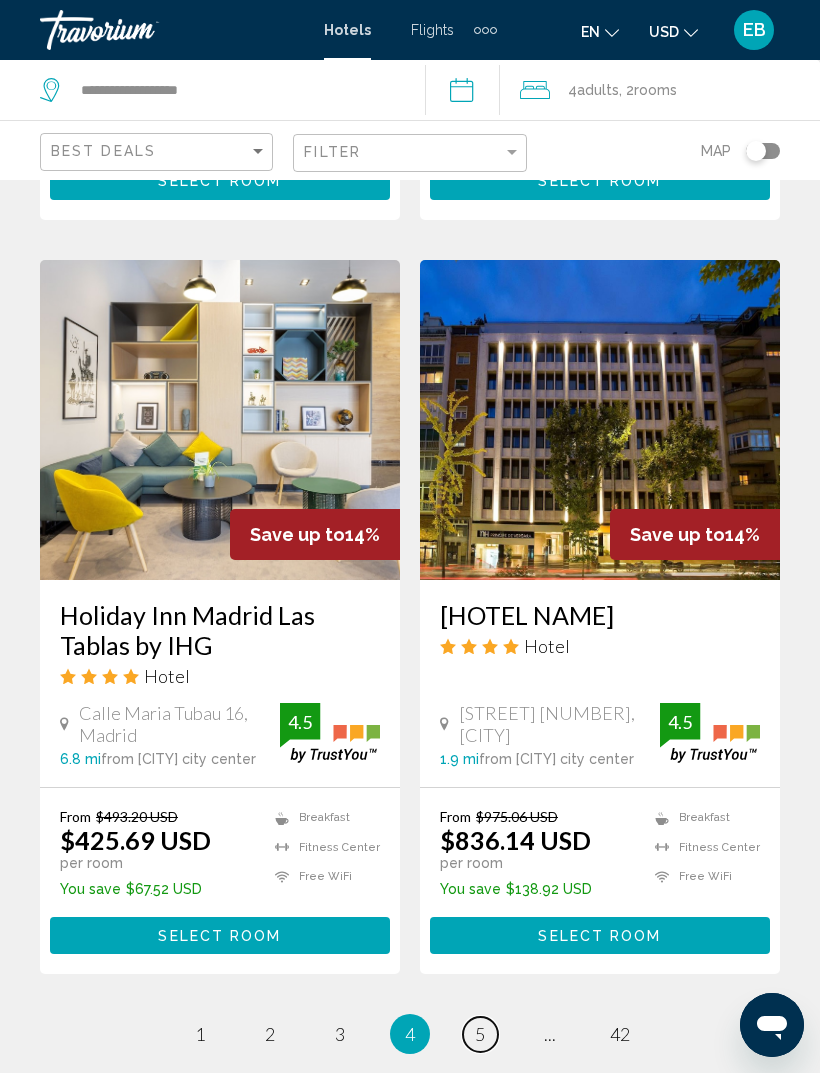 click on "5" at bounding box center (480, 1034) 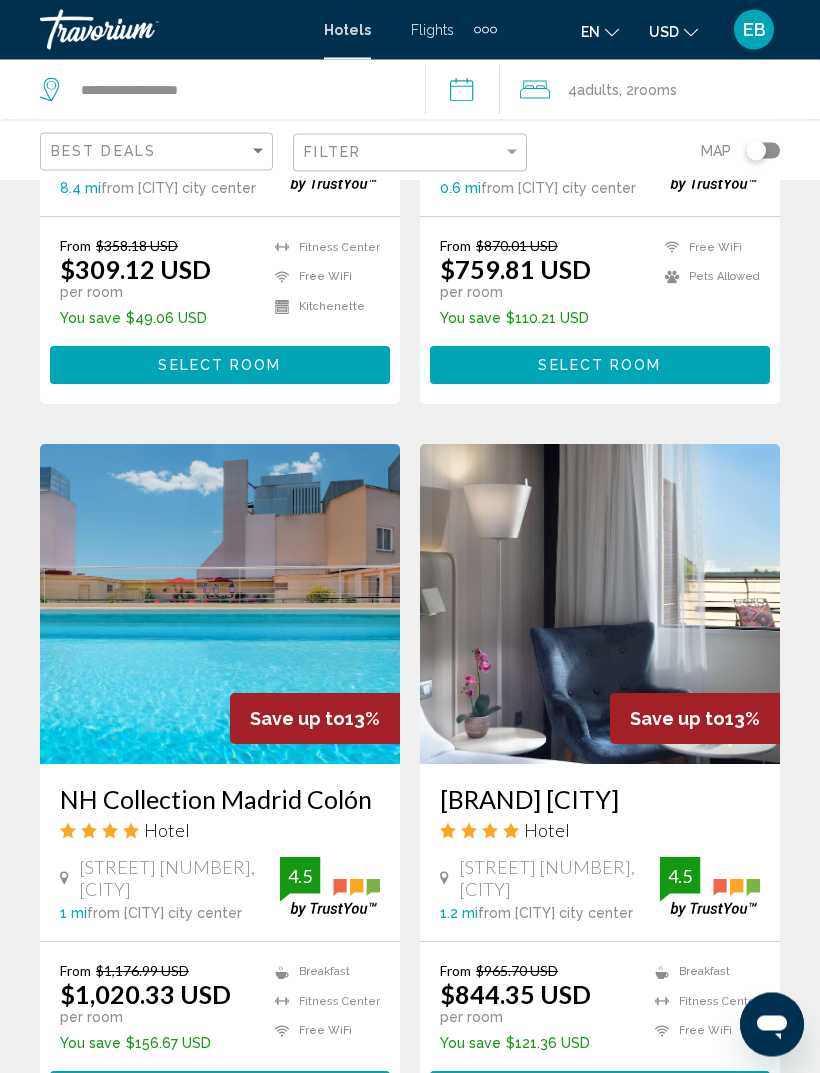 scroll, scrollTop: 1154, scrollLeft: 0, axis: vertical 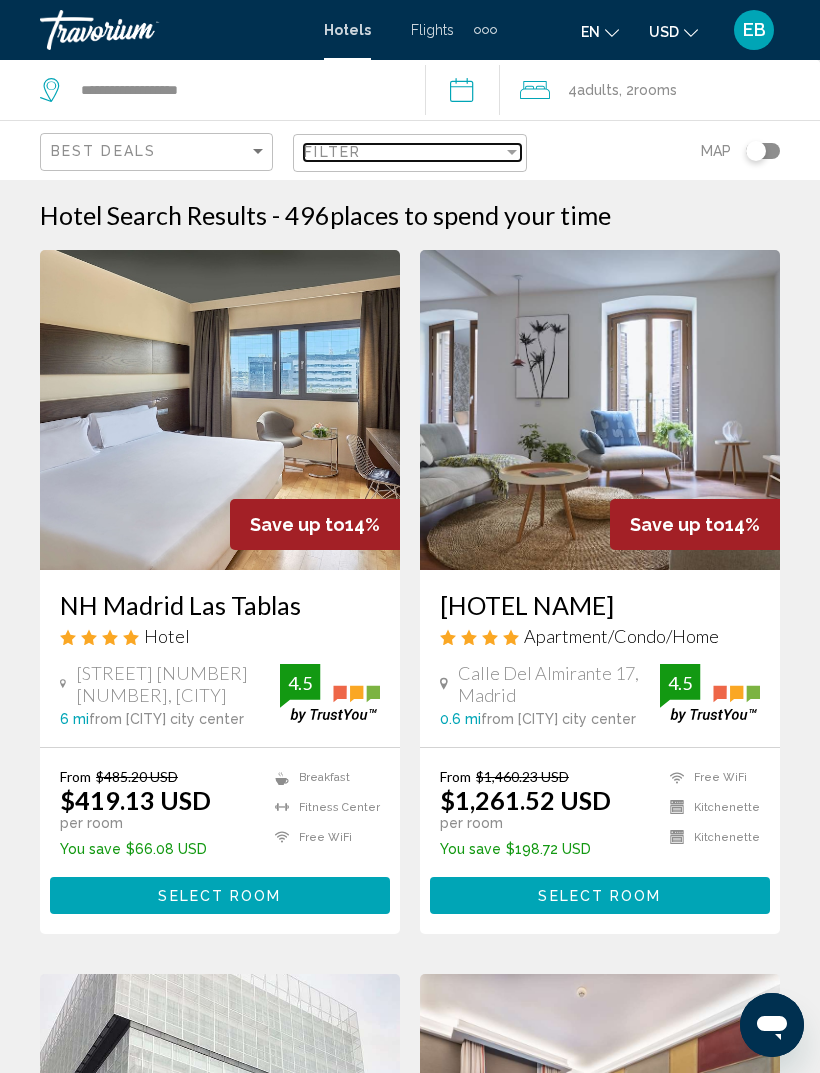 click on "Filter" at bounding box center (403, 152) 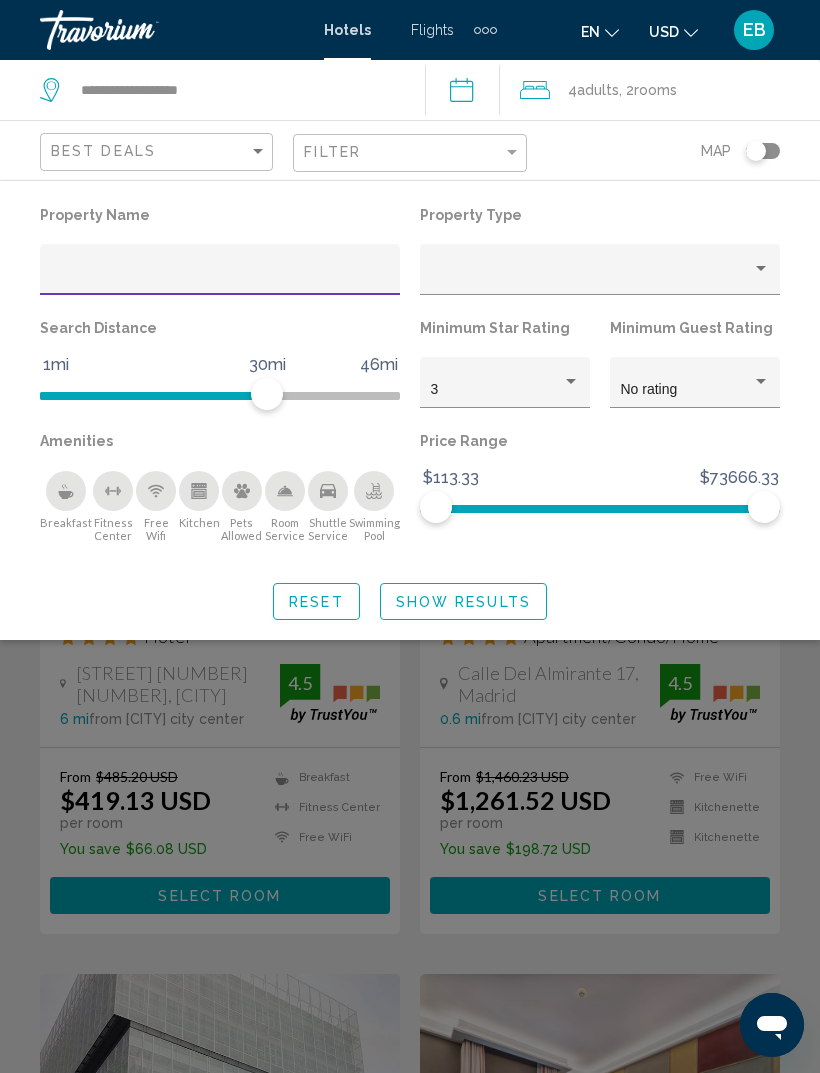 click on "Show Results" 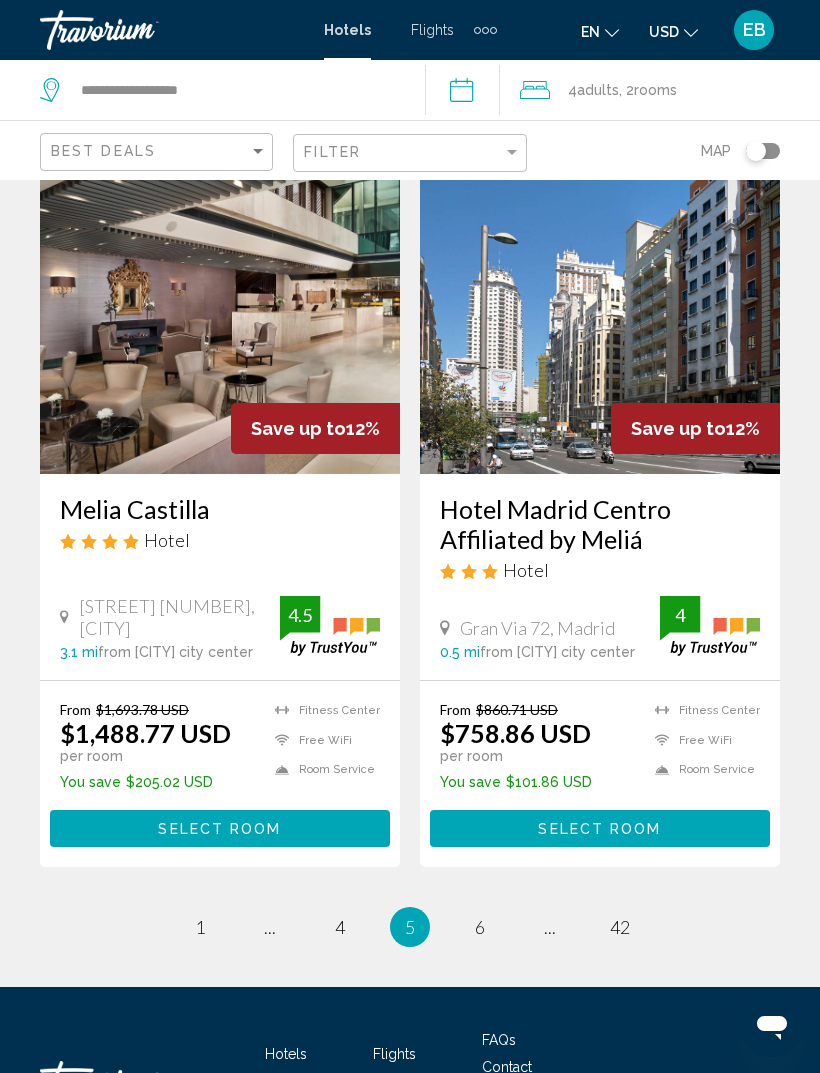 scroll, scrollTop: 3863, scrollLeft: 0, axis: vertical 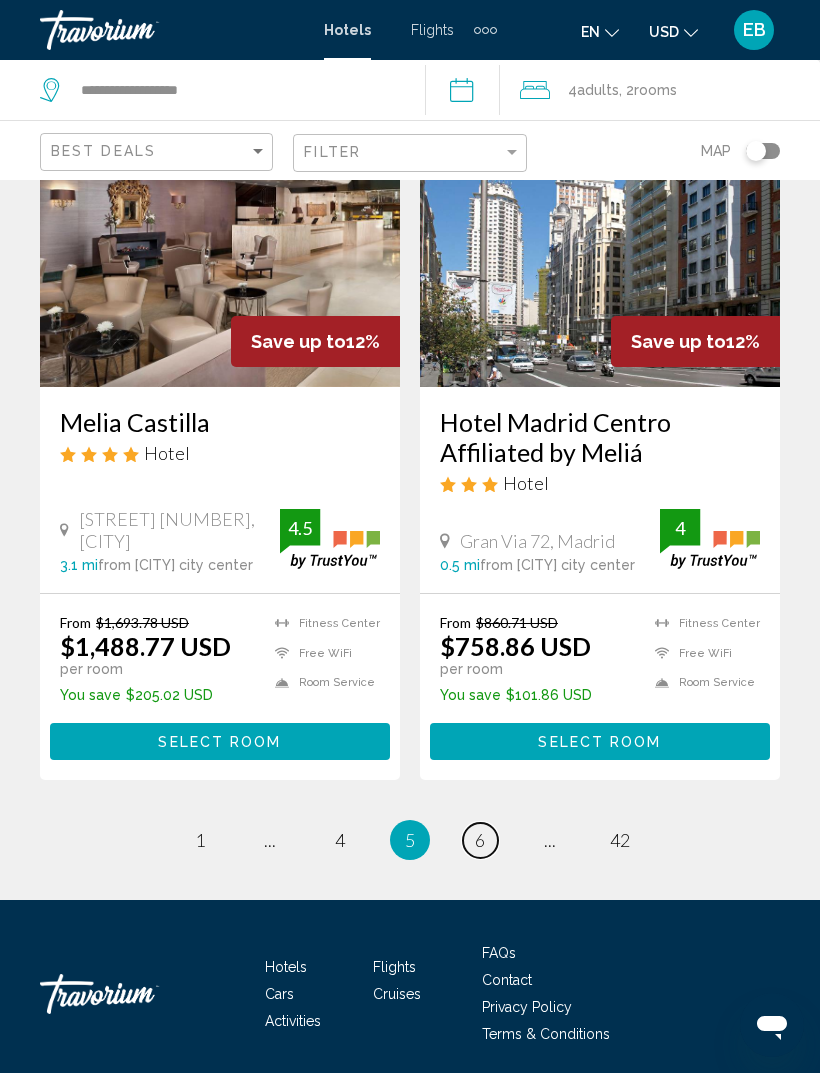 click on "6" at bounding box center [480, 840] 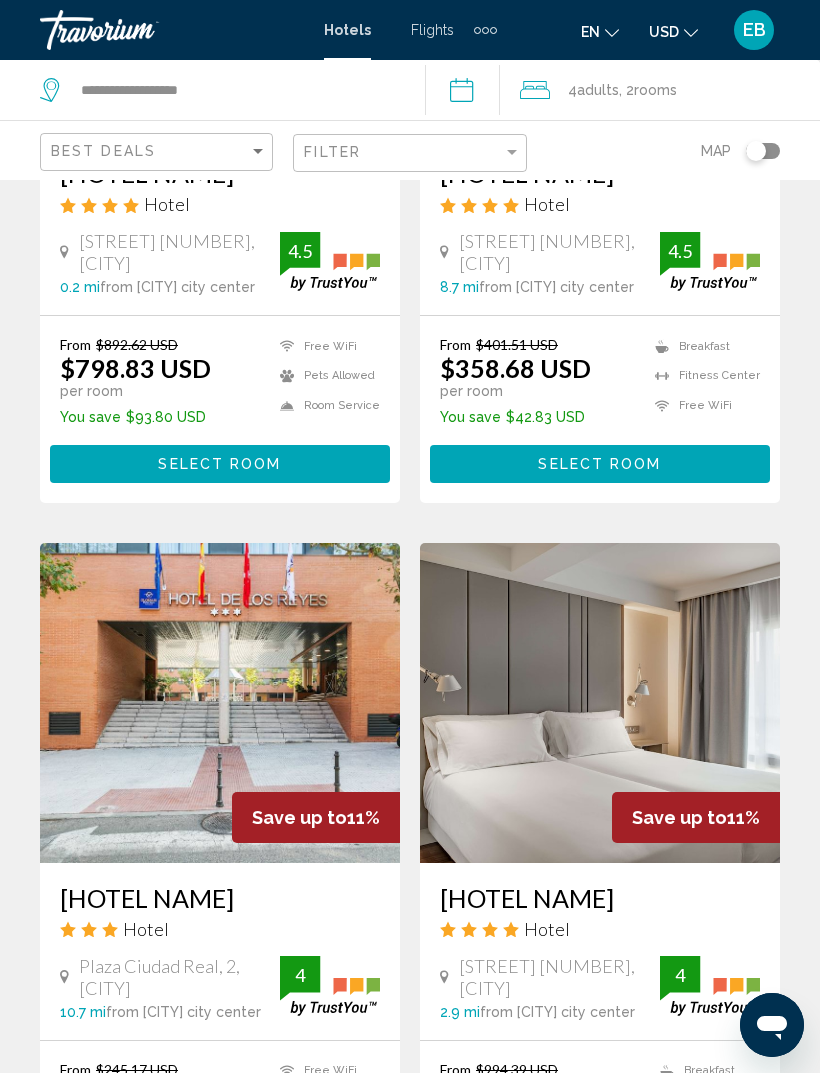scroll, scrollTop: 3516, scrollLeft: 0, axis: vertical 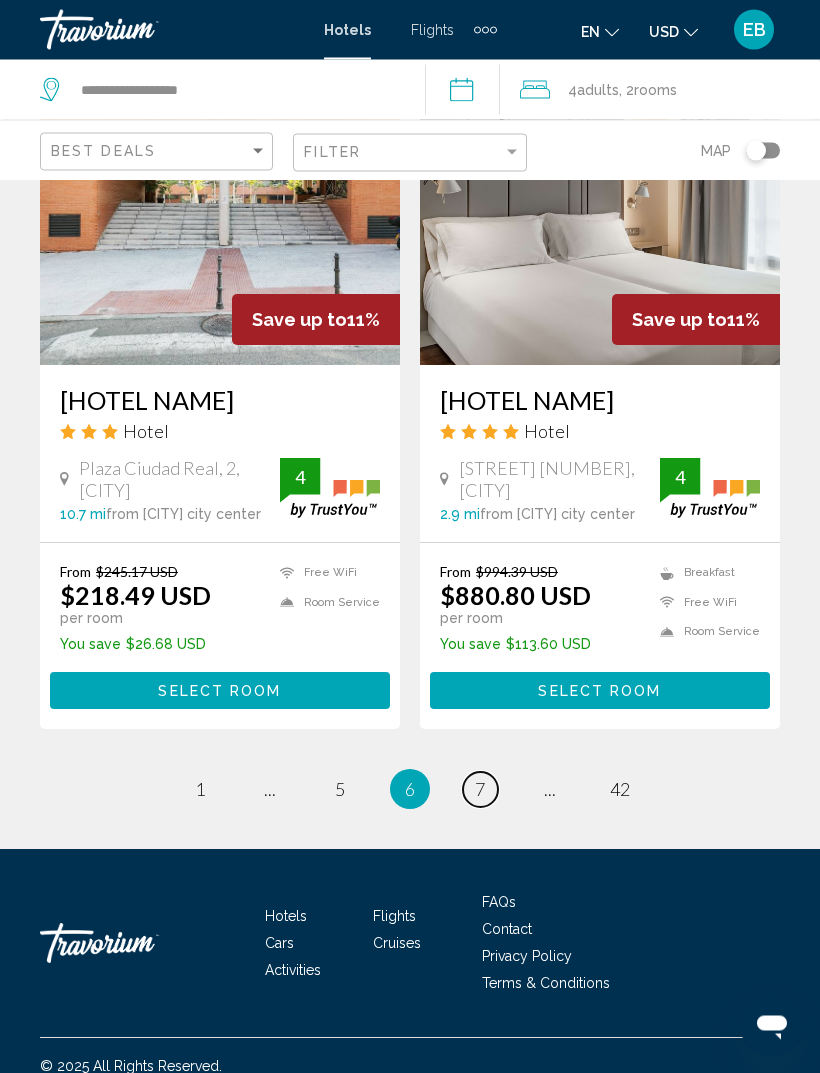 click on "page  7" at bounding box center (480, 790) 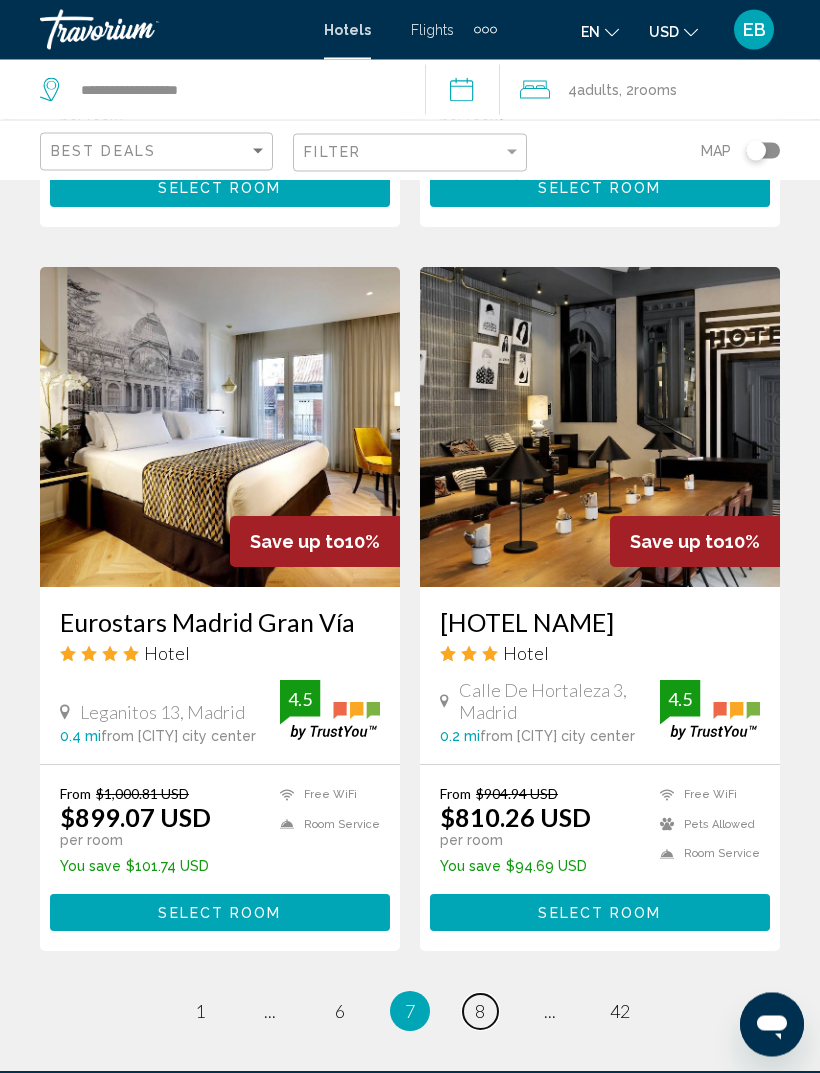 scroll, scrollTop: 3656, scrollLeft: 0, axis: vertical 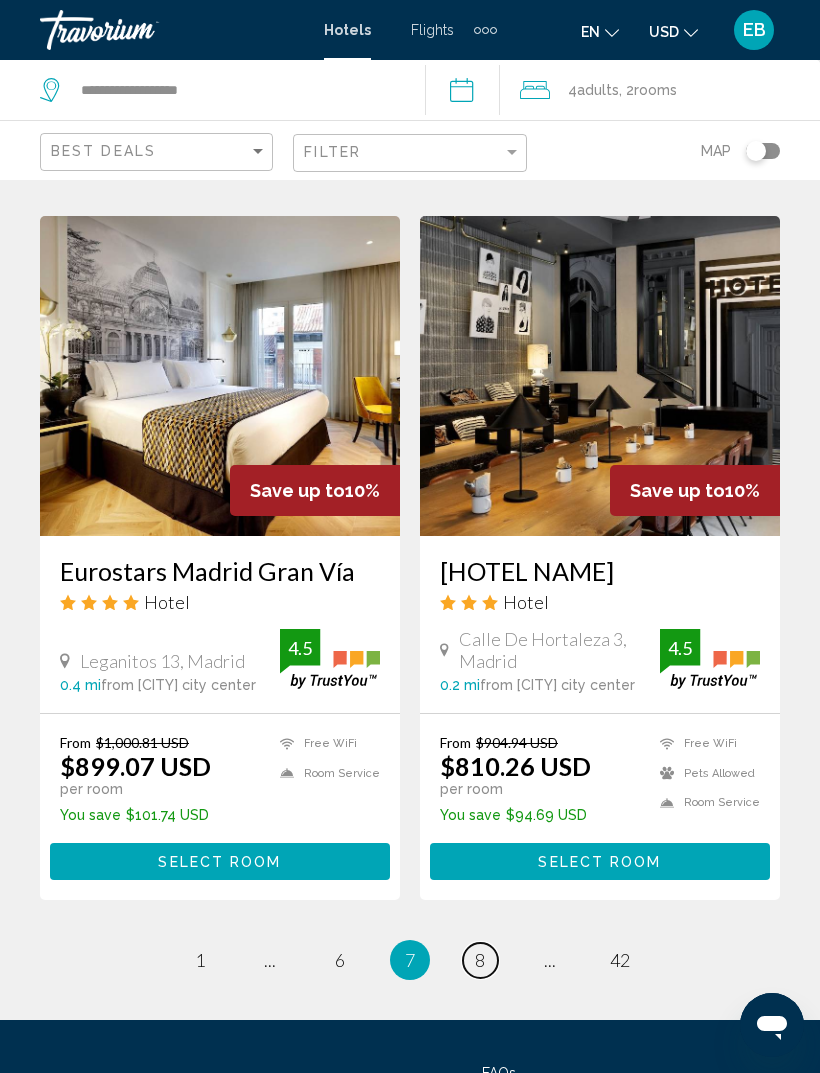 click on "page  8" at bounding box center [480, 960] 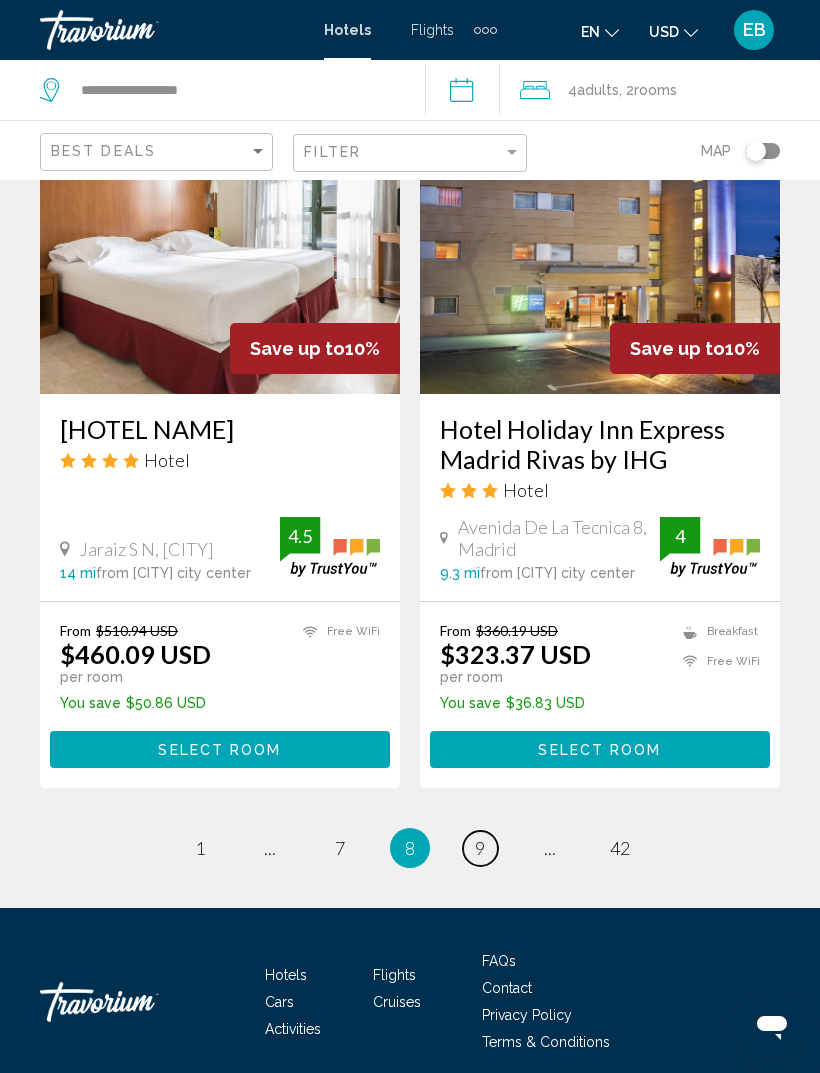 scroll, scrollTop: 3813, scrollLeft: 0, axis: vertical 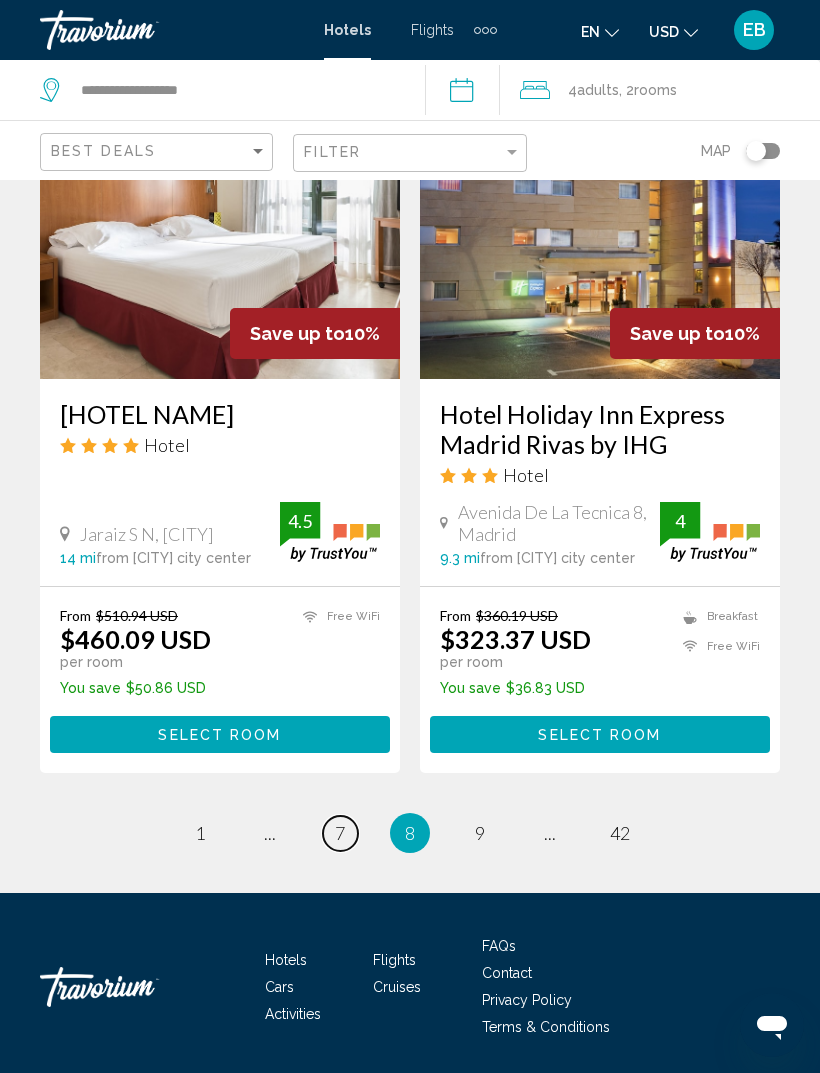 click on "page  7" at bounding box center [340, 833] 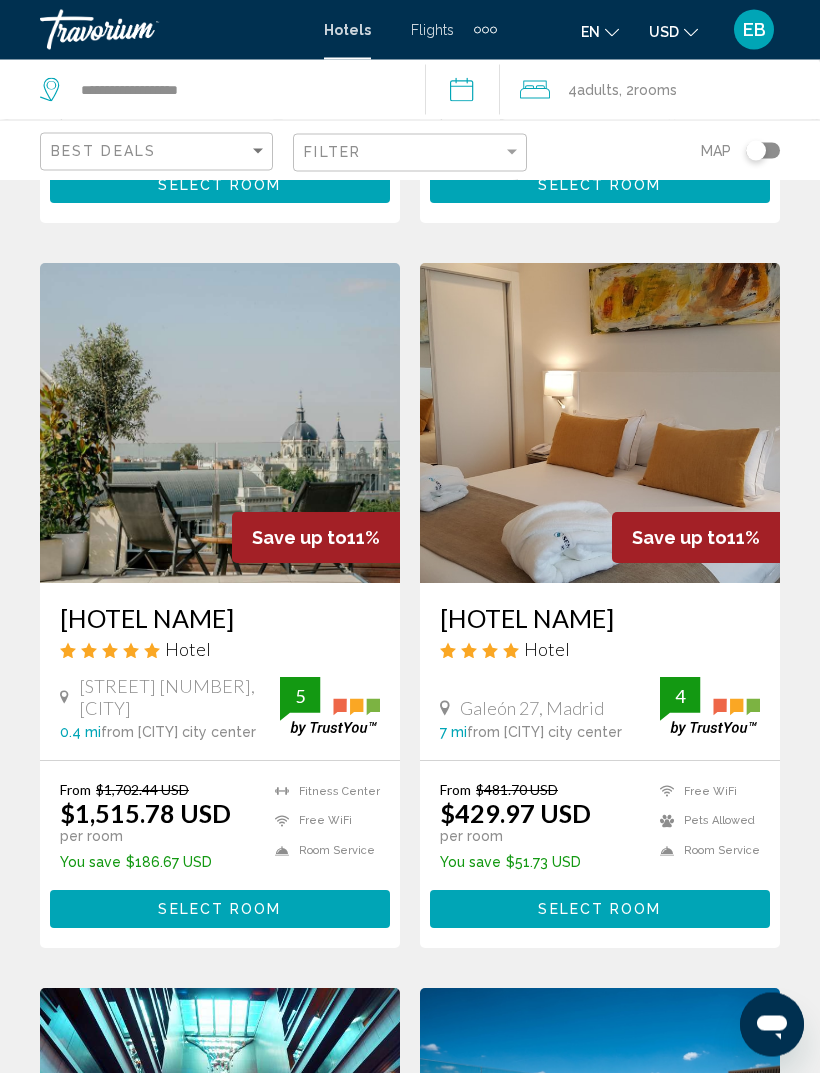 scroll, scrollTop: 0, scrollLeft: 0, axis: both 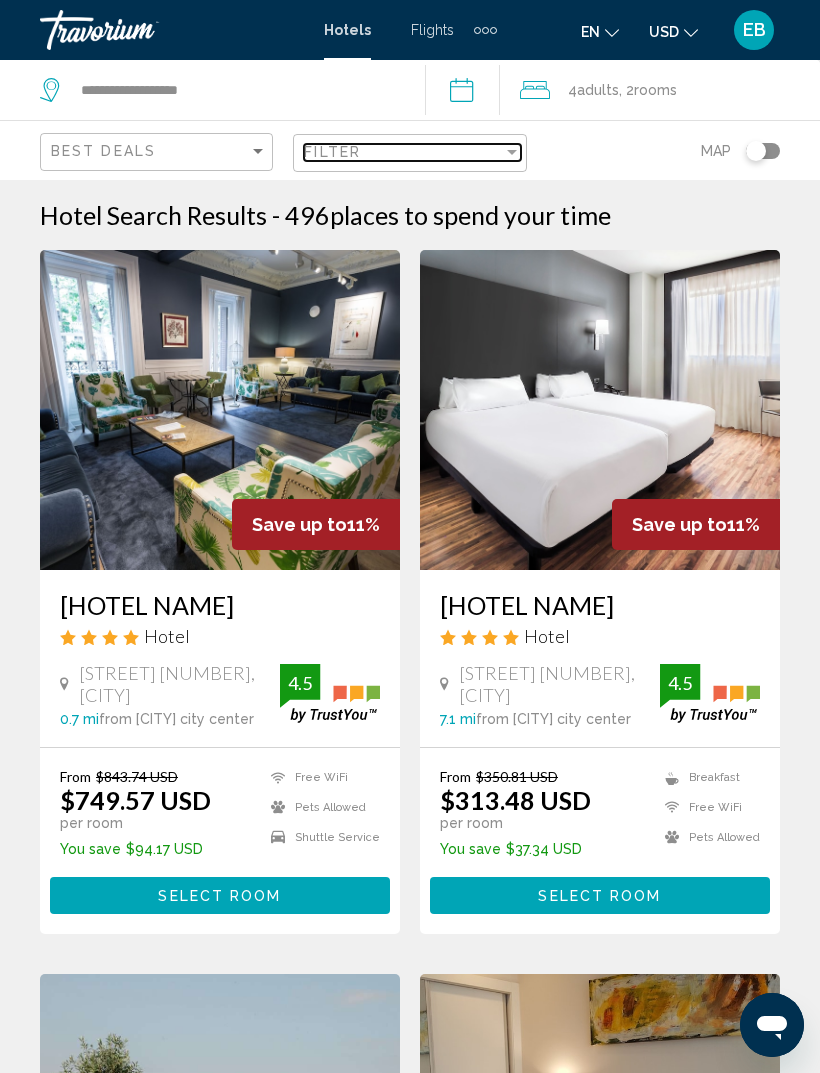 click on "Filter" at bounding box center (403, 152) 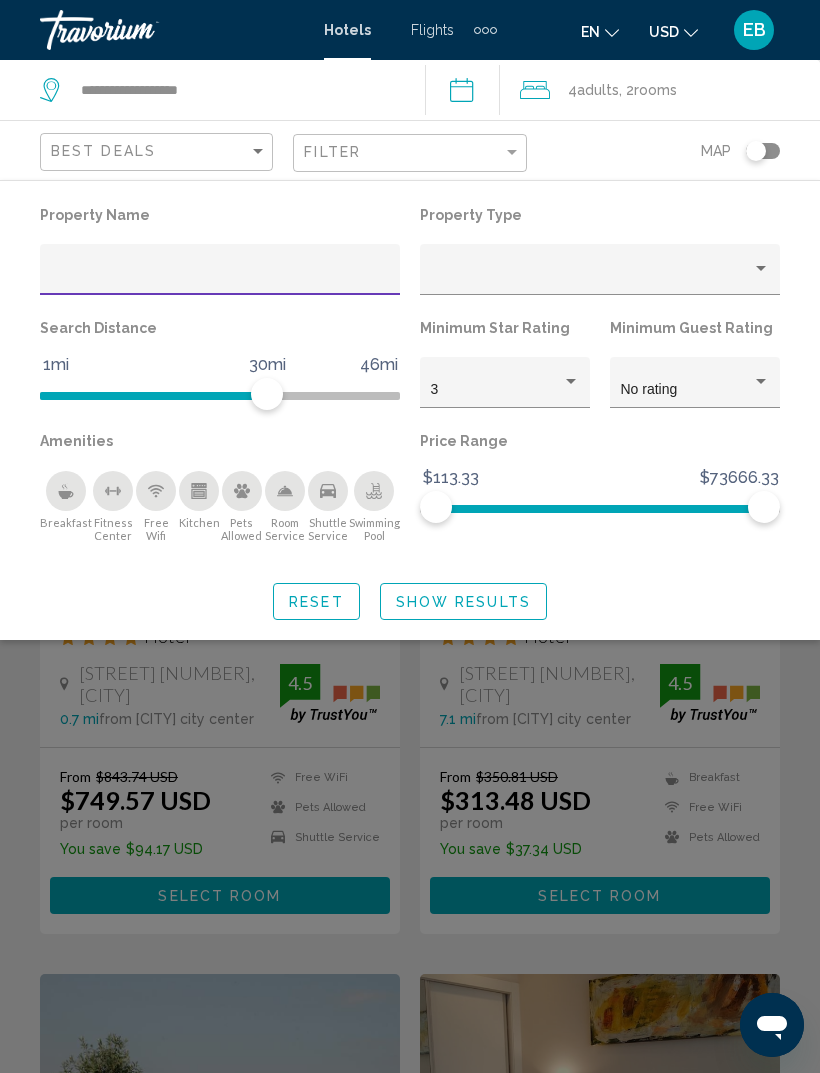 click at bounding box center [220, 277] 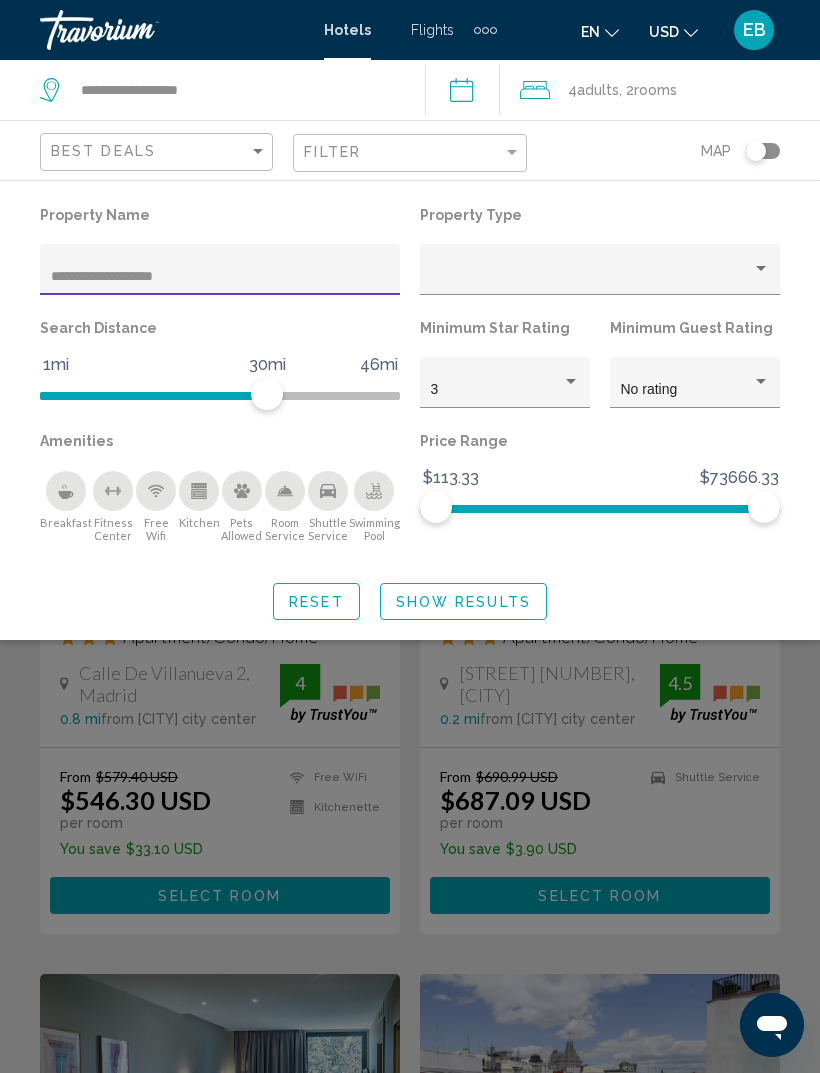type on "**********" 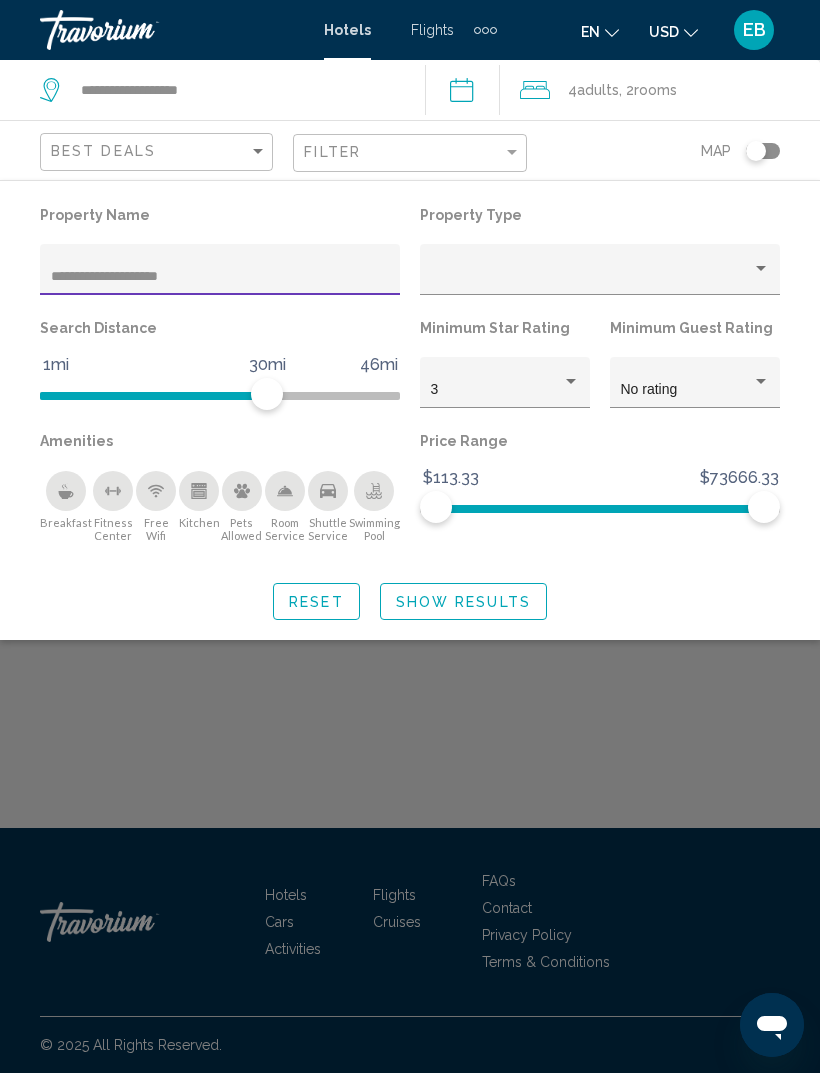 click on "Show Results" 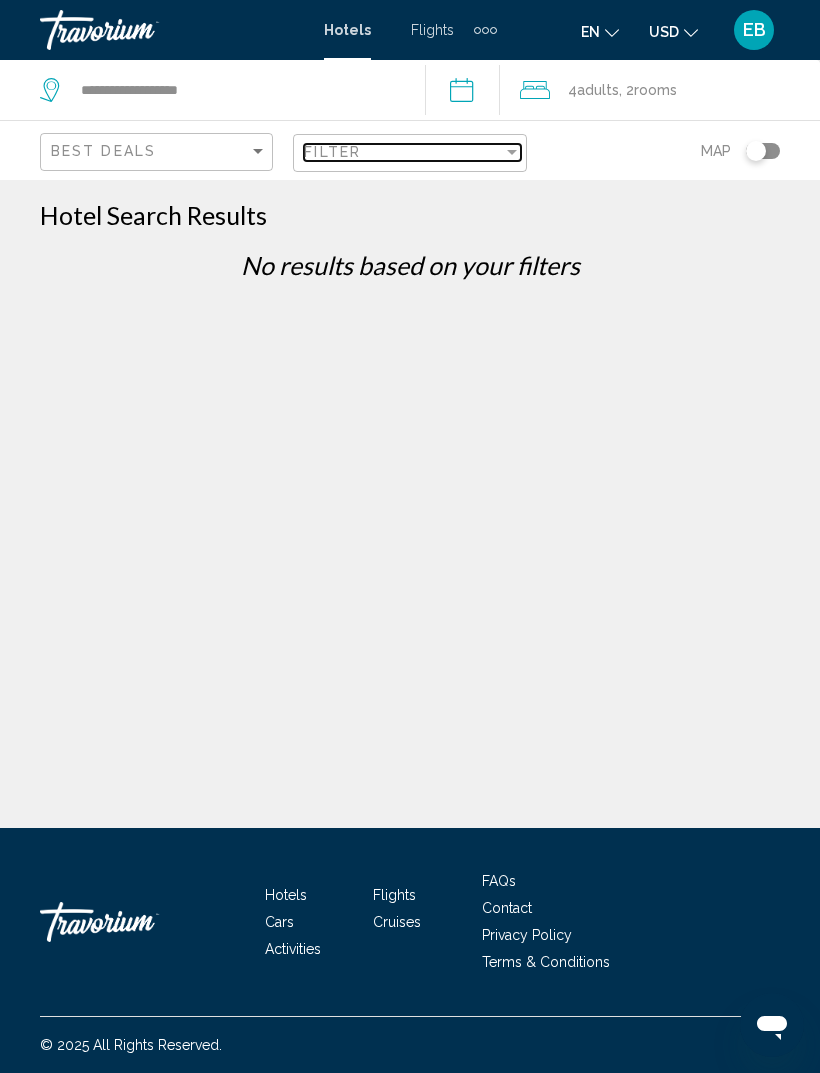 click on "Filter" at bounding box center [403, 152] 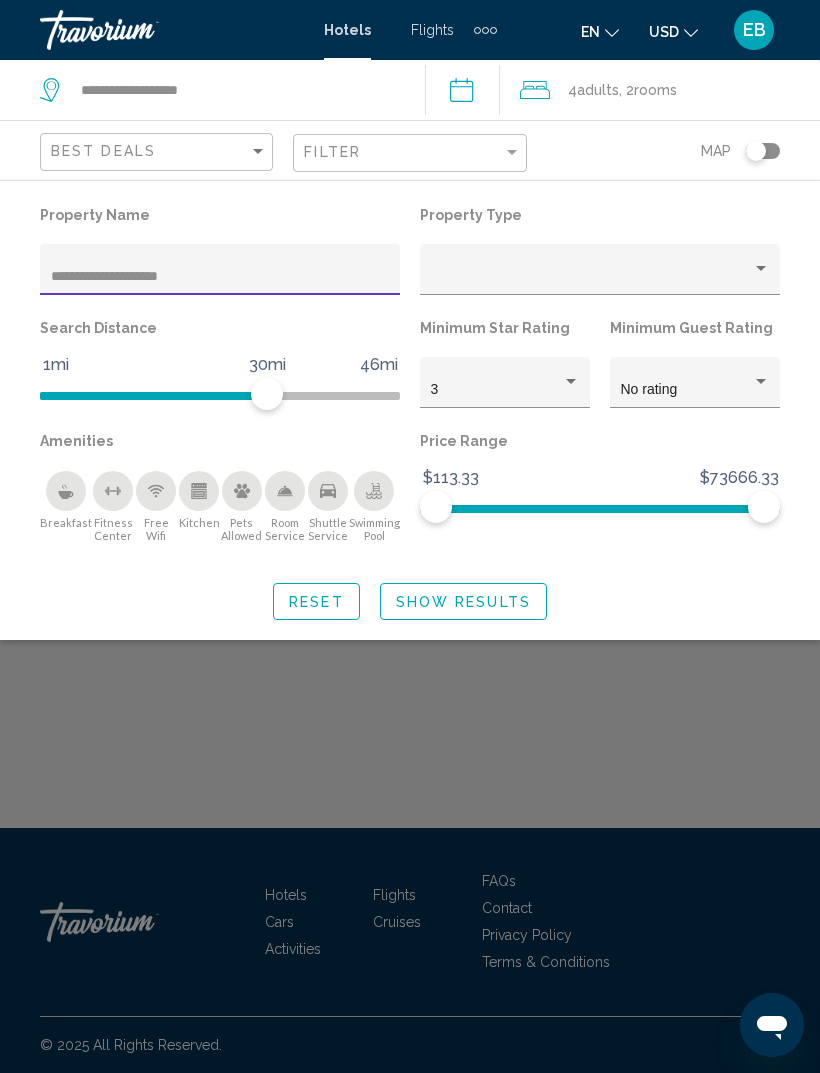 click on "**********" at bounding box center (220, 277) 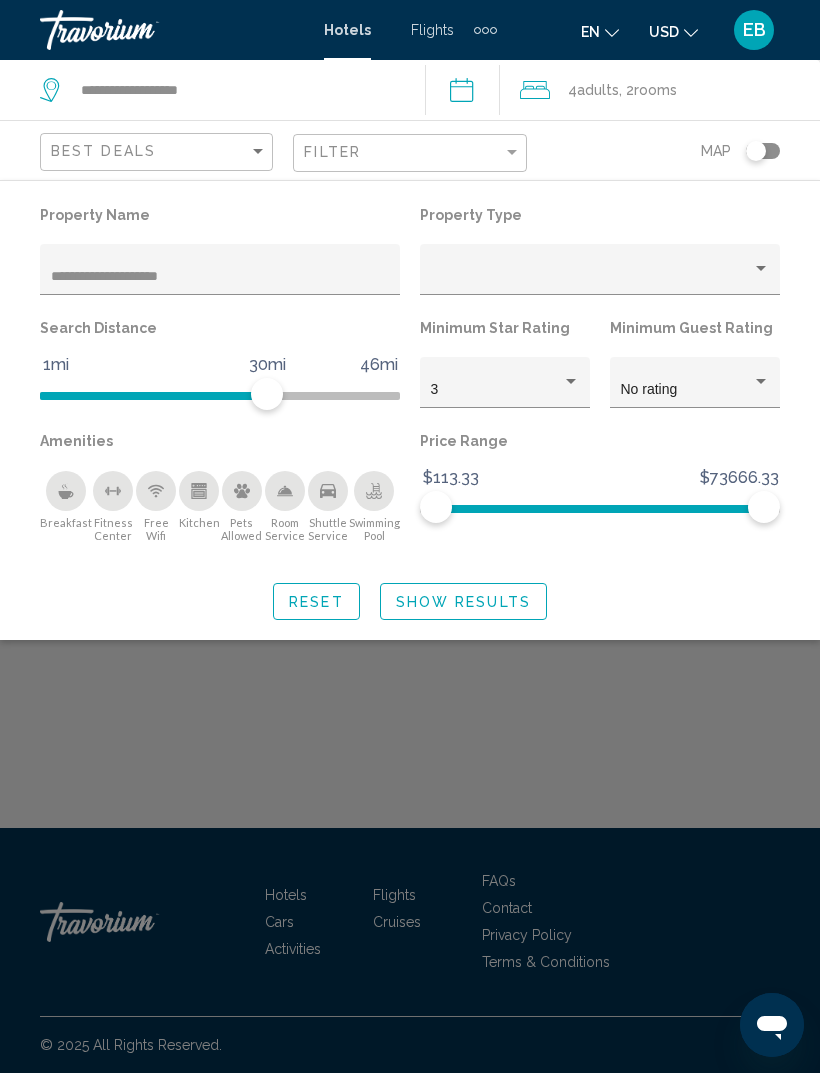 click on "Hotels Flights Cars Cruises Activities Hotels Flights Cars Cruises Activities en
English Español Français Italiano Português русский USD
USD ($) MXN (Mex$) CAD (Can$) GBP (£) EUR (€) AUD (A$) NZD (NZ$) CNY (CN¥) EB Login" at bounding box center [410, 30] 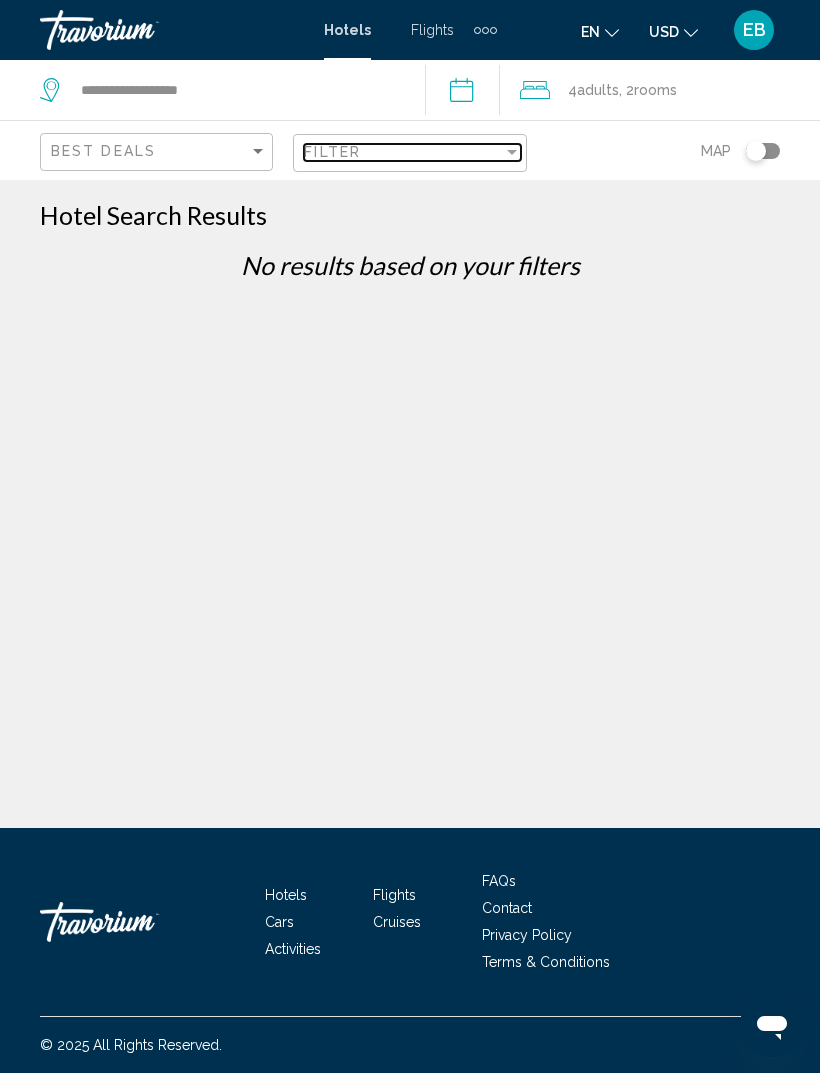 click on "Filter" at bounding box center [403, 152] 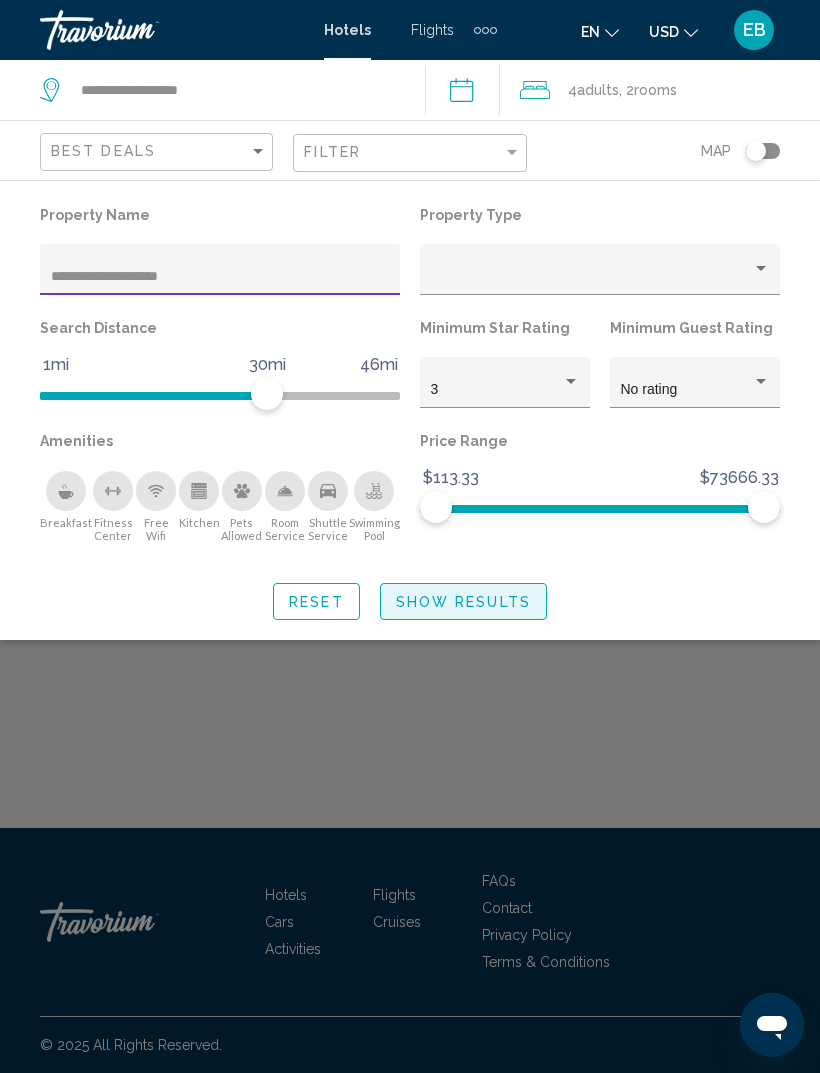 click on "Show Results" 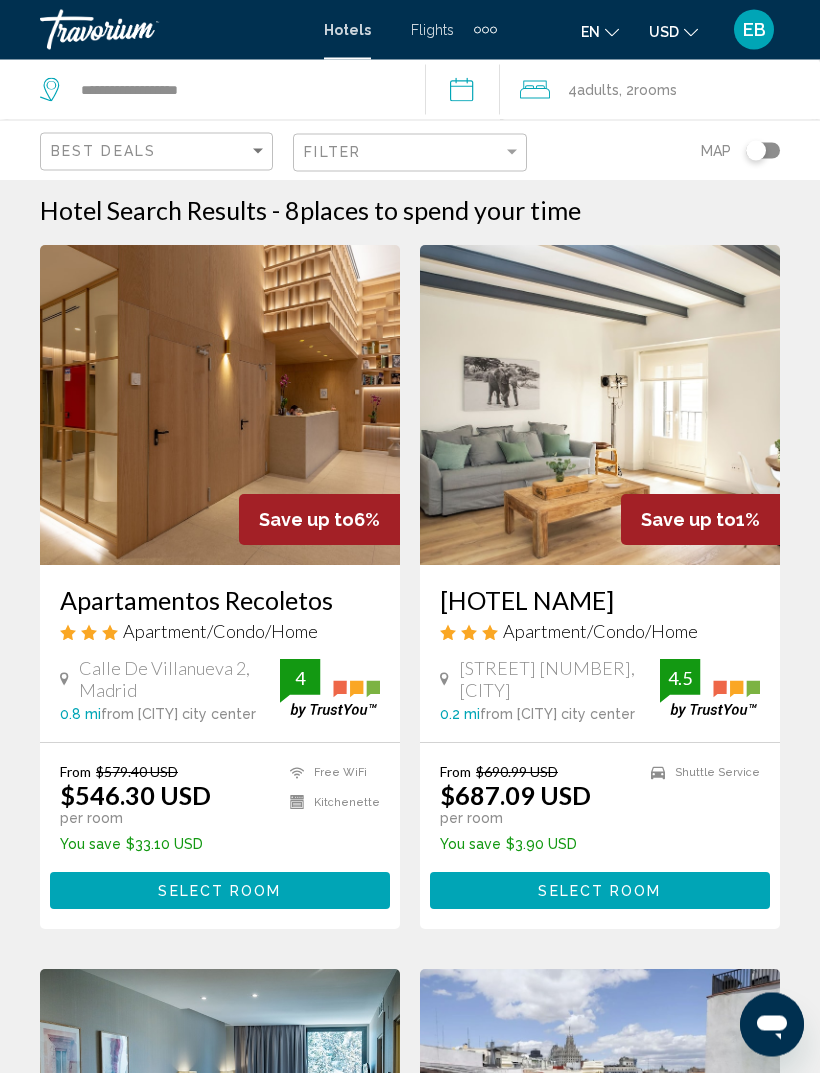 scroll, scrollTop: 9, scrollLeft: 0, axis: vertical 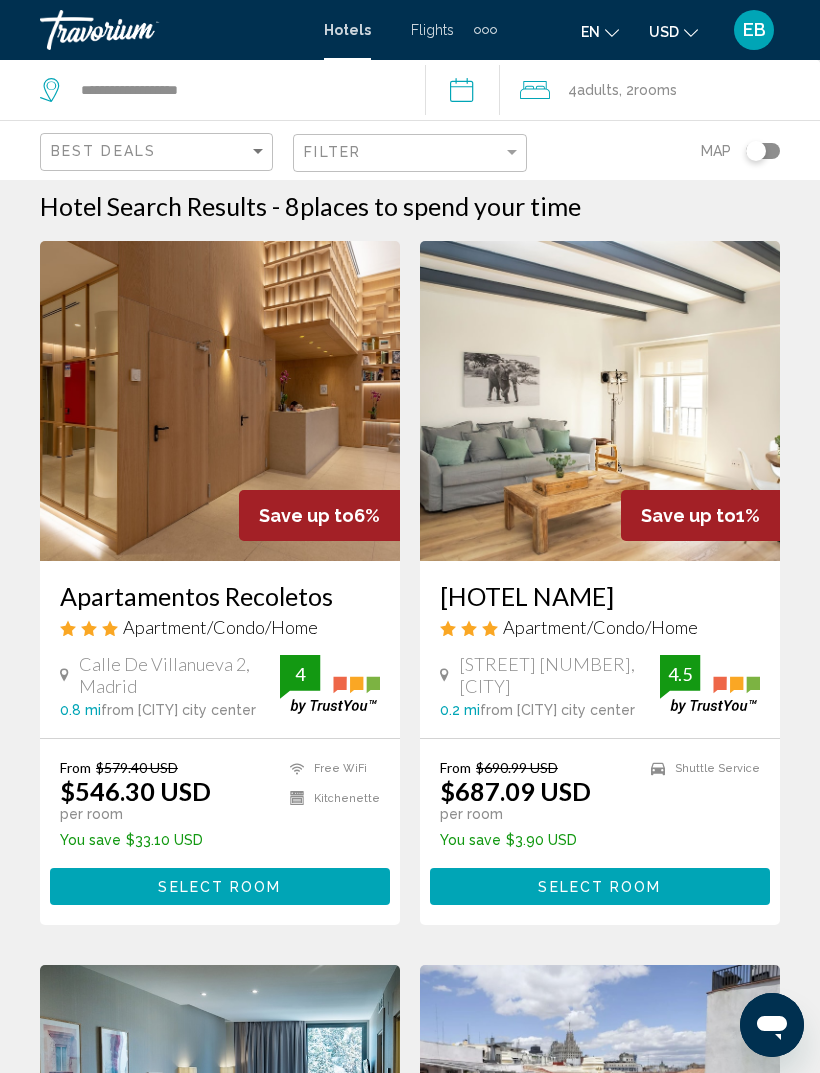 click at bounding box center [600, 401] 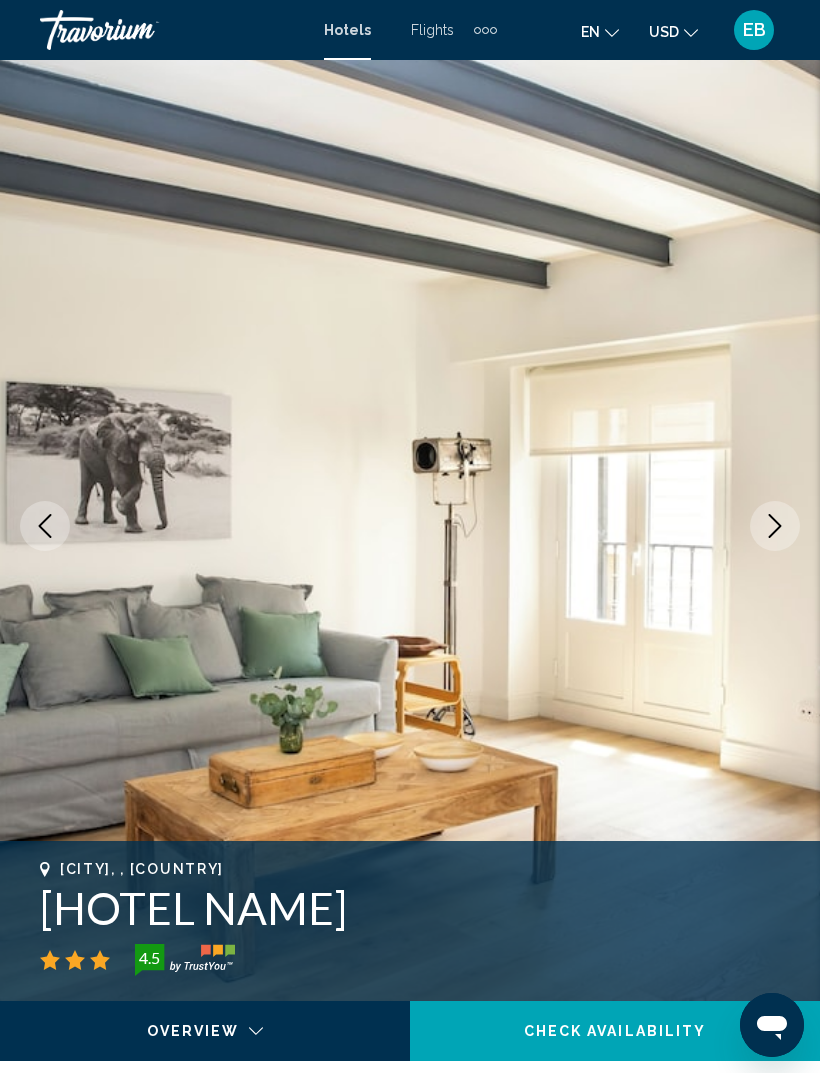 scroll, scrollTop: 0, scrollLeft: 0, axis: both 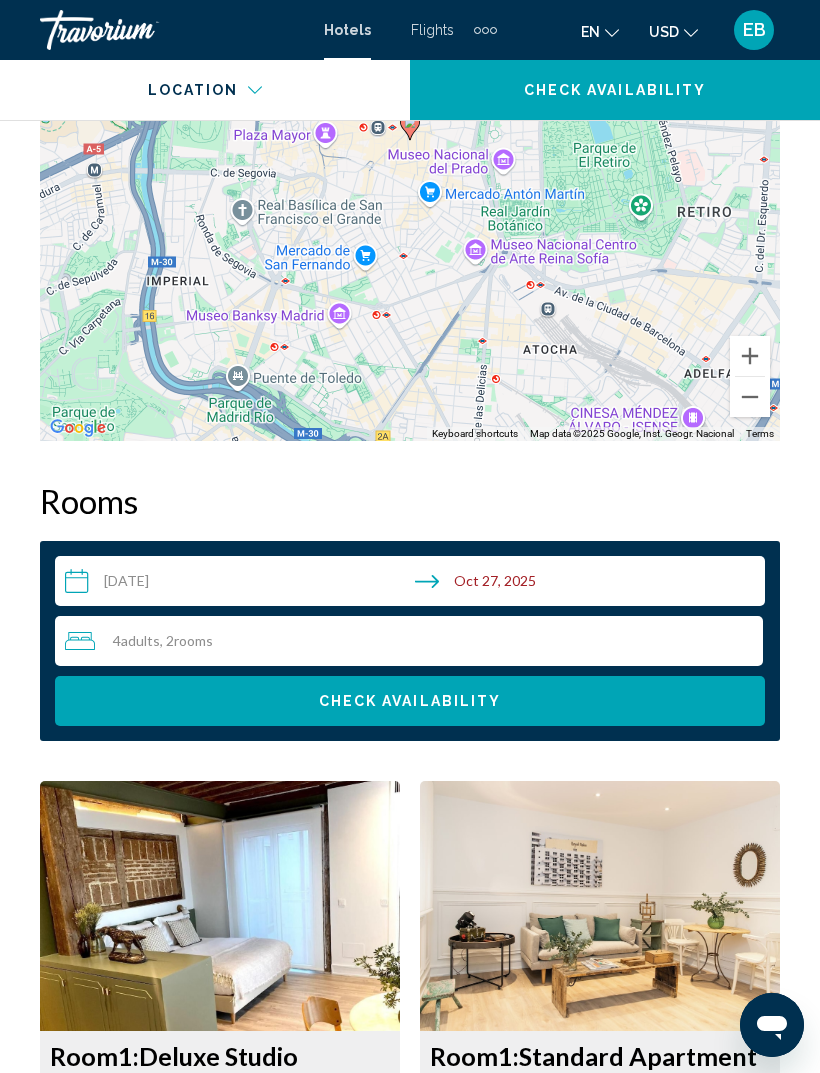 click on "4  Adult Adults , 2  Room rooms" at bounding box center (414, 641) 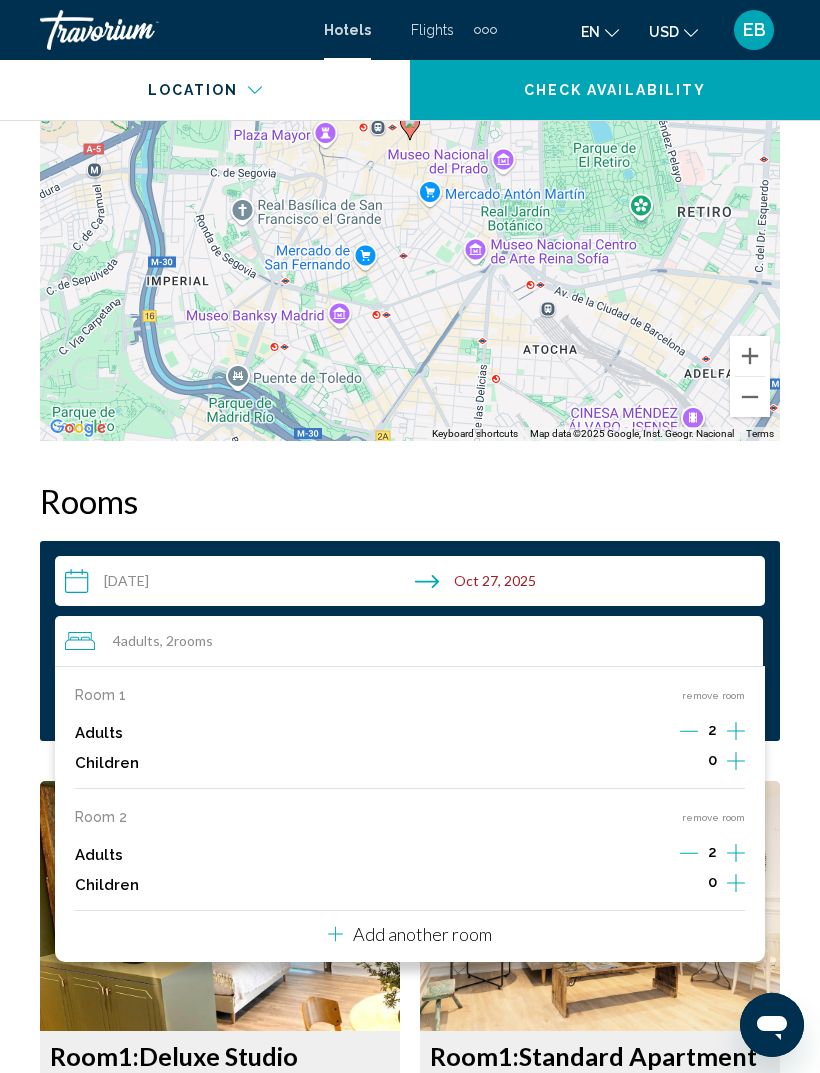 click 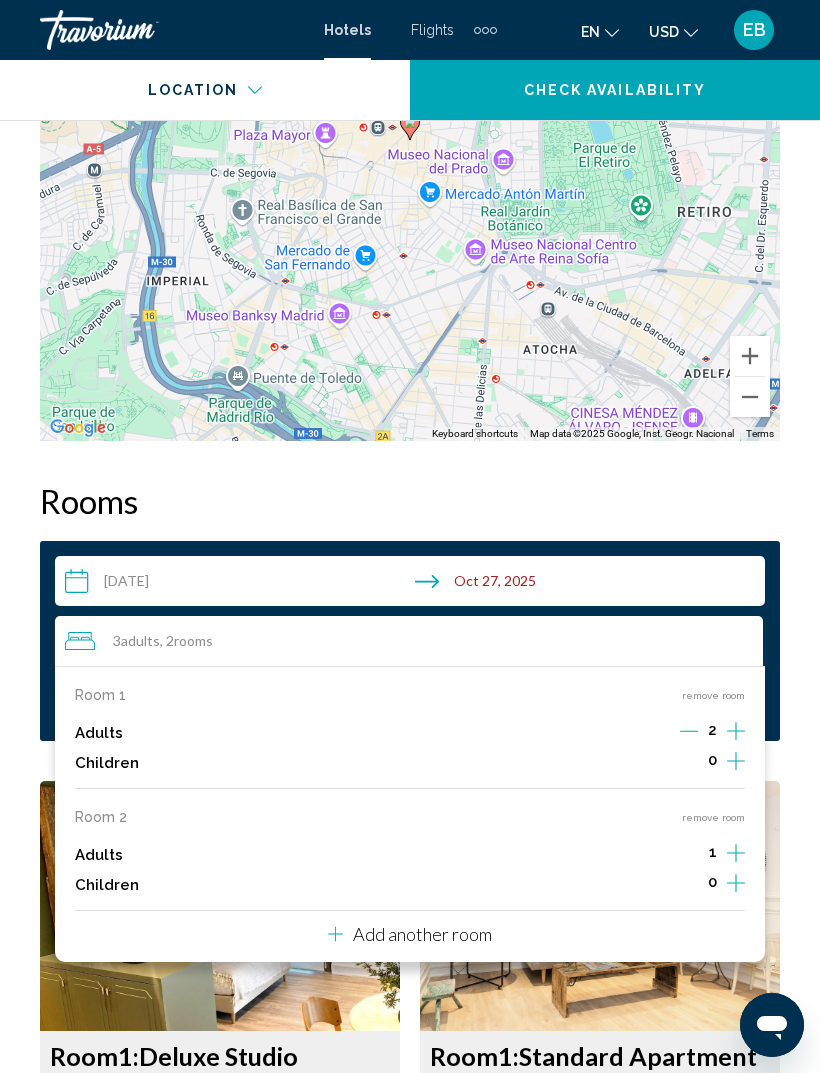 click on "remove room" at bounding box center (713, 817) 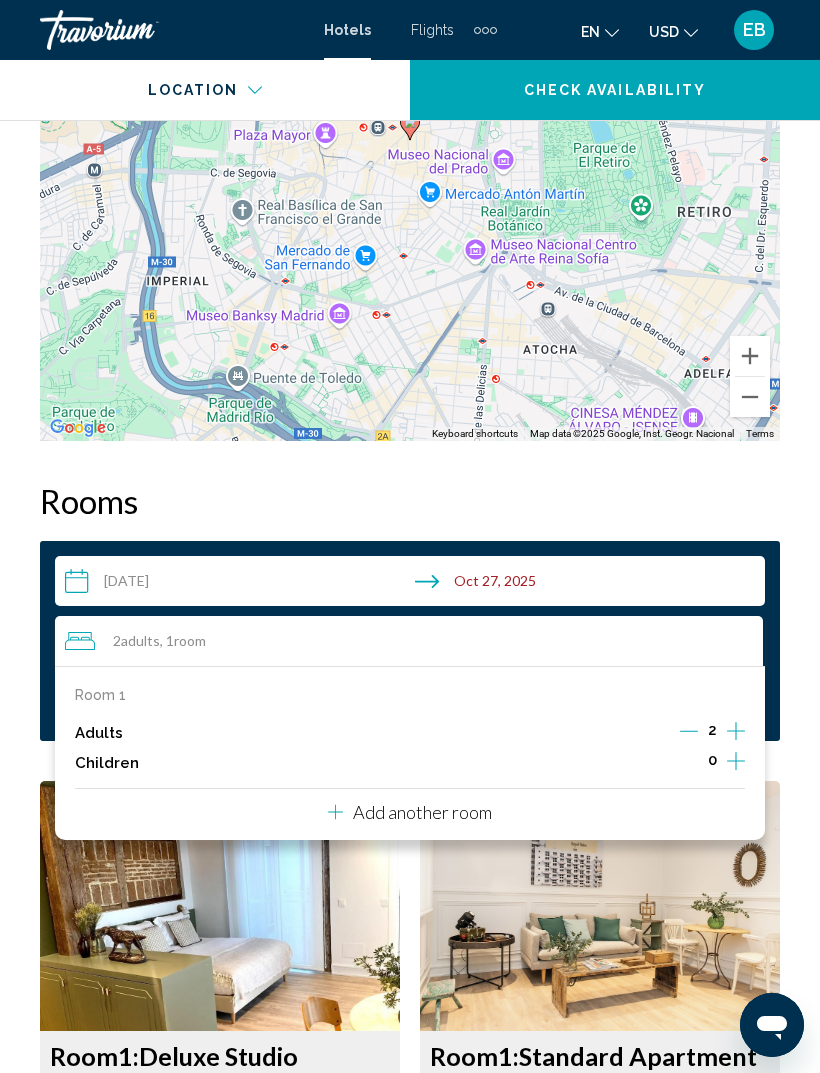 click 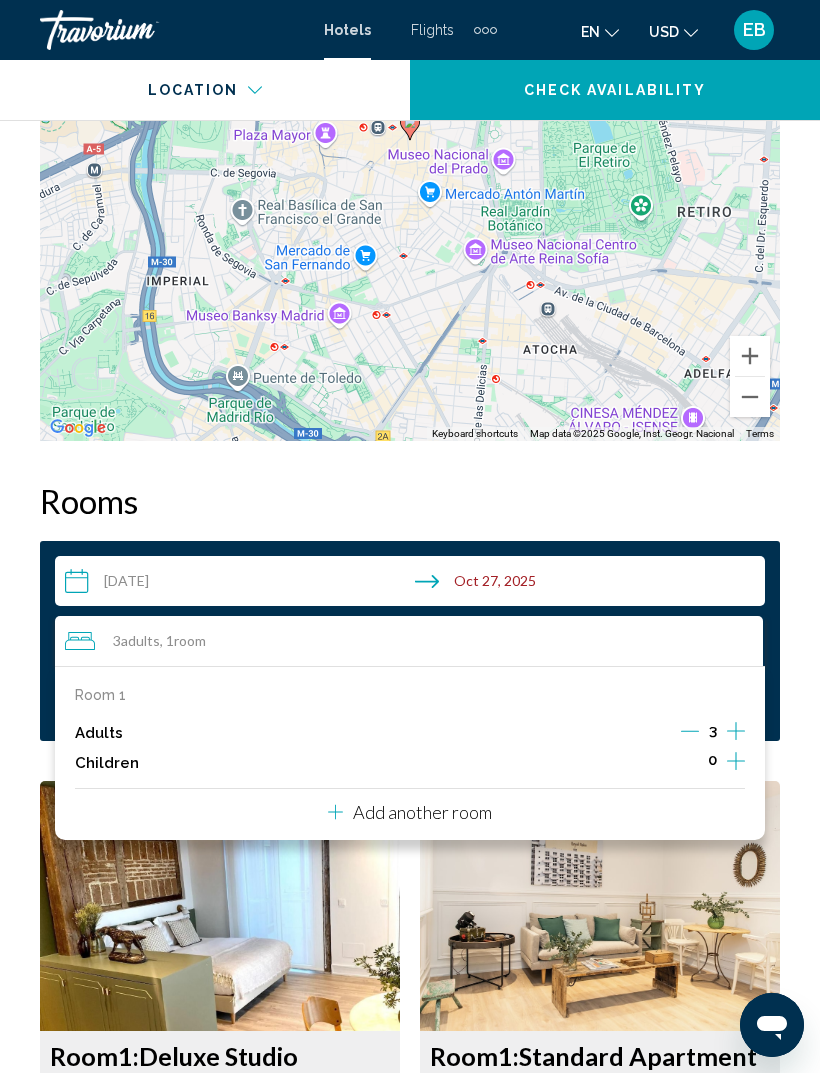 click 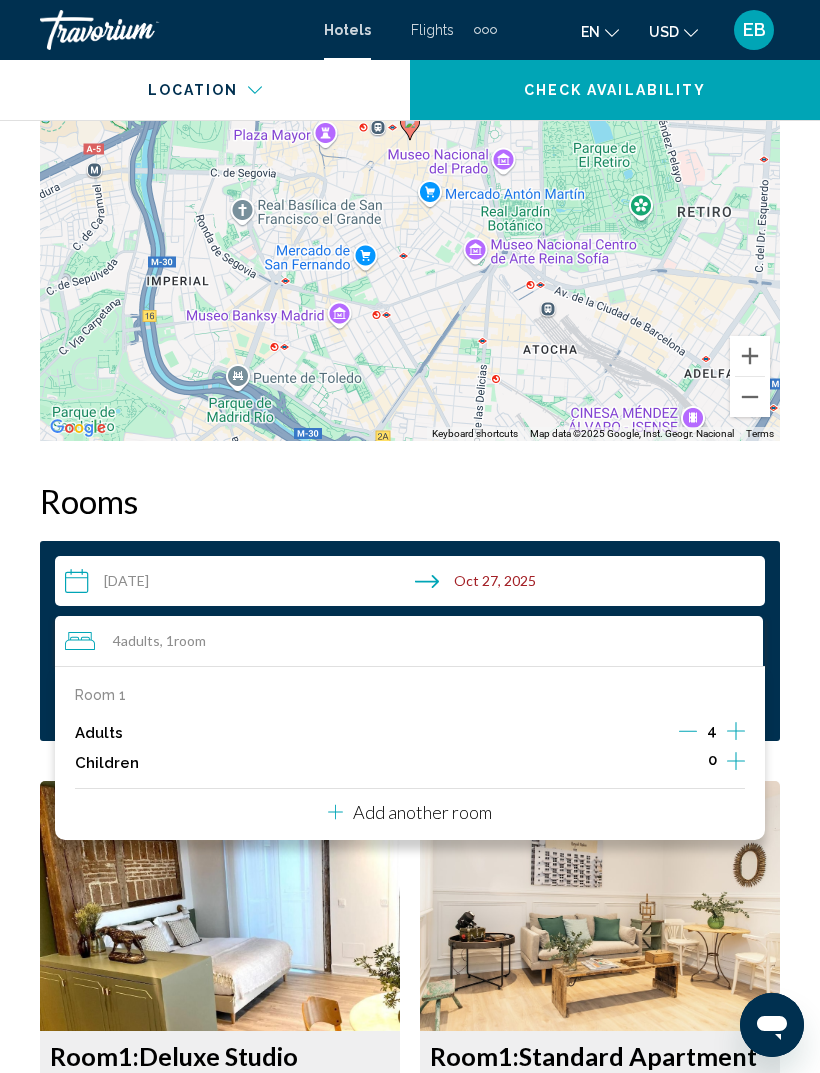 click on "Overview Type Apartment Address Calle Del Príncipe 7, Madrid  28012, Spain Description Business Amenities Guests will find features like a virtual front desk. Rooms Make yourself at home in one of the 37 individually decorated guestrooms, featuring kitchens with stovetops and microwaves. Your memory foam bed comes with premium bedding. Complimentary wireless internet access keeps you connected, and flat-screen televisions are provided for your entertainment. Conveniences include desks and washing machines. Attractions Distances are displayed to the nearest 0.1 mile and kilometer. Plaza de Canalejas - 0.1 km / 0.1 mi Plaza de Santa Ana - 0.1 km / 0.1 mi Puerta del Sol - 0.2 km / 0.1 mi Calle de Alcalá - 0.3 km / 0.2 mi Preciados Street - 0.3 km / 0.2 mi El Oso y el Madrono - 0.4 km / 0.2 mi Congress of Deputies - 0.4 km / 0.2 mi Gran Via - 0.4 km / 0.3 mi Círculo de Bellas Artes - 0.5 km / 0.3 mi Plus Ultra Seguros - 0.5 km / 0.3 mi Thyssen-Bornemisza National Museum - 0.5 km / 0.3 mi Location anytime ← +" at bounding box center (410, 884) 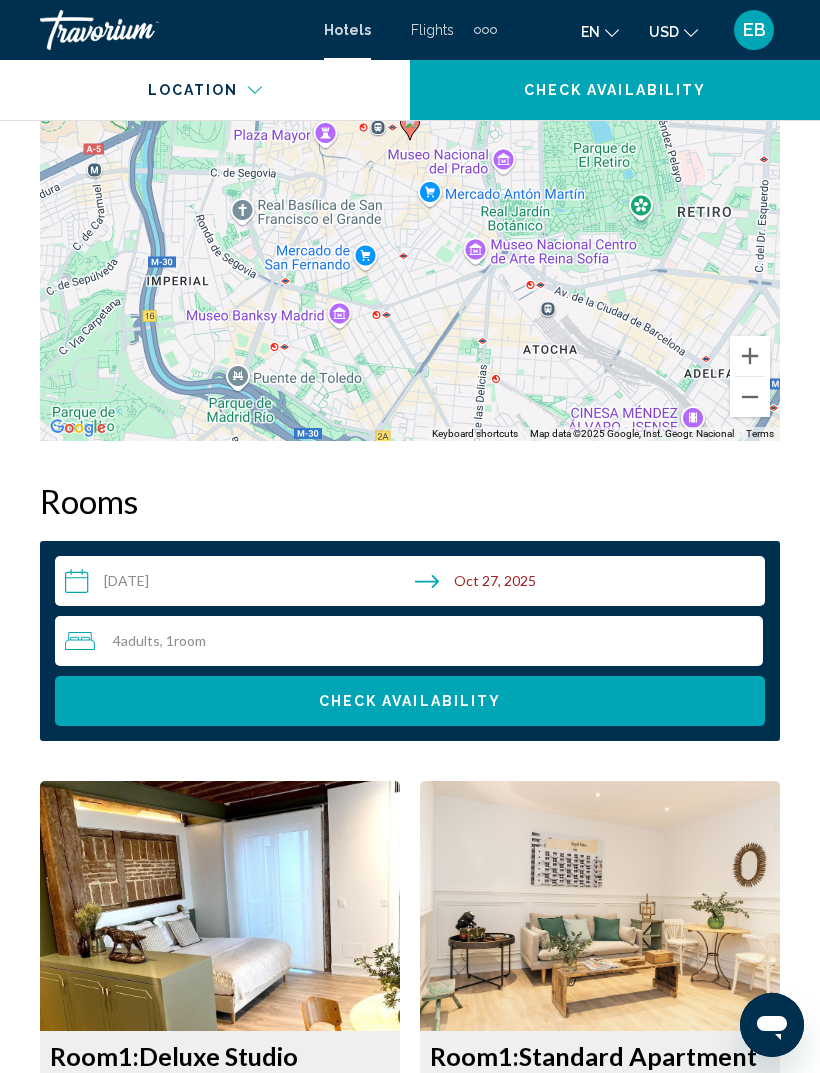 click on "Check Availability" at bounding box center [410, 701] 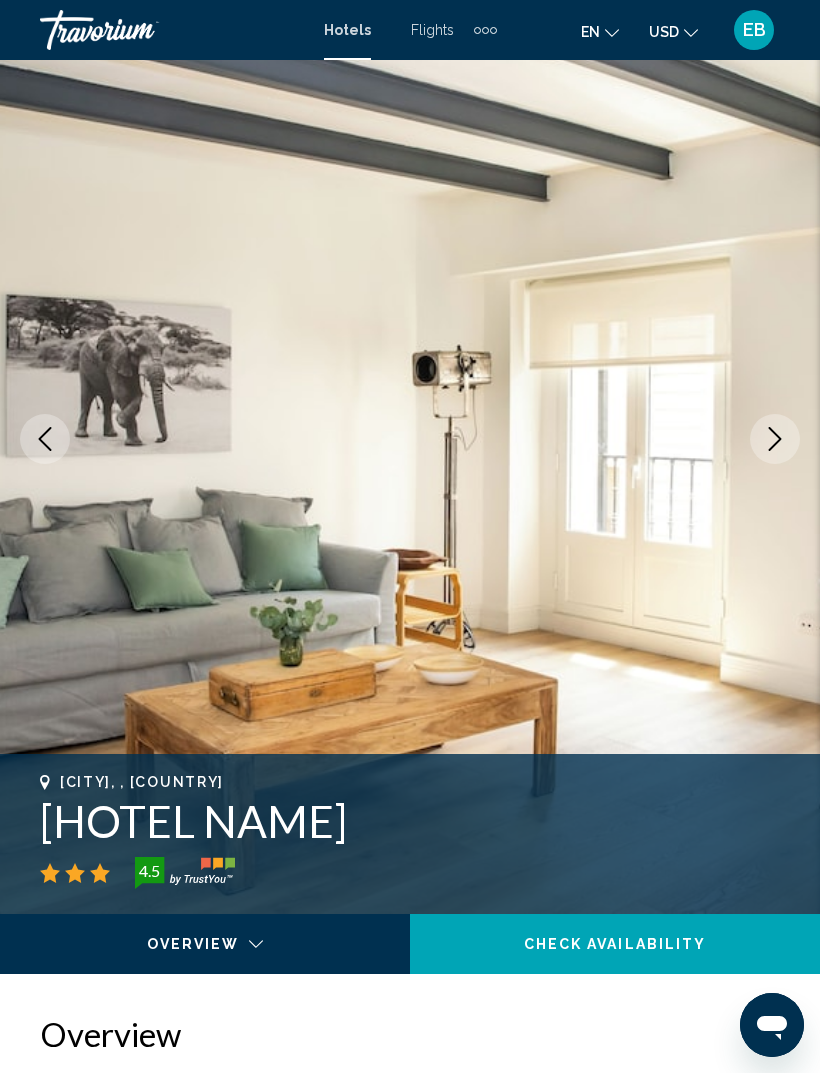 scroll, scrollTop: 0, scrollLeft: 0, axis: both 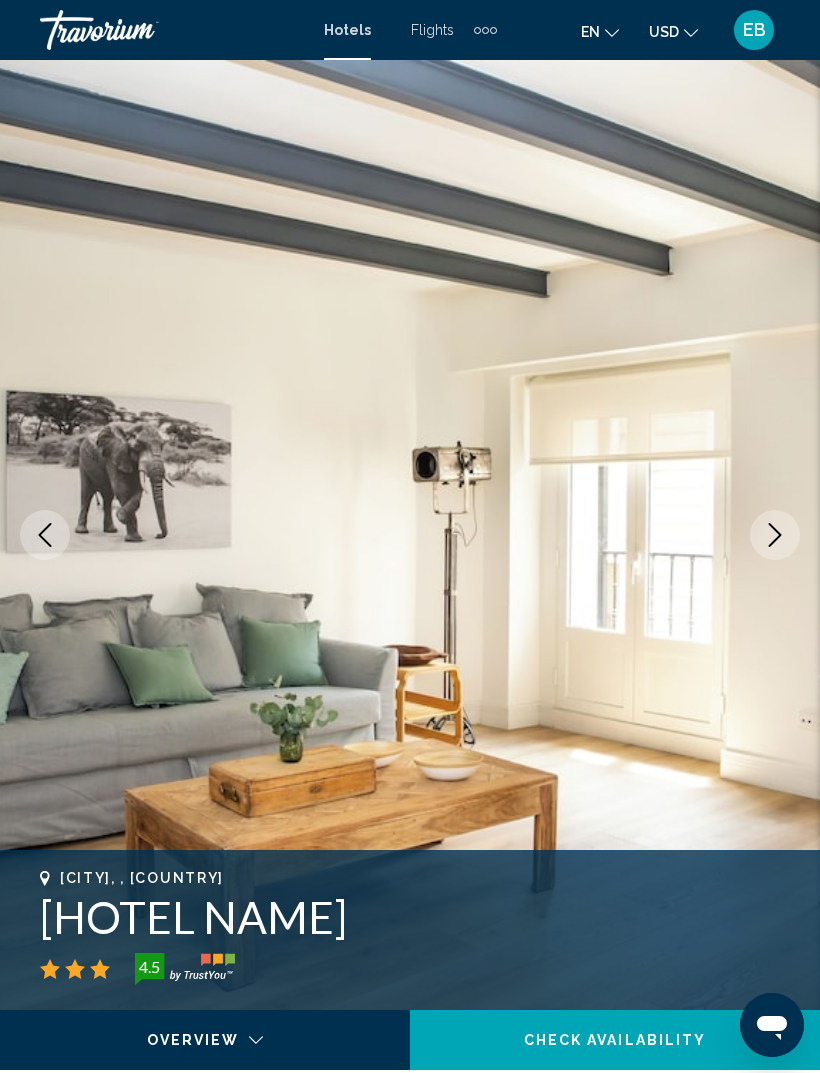 click at bounding box center (775, 535) 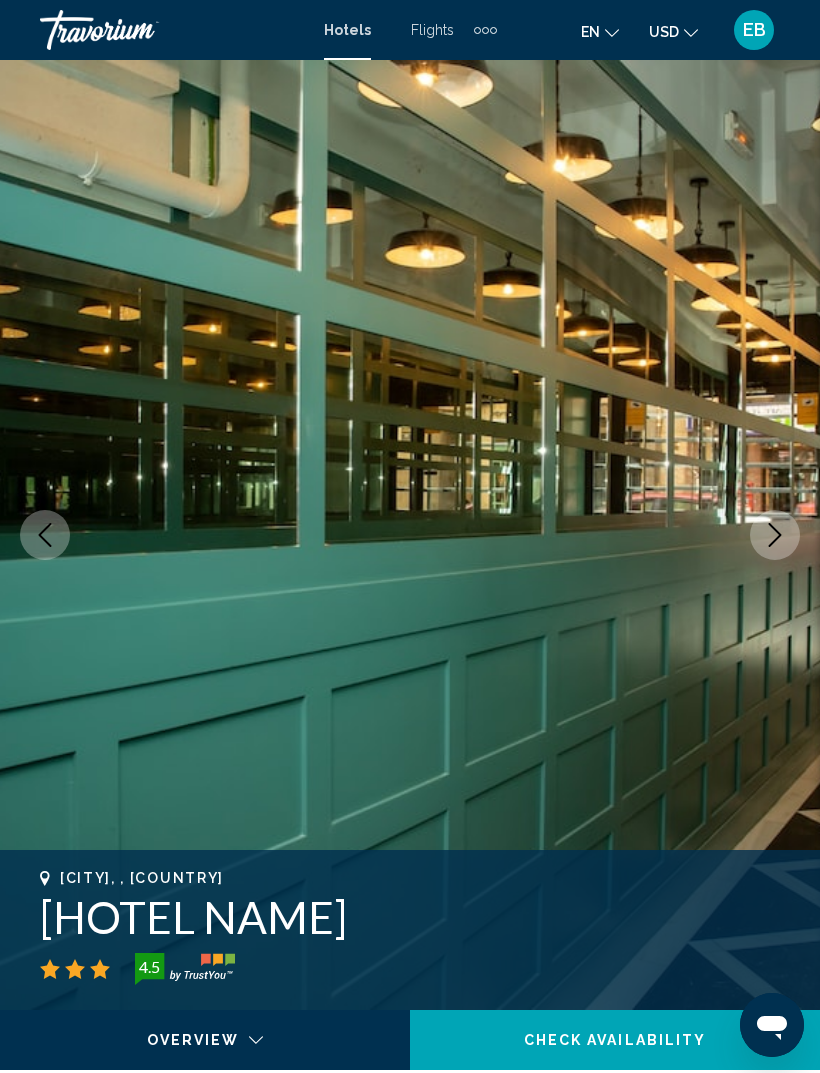 click 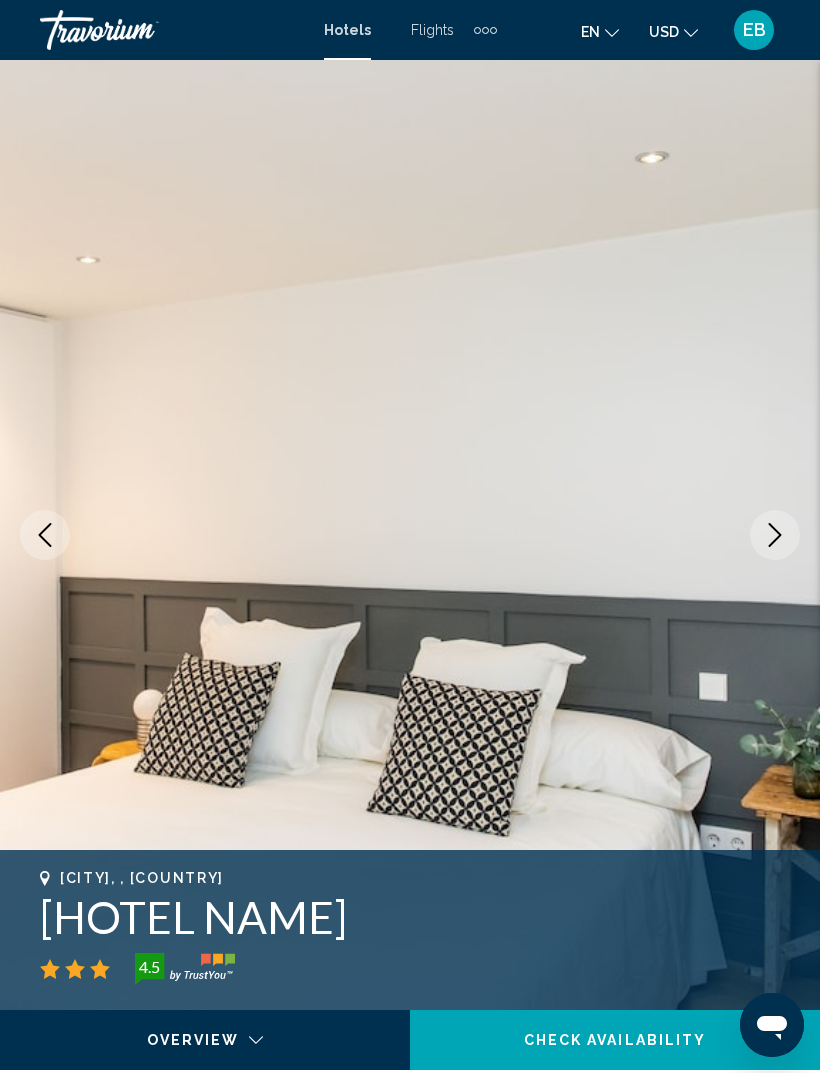 click 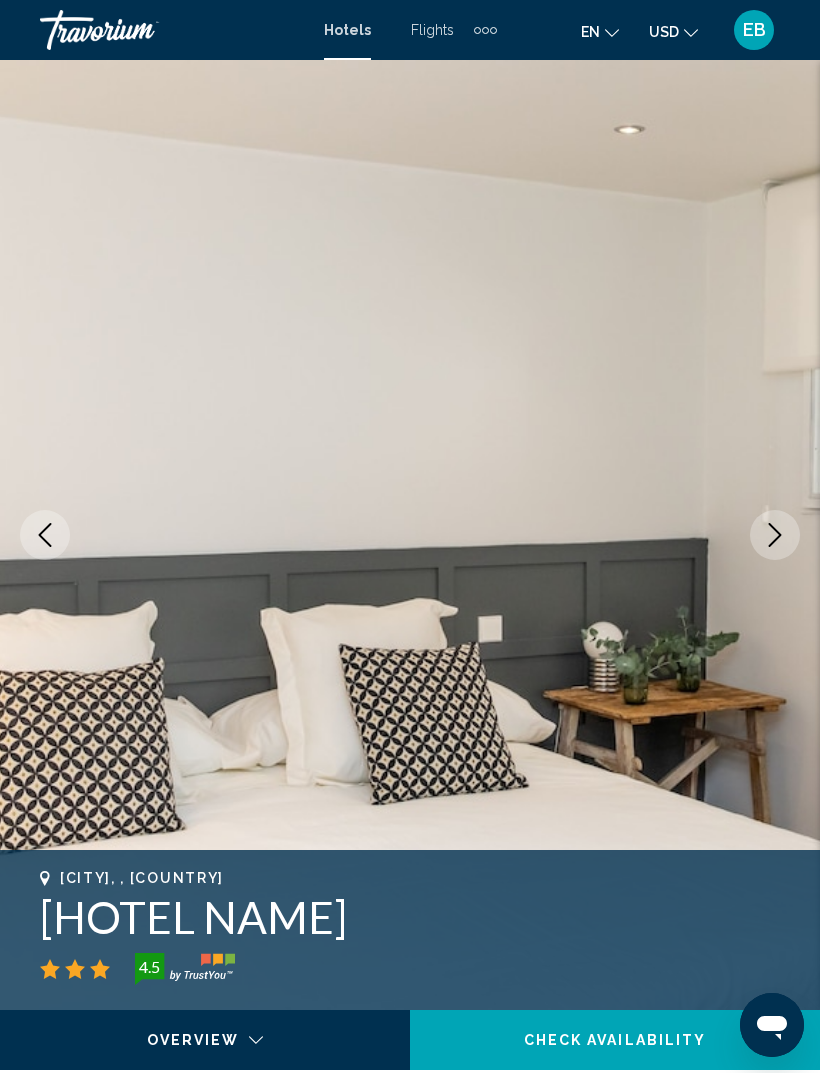 click 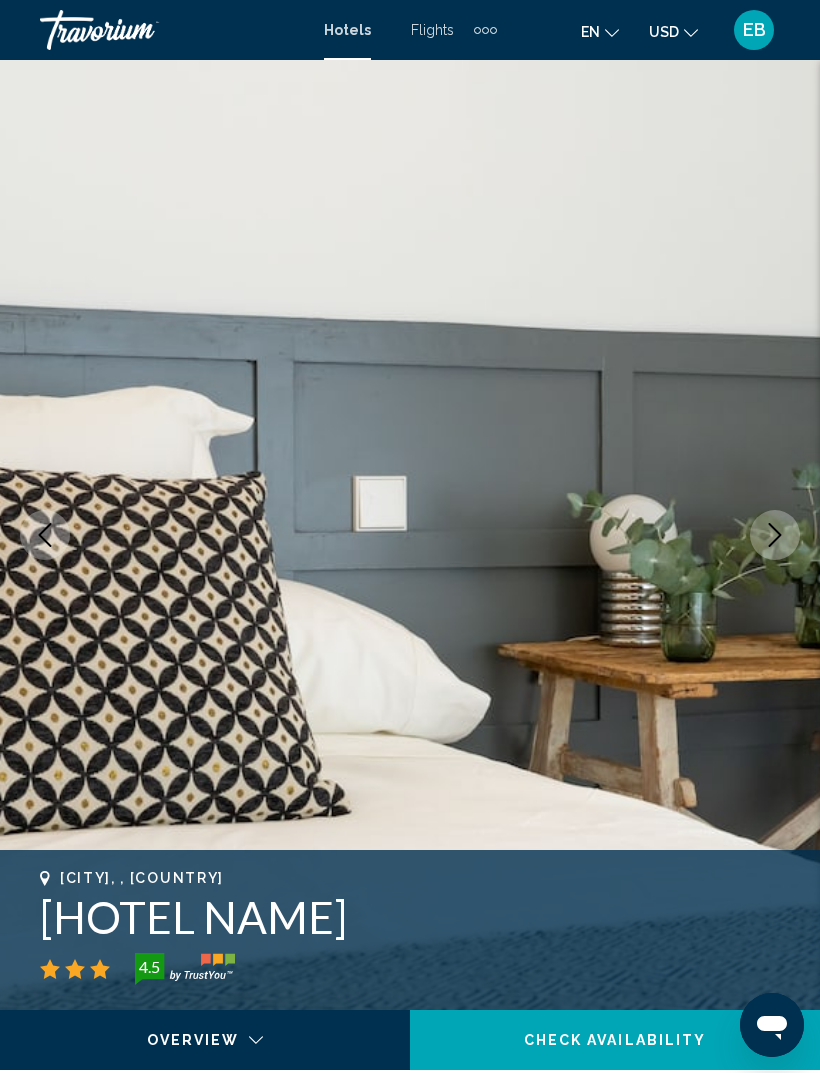 click 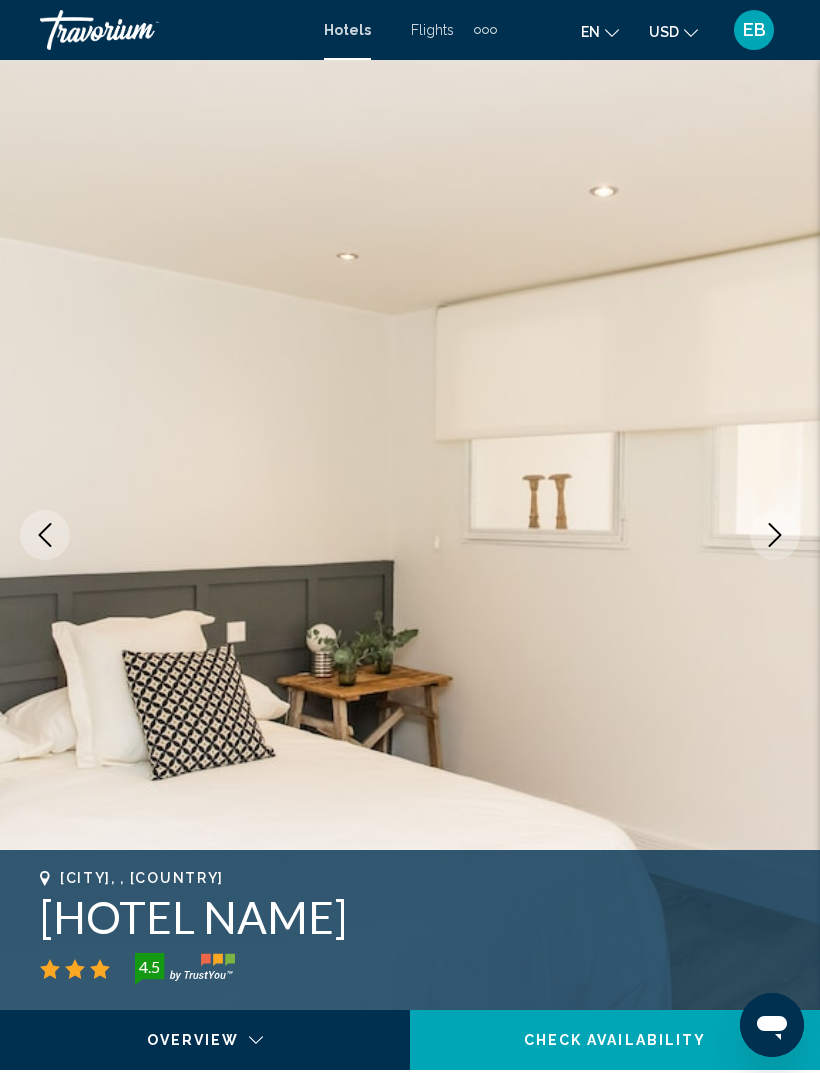 click 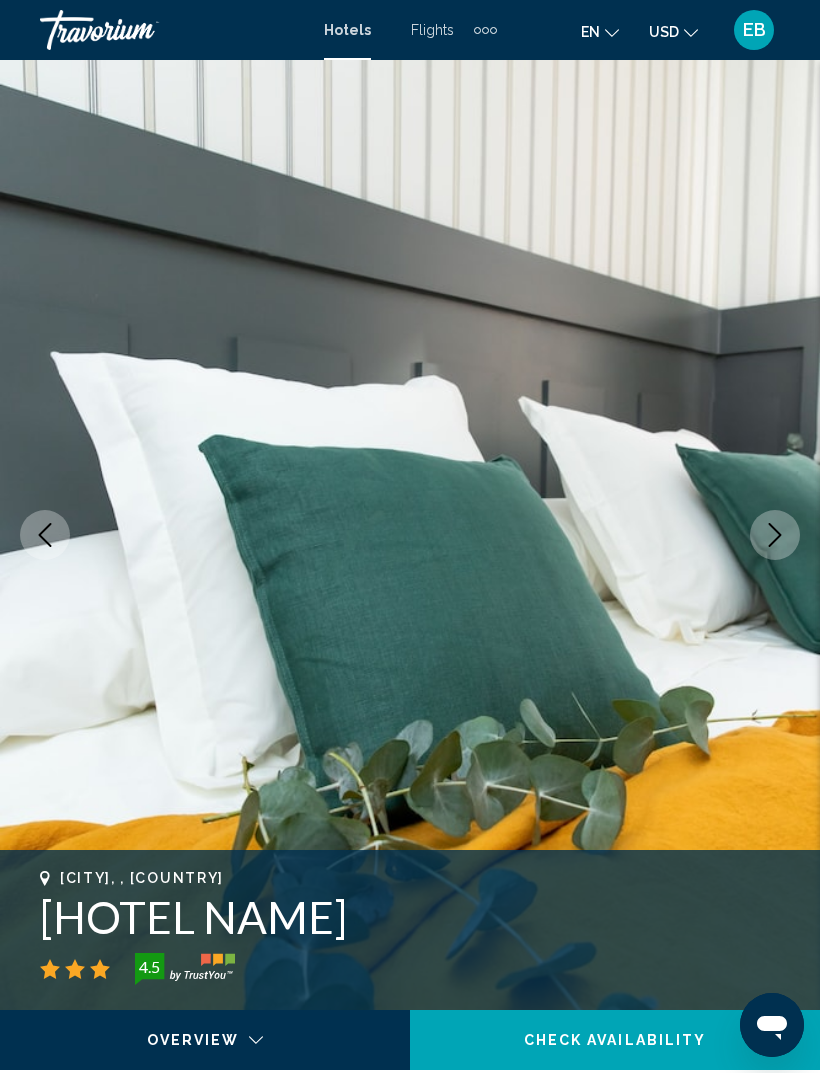 click 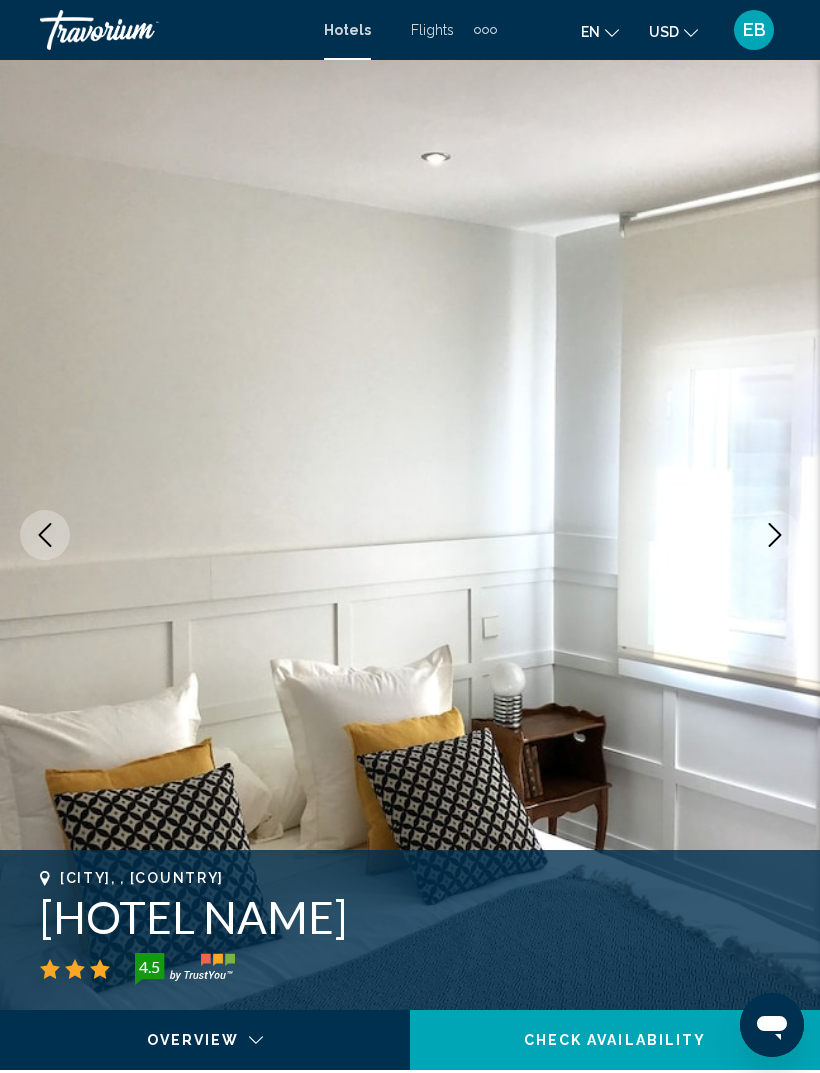 click 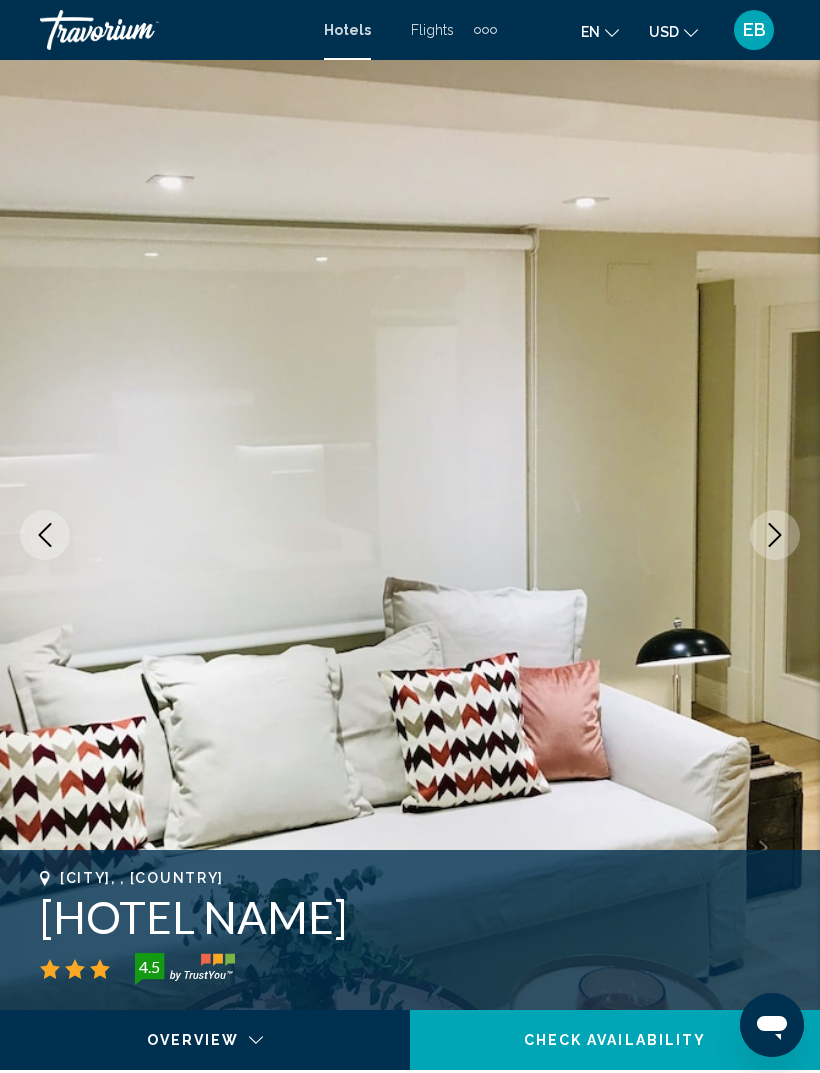 click at bounding box center (775, 535) 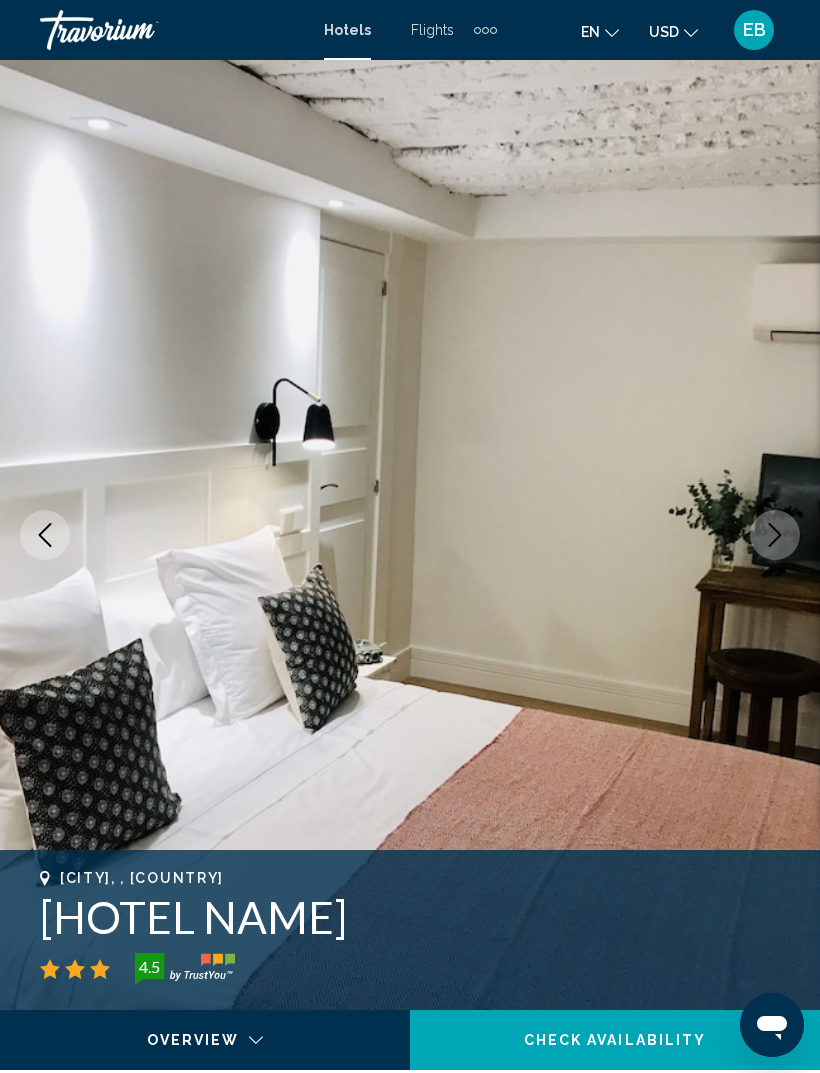 click 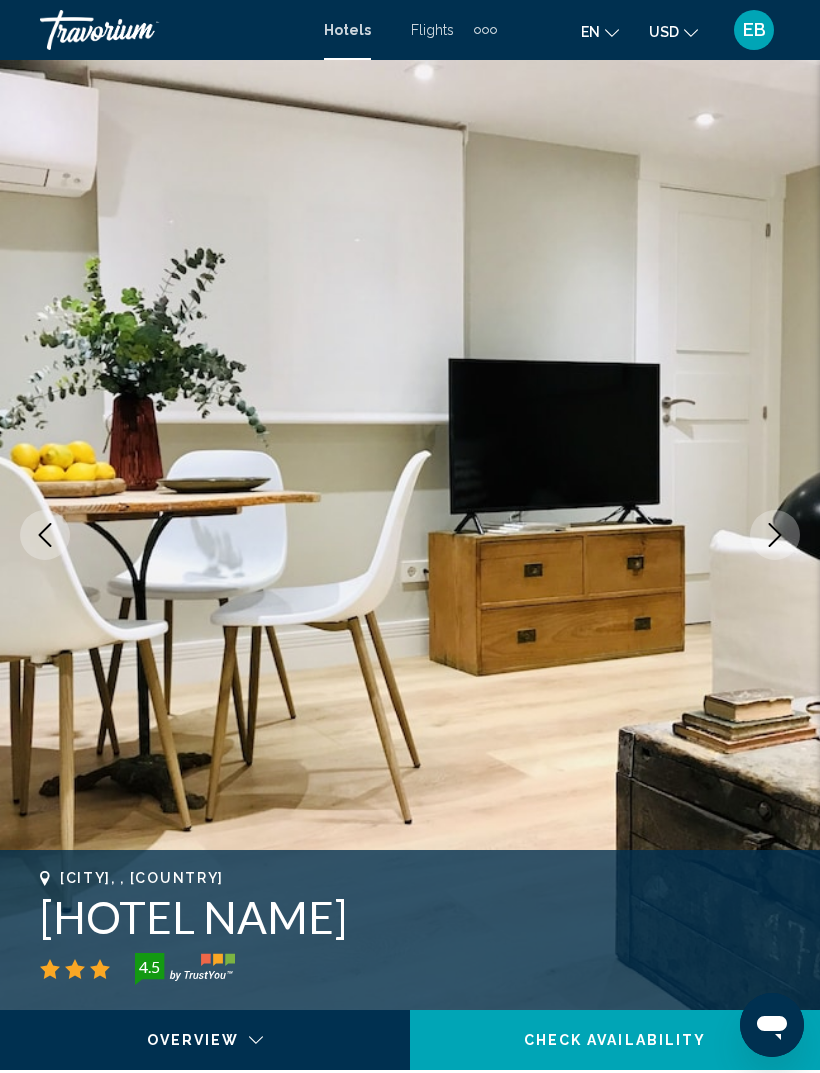 click at bounding box center (775, 535) 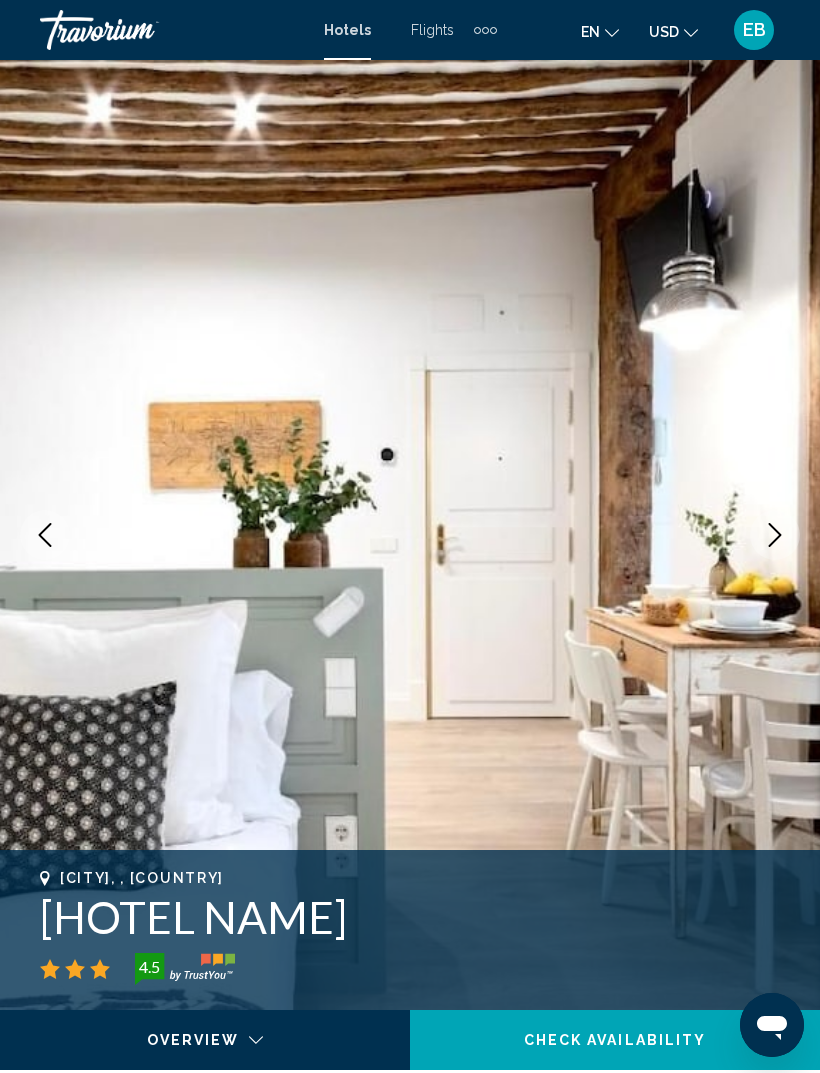 click at bounding box center [775, 535] 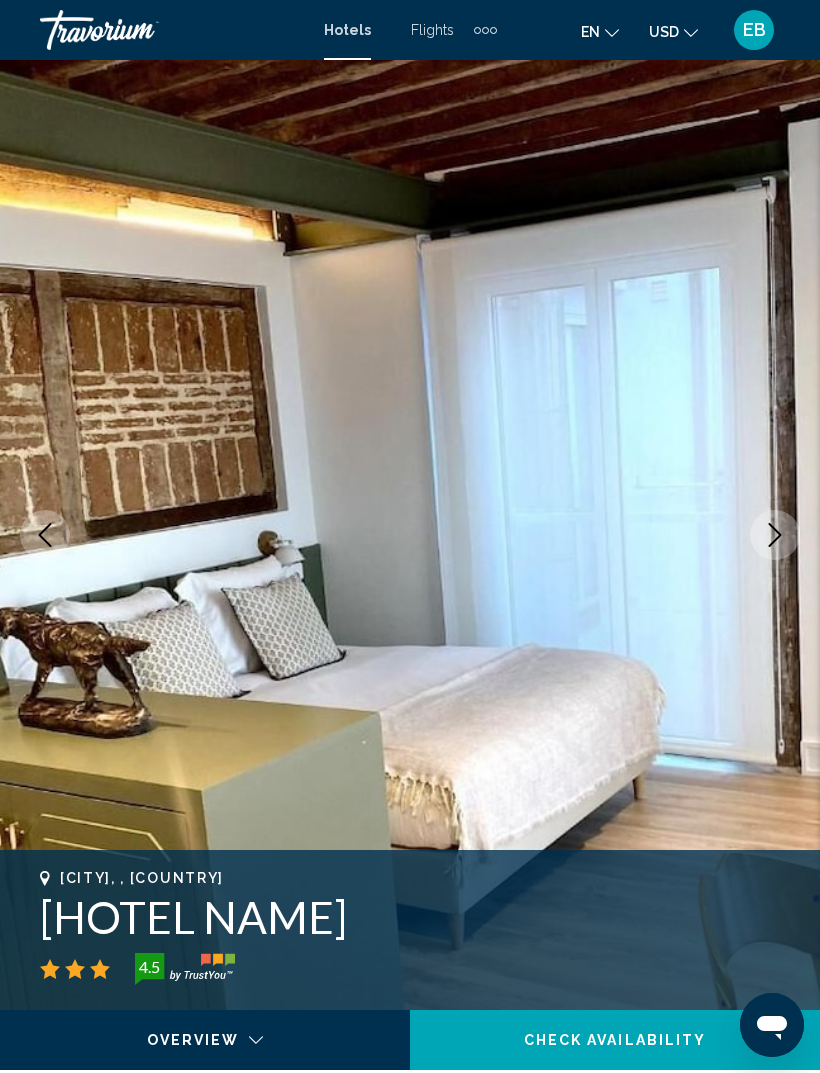 click 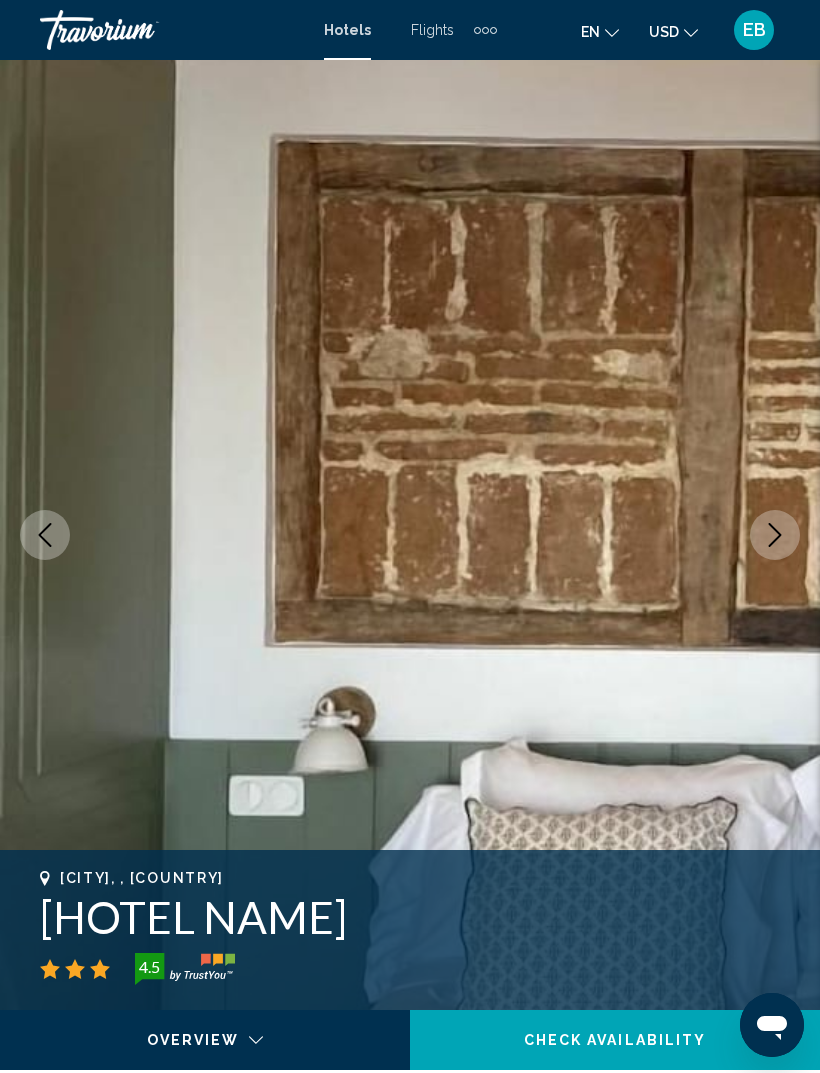 click 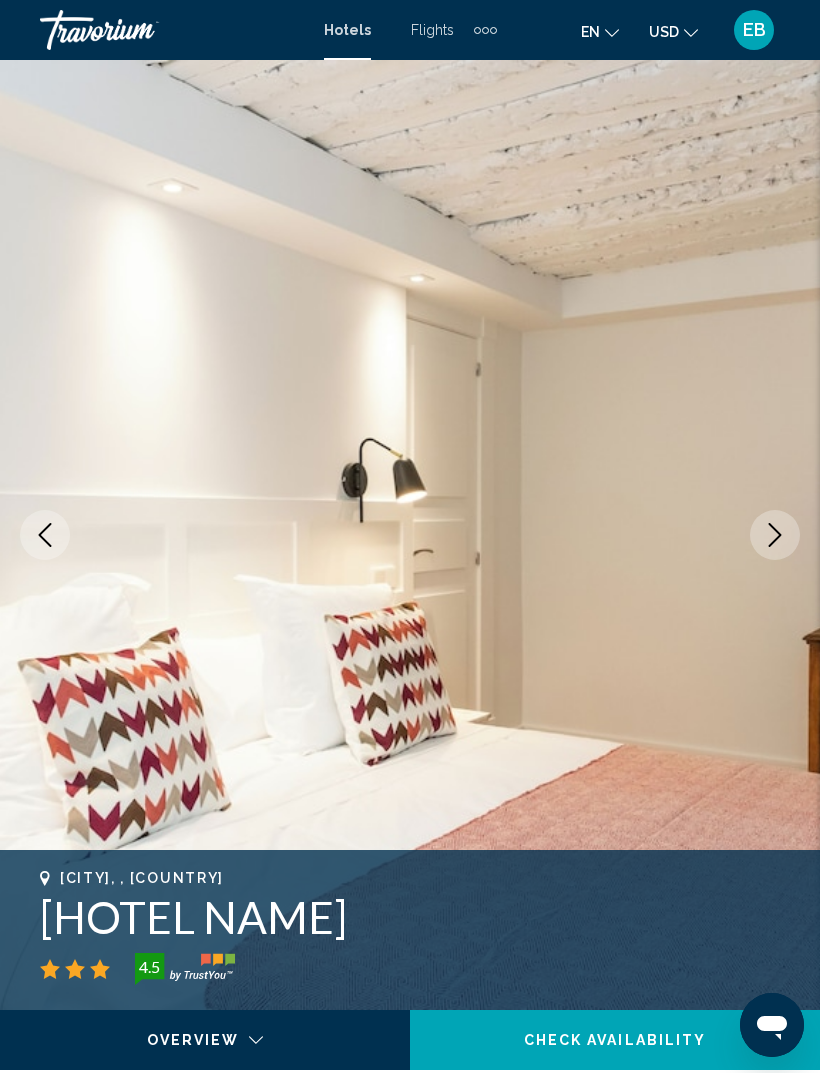 click 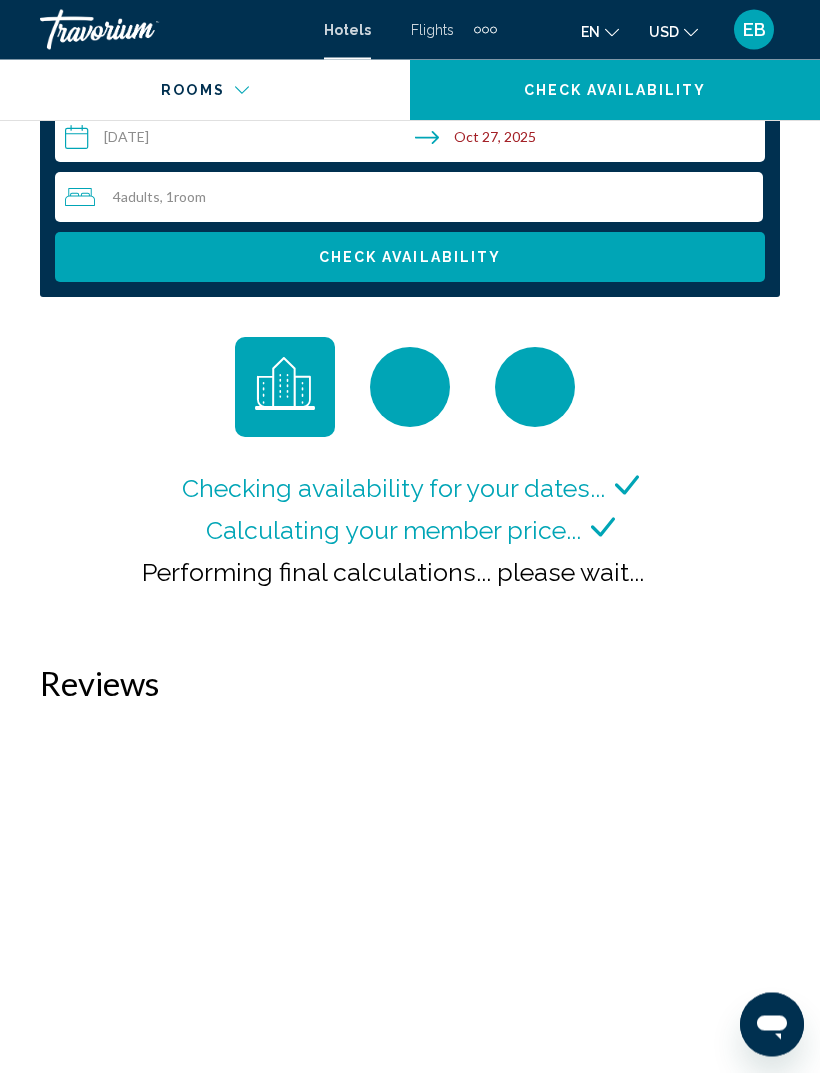 scroll, scrollTop: 3223, scrollLeft: 0, axis: vertical 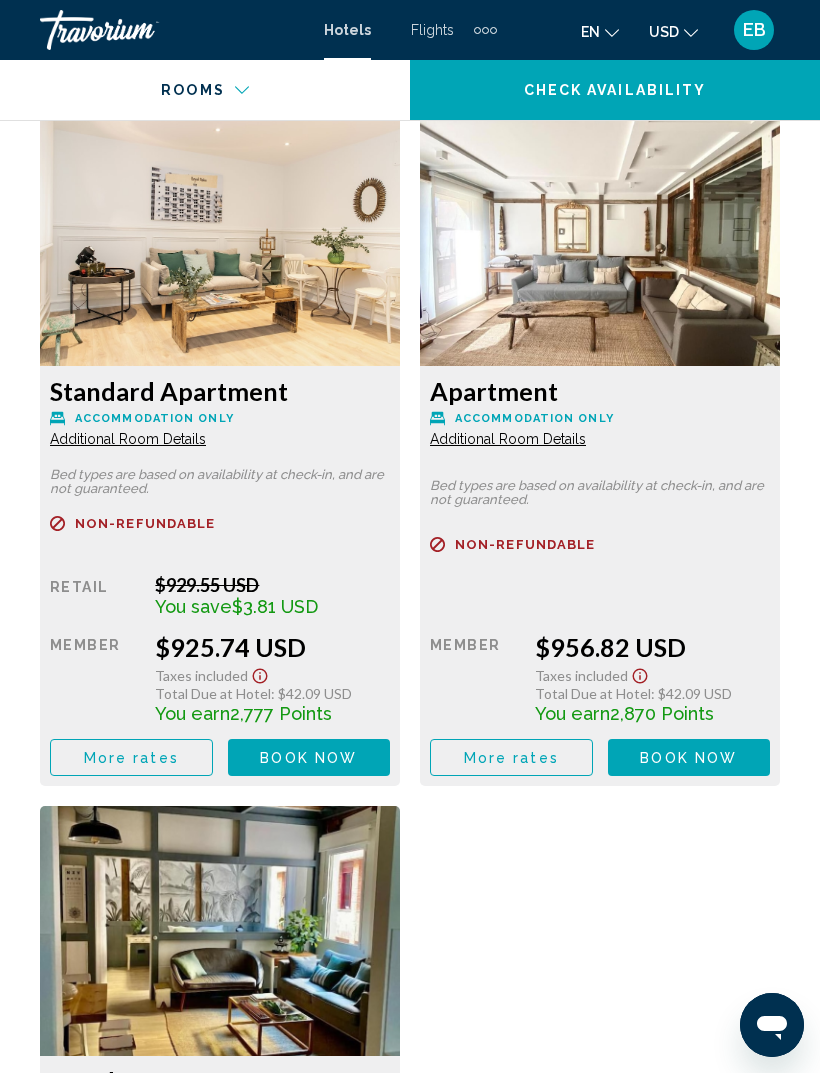 click on "Additional Room Details" at bounding box center (128, 439) 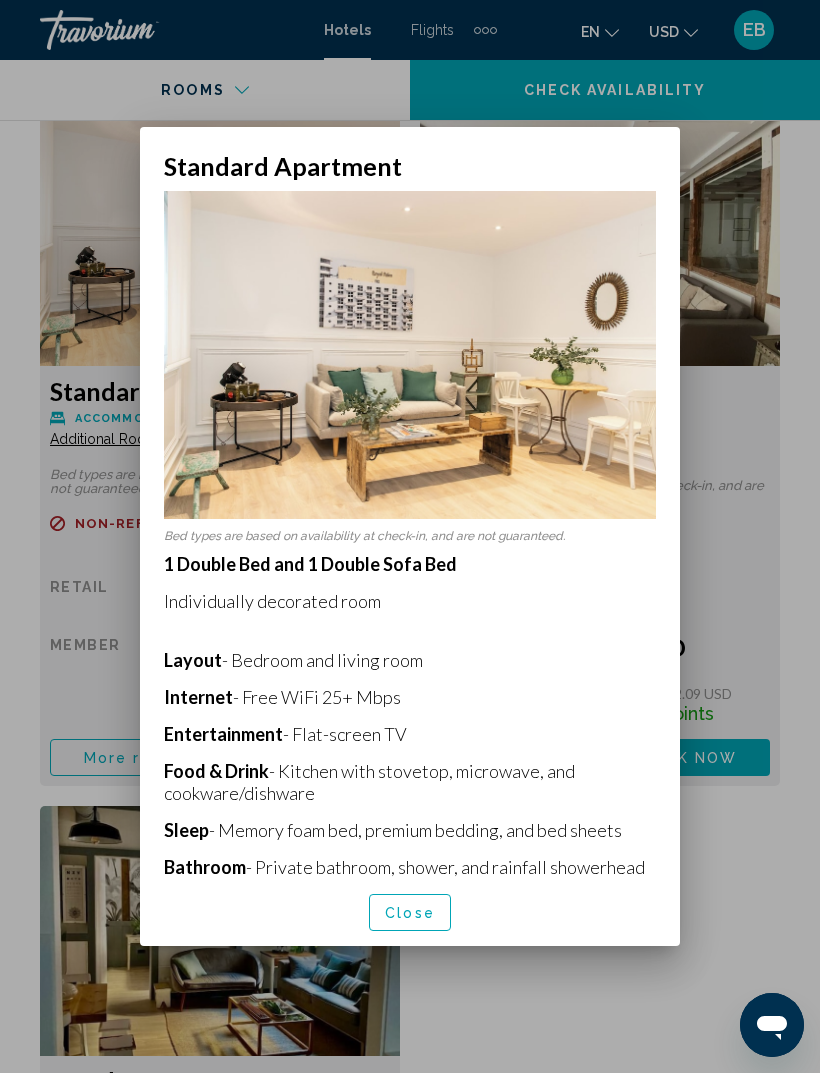 click at bounding box center (410, 536) 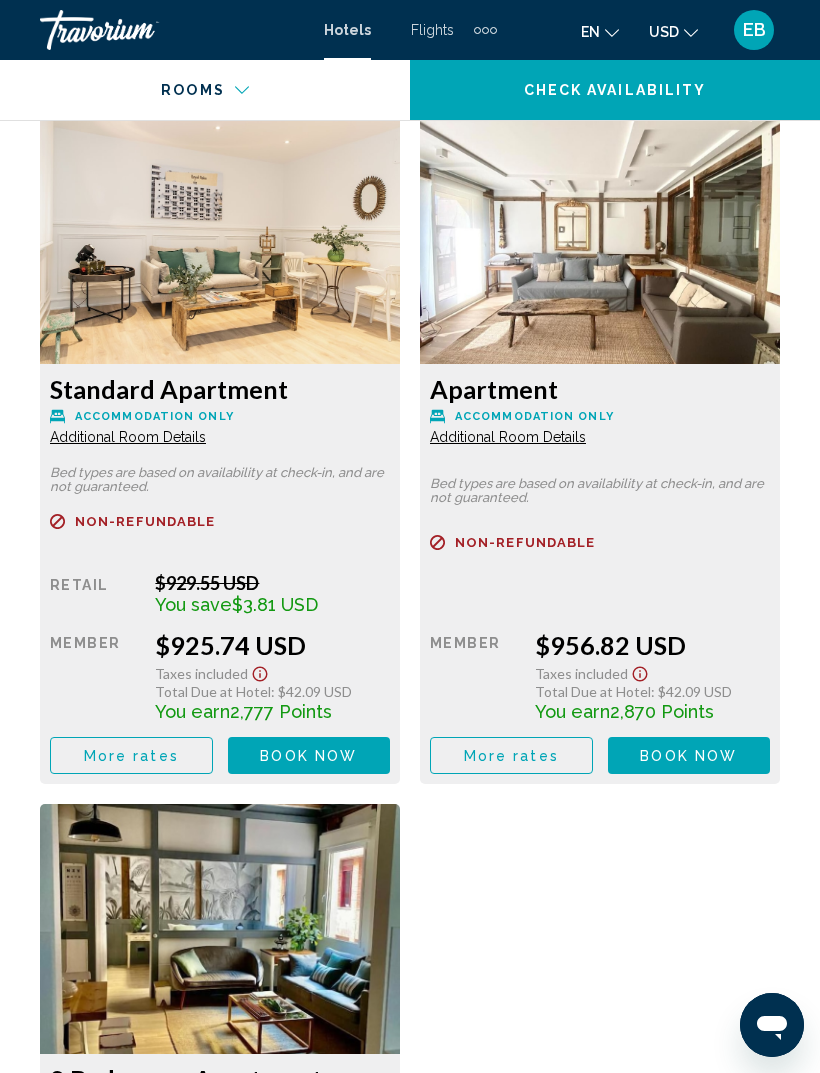 scroll, scrollTop: 3448, scrollLeft: 0, axis: vertical 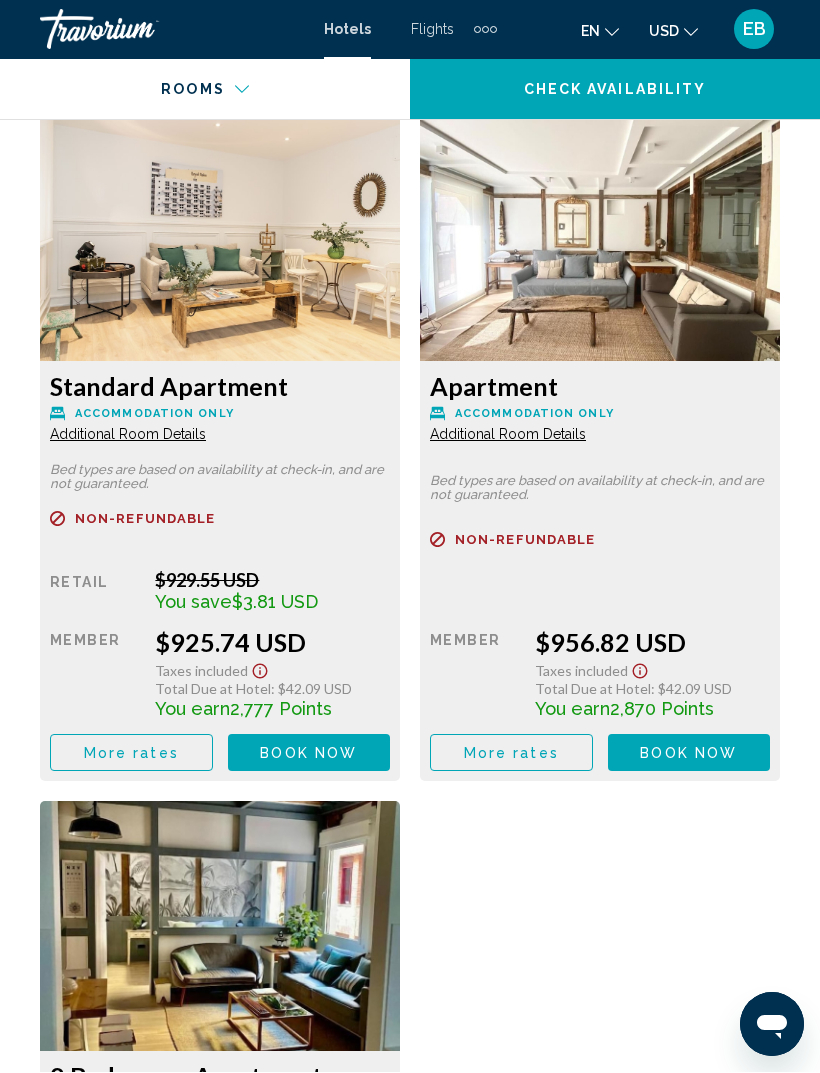 click on "Additional Room Details" at bounding box center (128, 435) 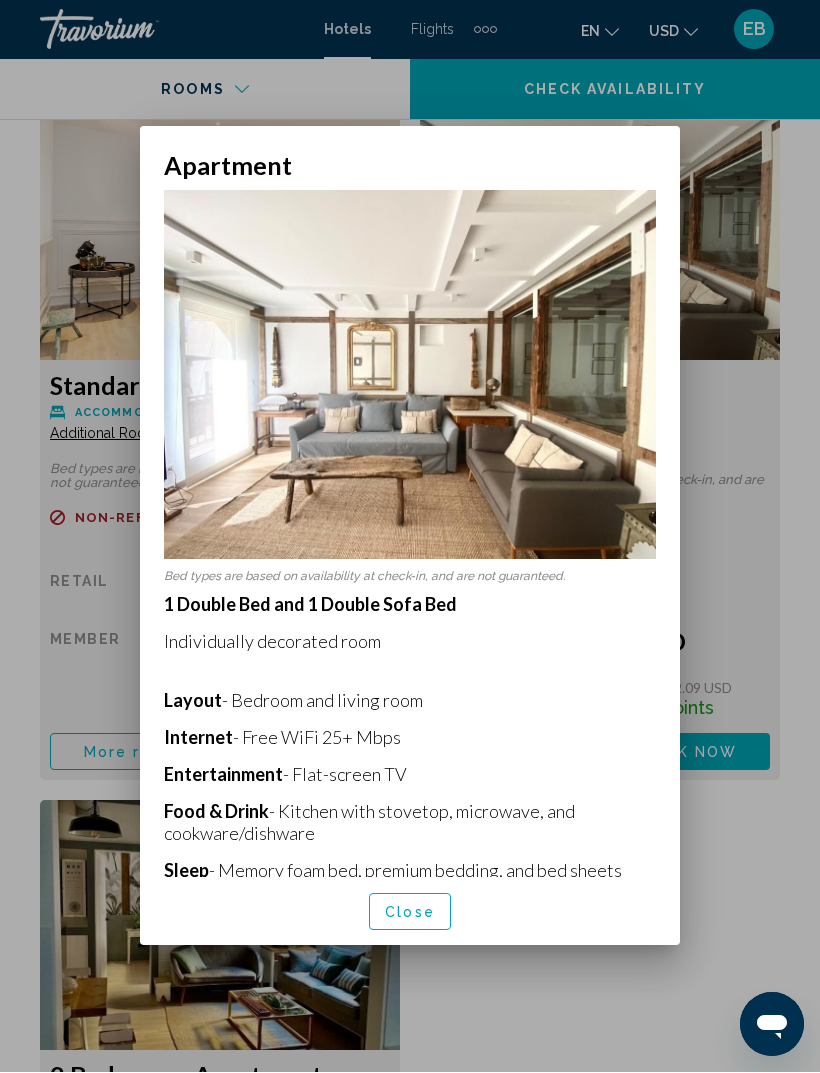 scroll, scrollTop: 0, scrollLeft: 0, axis: both 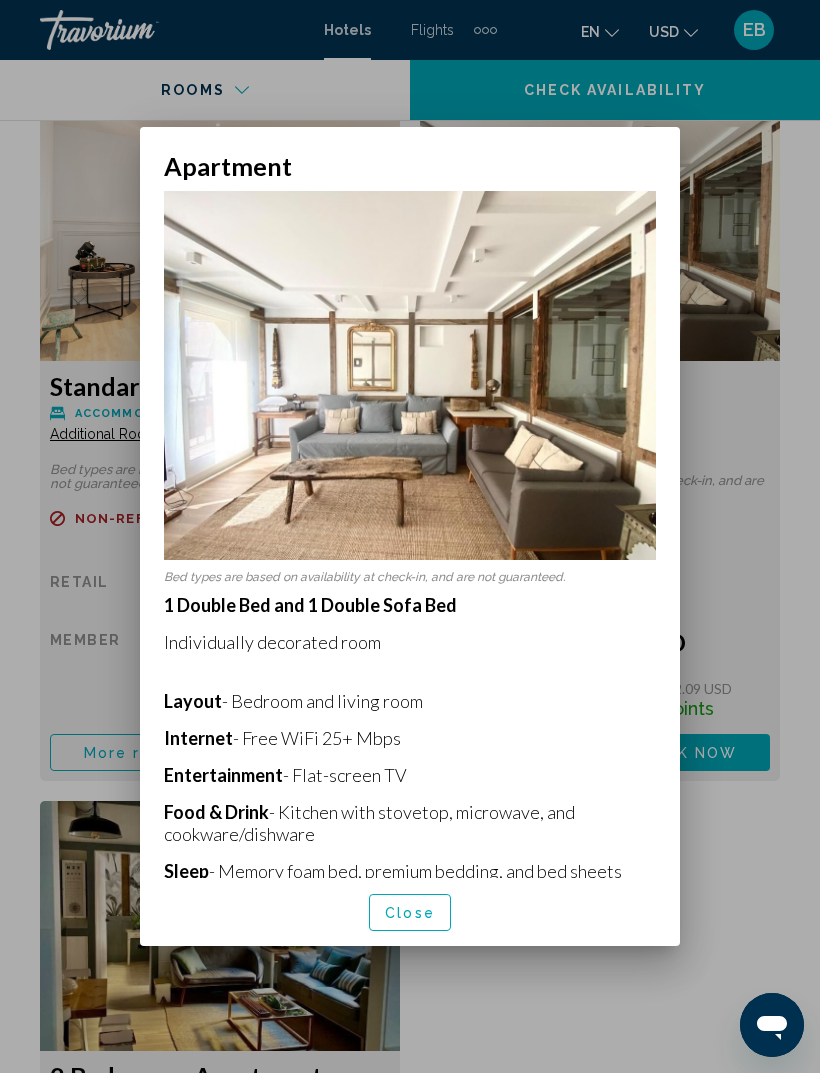 click at bounding box center (410, 536) 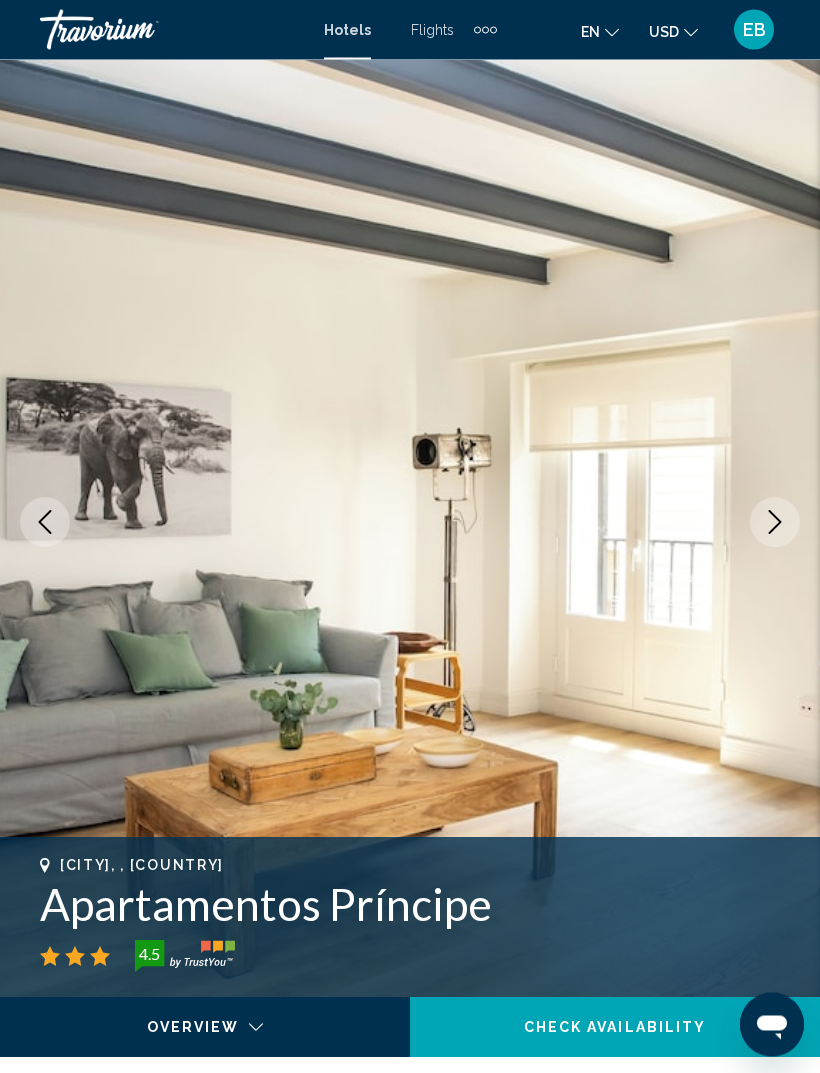 scroll, scrollTop: 0, scrollLeft: 0, axis: both 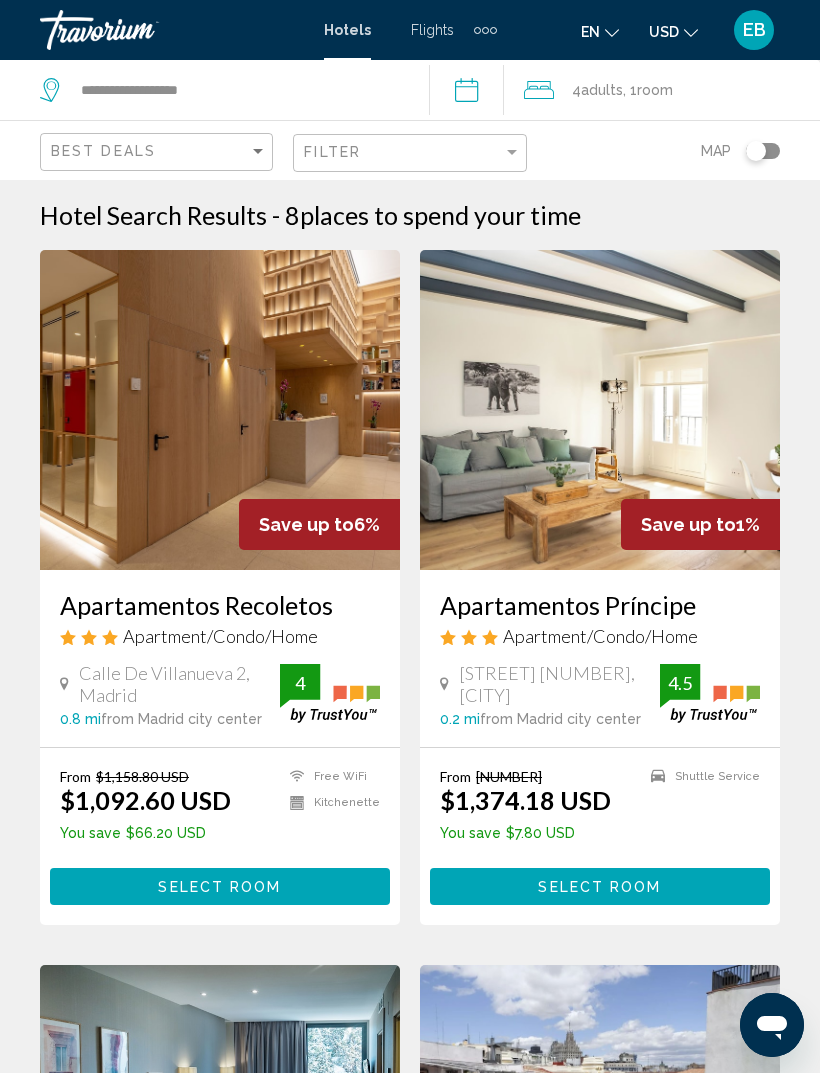 click on "Select Room" at bounding box center [220, 886] 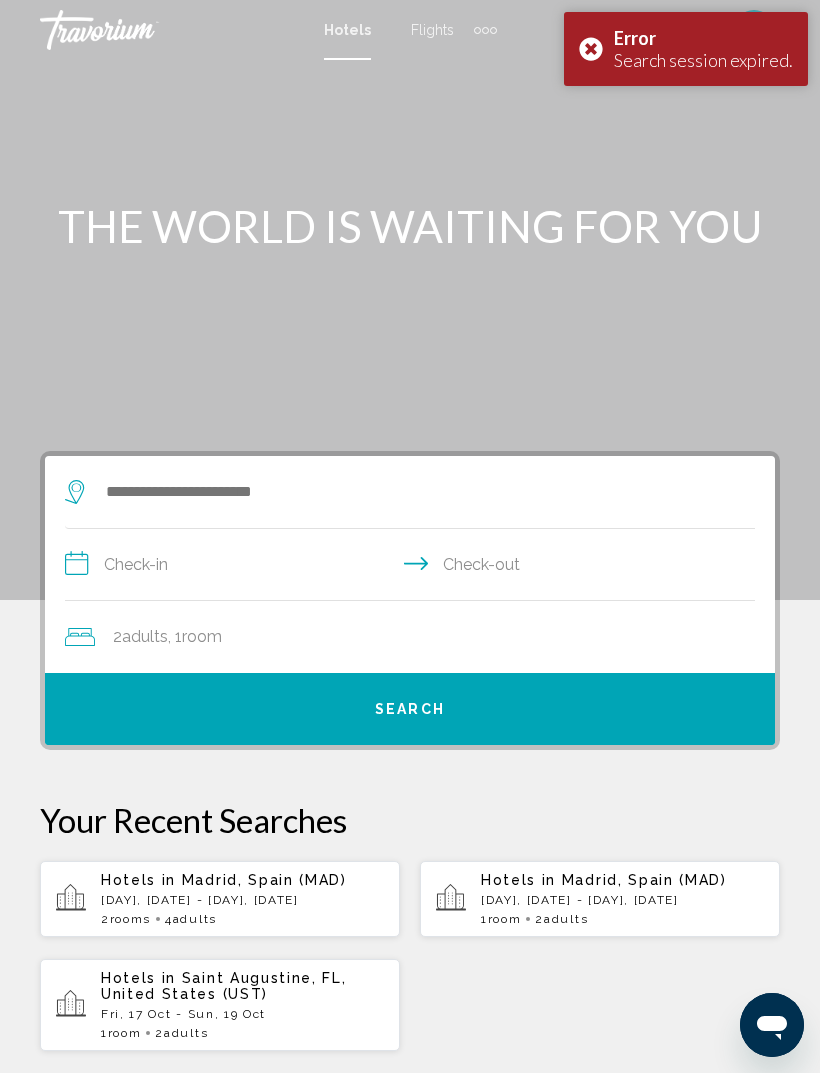 click on "Hotels in    [CITY], [COUNTRY] [DATE] - [DATE]  2  Room rooms 4  Adult Adults" at bounding box center [242, 899] 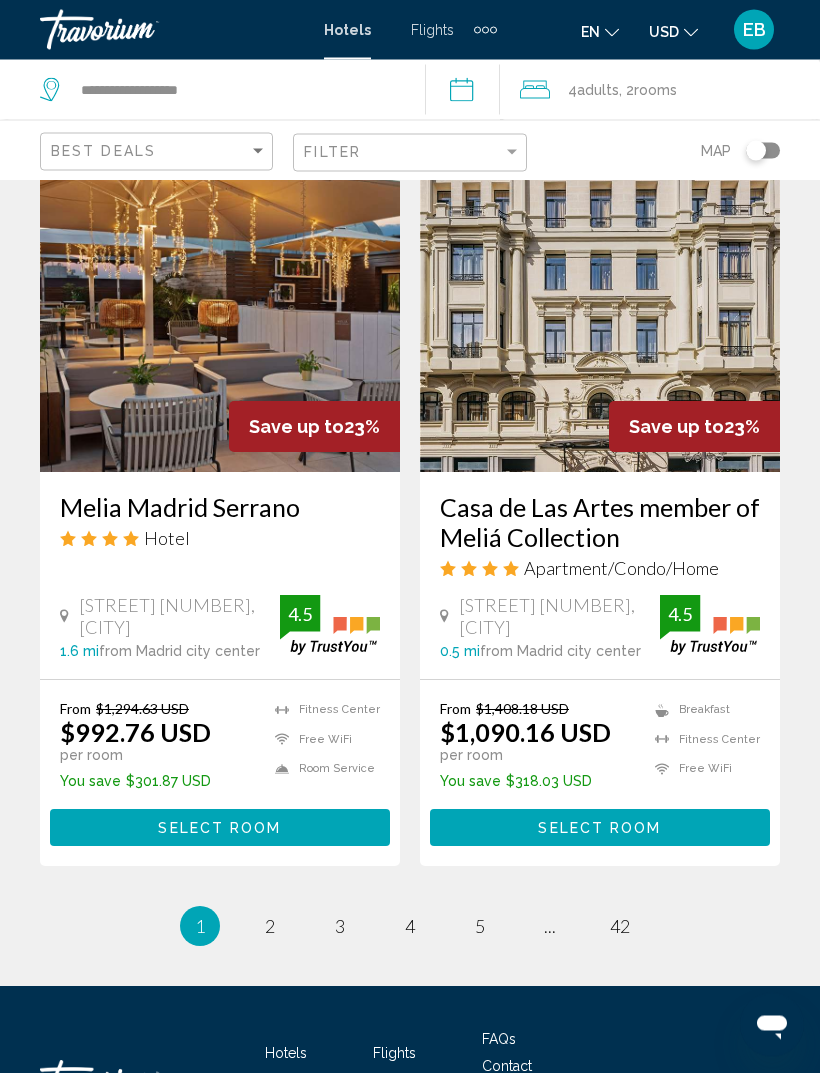 scroll, scrollTop: 3821, scrollLeft: 0, axis: vertical 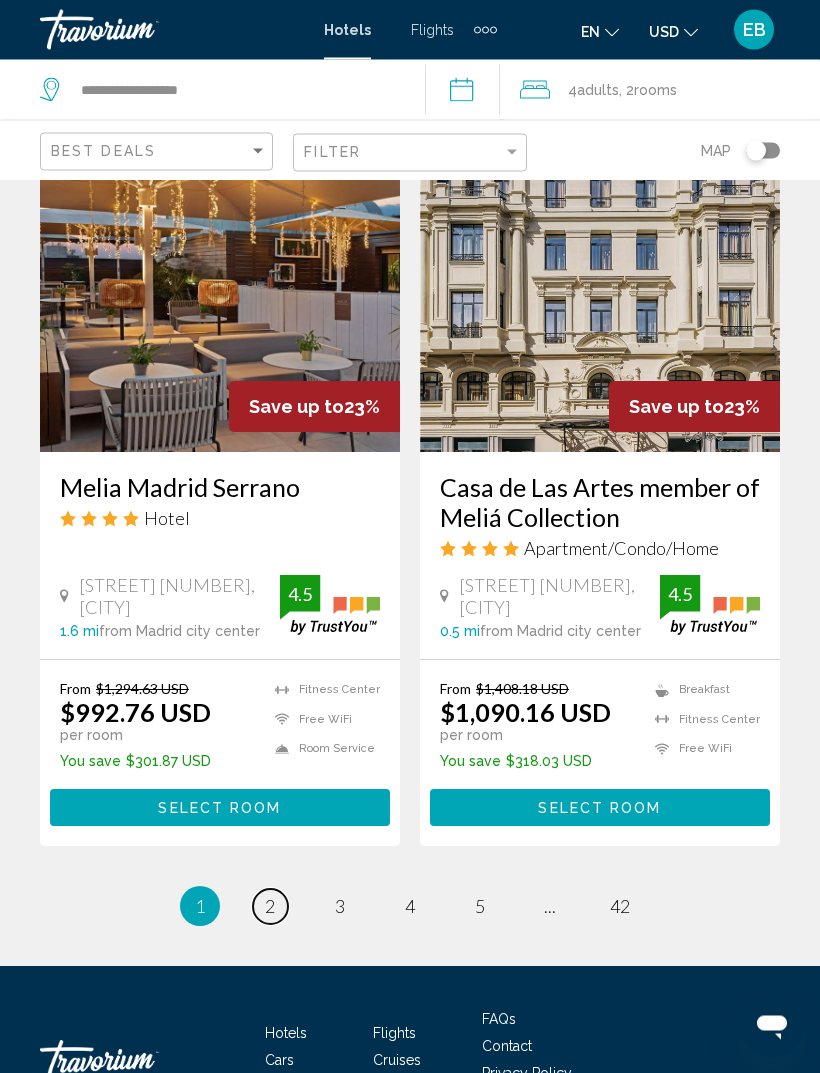 click on "2" at bounding box center (270, 907) 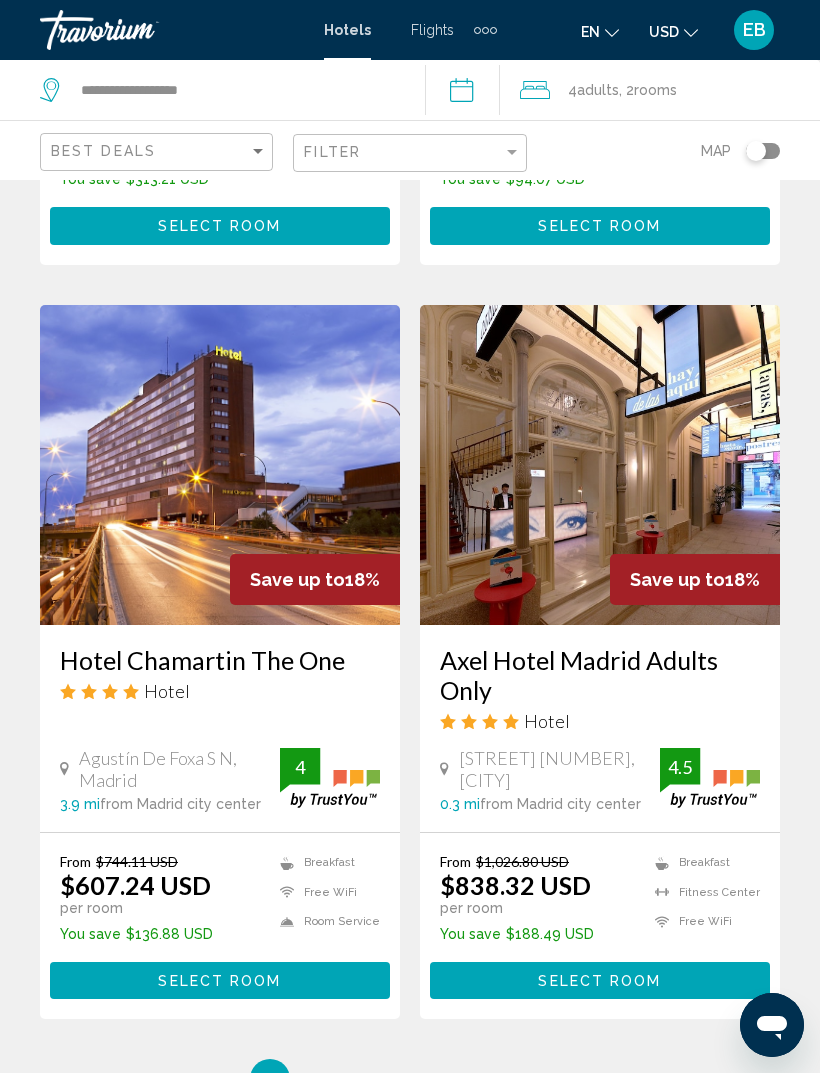 scroll, scrollTop: 3838, scrollLeft: 0, axis: vertical 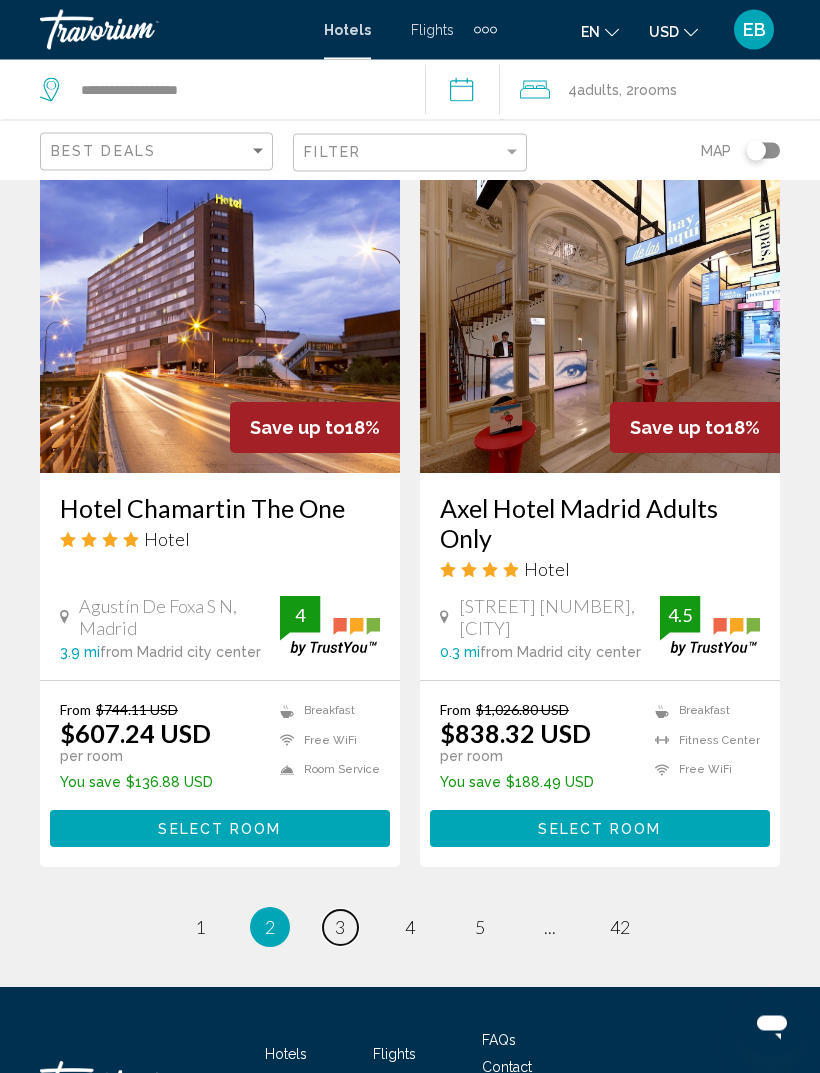 click on "3" at bounding box center (340, 928) 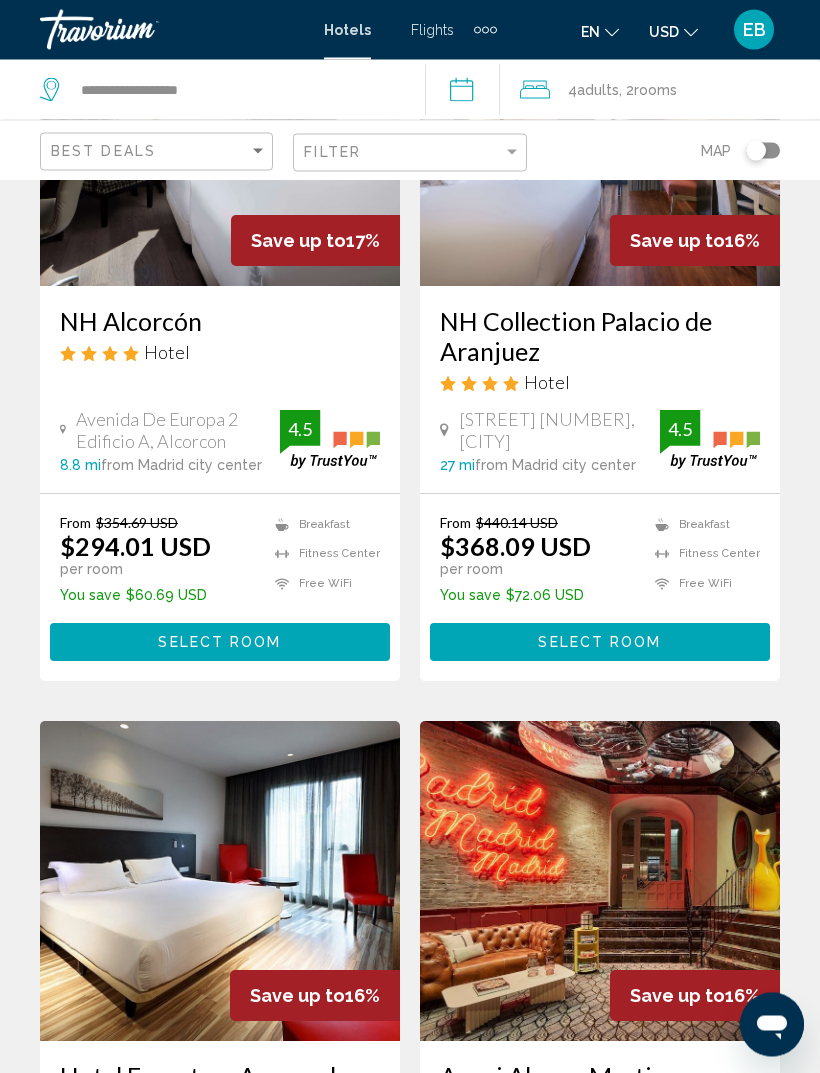 scroll, scrollTop: 1041, scrollLeft: 0, axis: vertical 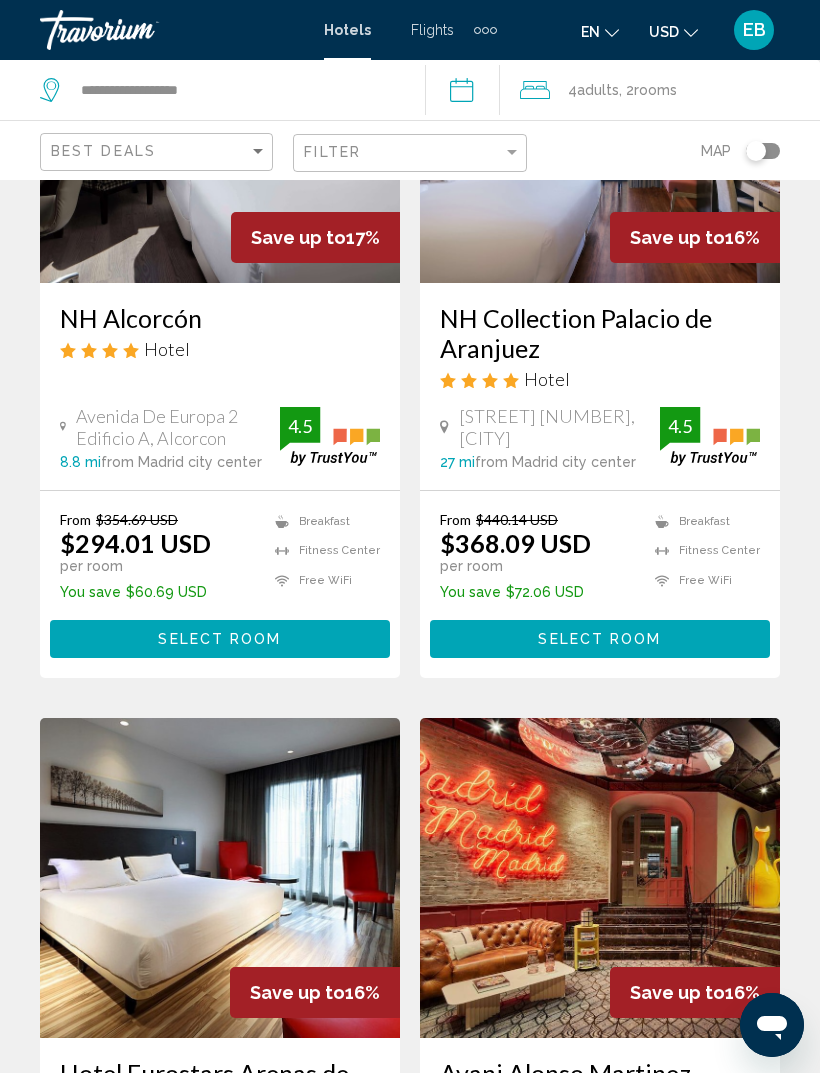 click on "Adults" 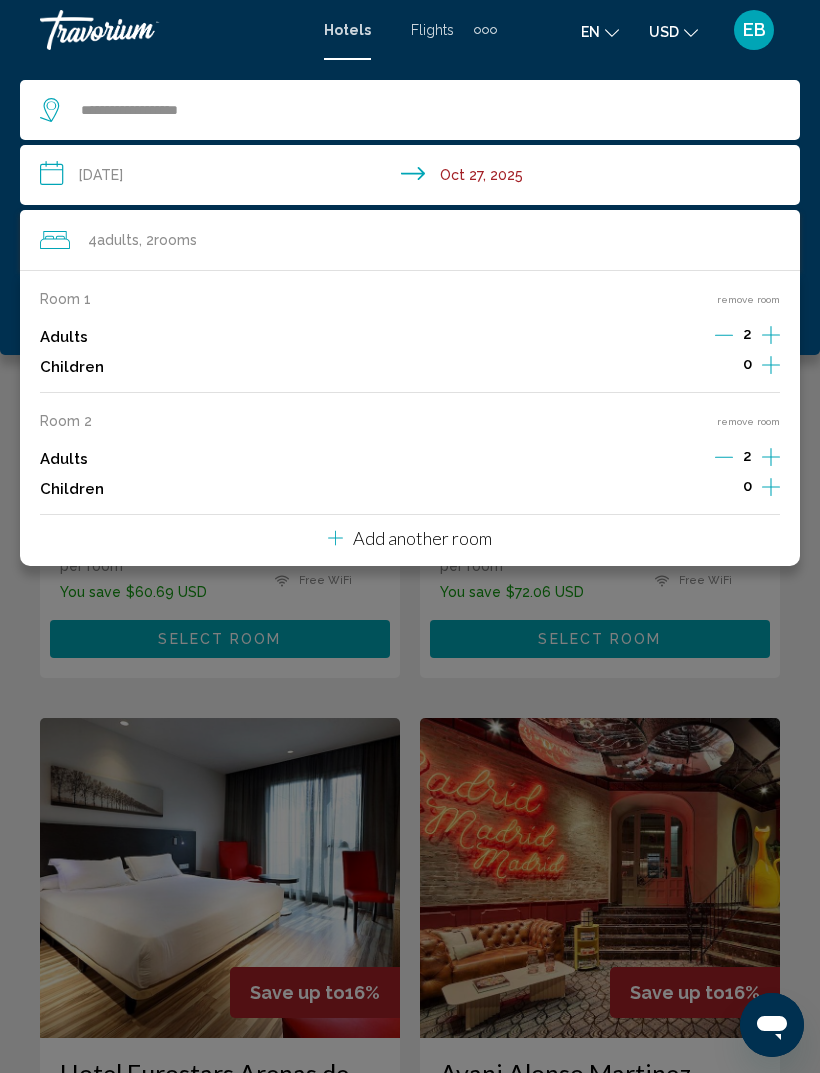 click on "remove room" at bounding box center [748, 421] 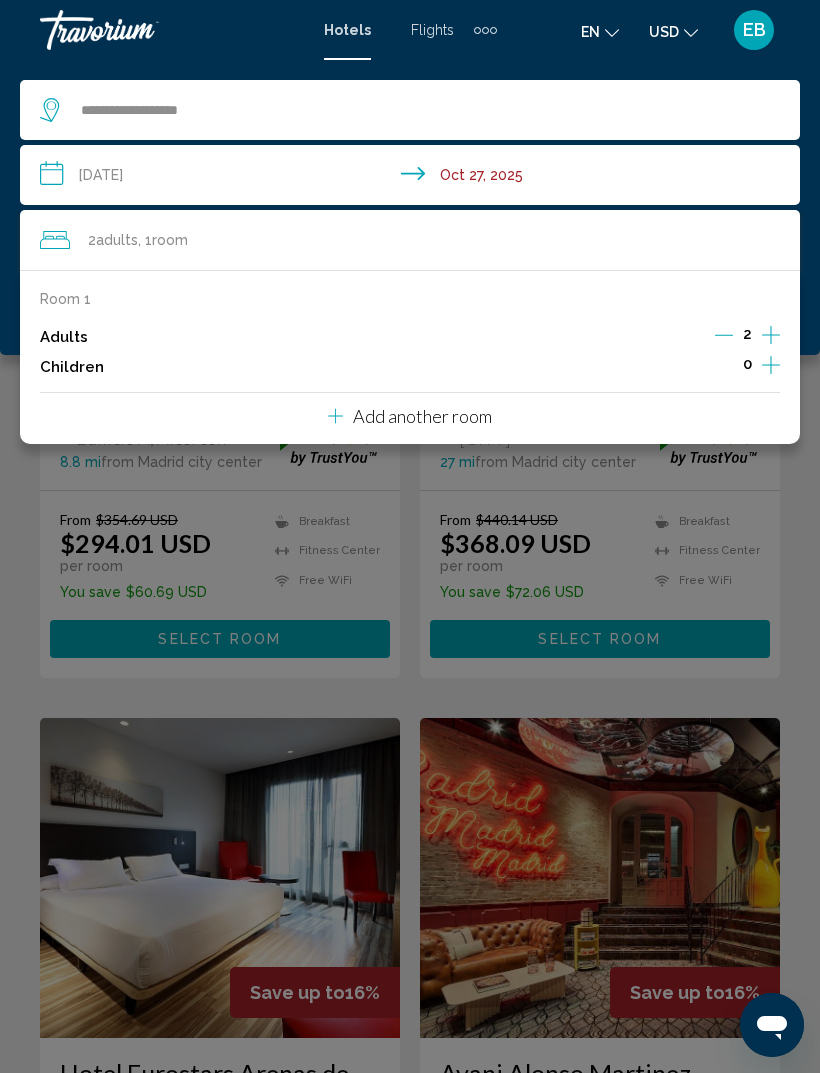 click 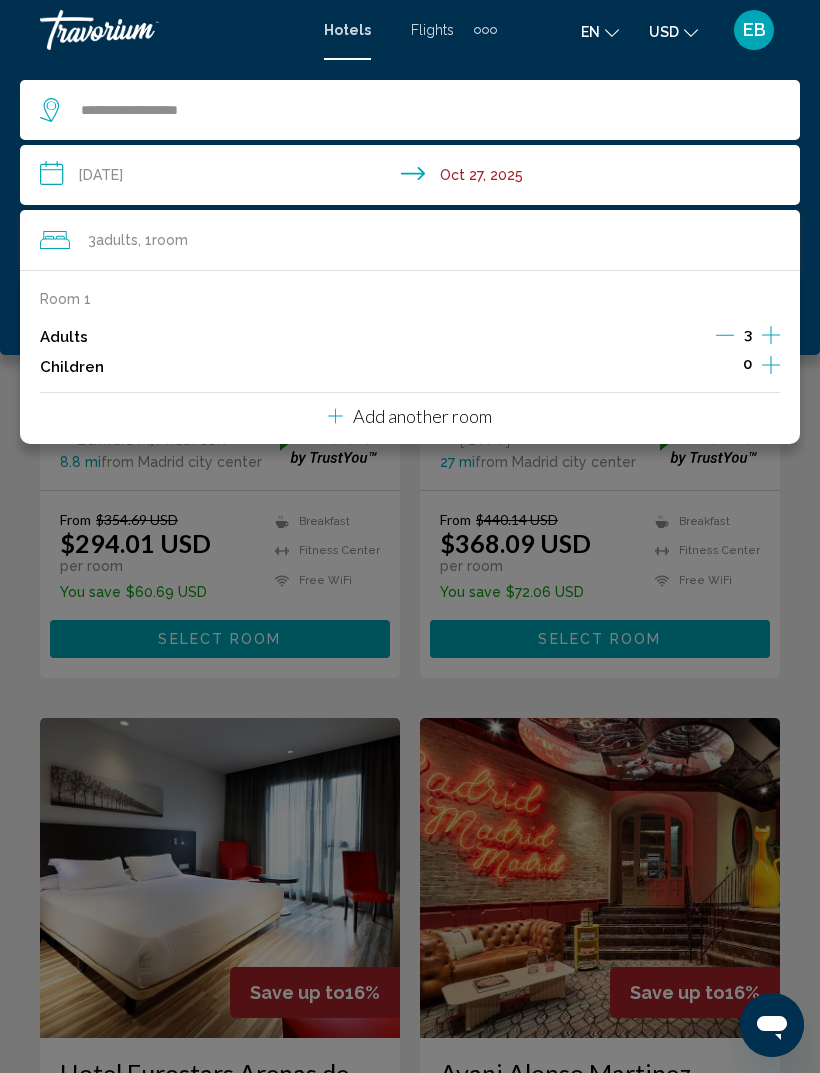 click 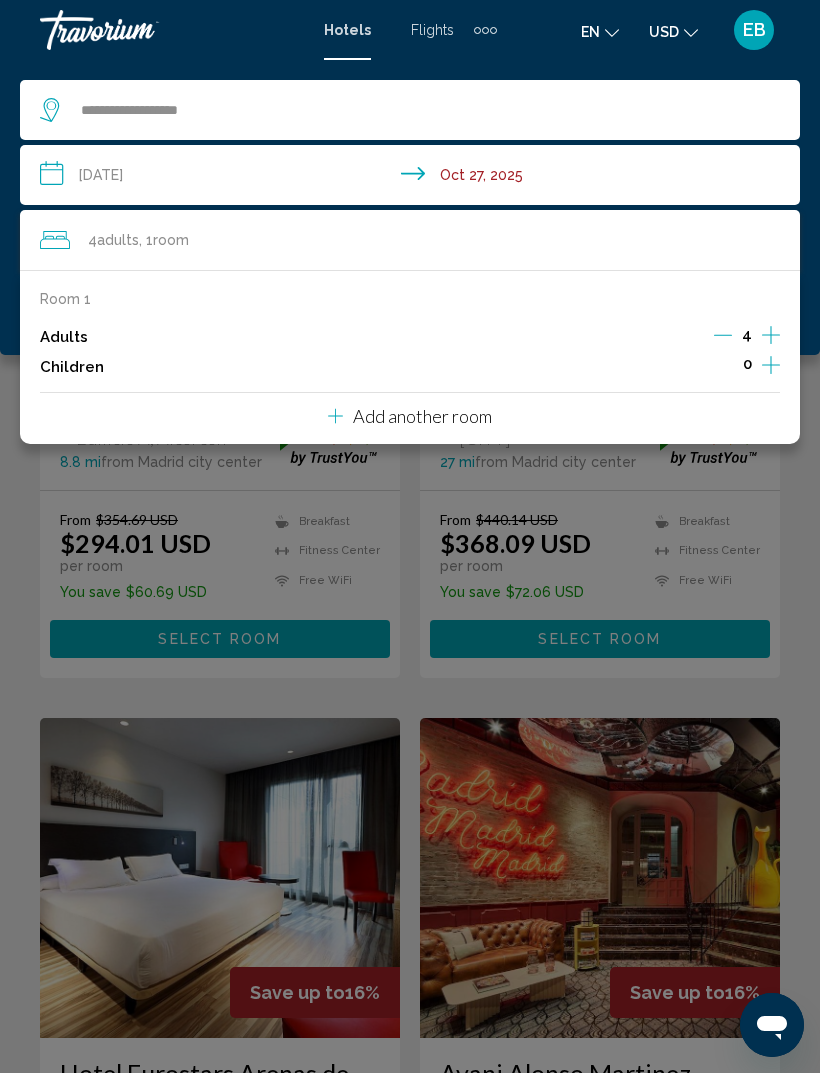 click on "**********" 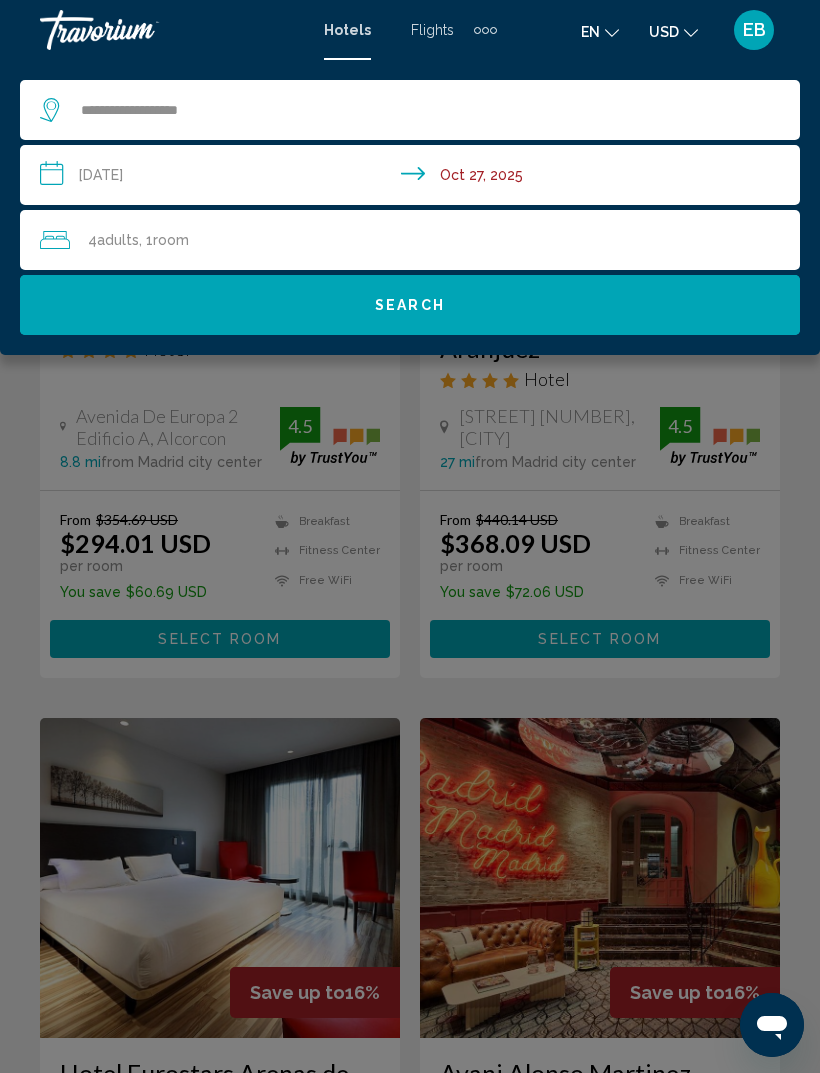 click on "Search" 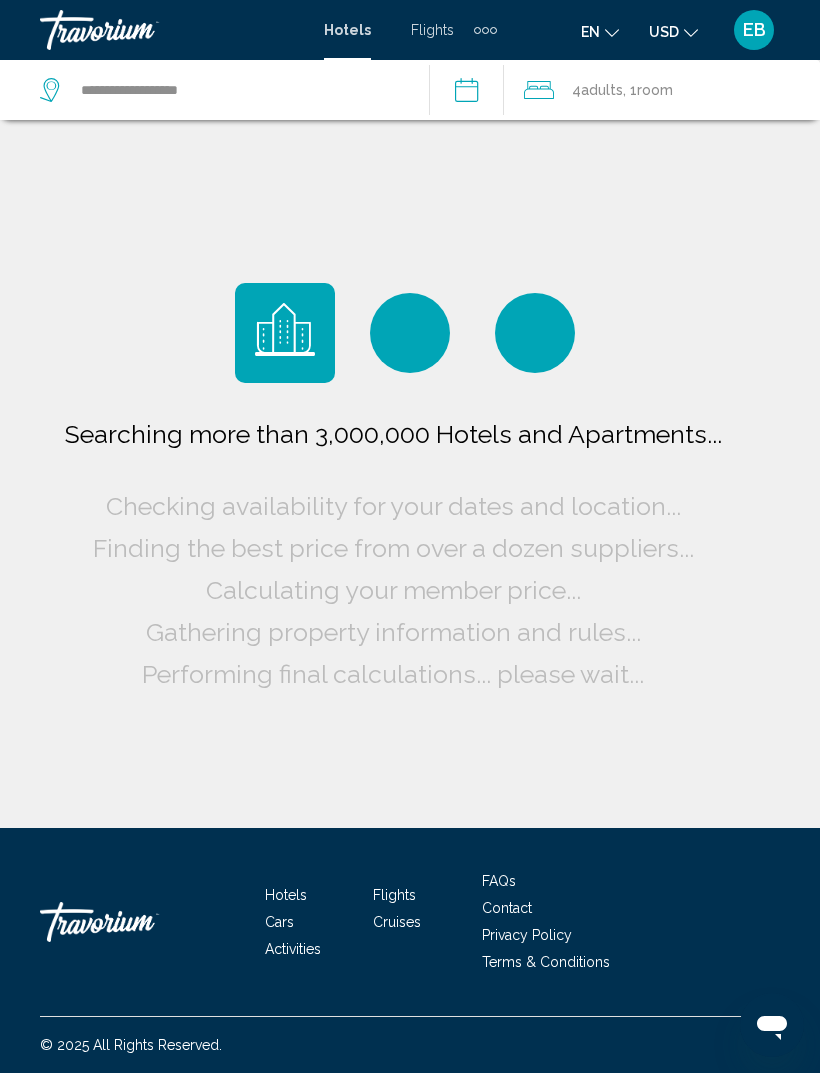scroll, scrollTop: 0, scrollLeft: 0, axis: both 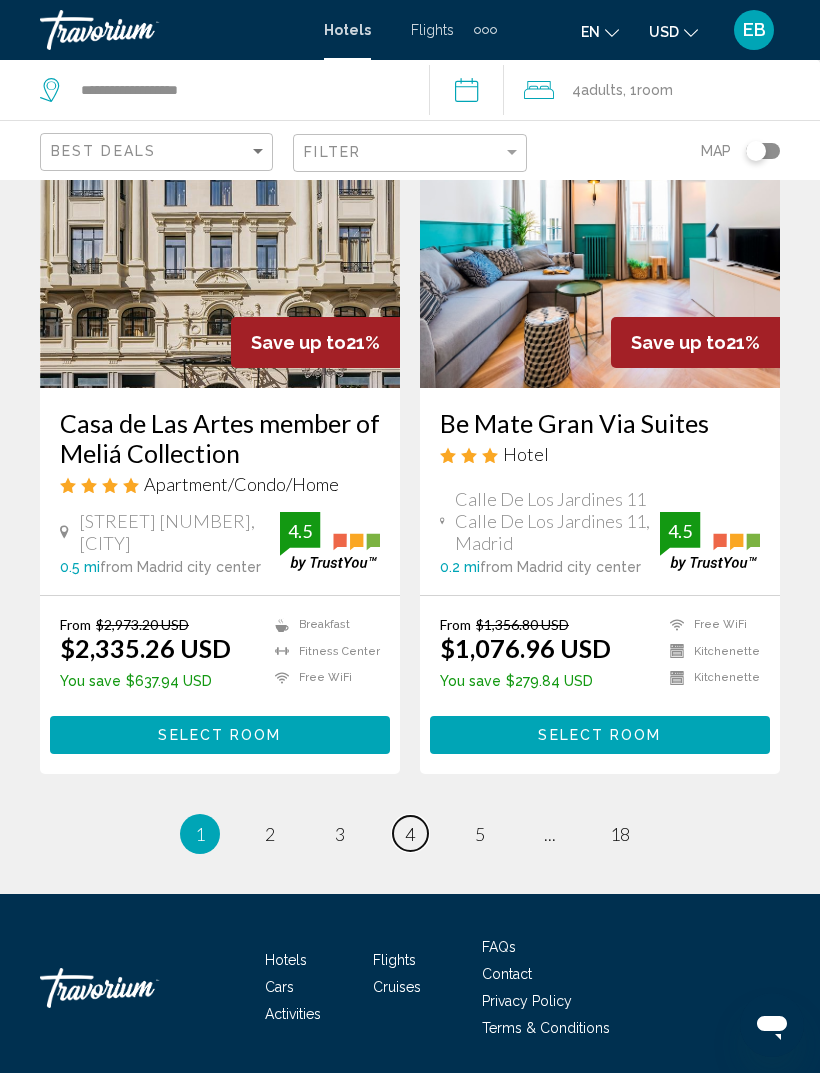 click on "page  4" at bounding box center (410, 833) 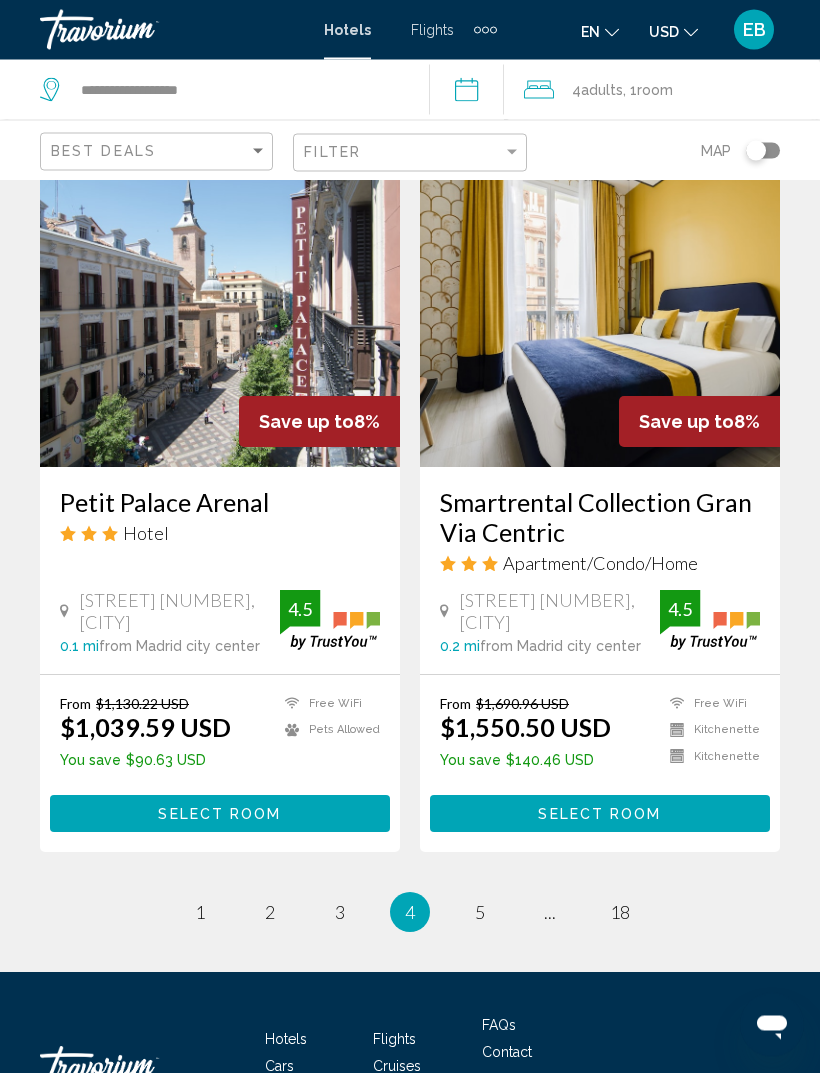 scroll, scrollTop: 3875, scrollLeft: 0, axis: vertical 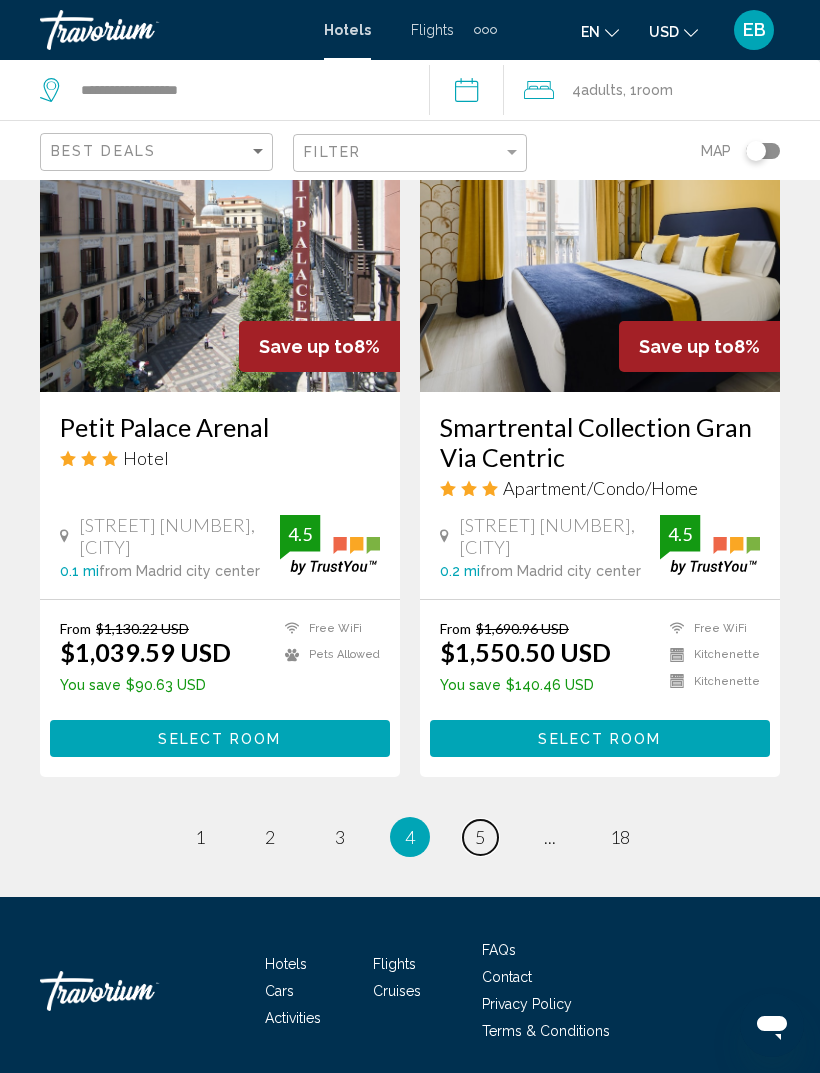 click on "page  5" at bounding box center [480, 837] 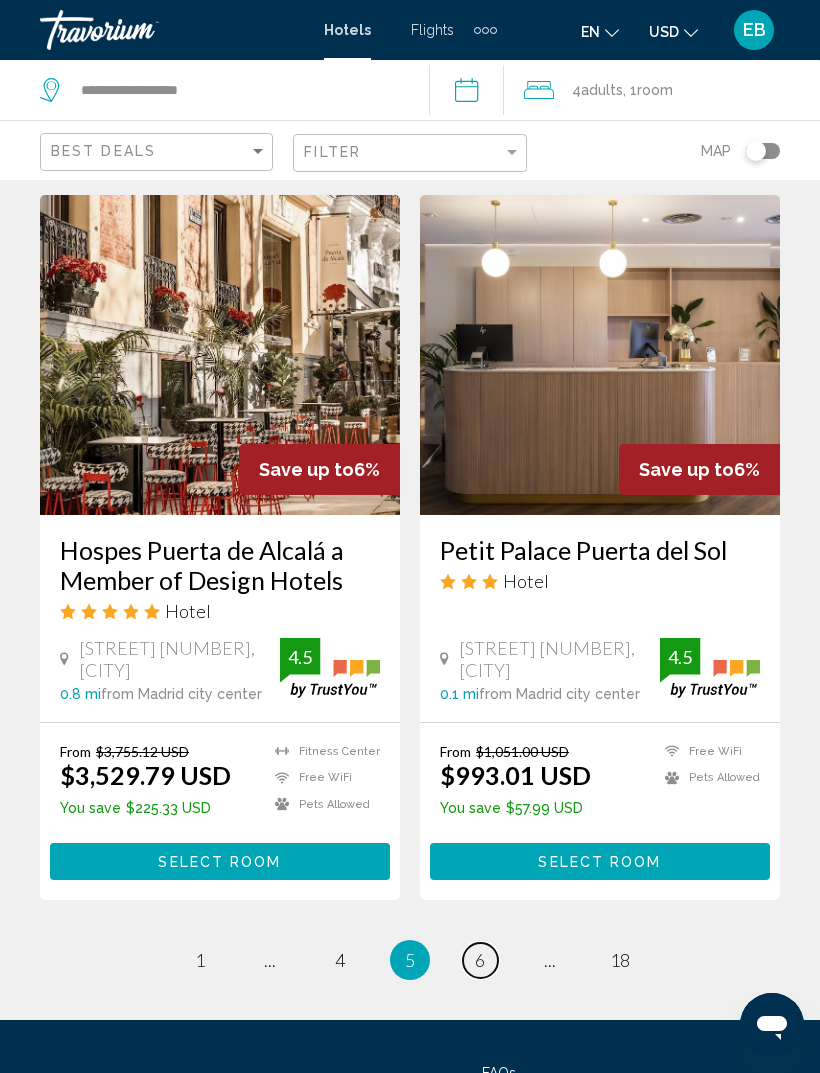 scroll, scrollTop: 3817, scrollLeft: 0, axis: vertical 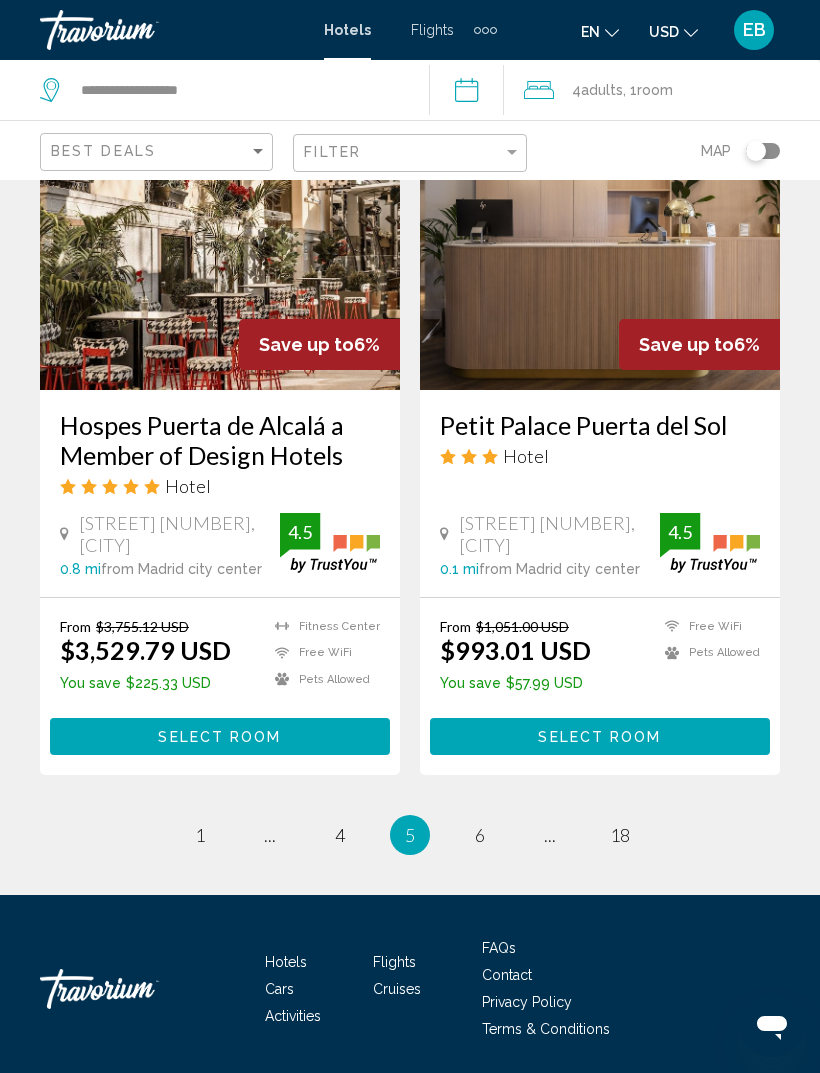 click on "page  6" at bounding box center [480, 835] 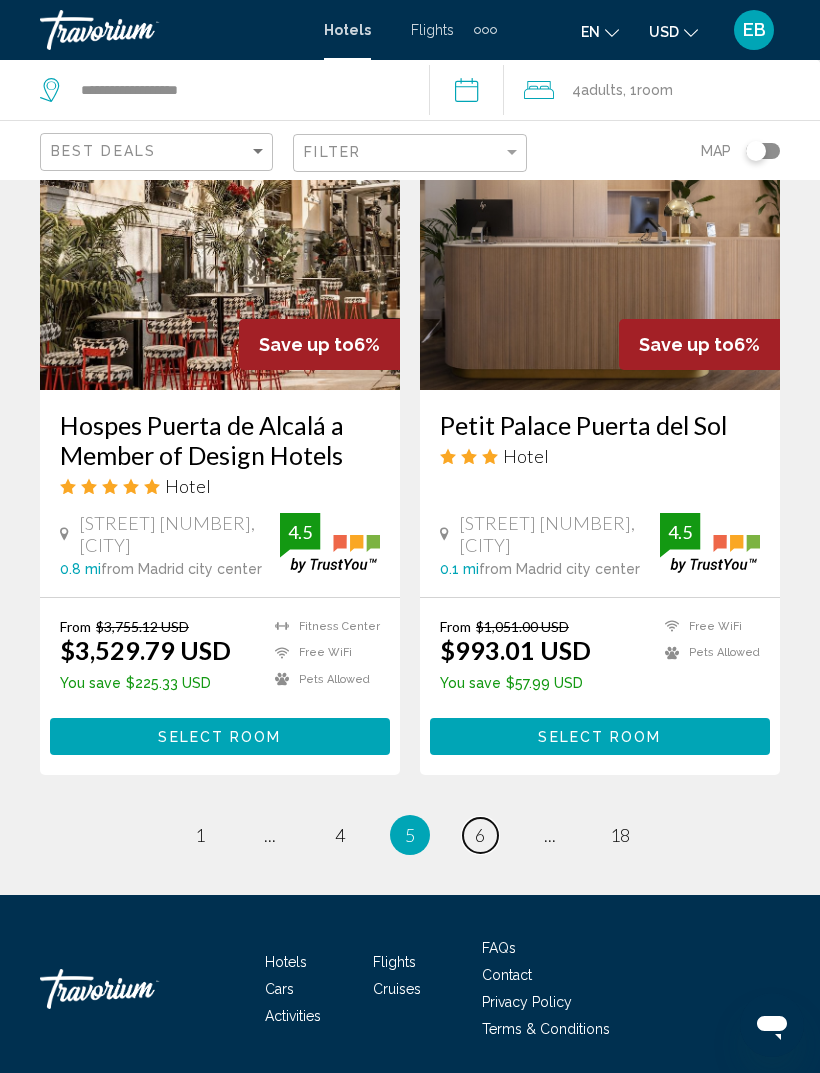 click on "page  6" at bounding box center [480, 835] 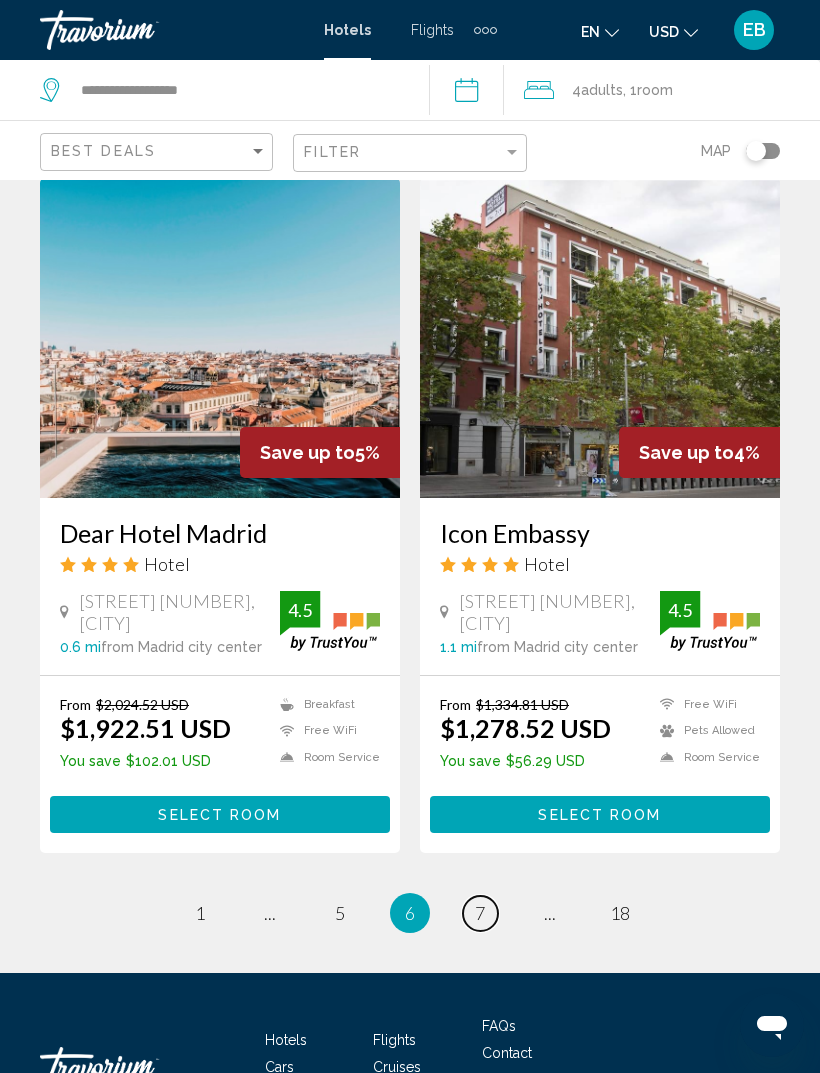scroll, scrollTop: 3771, scrollLeft: 0, axis: vertical 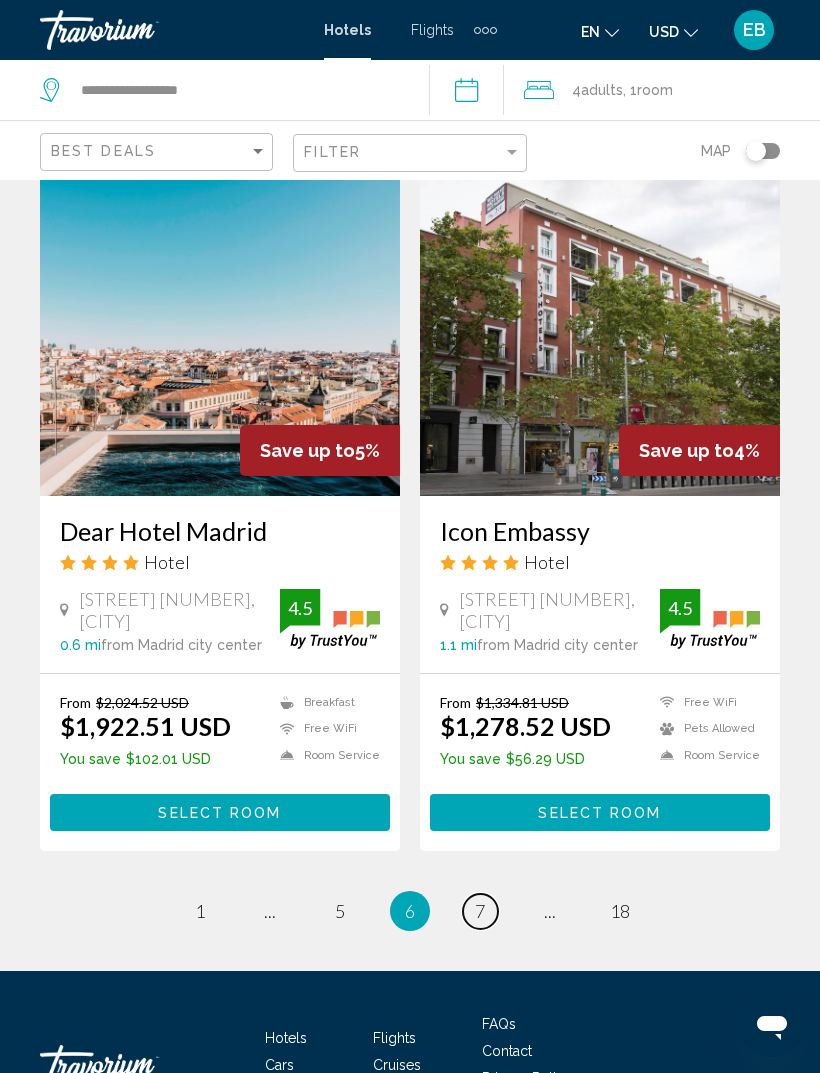 click on "7" at bounding box center (480, 911) 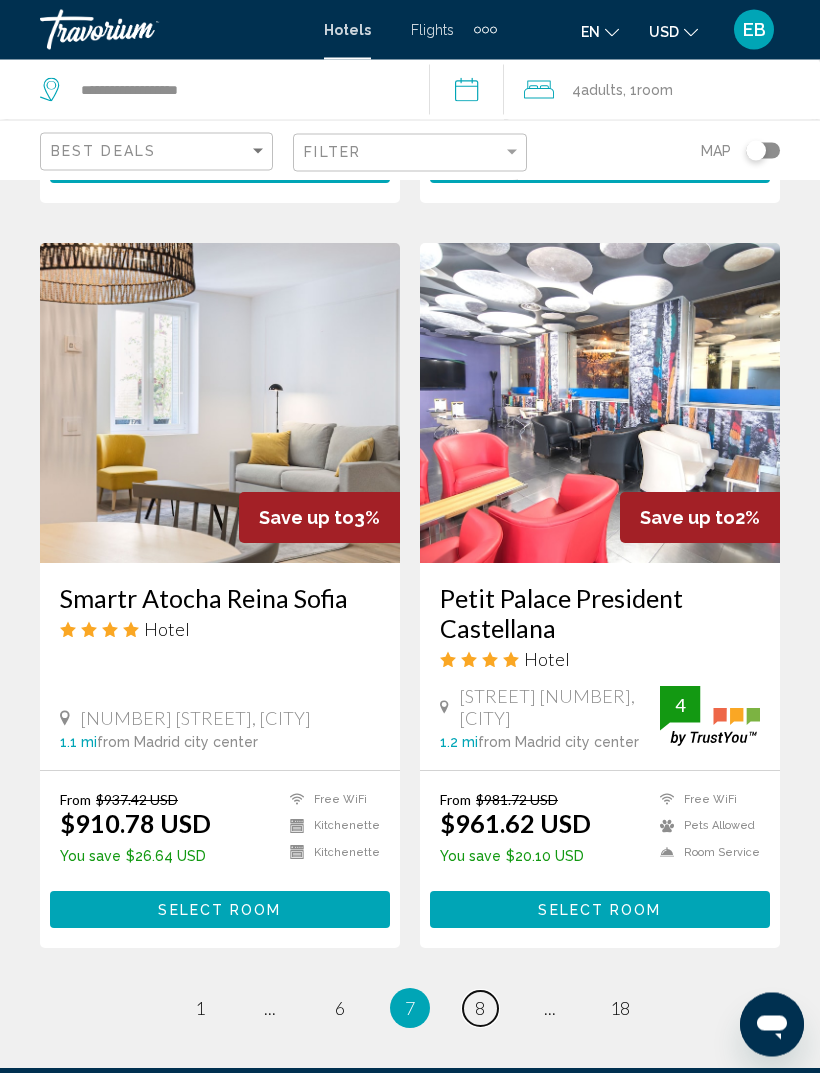 scroll, scrollTop: 3813, scrollLeft: 0, axis: vertical 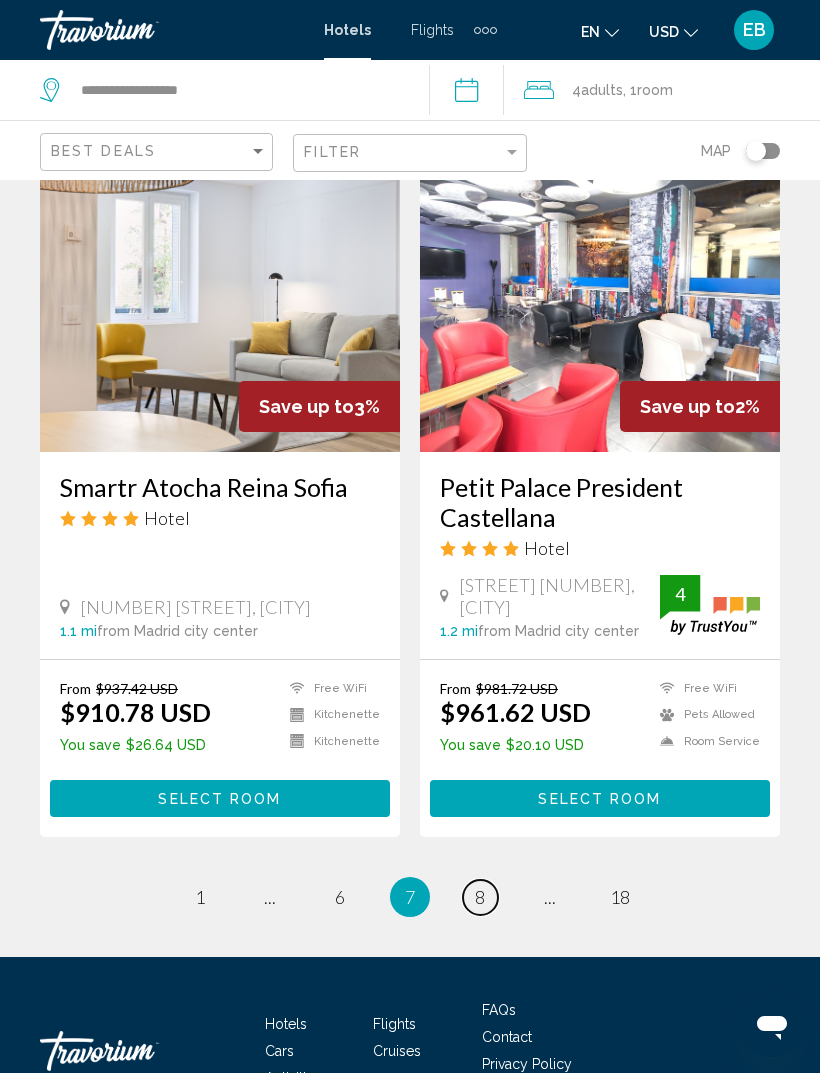 click on "page  8" at bounding box center (480, 897) 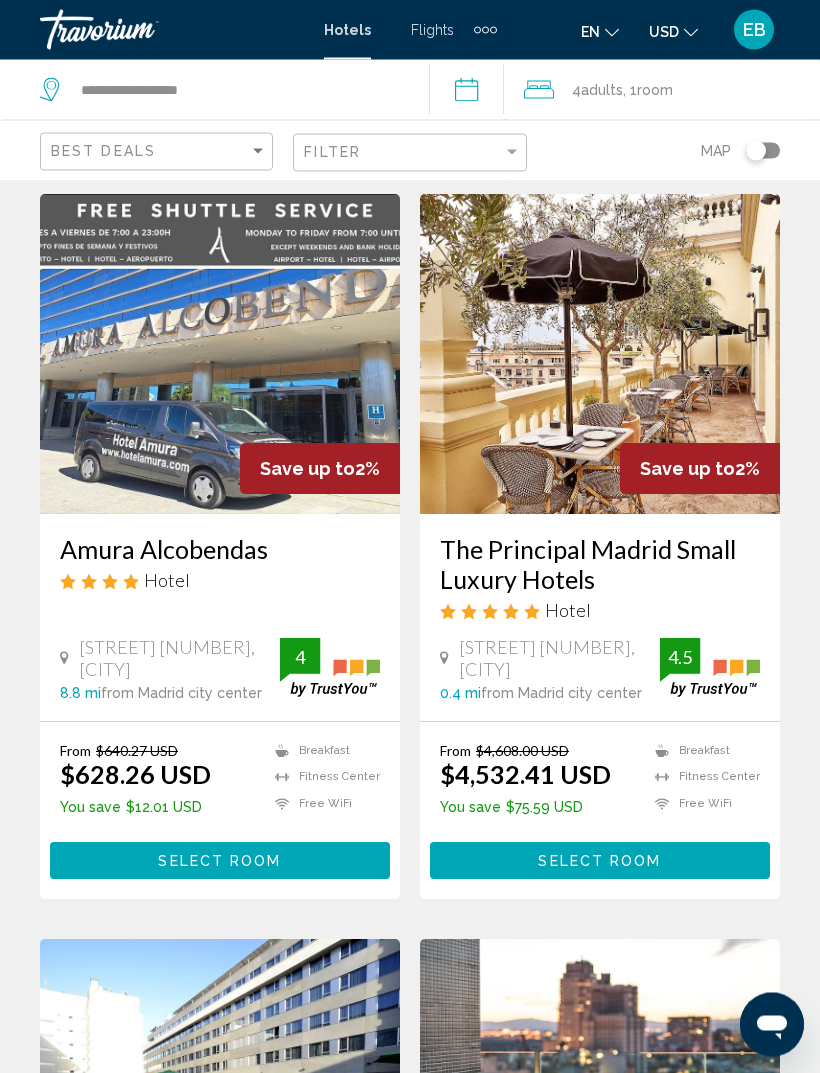 scroll, scrollTop: 0, scrollLeft: 0, axis: both 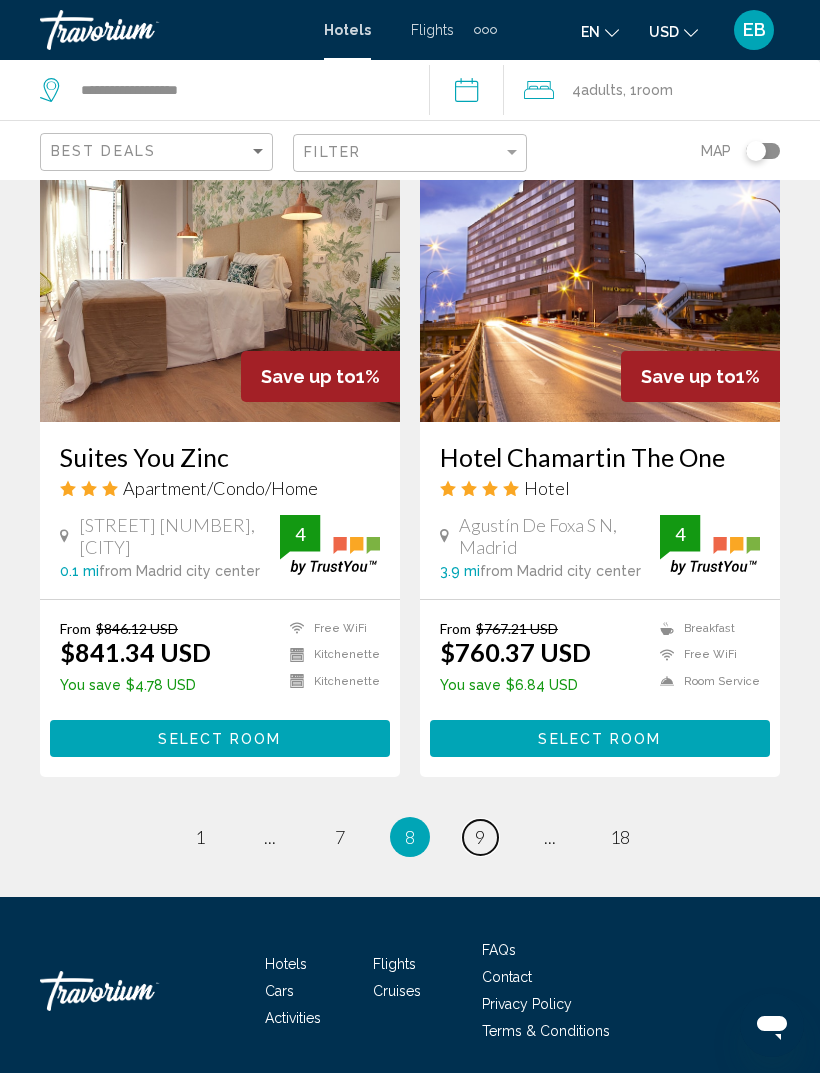 click on "page  9" at bounding box center (480, 837) 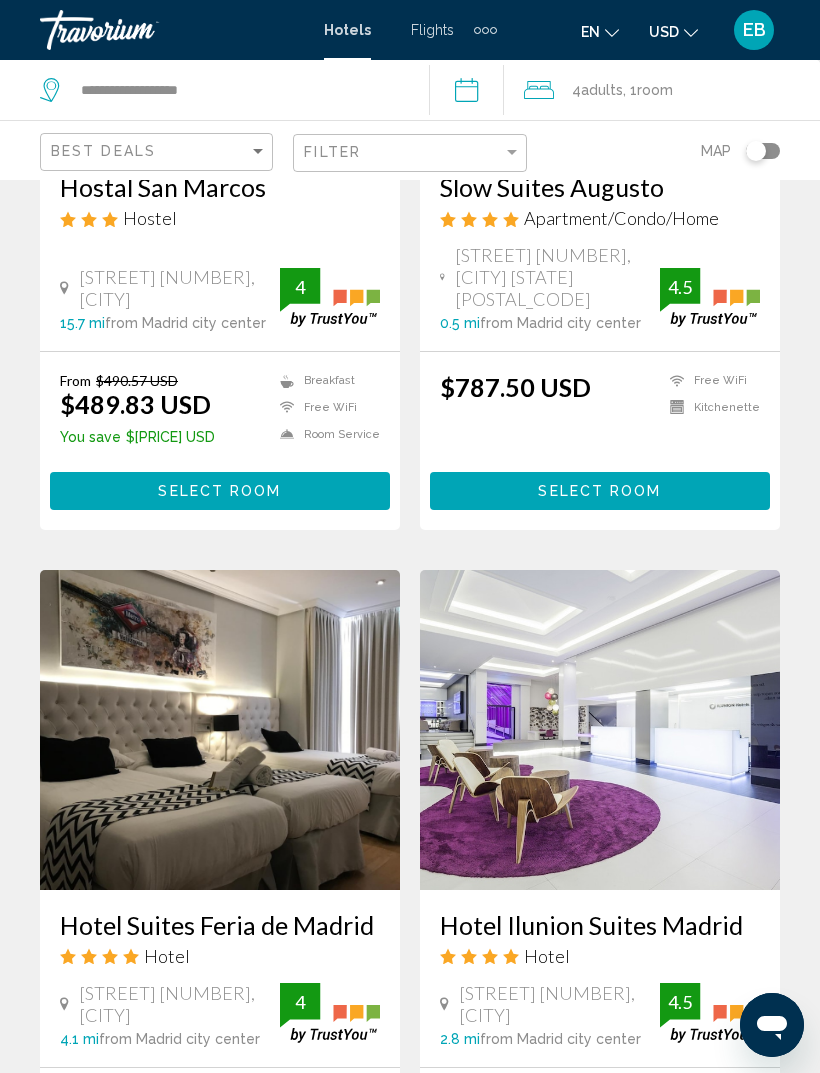 scroll, scrollTop: 3789, scrollLeft: 0, axis: vertical 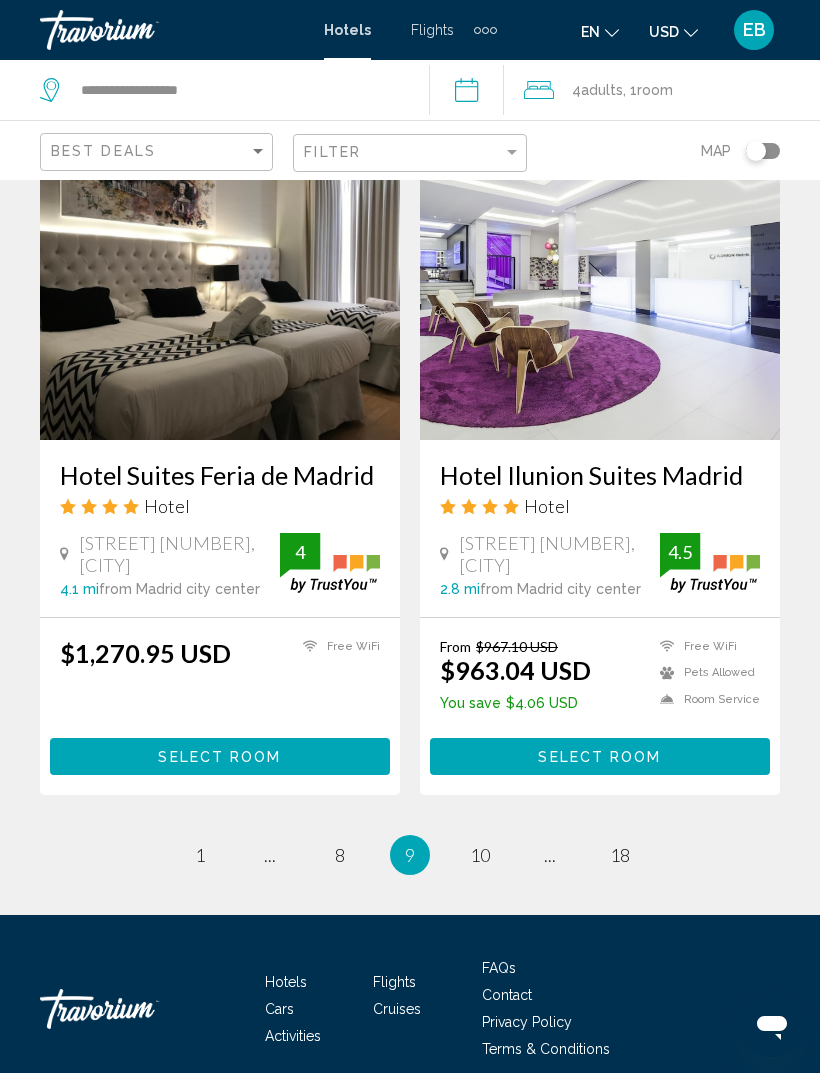 click on "You're on page  9" at bounding box center (410, 855) 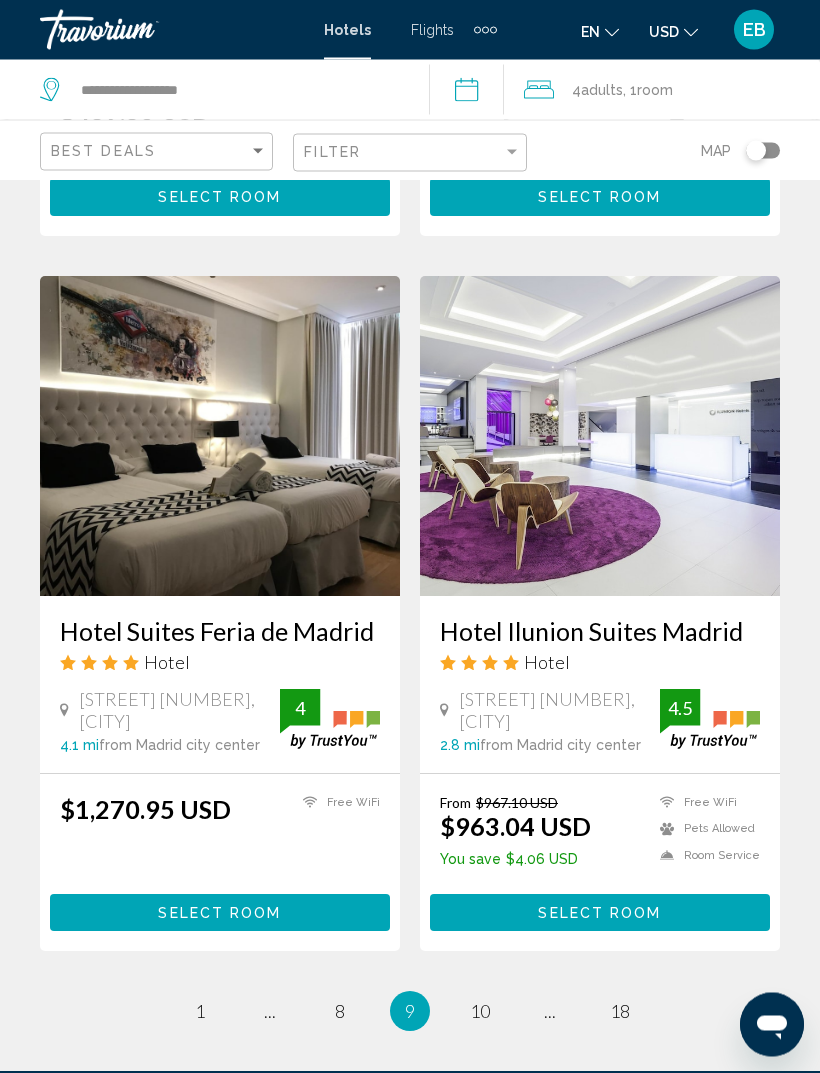 scroll, scrollTop: 3789, scrollLeft: 0, axis: vertical 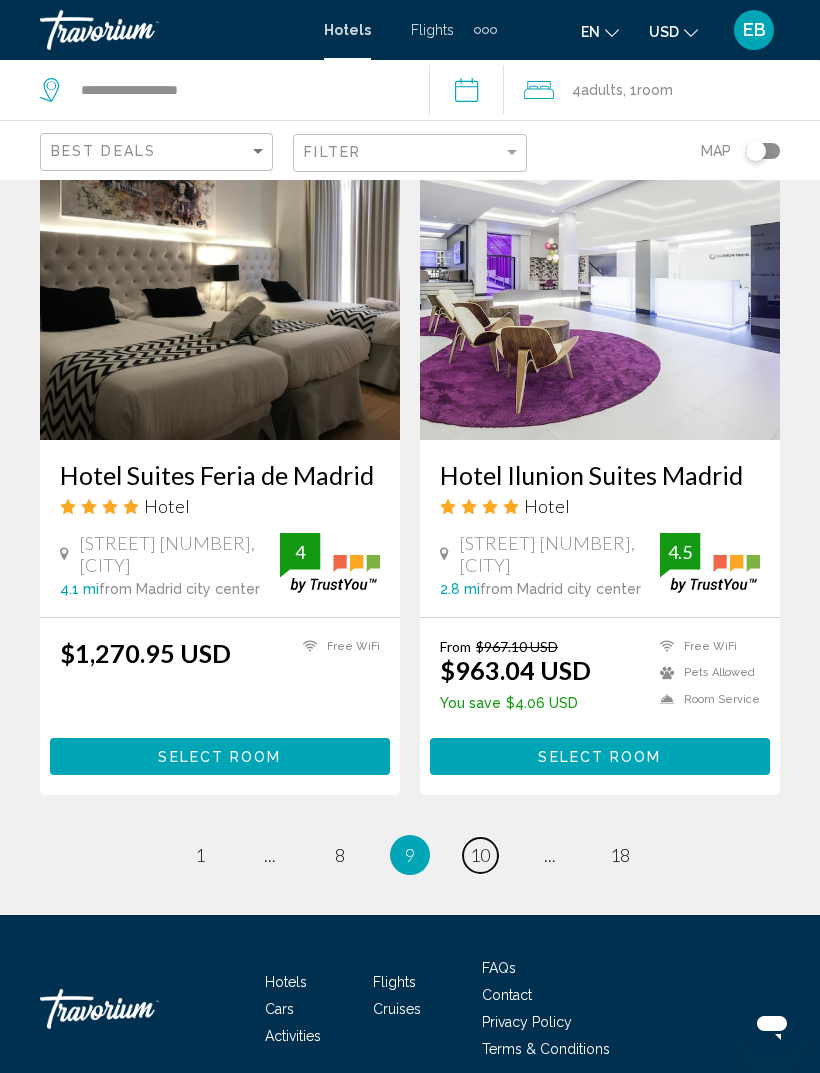 click on "page  10" at bounding box center (480, 855) 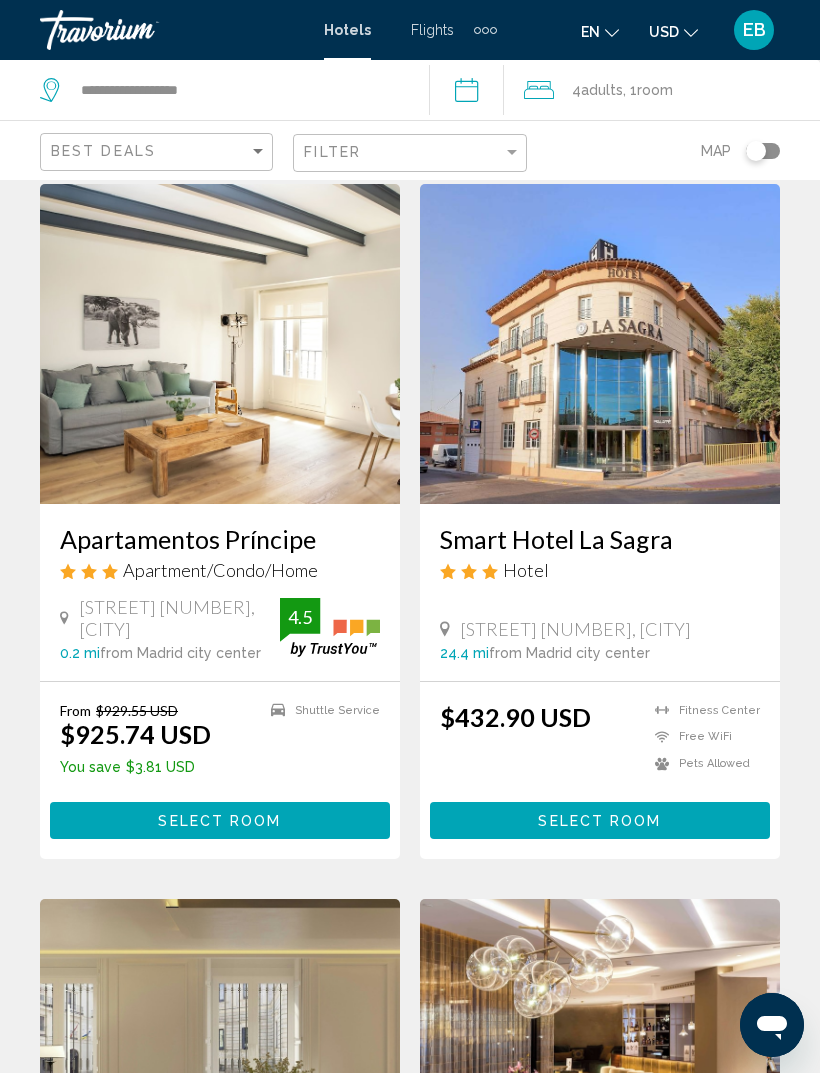 scroll, scrollTop: 0, scrollLeft: 0, axis: both 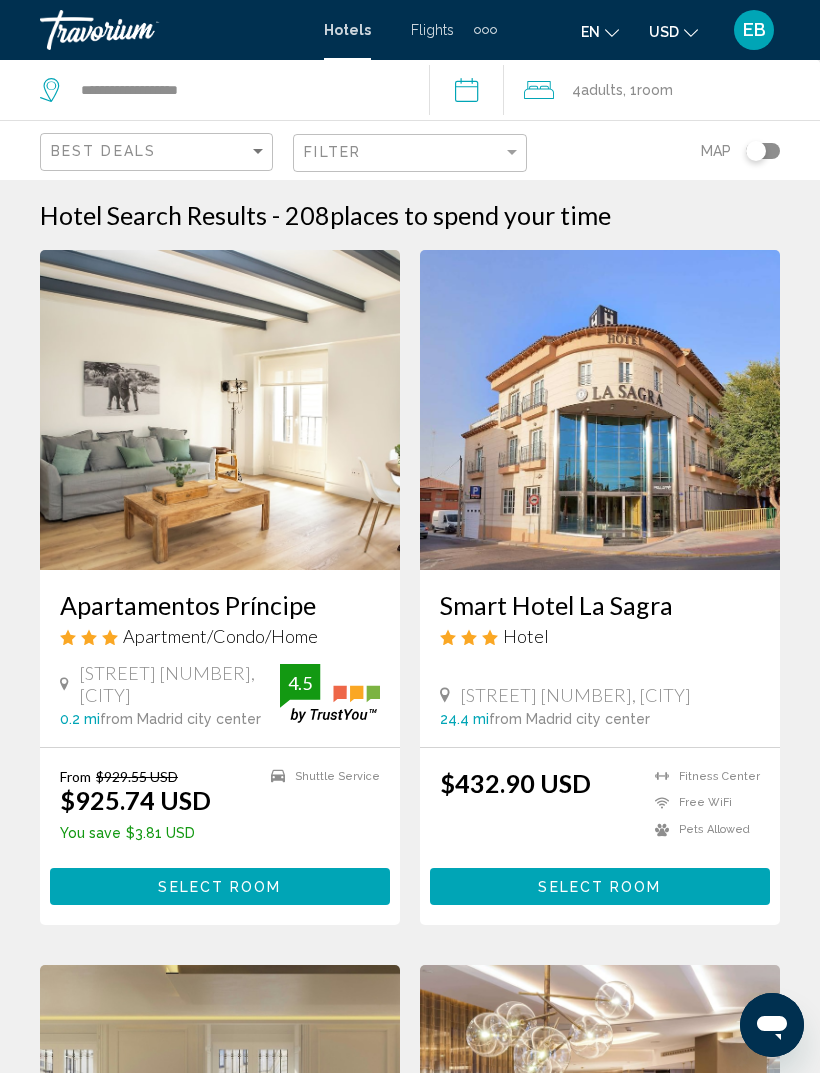 click at bounding box center (220, 410) 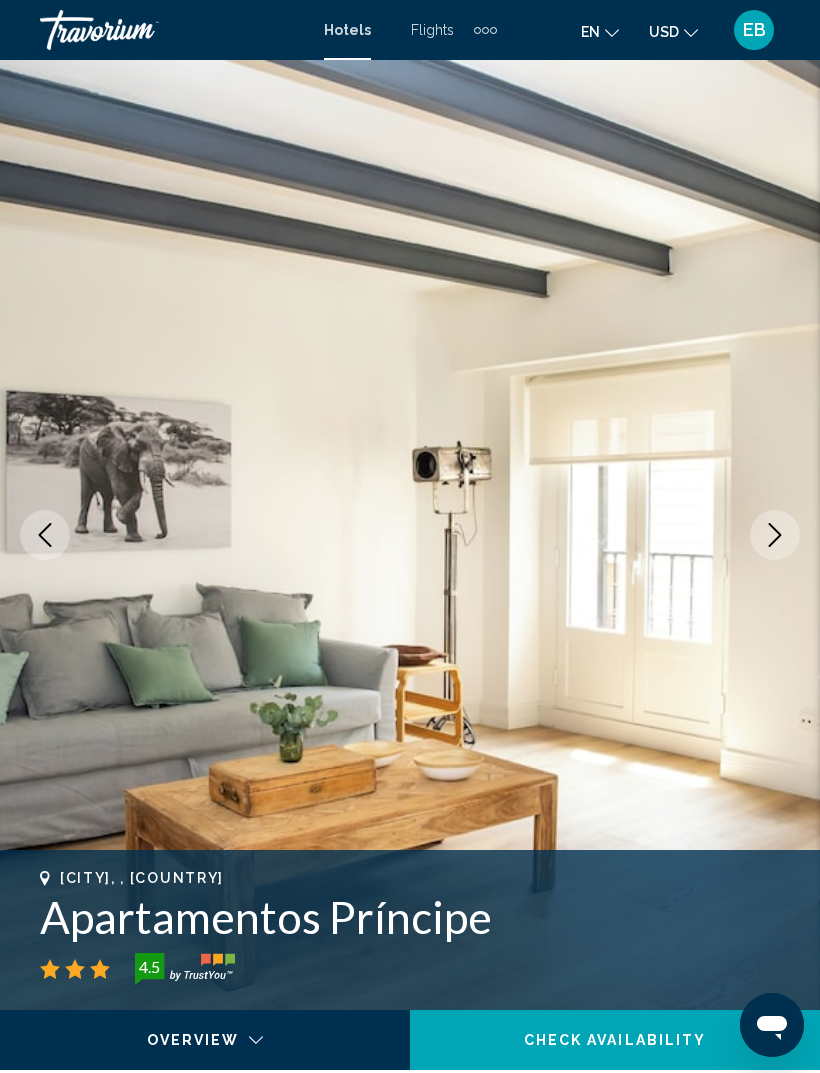 click at bounding box center (775, 535) 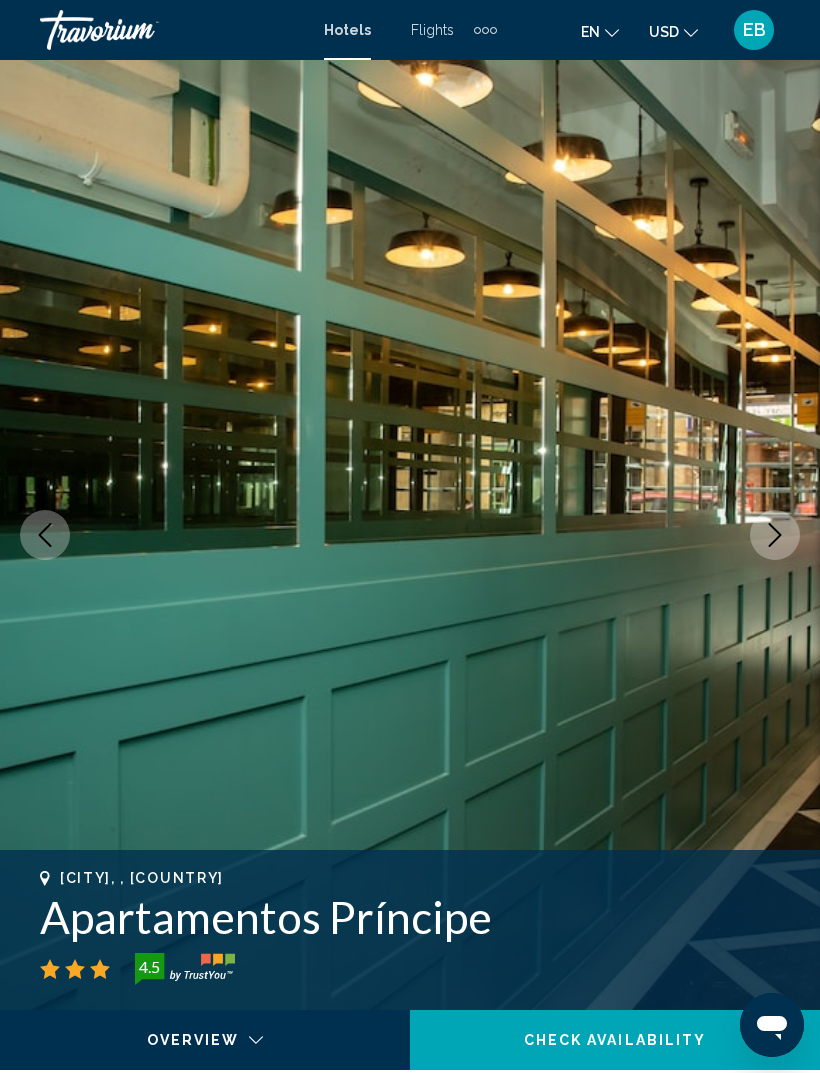 click 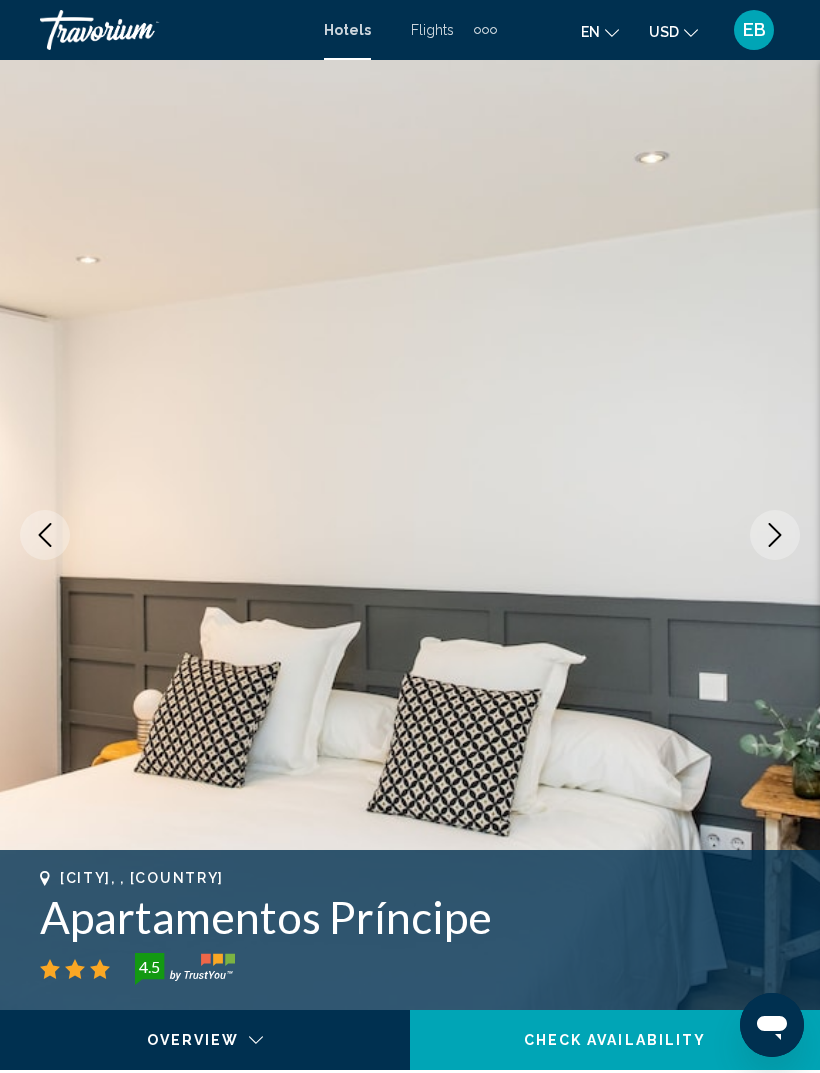 click 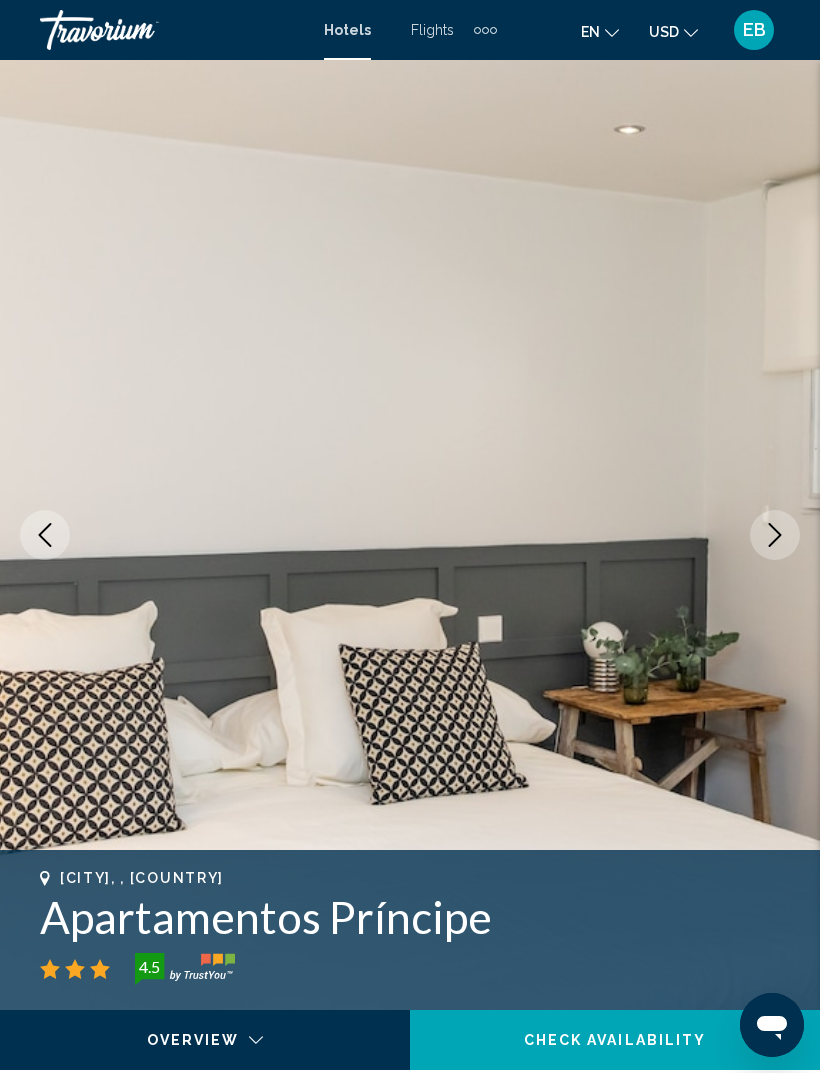 click at bounding box center (775, 535) 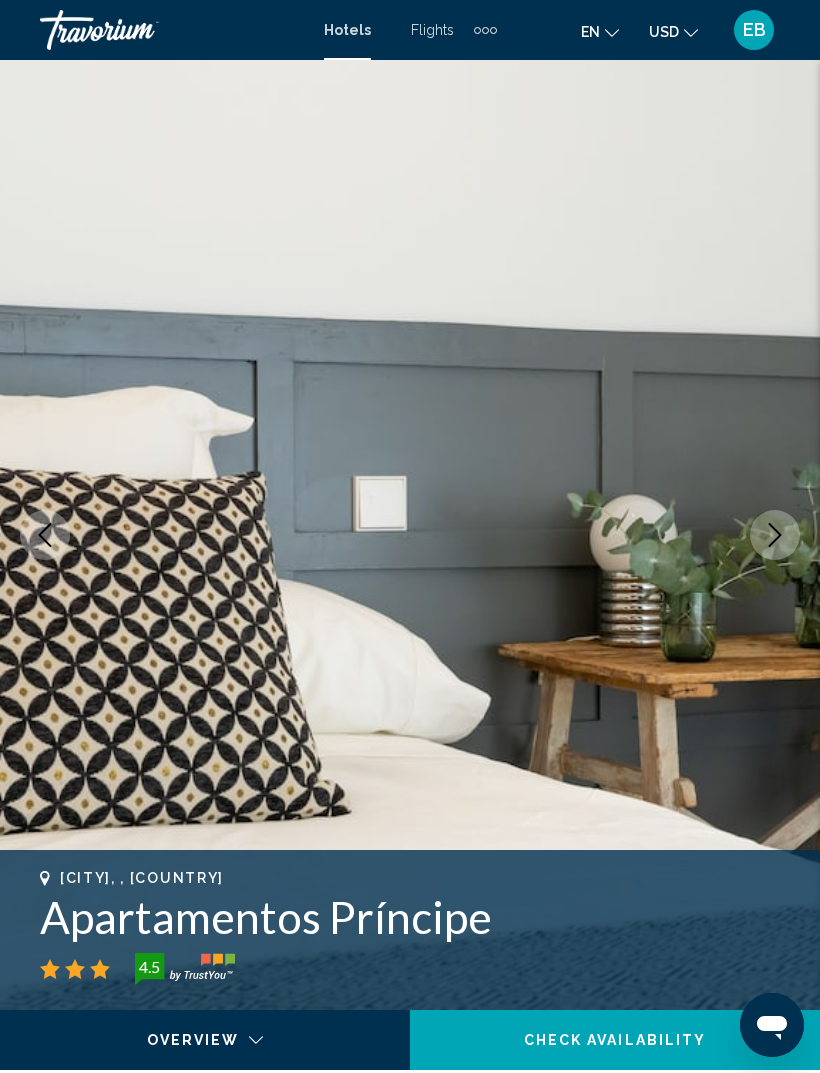 click at bounding box center [410, 535] 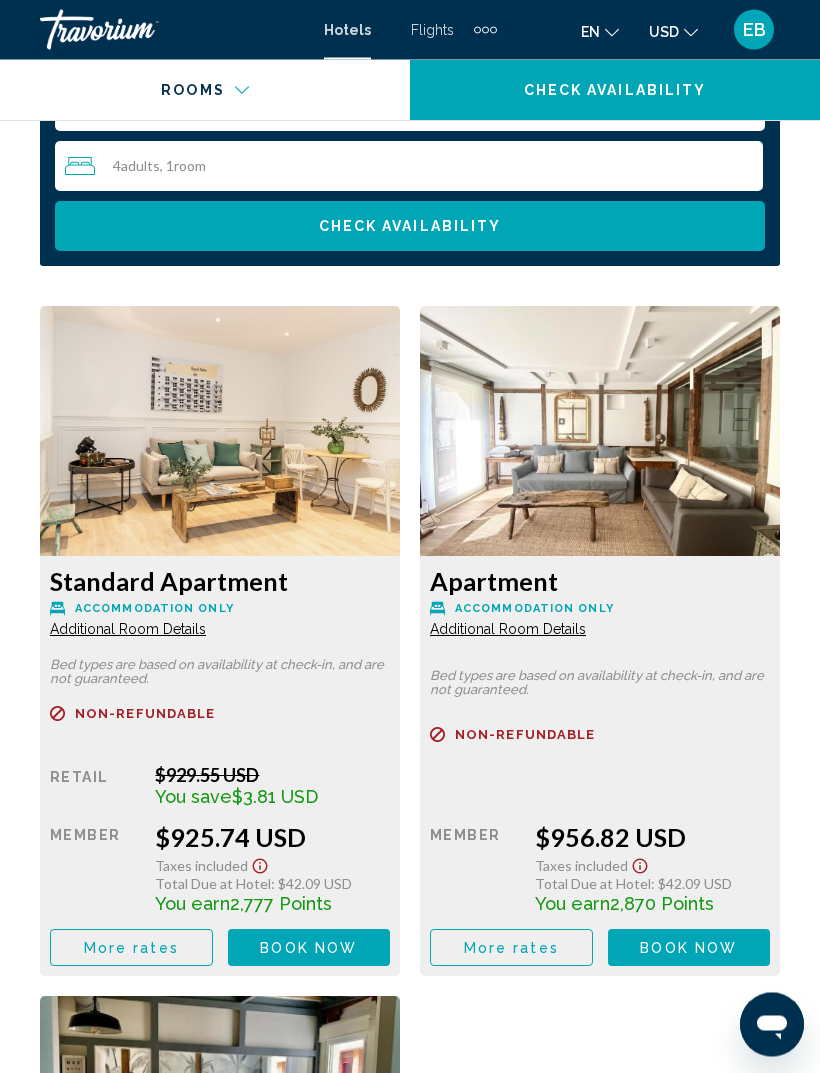 scroll, scrollTop: 3257, scrollLeft: 0, axis: vertical 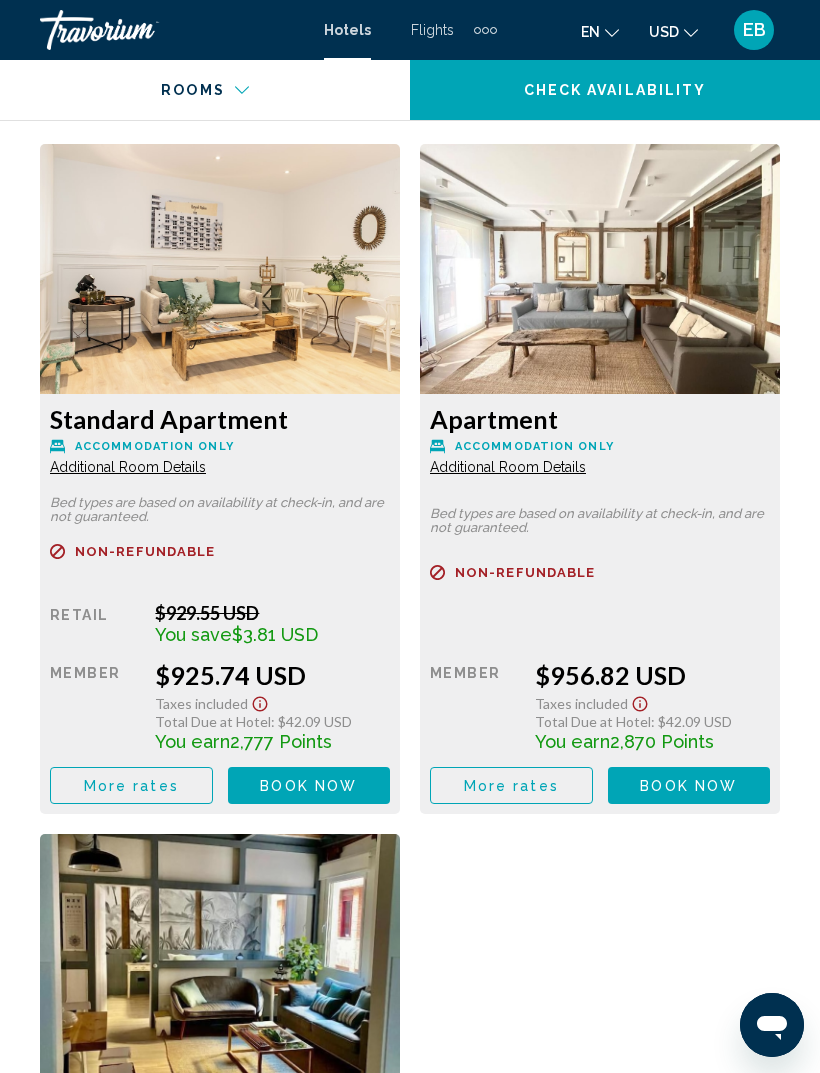 click on "Additional Room Details" at bounding box center (128, 467) 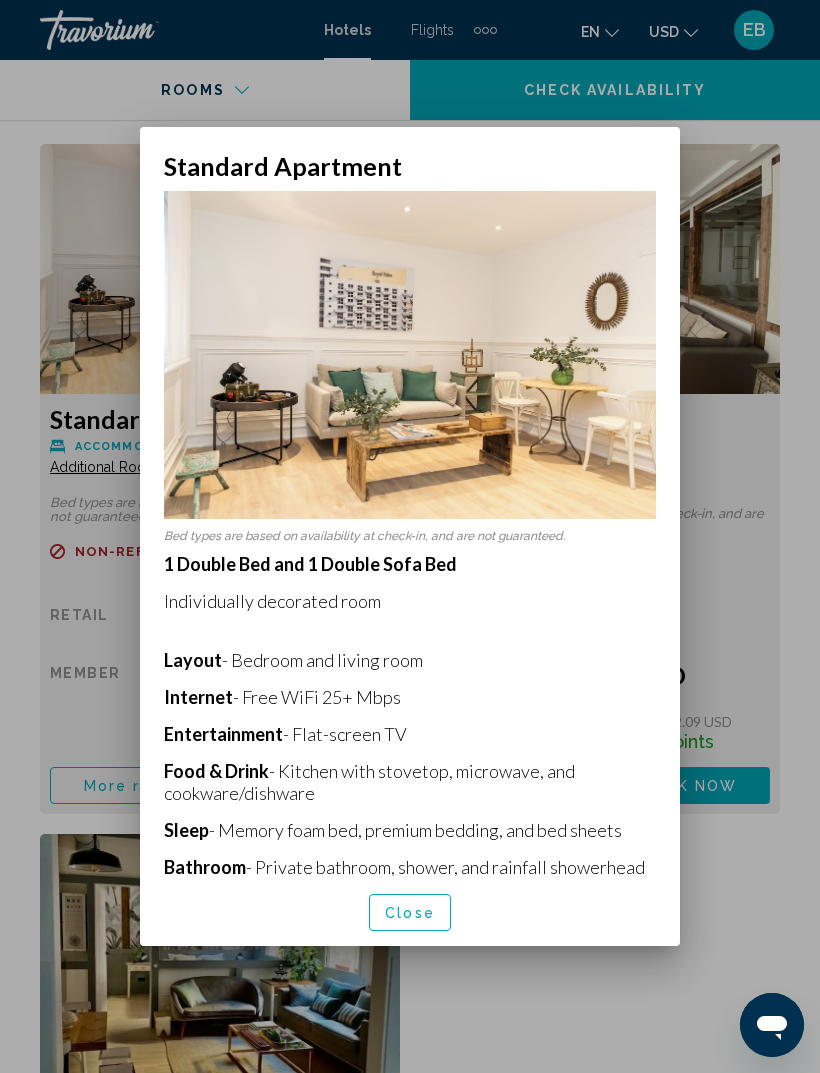 scroll, scrollTop: 0, scrollLeft: 0, axis: both 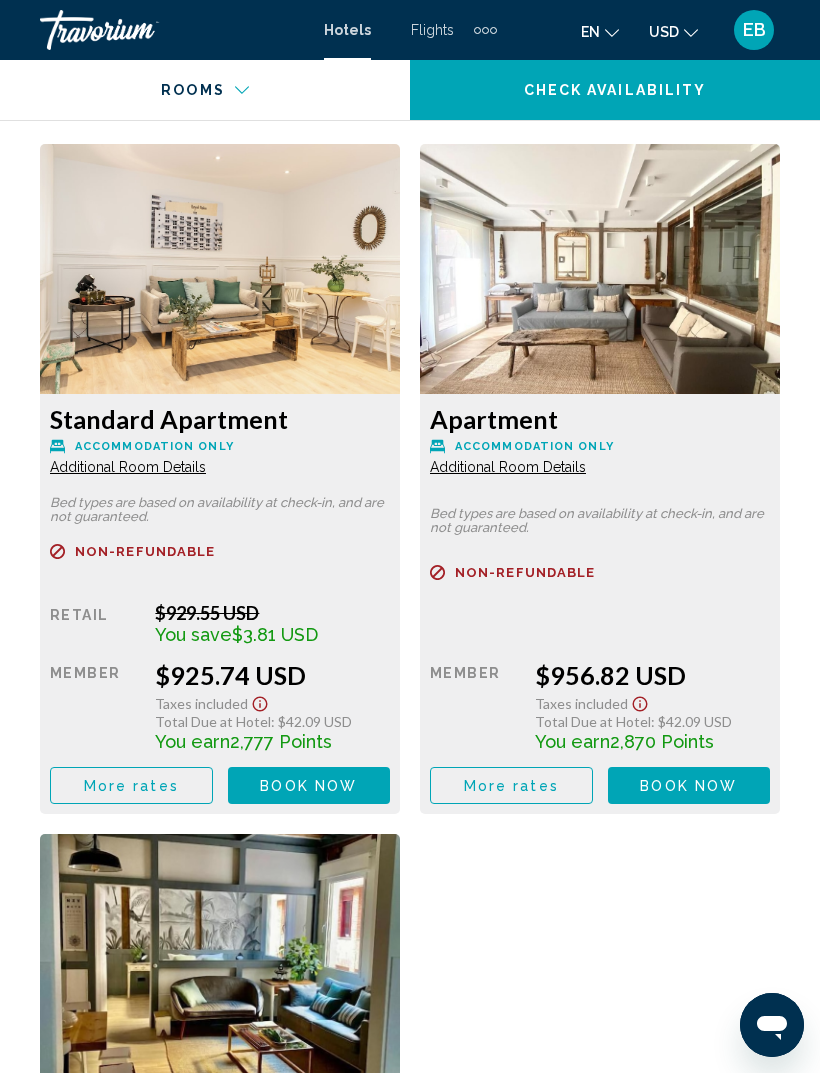 click on "Additional Room Details" at bounding box center [128, 467] 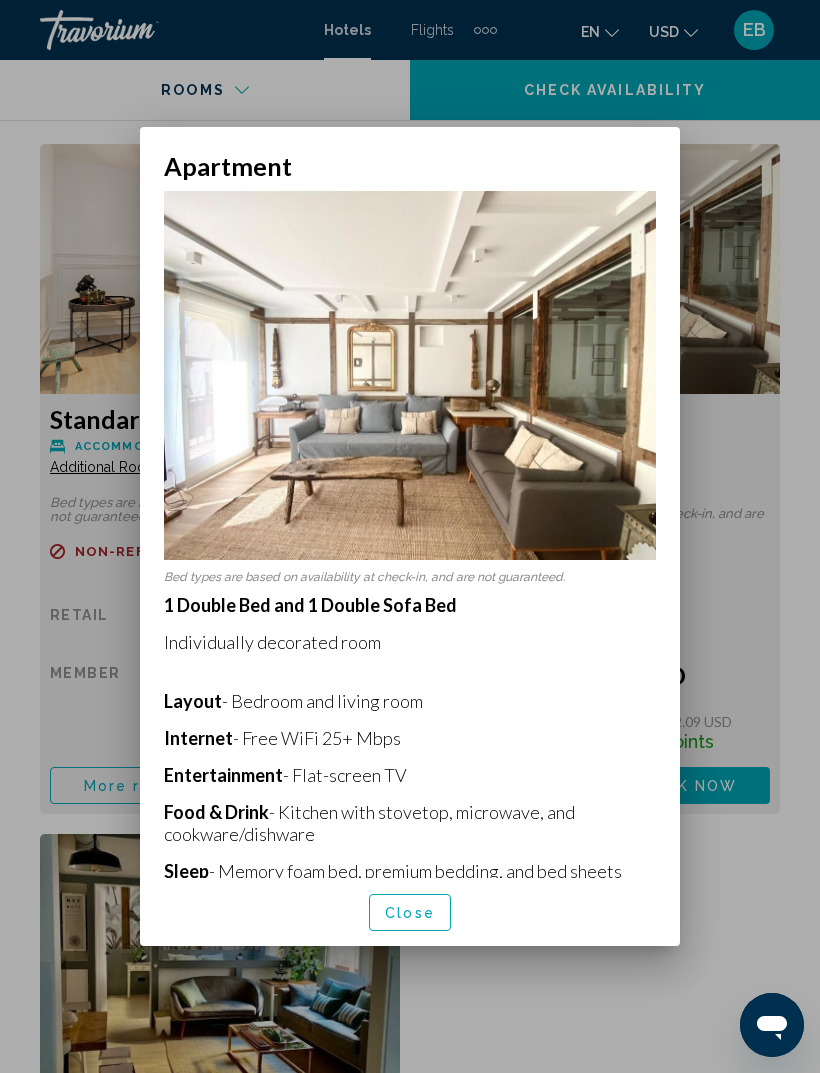 click at bounding box center [410, 536] 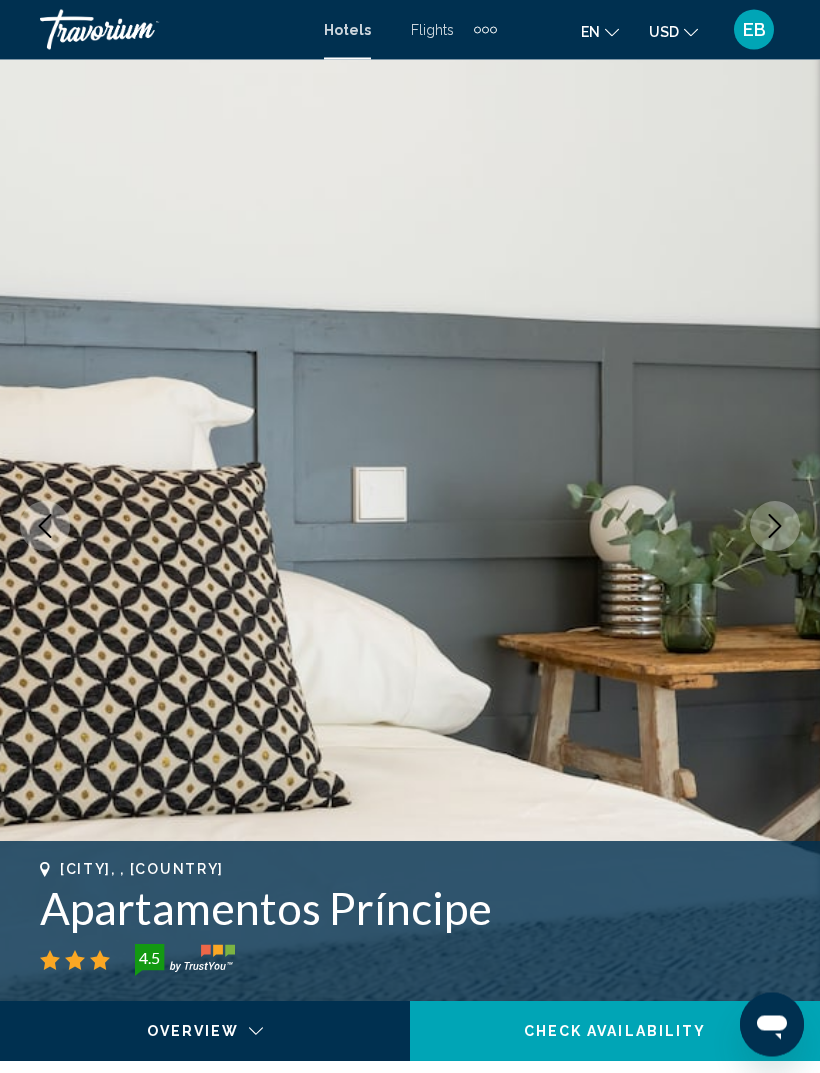 scroll, scrollTop: 0, scrollLeft: 0, axis: both 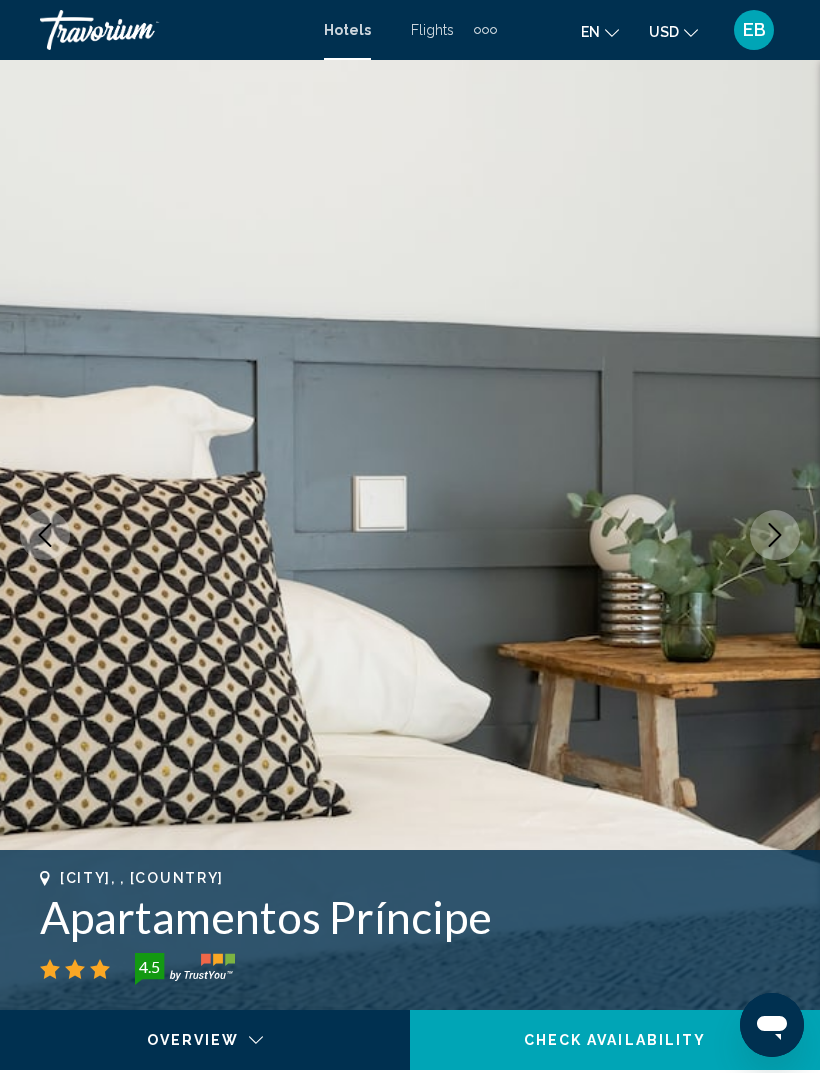 click at bounding box center [775, 535] 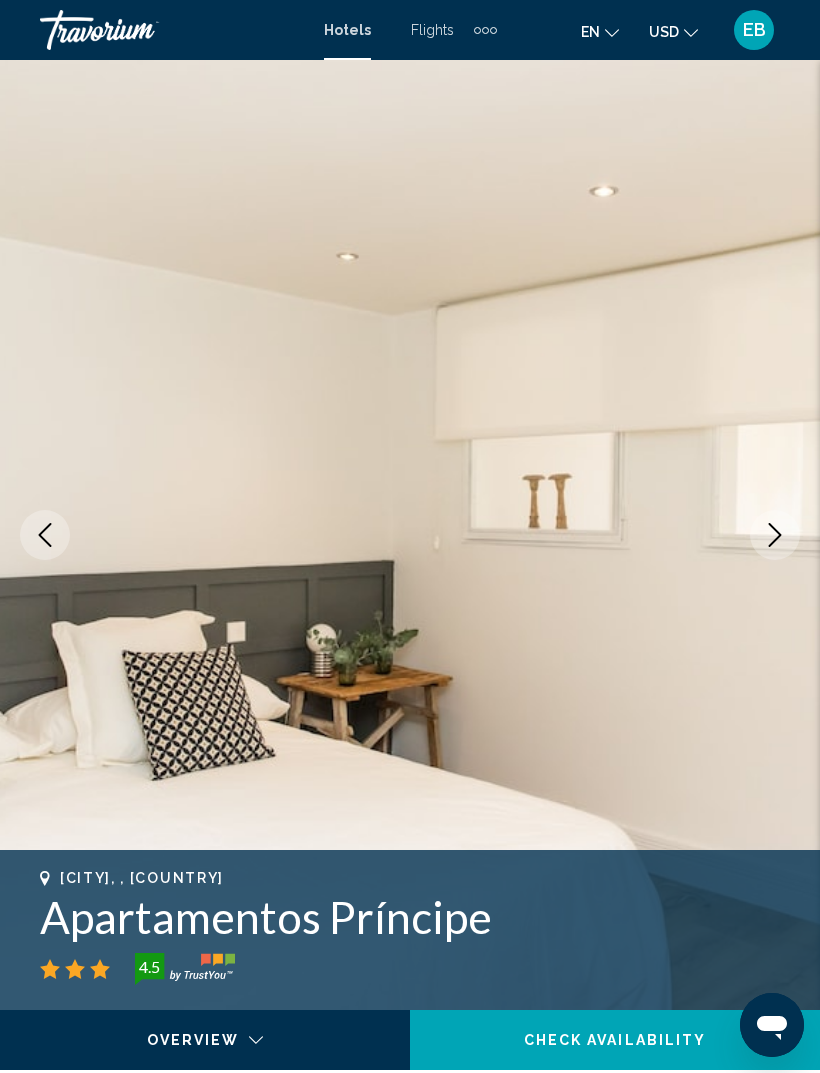 click 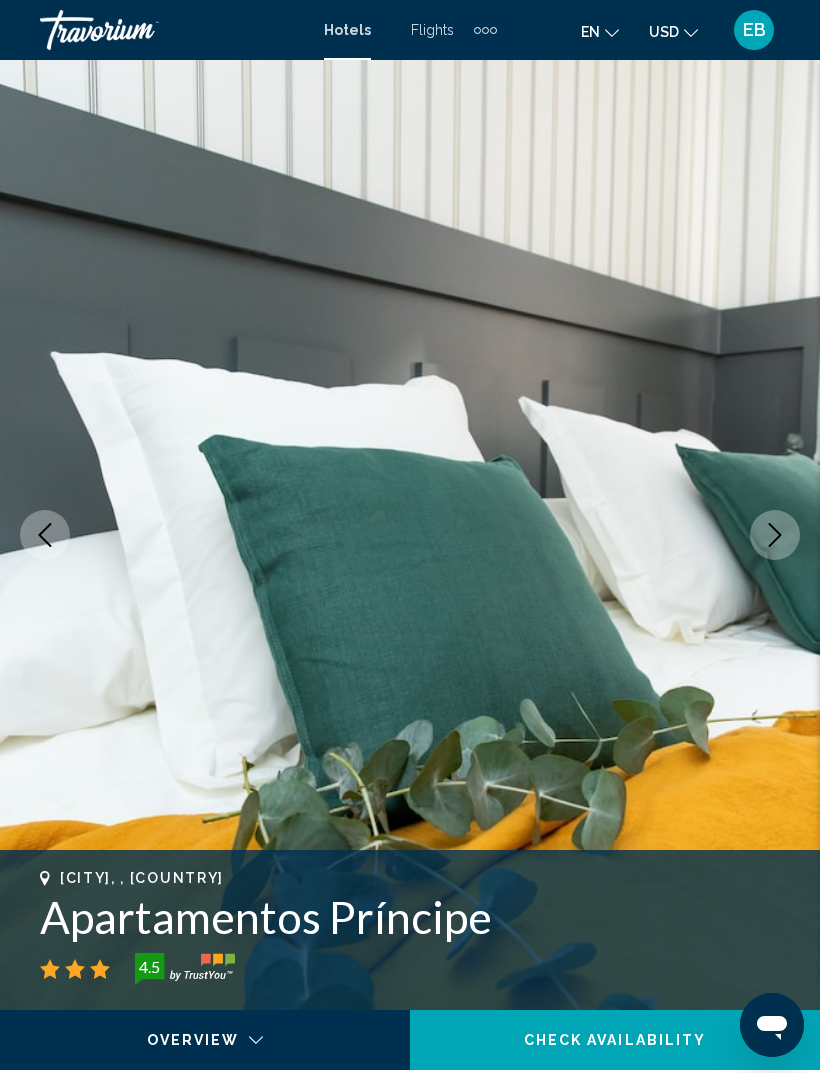 click at bounding box center (775, 535) 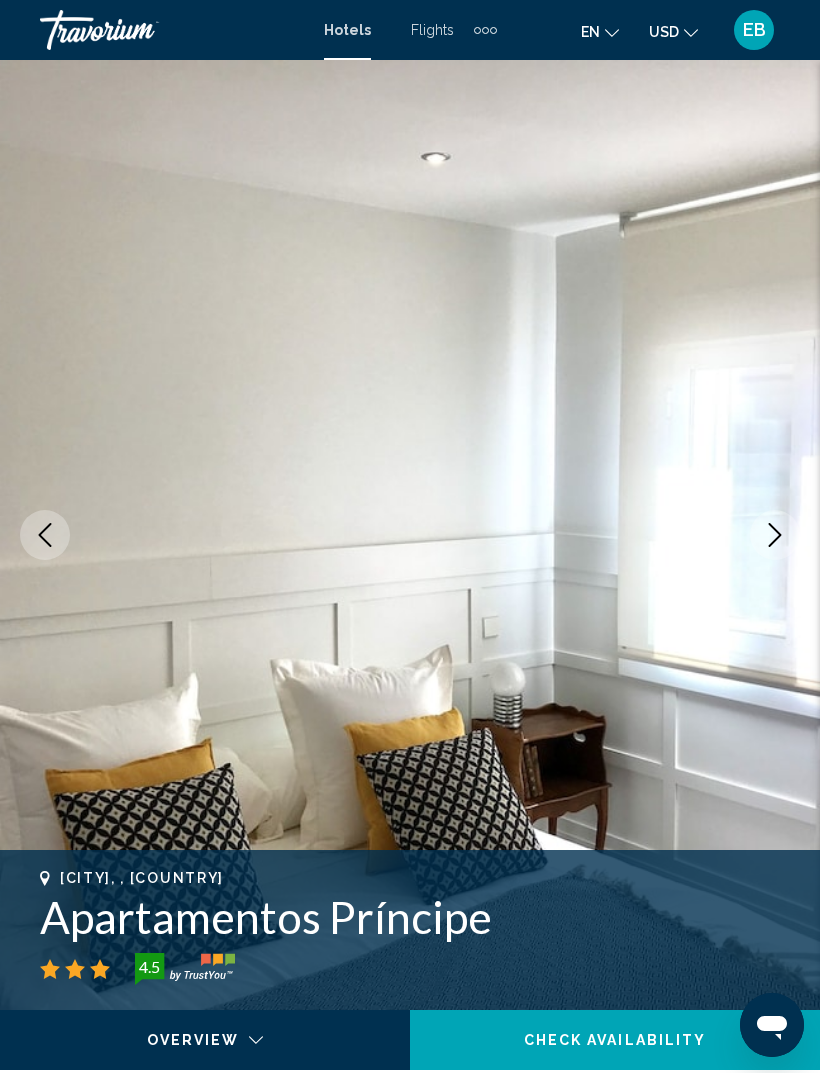 click at bounding box center (410, 535) 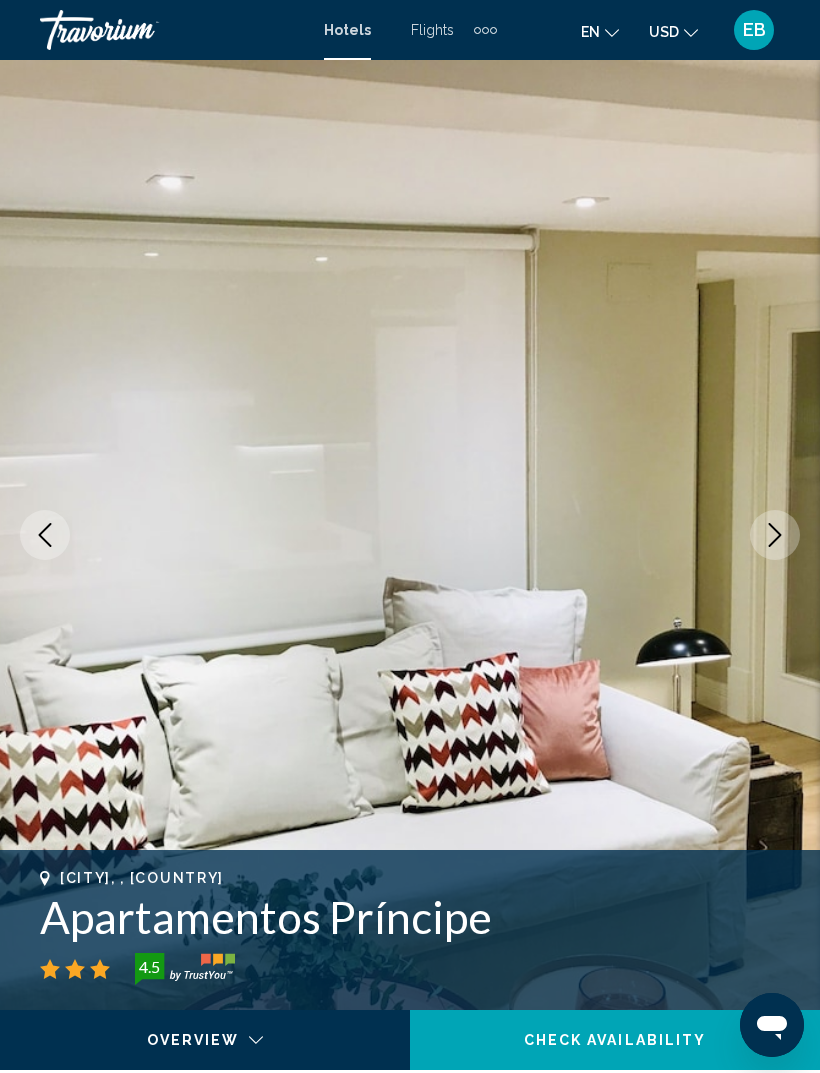 click at bounding box center [775, 535] 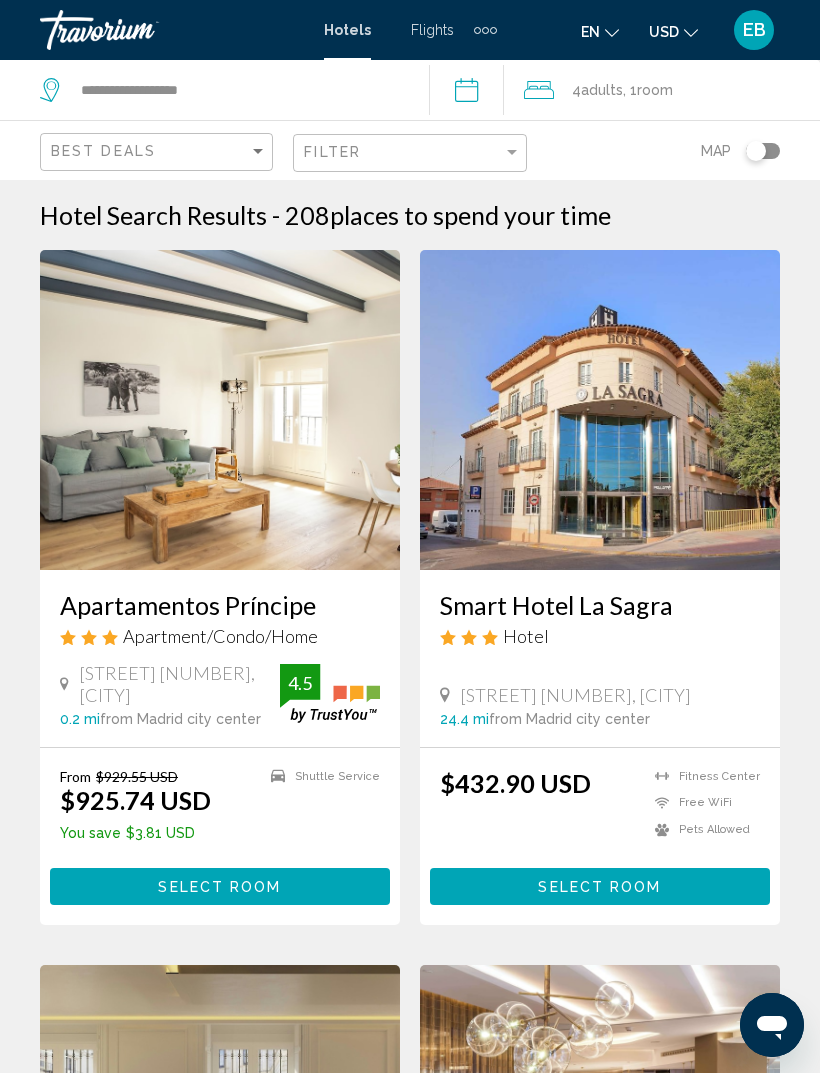 click on "Hotels Flights Cars Cruises Activities Hotels Flights Cars Cruises Activities en
English Español Français Italiano Português русский USD
USD ($) MXN (Mex$) CAD (Can$) GBP (£) EUR (€) AUD (A$) NZD (NZ$) CNY (CN¥) EB Login" at bounding box center [410, 30] 